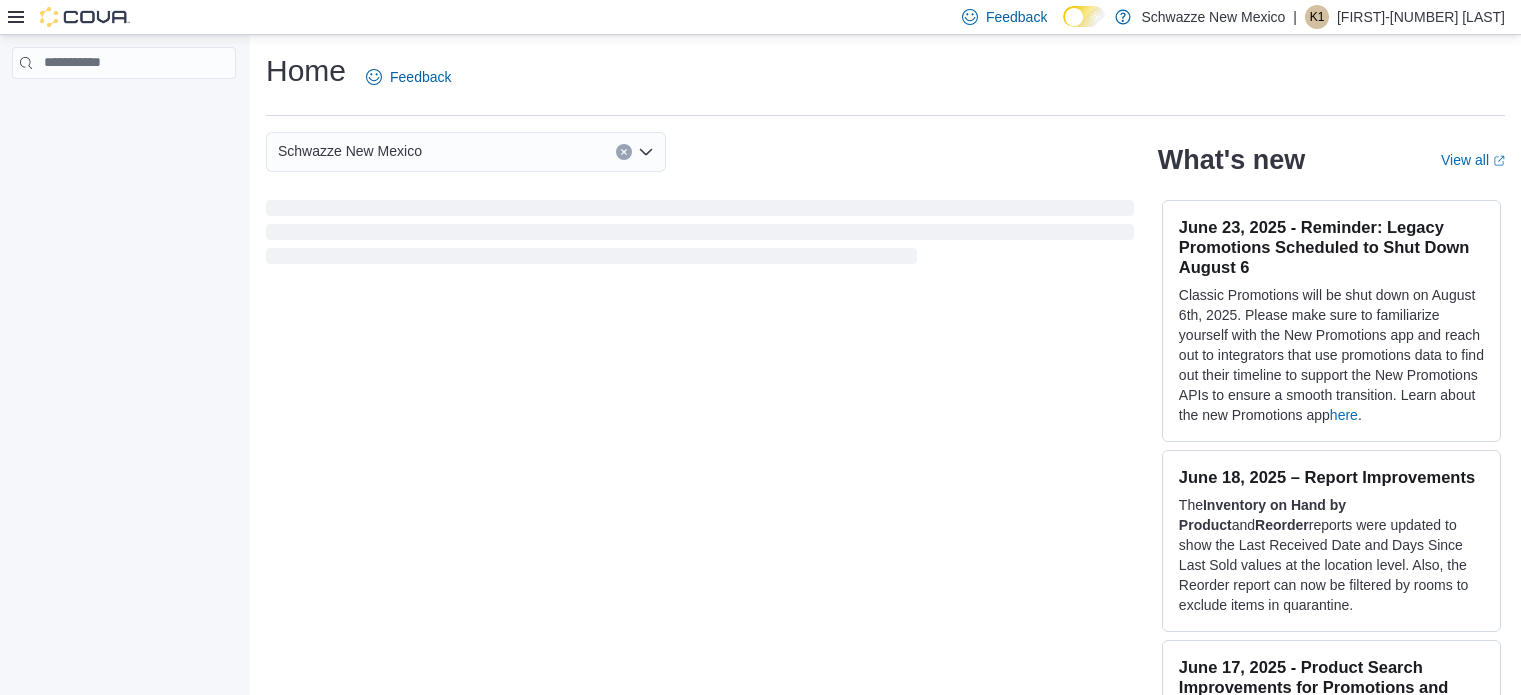 scroll, scrollTop: 0, scrollLeft: 0, axis: both 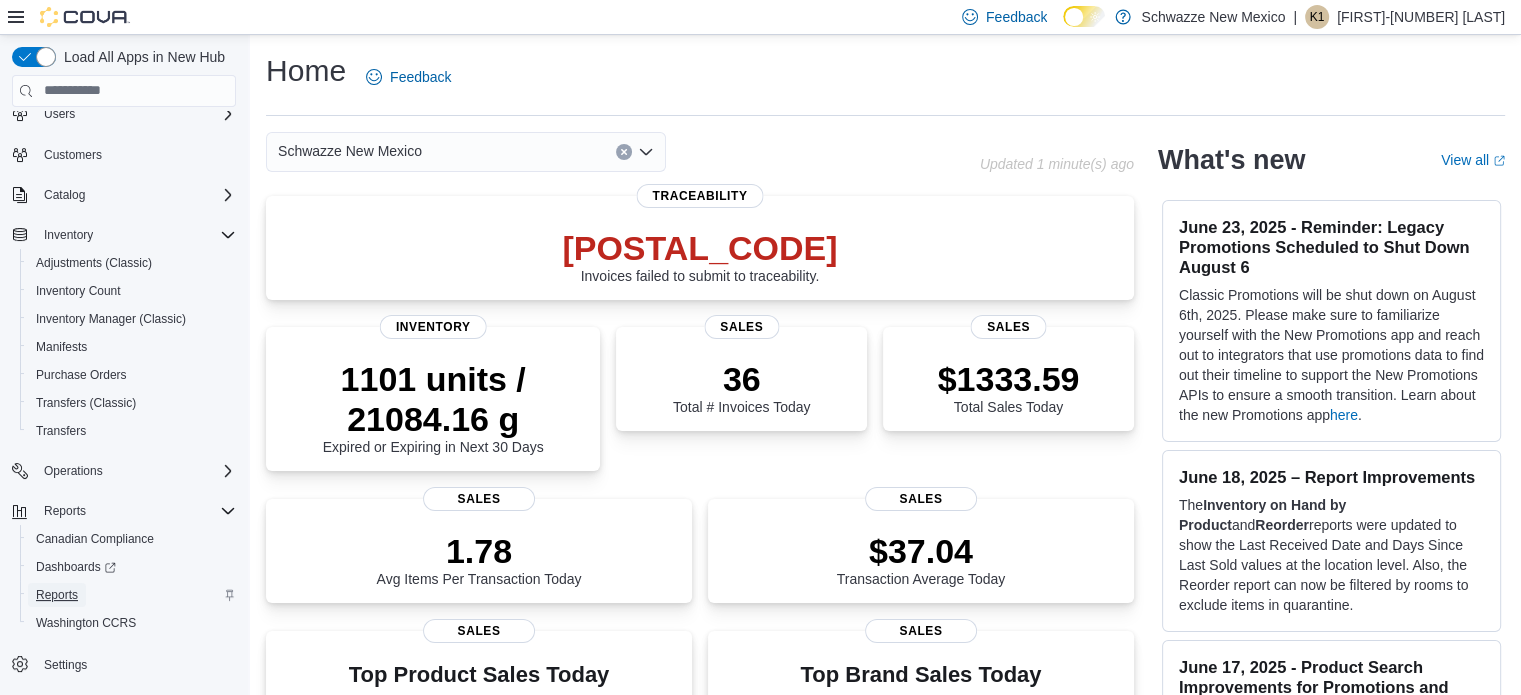 click on "Reports" at bounding box center (57, 595) 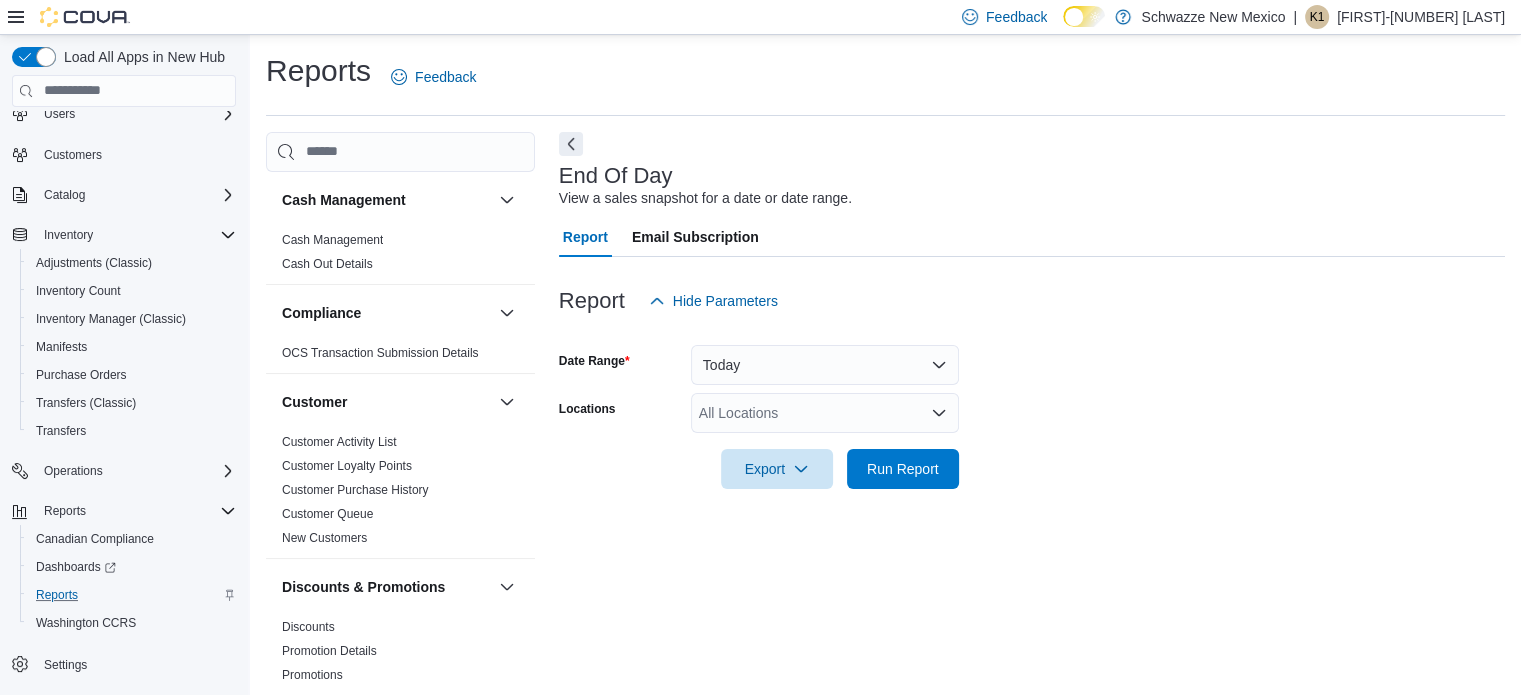 scroll, scrollTop: 13, scrollLeft: 0, axis: vertical 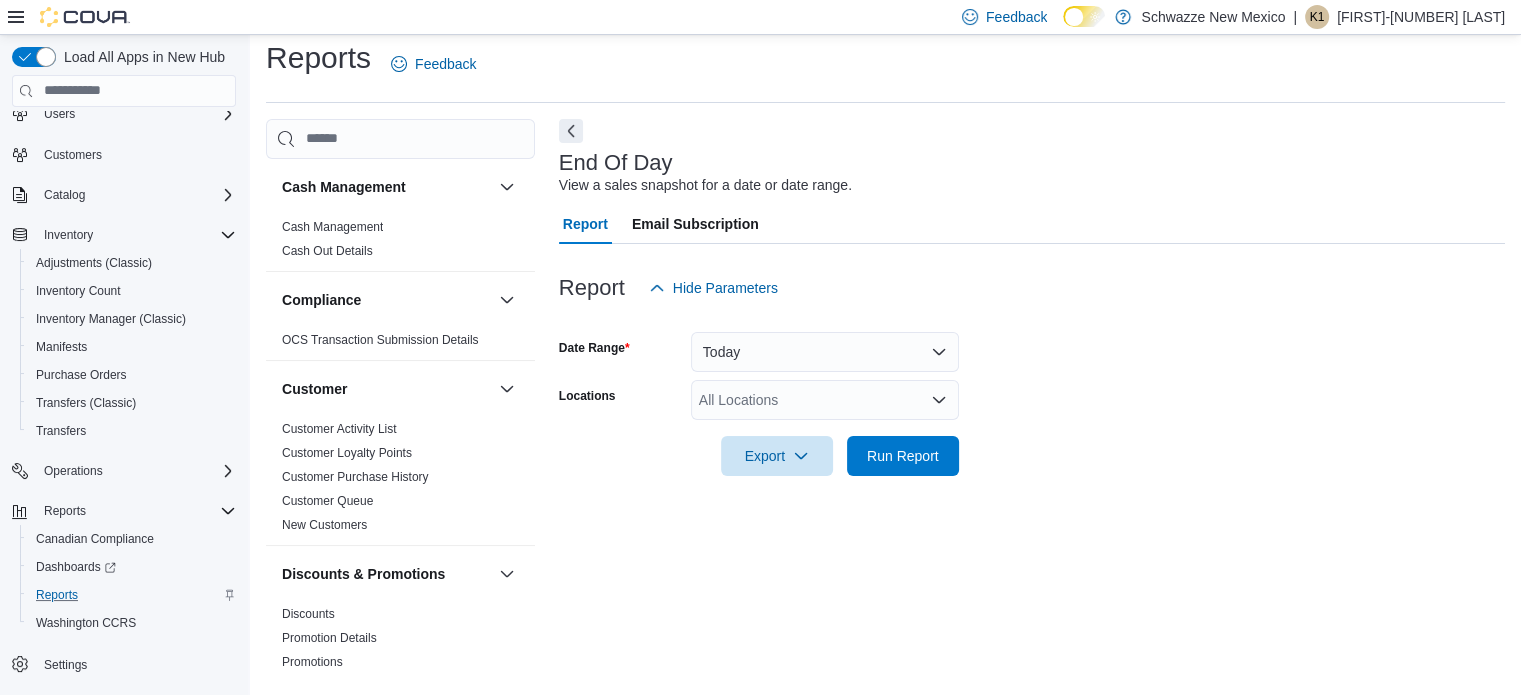 click on "All Locations" at bounding box center (825, 400) 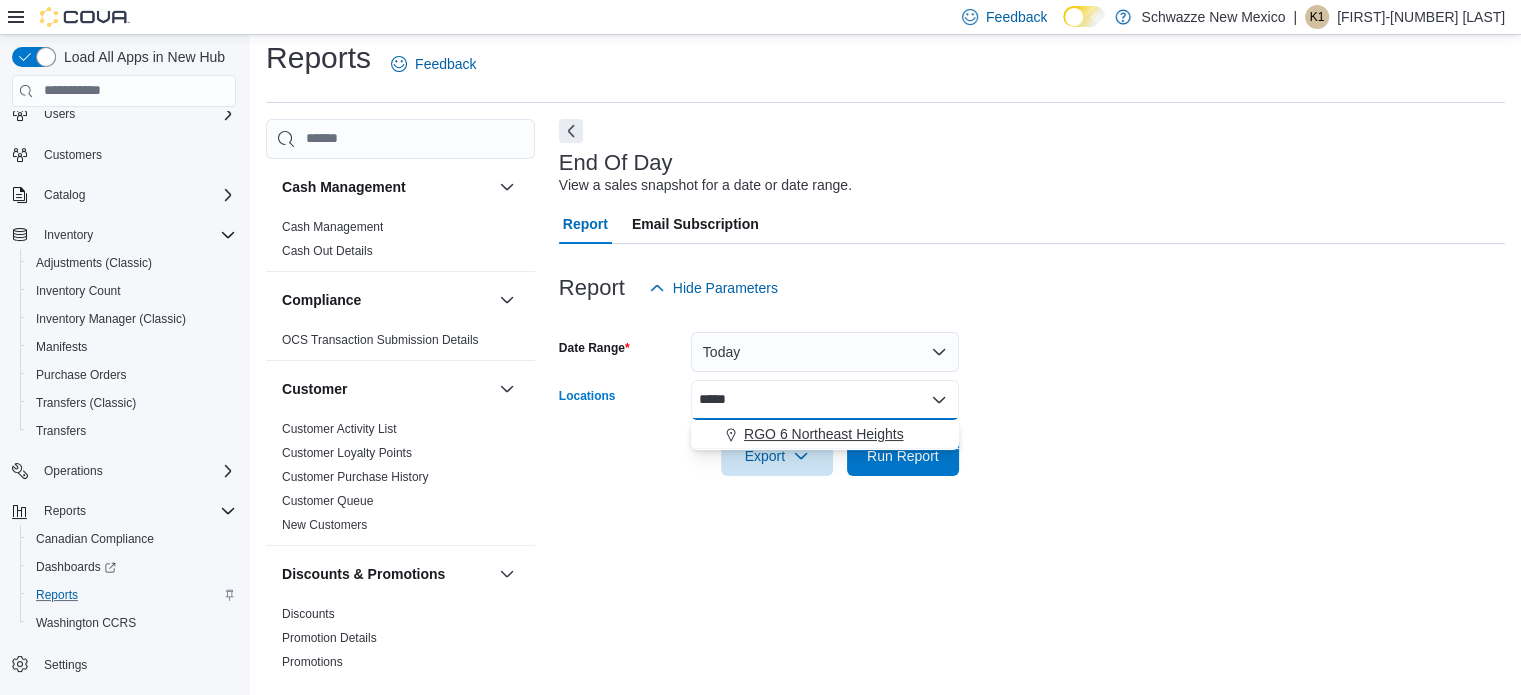 type on "*****" 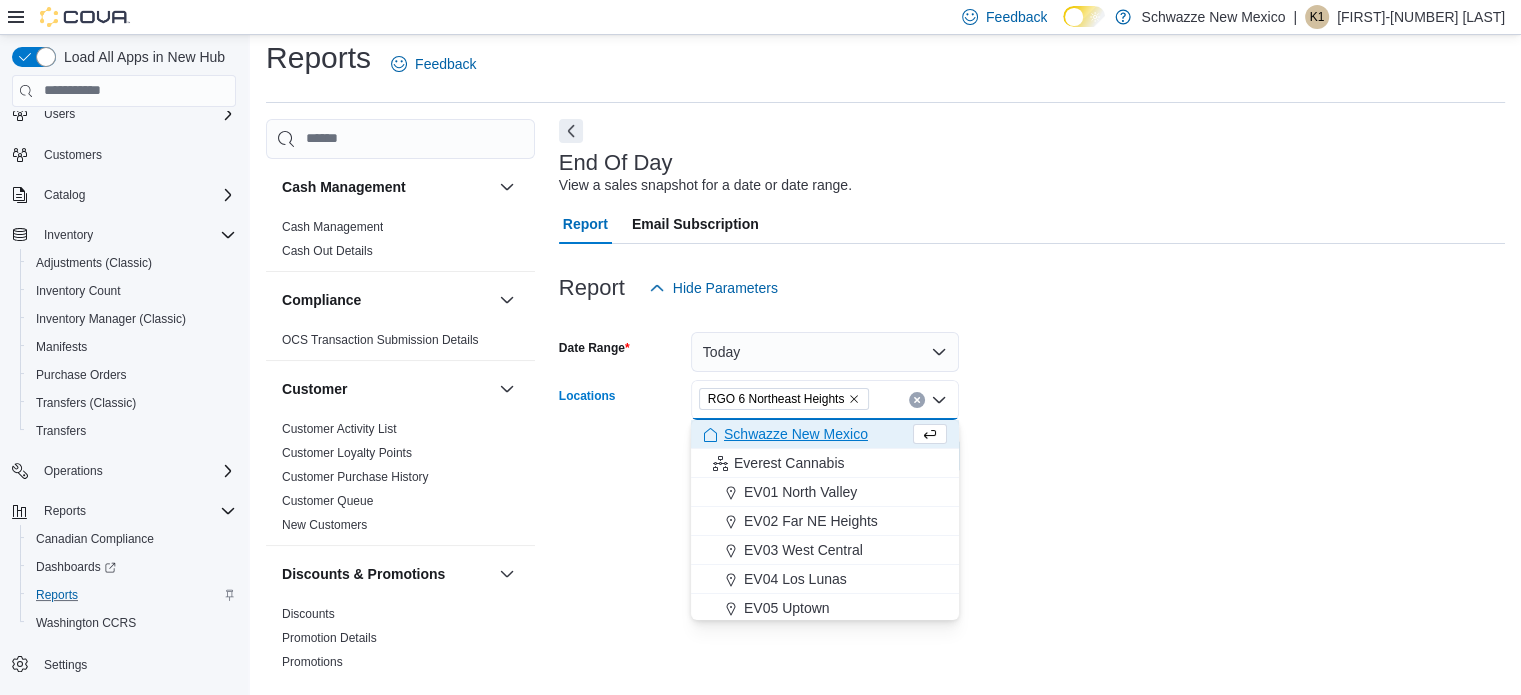 click at bounding box center (1032, 320) 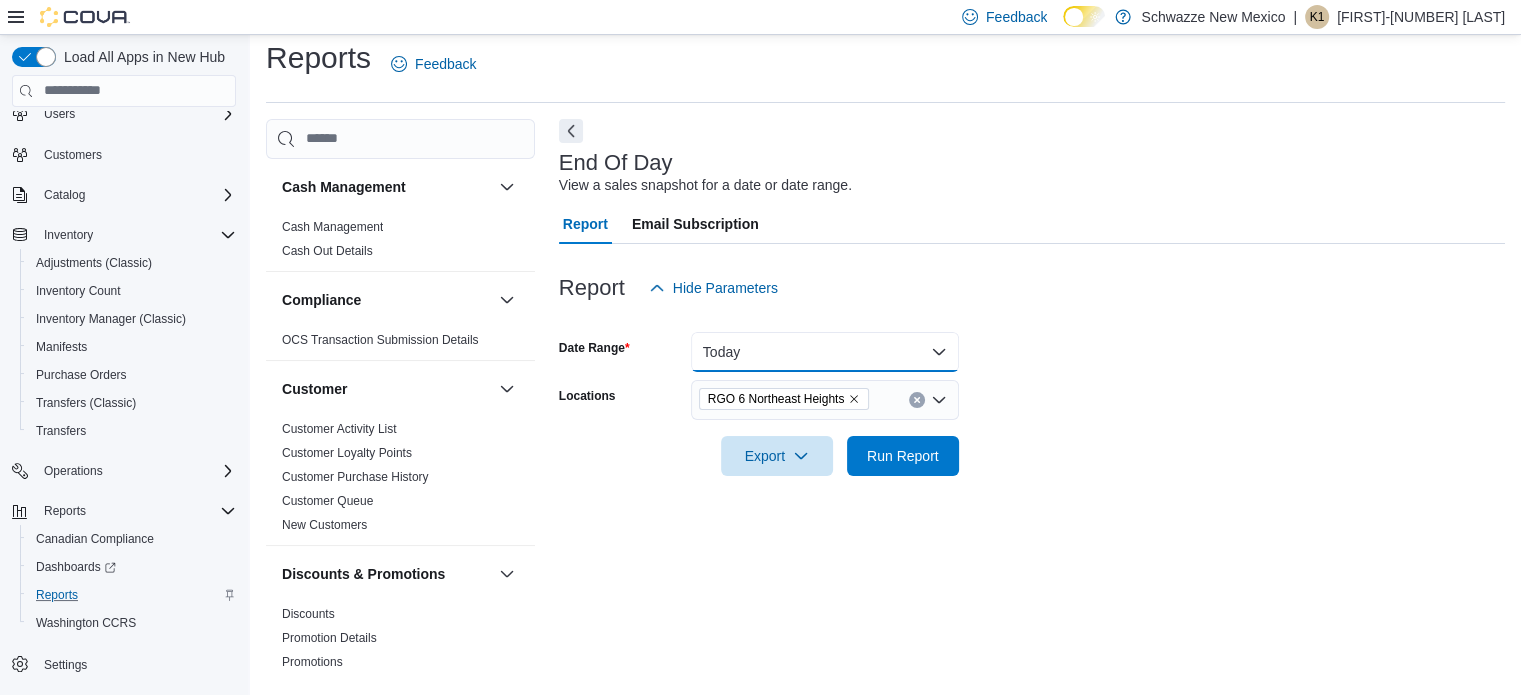 click on "Today" at bounding box center [825, 352] 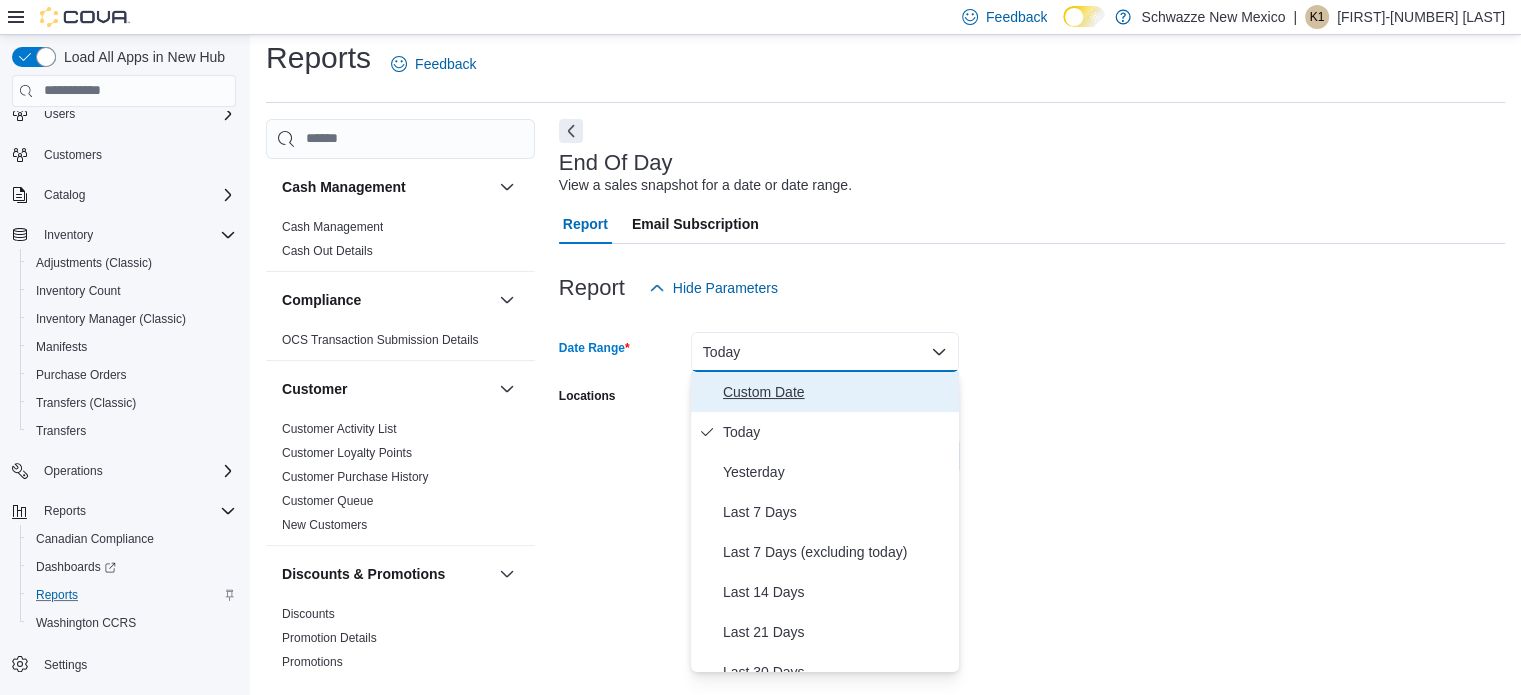 click on "Custom Date" at bounding box center [837, 392] 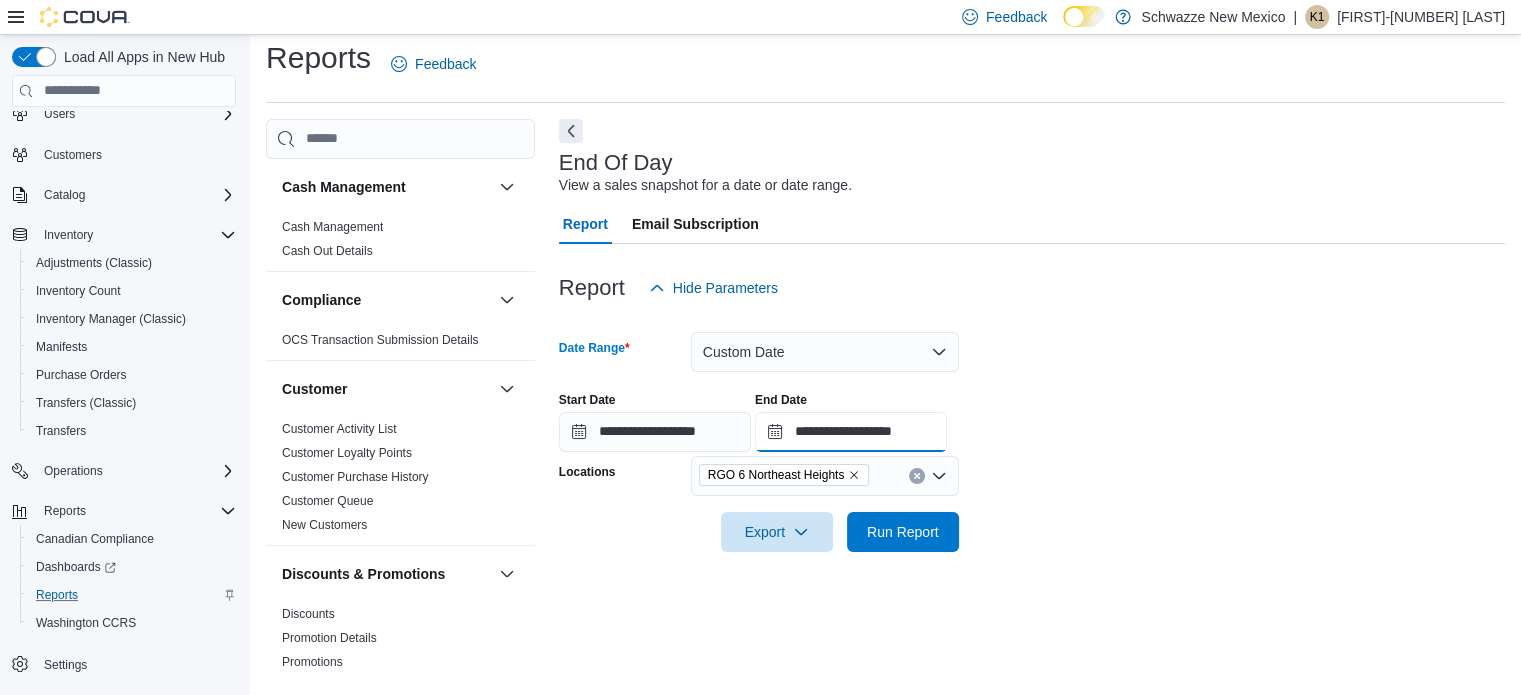 click on "**********" at bounding box center [851, 432] 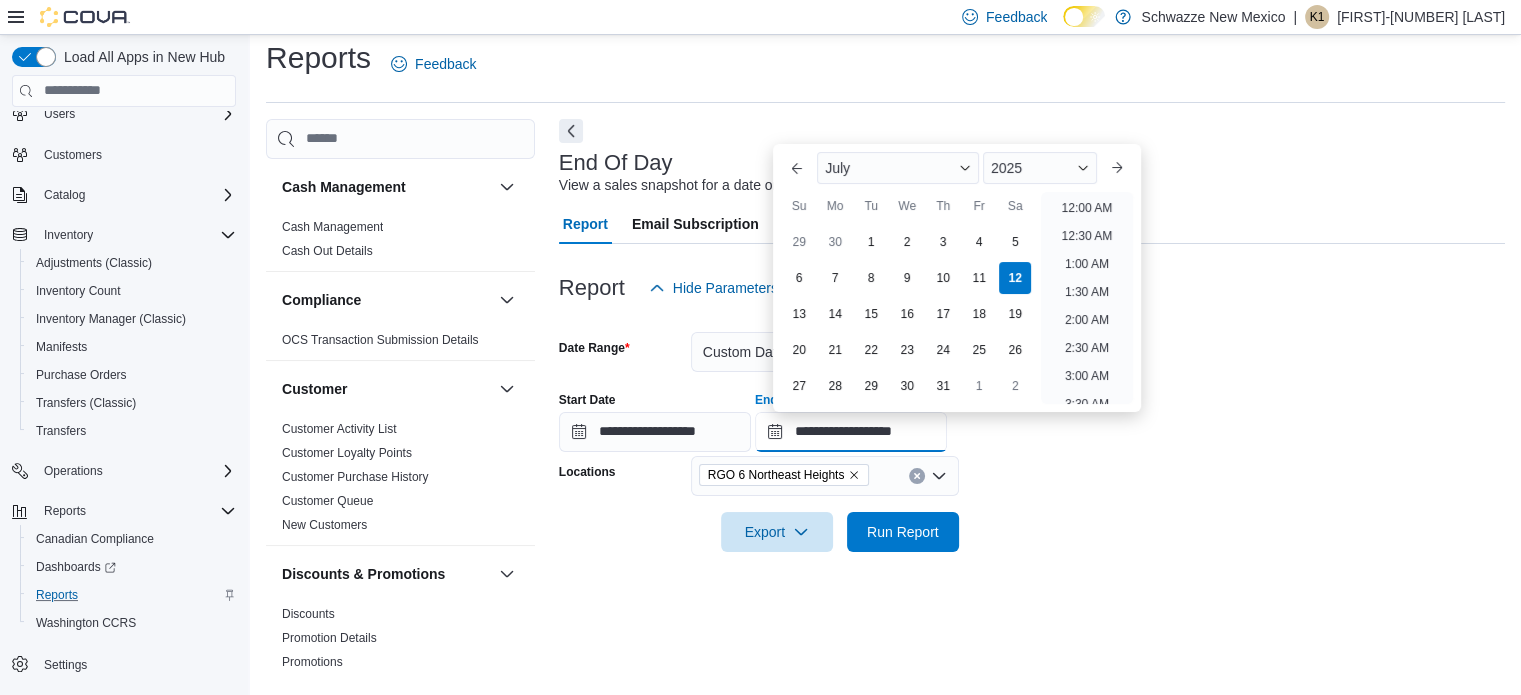 scroll, scrollTop: 1136, scrollLeft: 0, axis: vertical 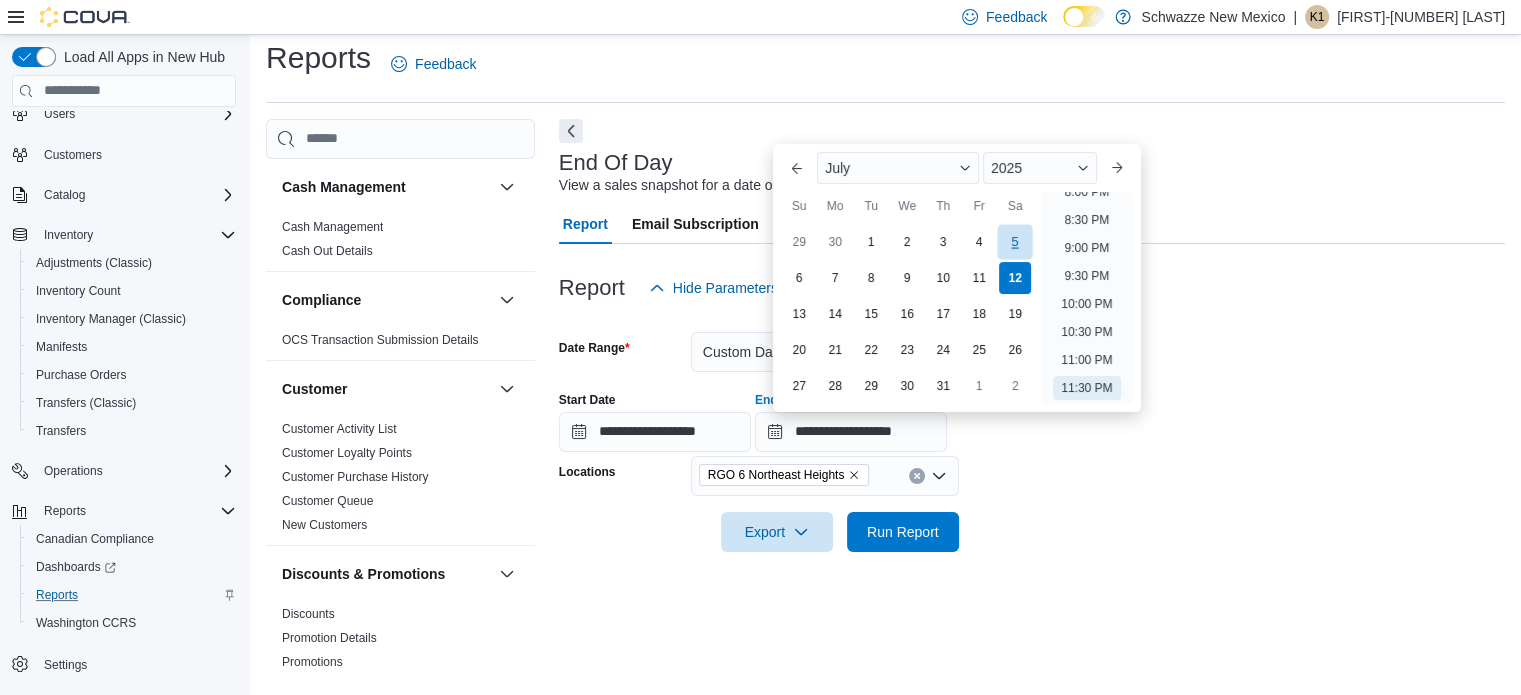 click on "5" at bounding box center (1015, 241) 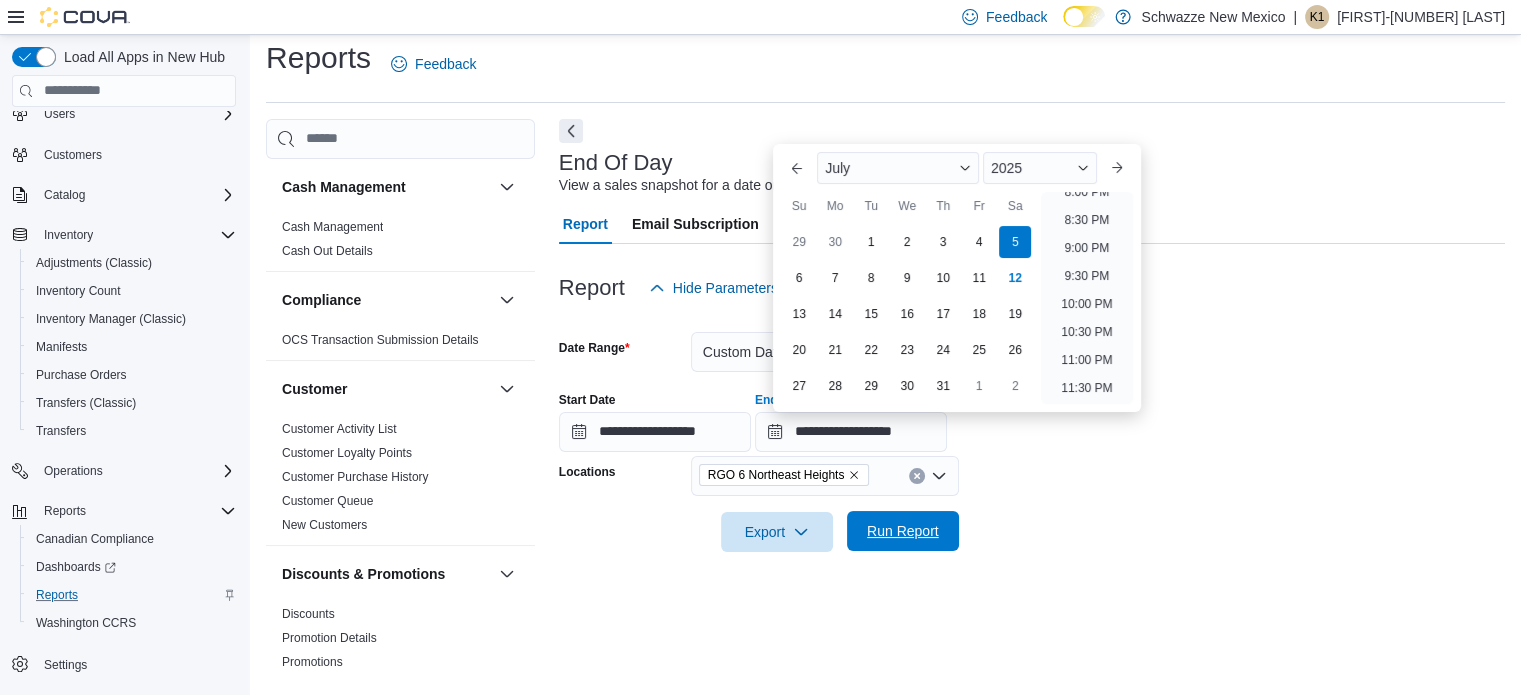 click on "Run Report" at bounding box center [903, 531] 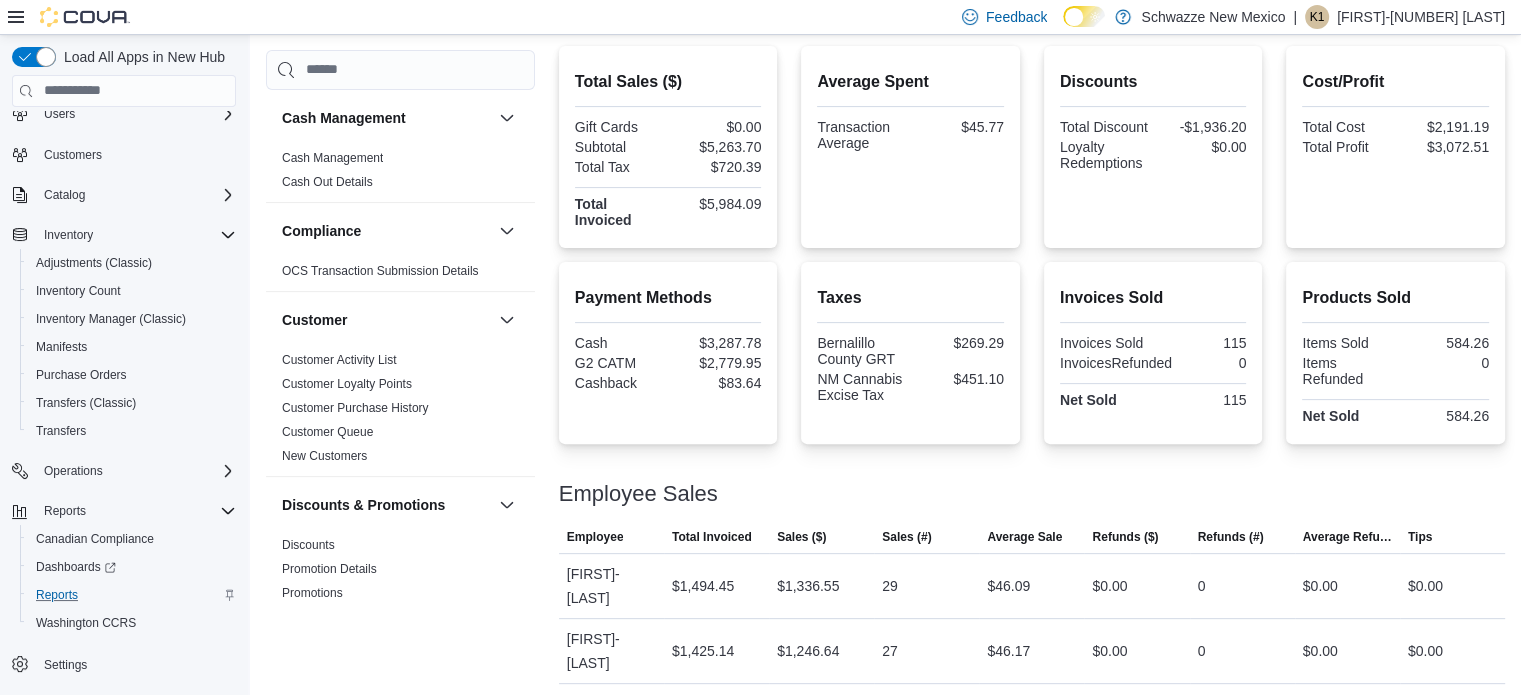 scroll, scrollTop: 265, scrollLeft: 0, axis: vertical 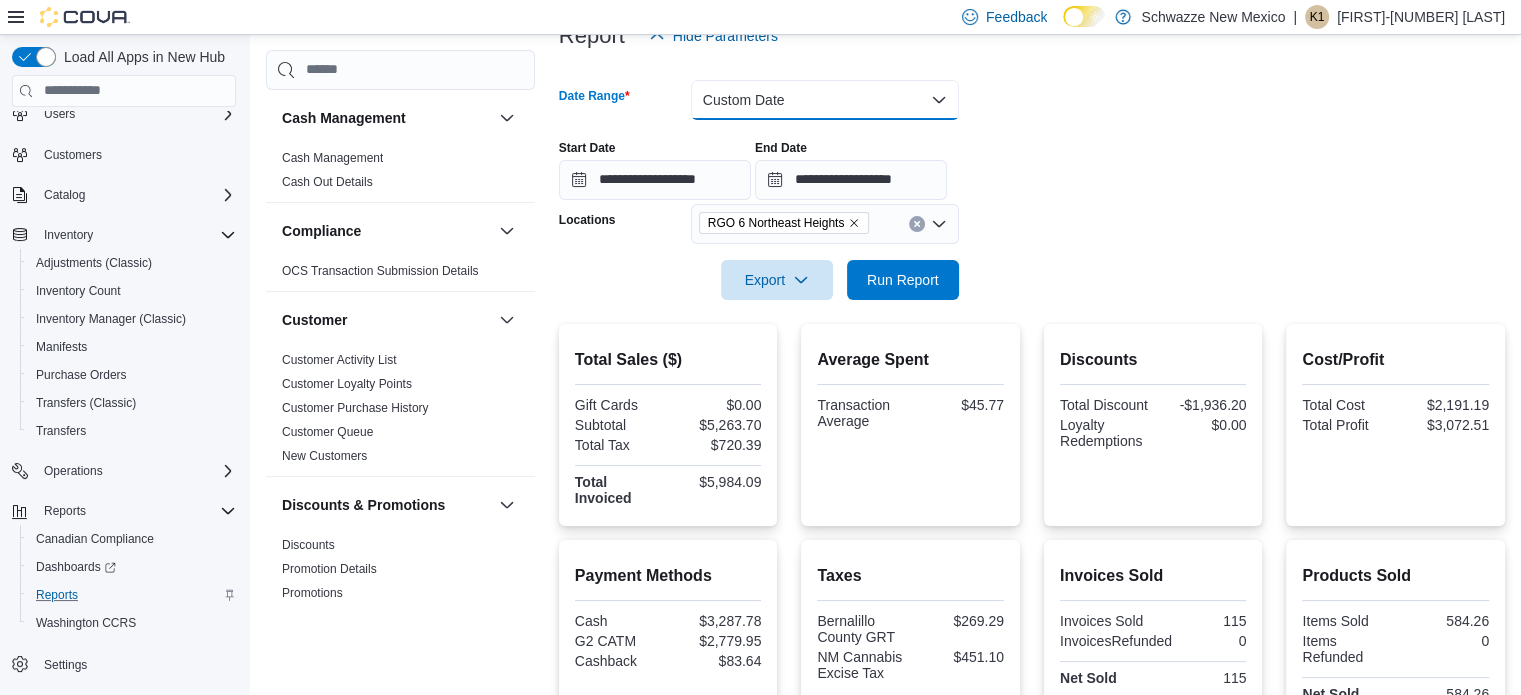 click on "Custom Date" at bounding box center (825, 100) 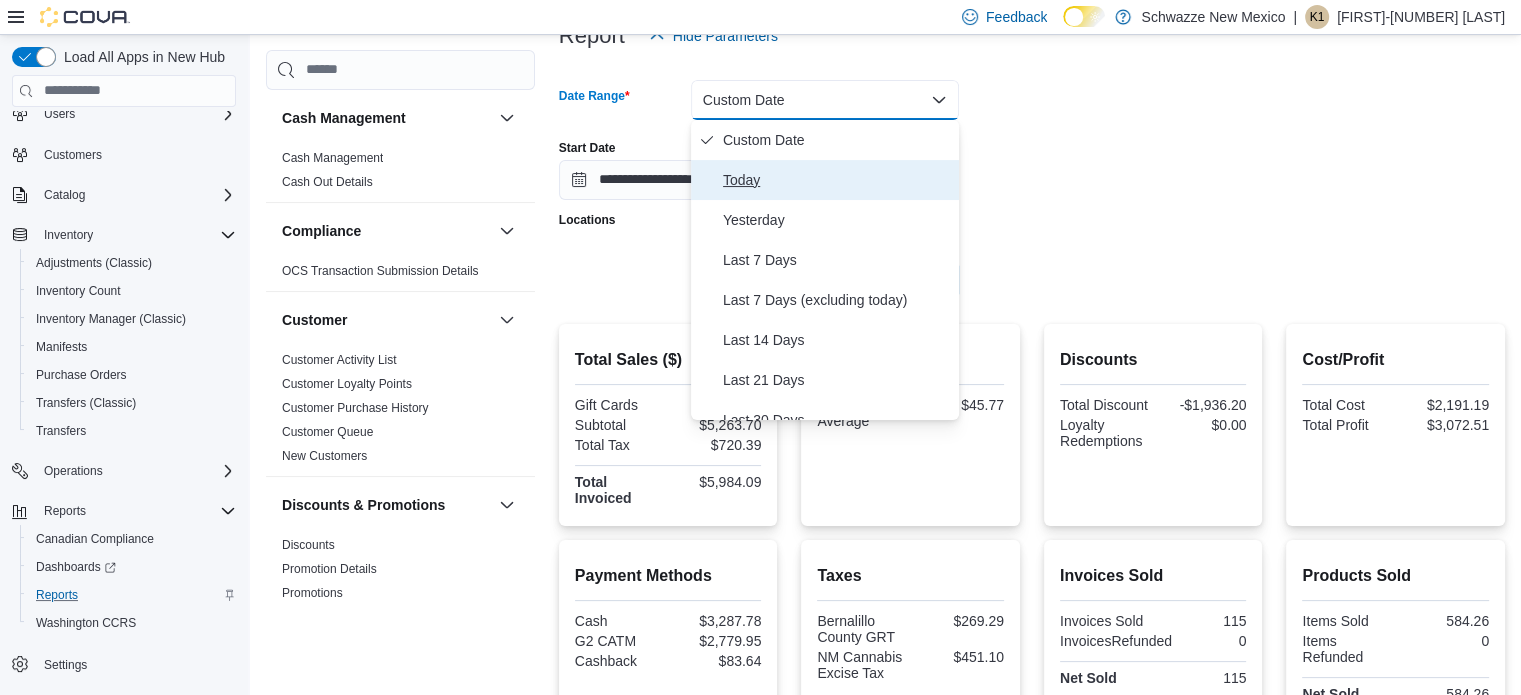 click on "Today" at bounding box center [837, 180] 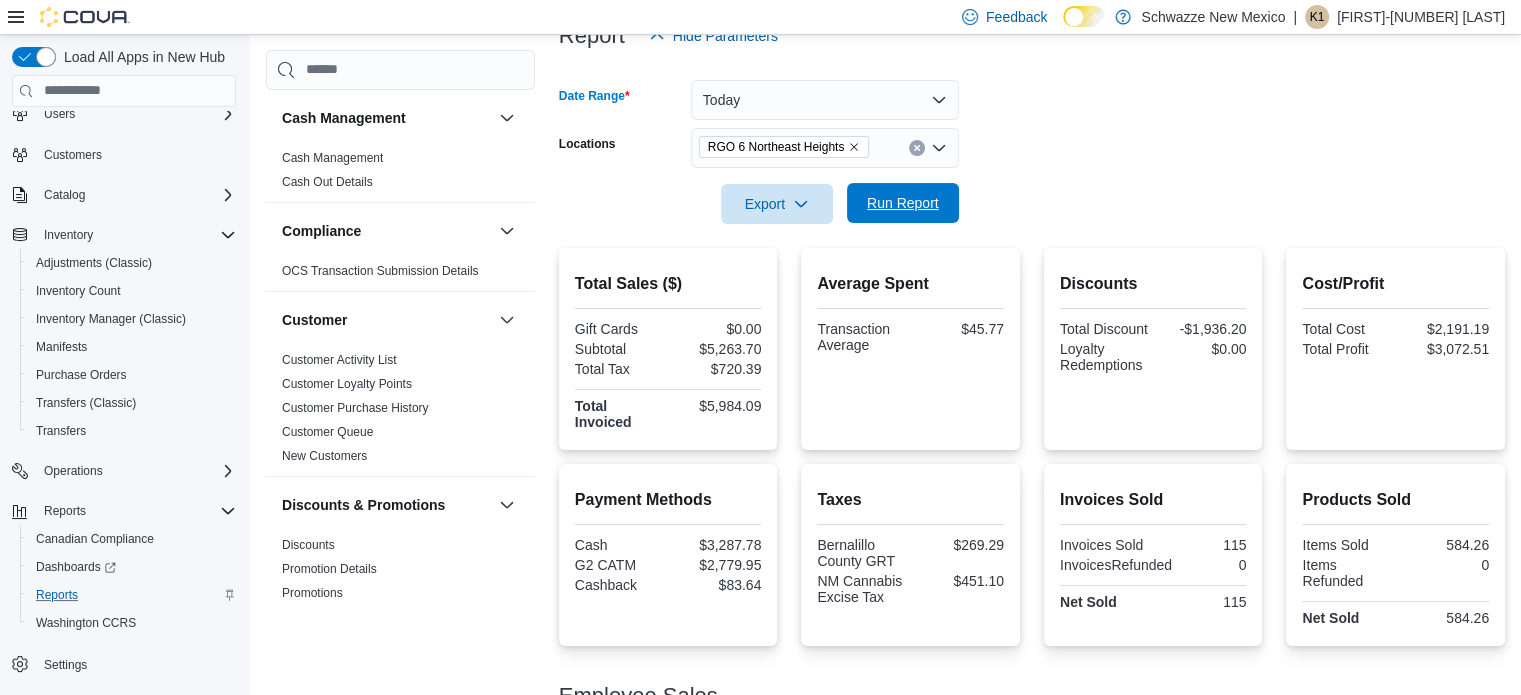 click on "Run Report" at bounding box center [903, 203] 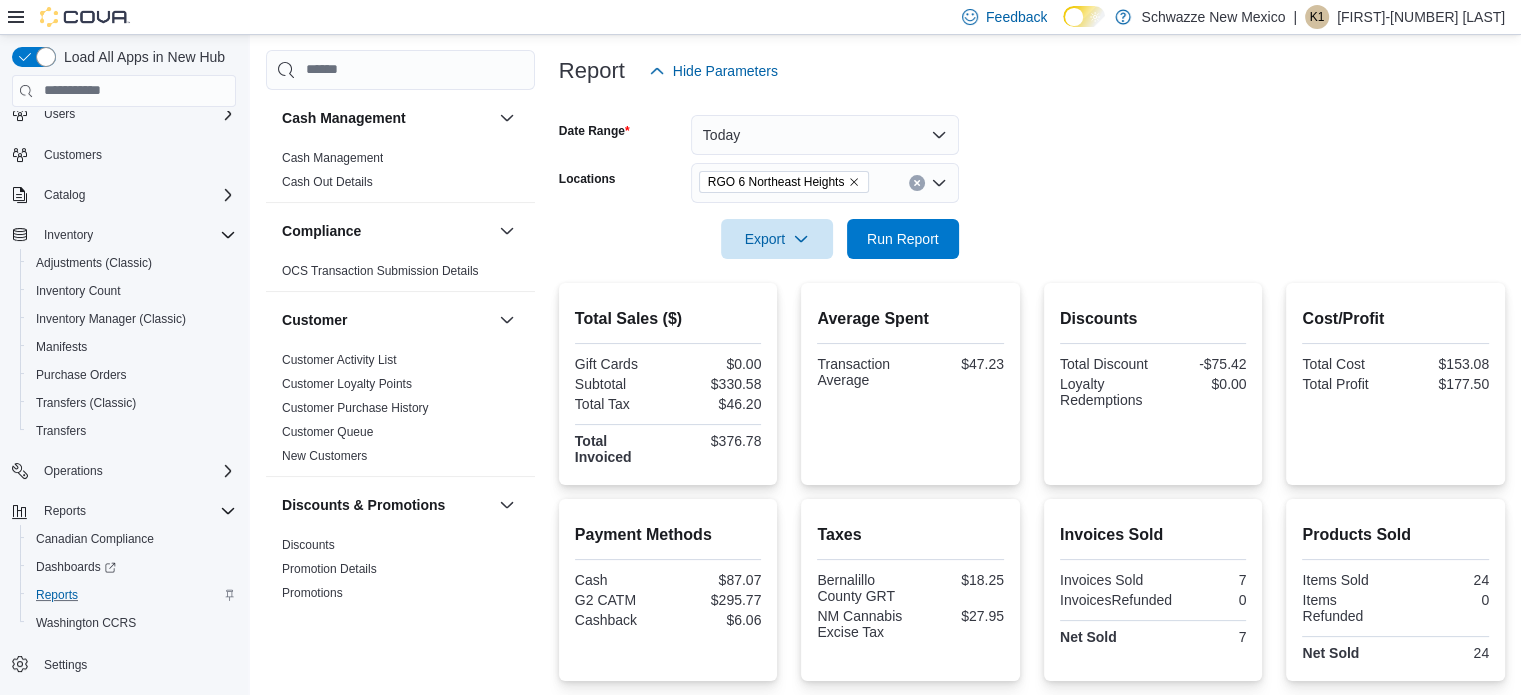 scroll, scrollTop: 0, scrollLeft: 0, axis: both 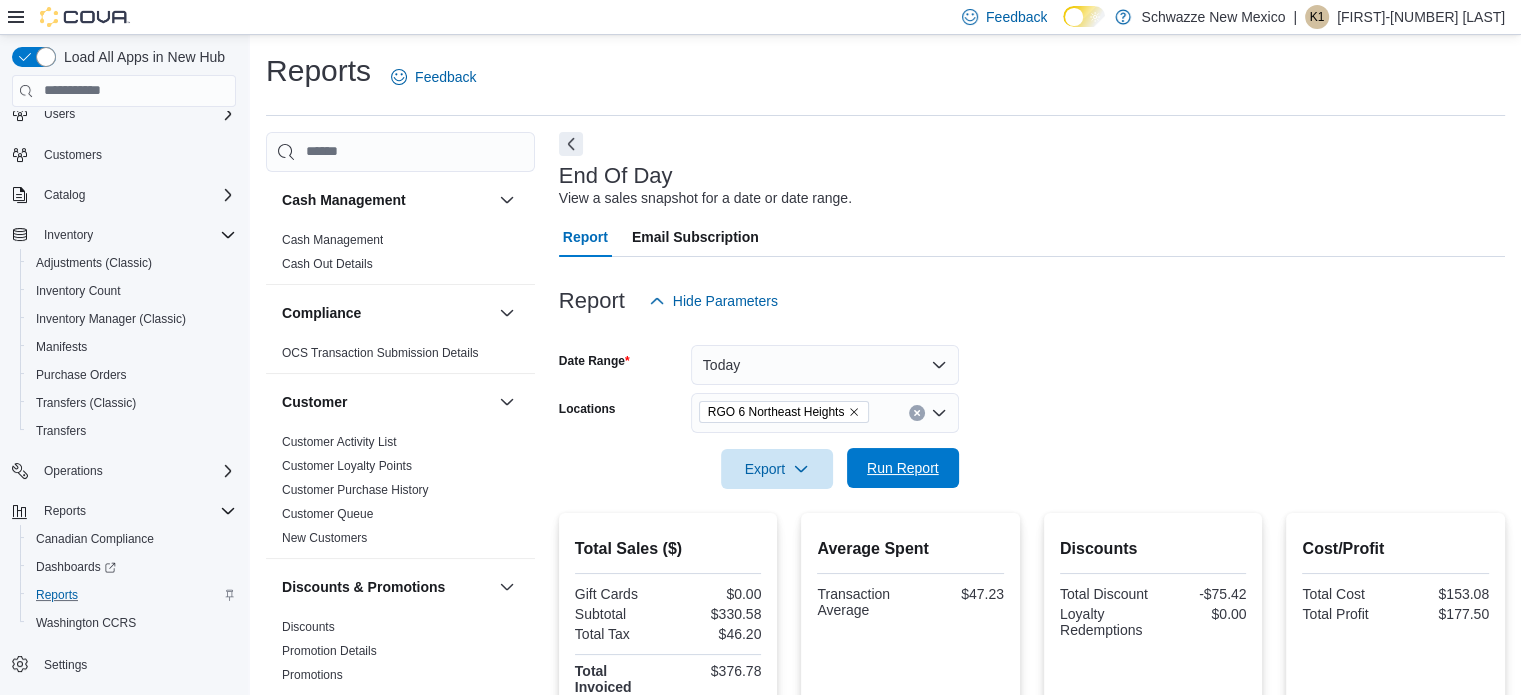 click on "Run Report" at bounding box center (903, 468) 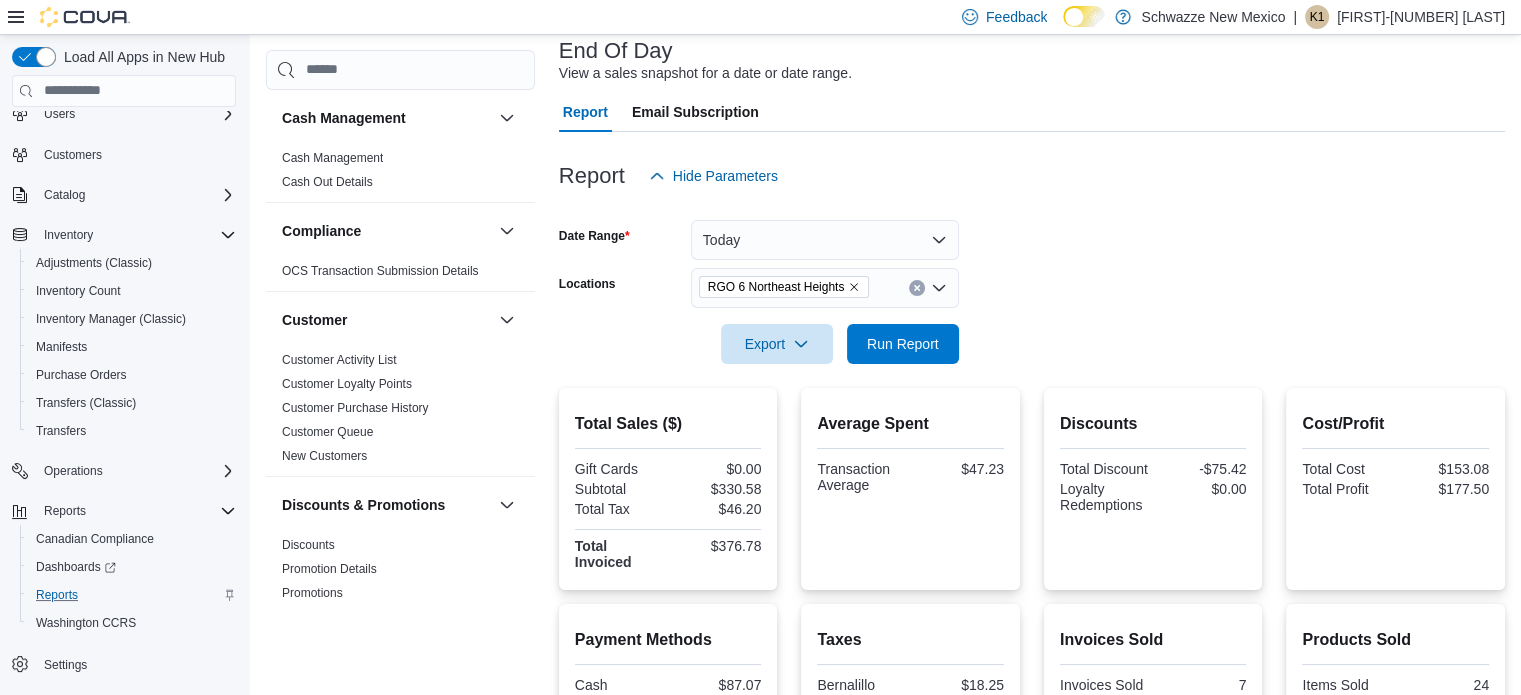 scroll, scrollTop: 0, scrollLeft: 0, axis: both 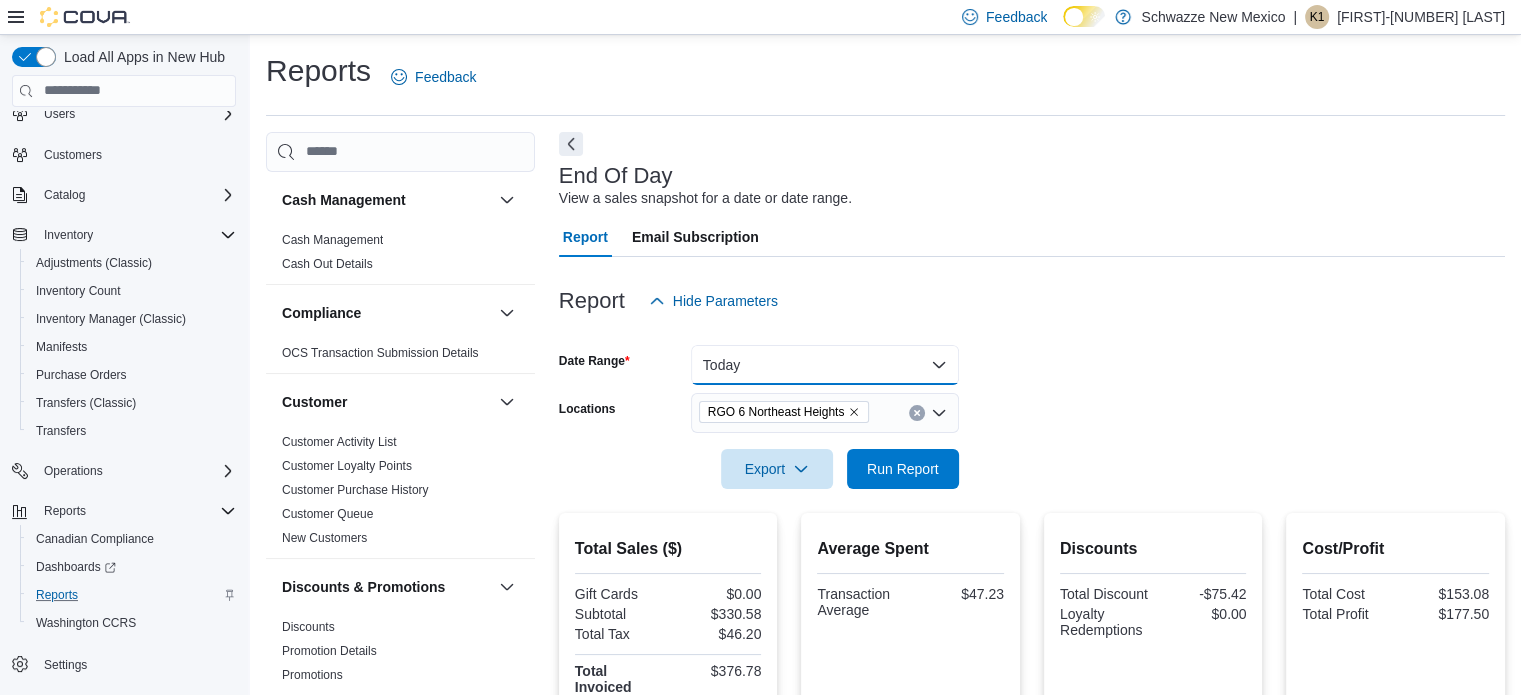 click on "Today" at bounding box center [825, 365] 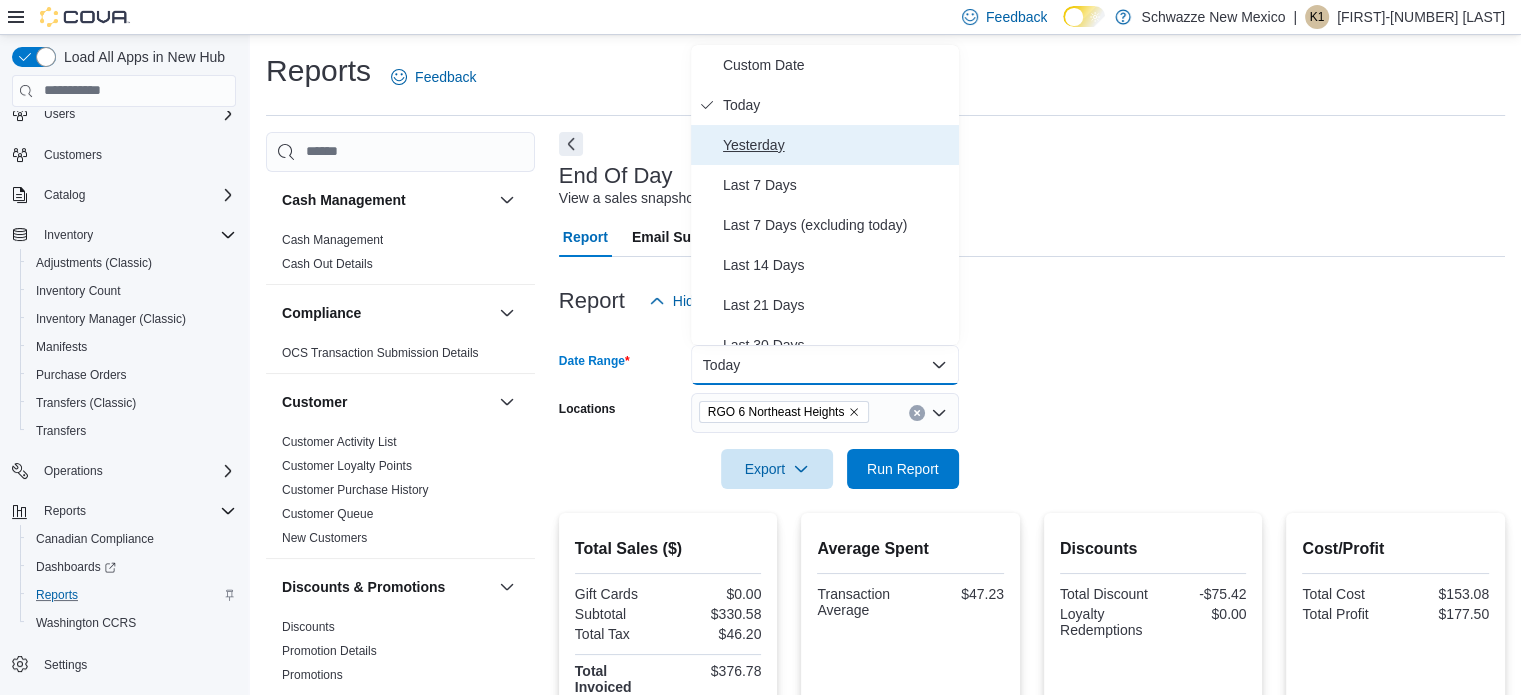 click on "Yesterday" at bounding box center [837, 145] 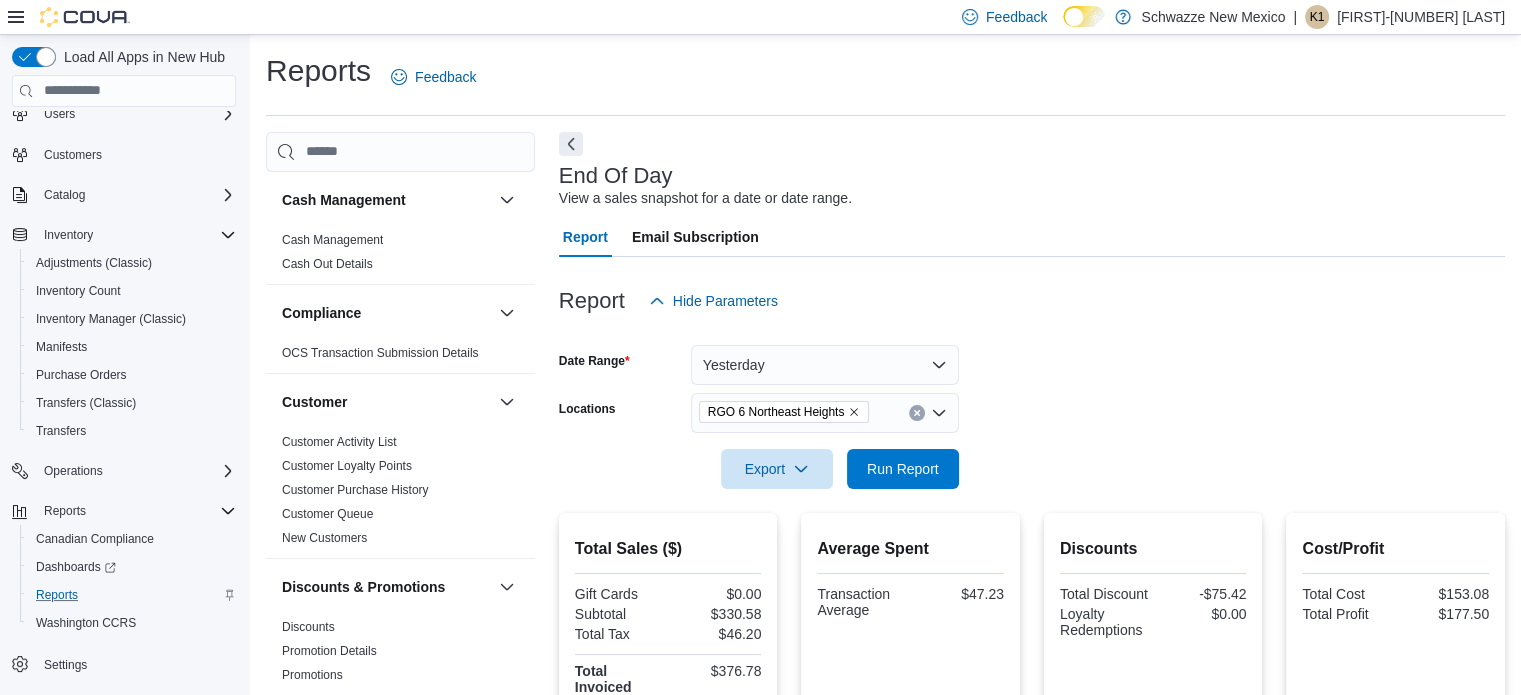 click at bounding box center [1032, 269] 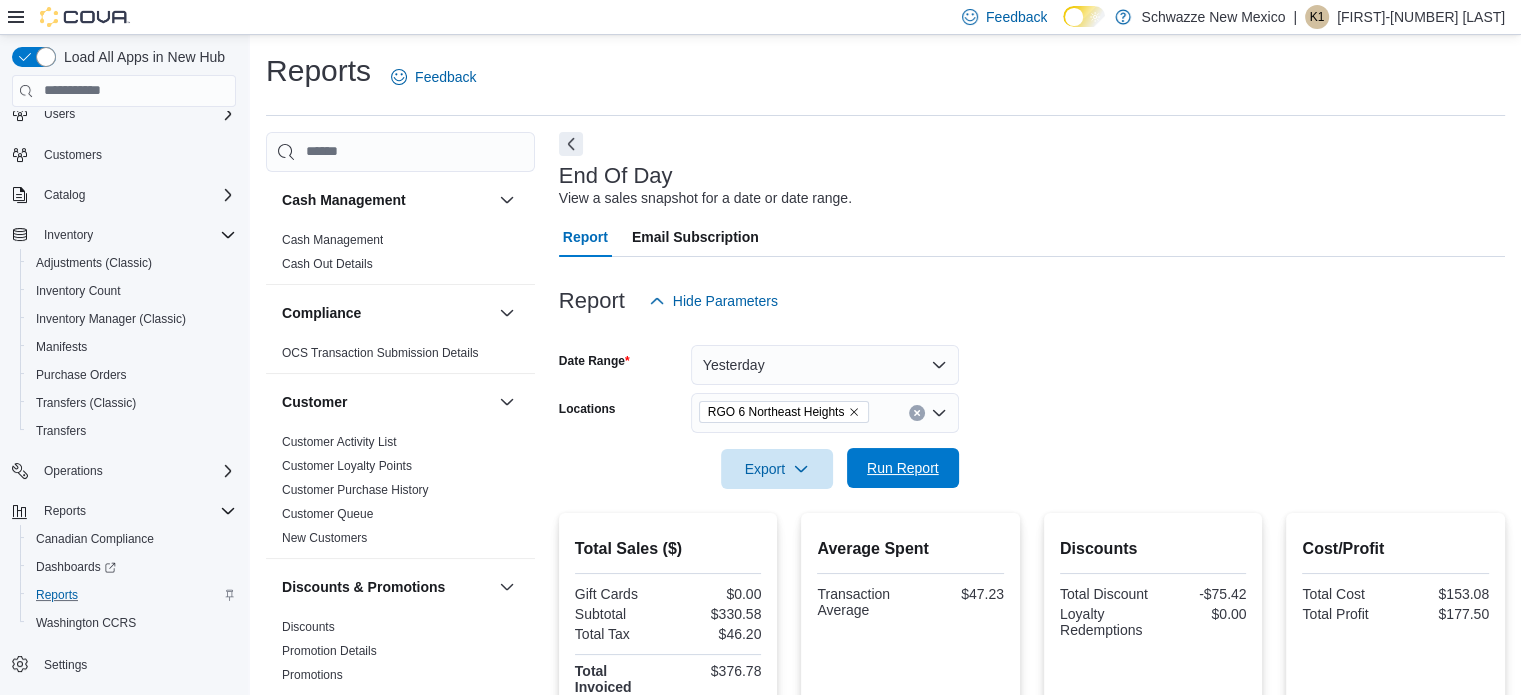 click on "Run Report" at bounding box center [903, 468] 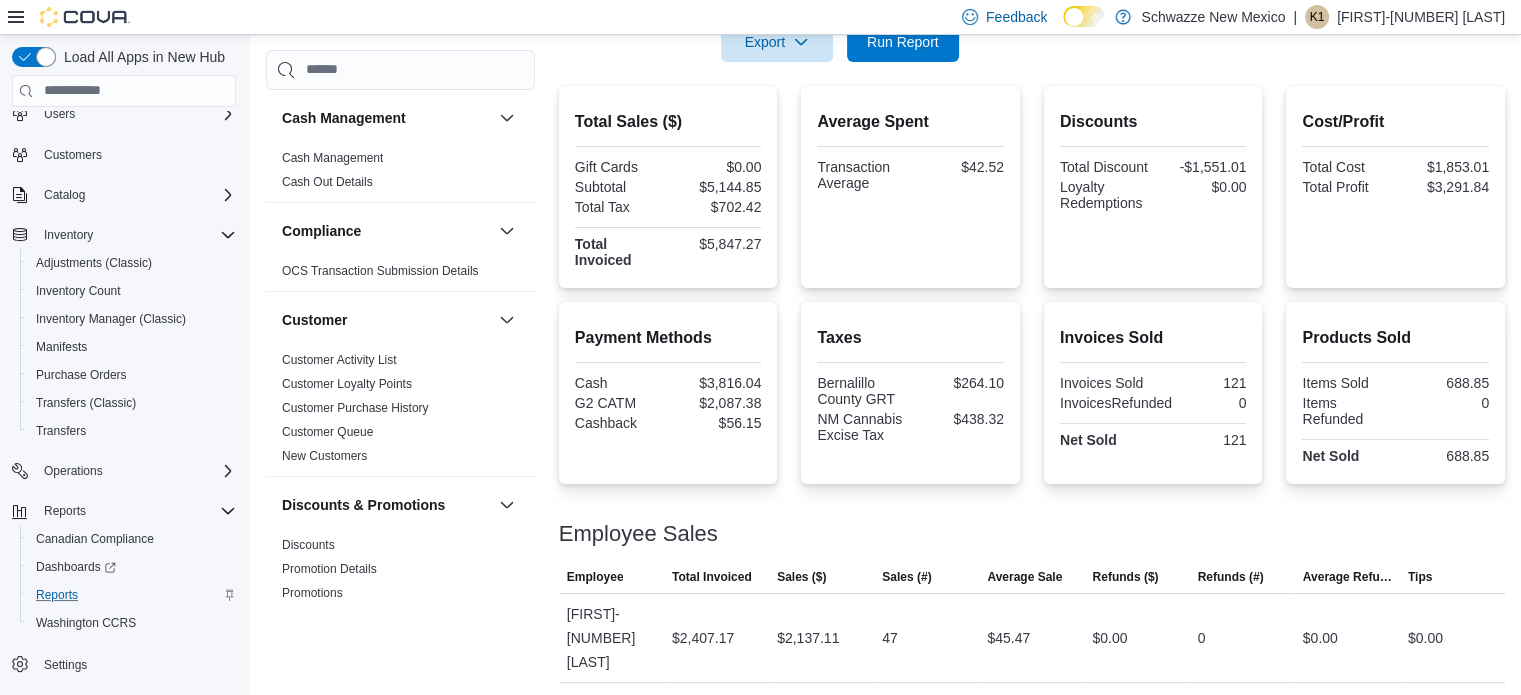 scroll, scrollTop: 0, scrollLeft: 0, axis: both 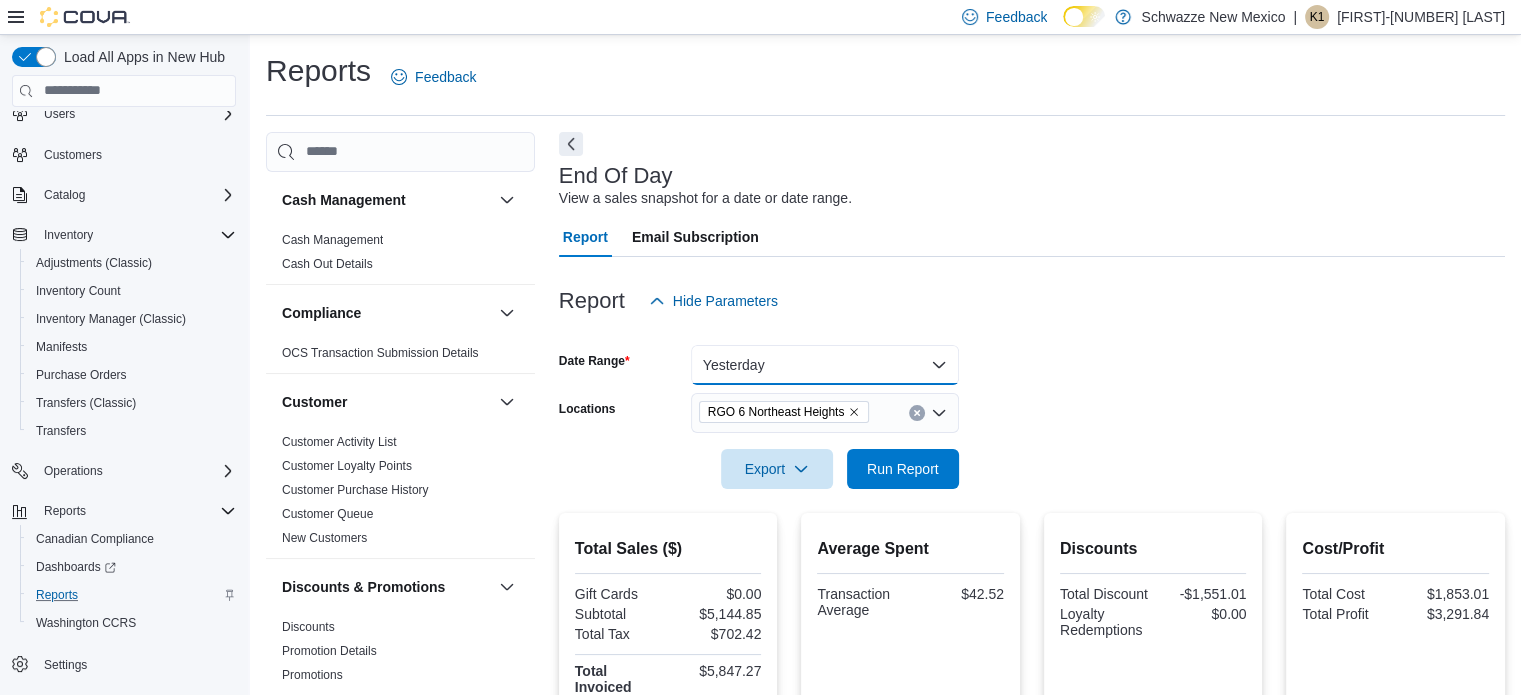 click on "Yesterday" at bounding box center (825, 365) 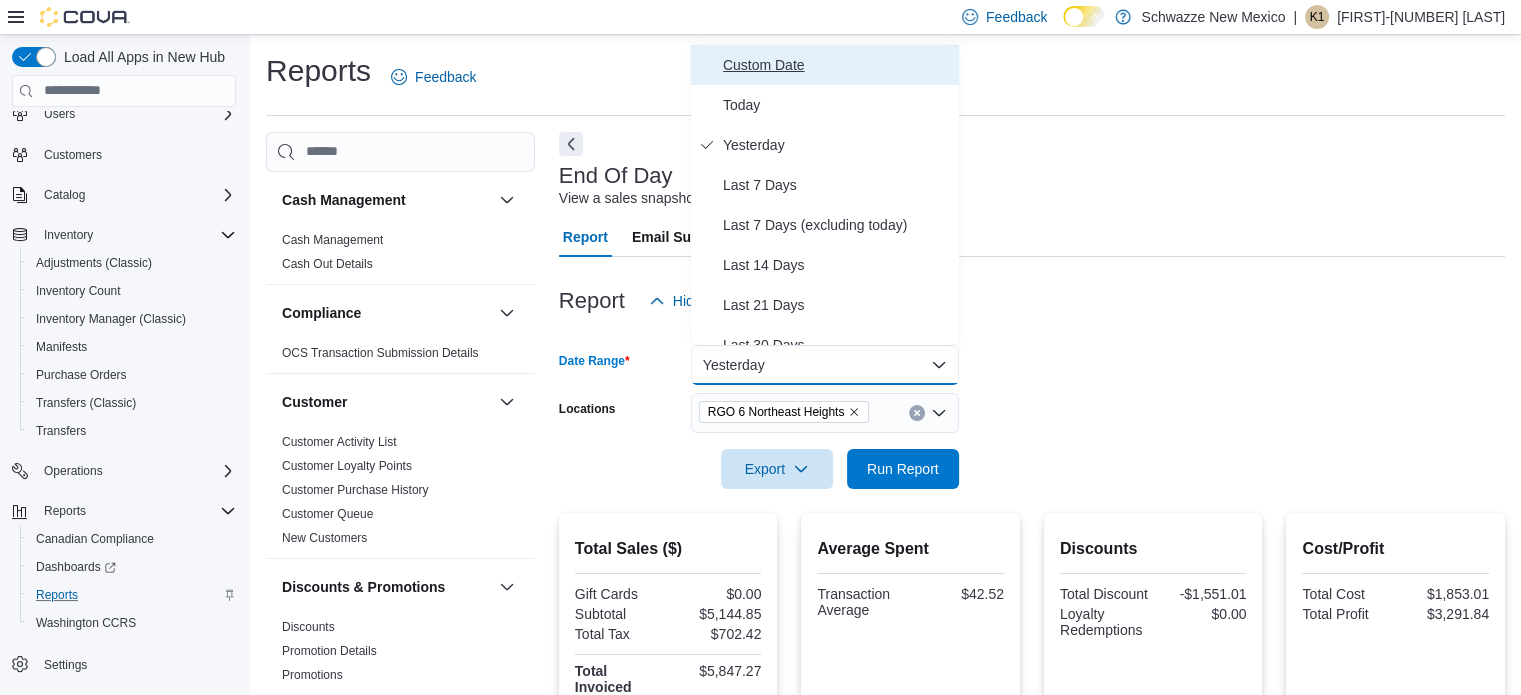 click on "Custom Date" at bounding box center (825, 65) 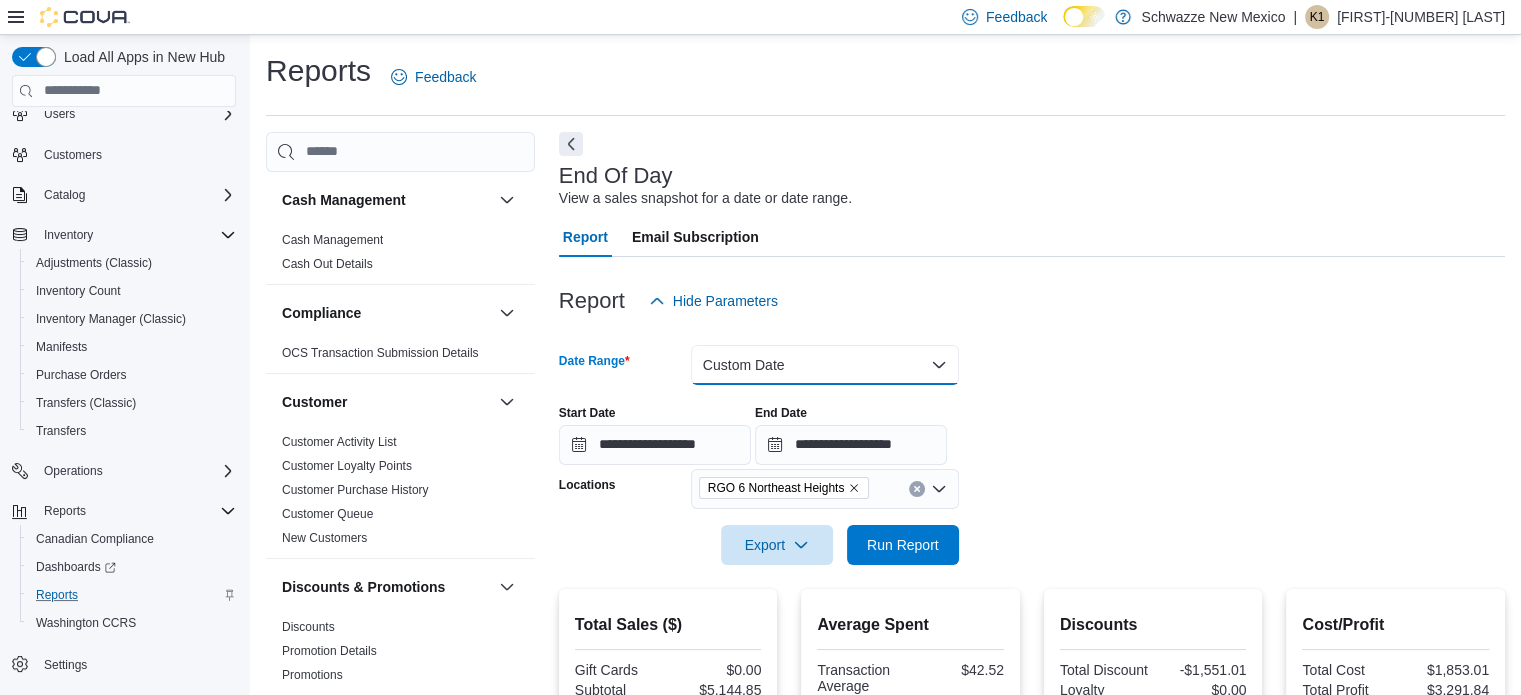 click on "Custom Date" at bounding box center (825, 365) 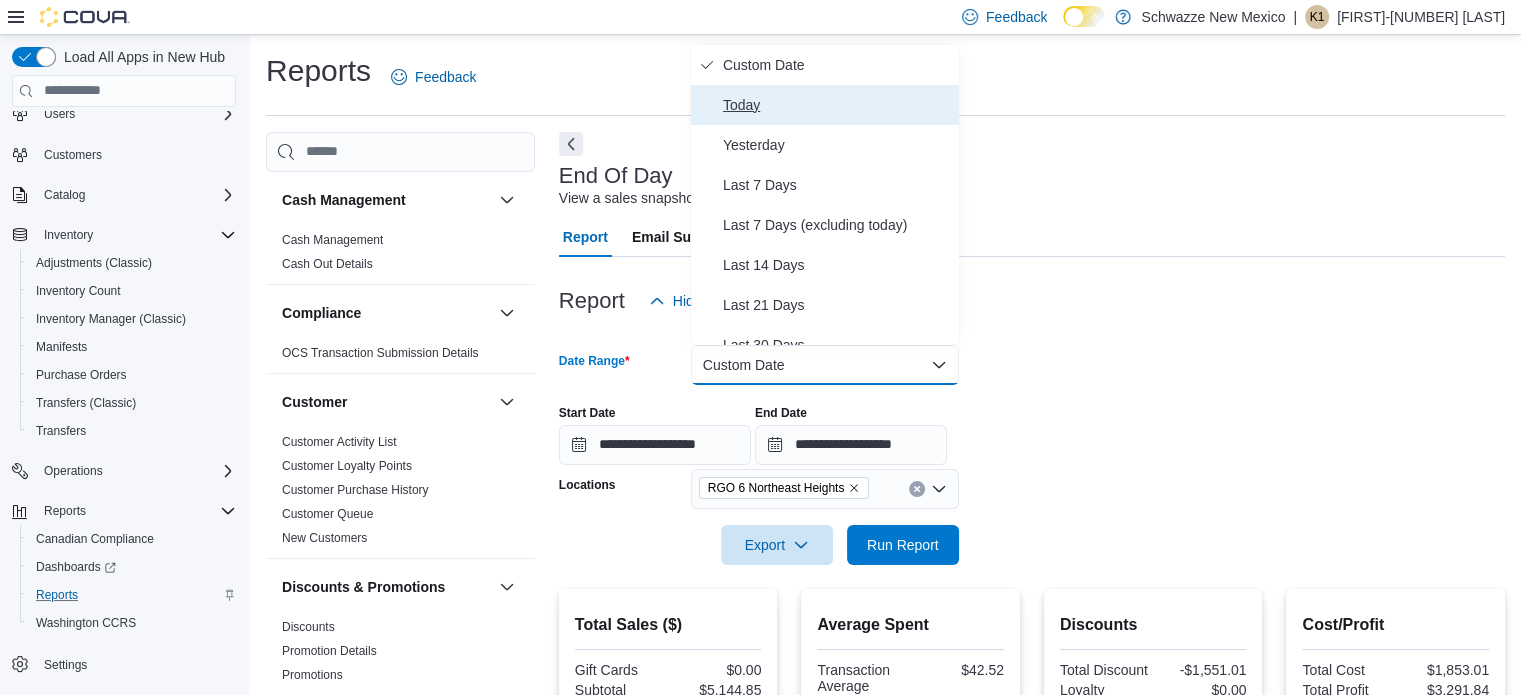 click on "Today" at bounding box center (837, 105) 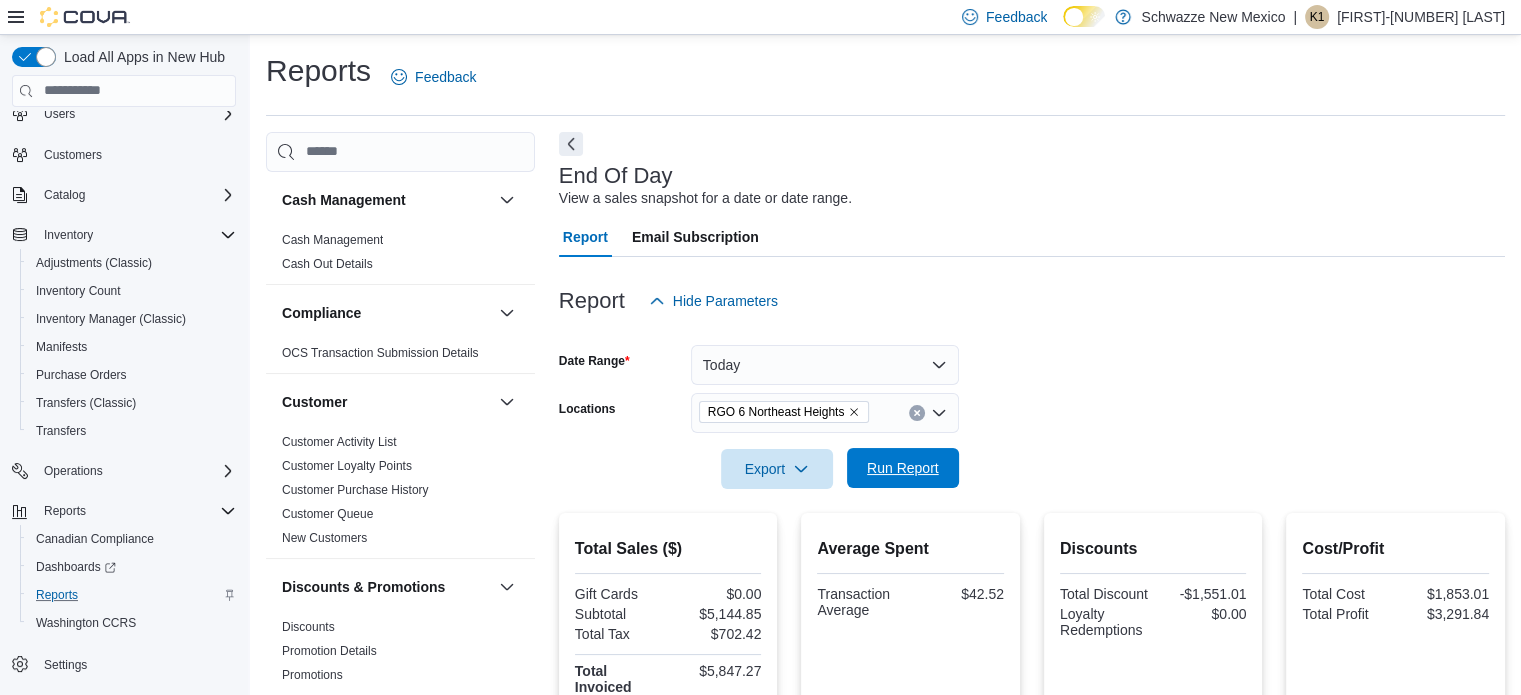 click on "Run Report" at bounding box center (903, 468) 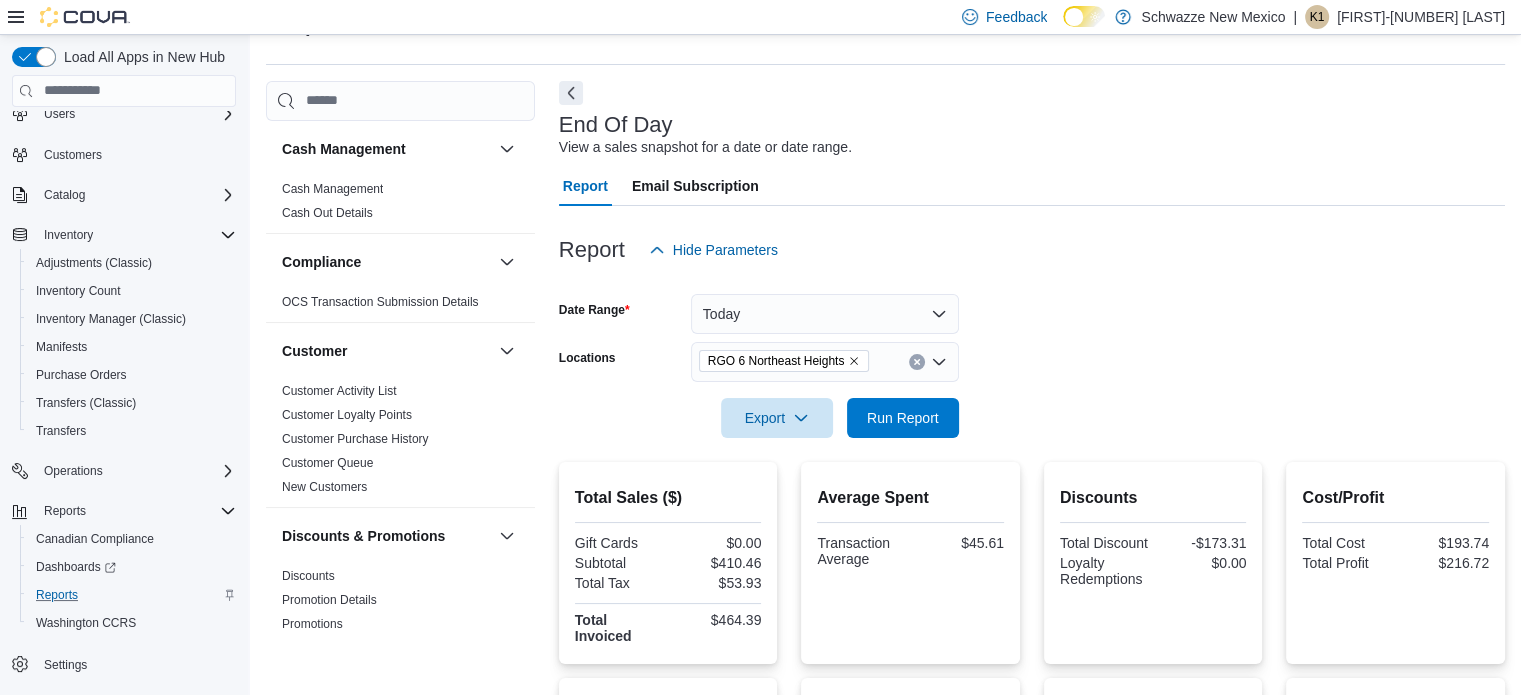 scroll, scrollTop: 0, scrollLeft: 0, axis: both 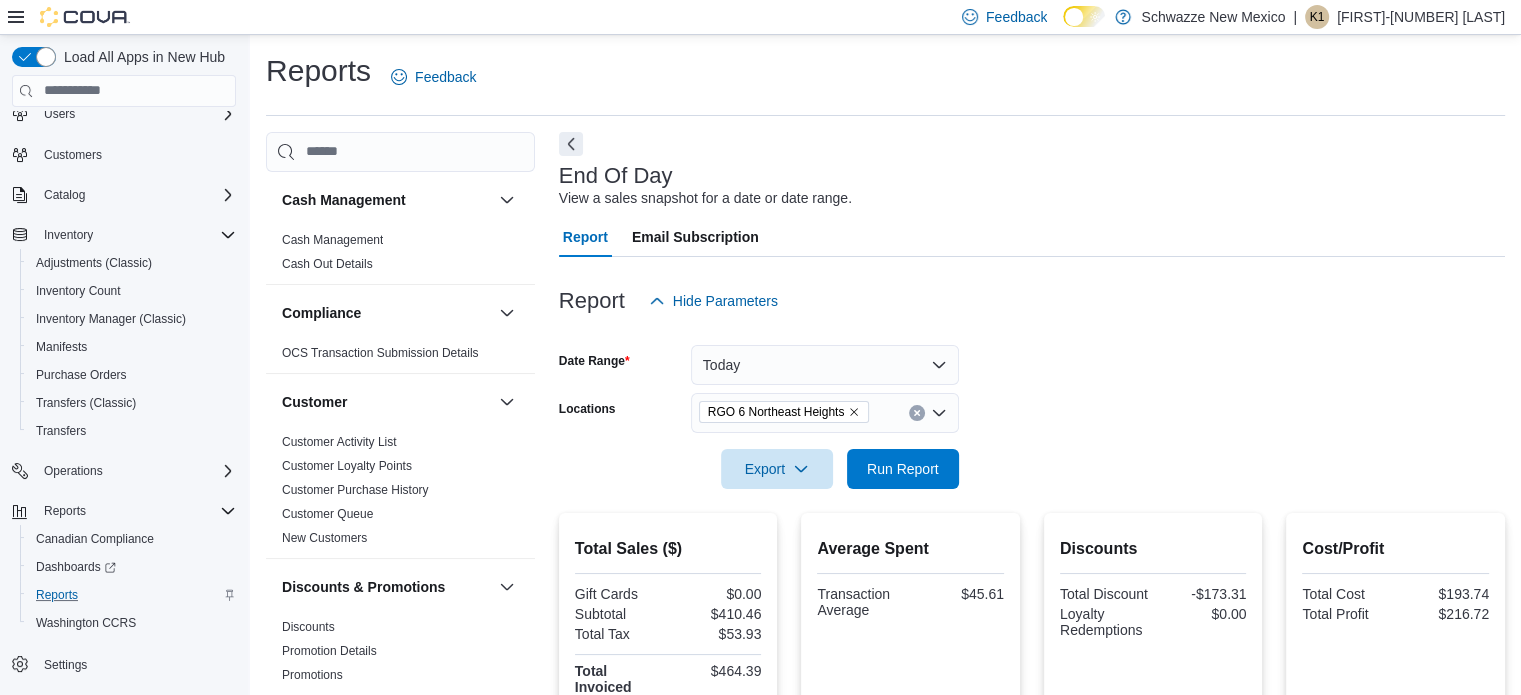 click 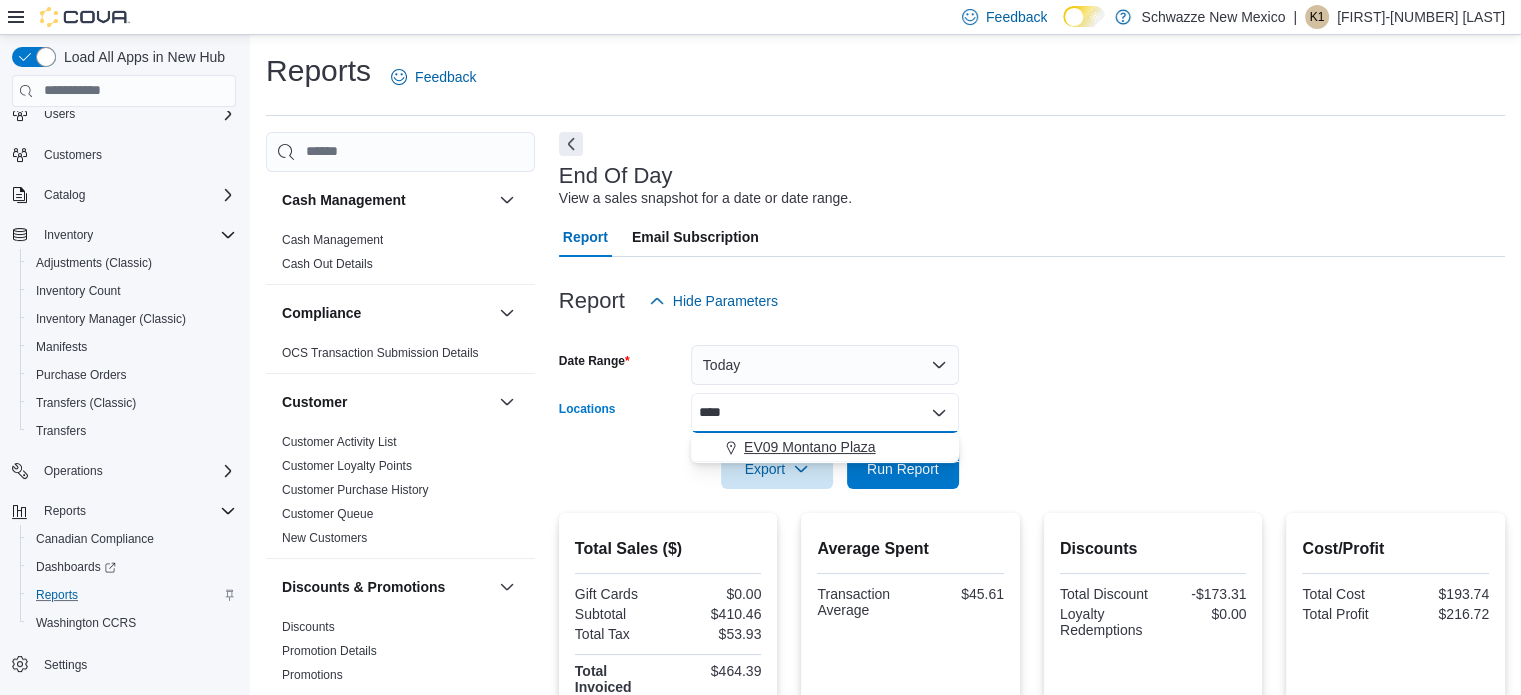 type on "****" 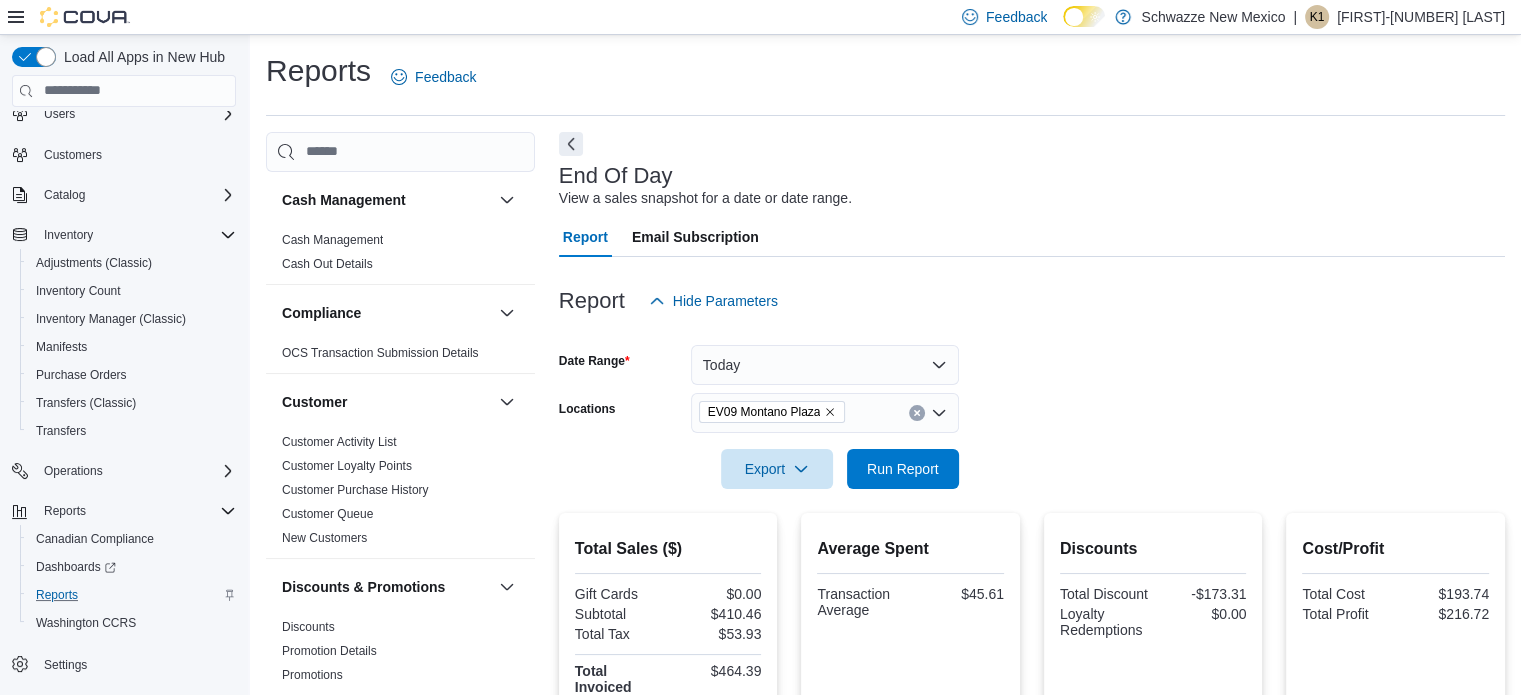 click at bounding box center [1032, 441] 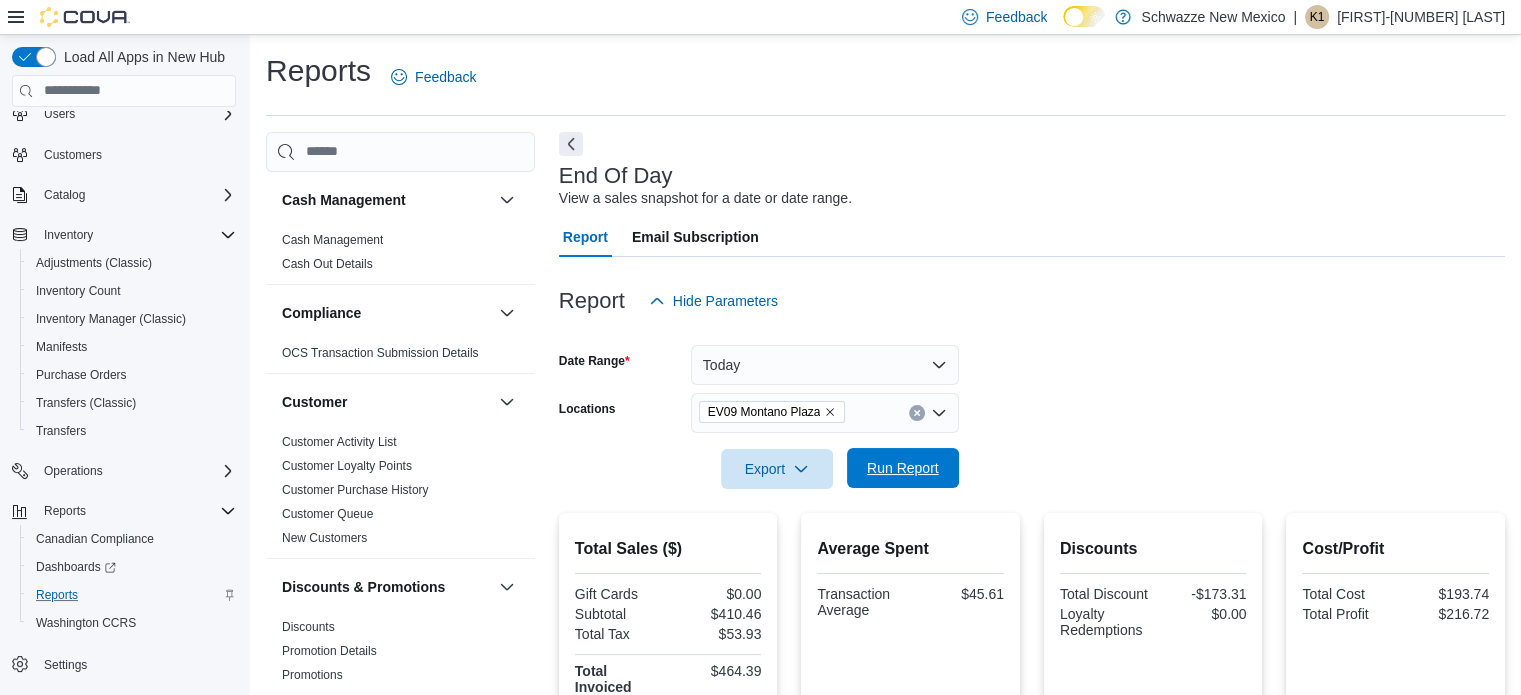 click on "Run Report" at bounding box center (903, 468) 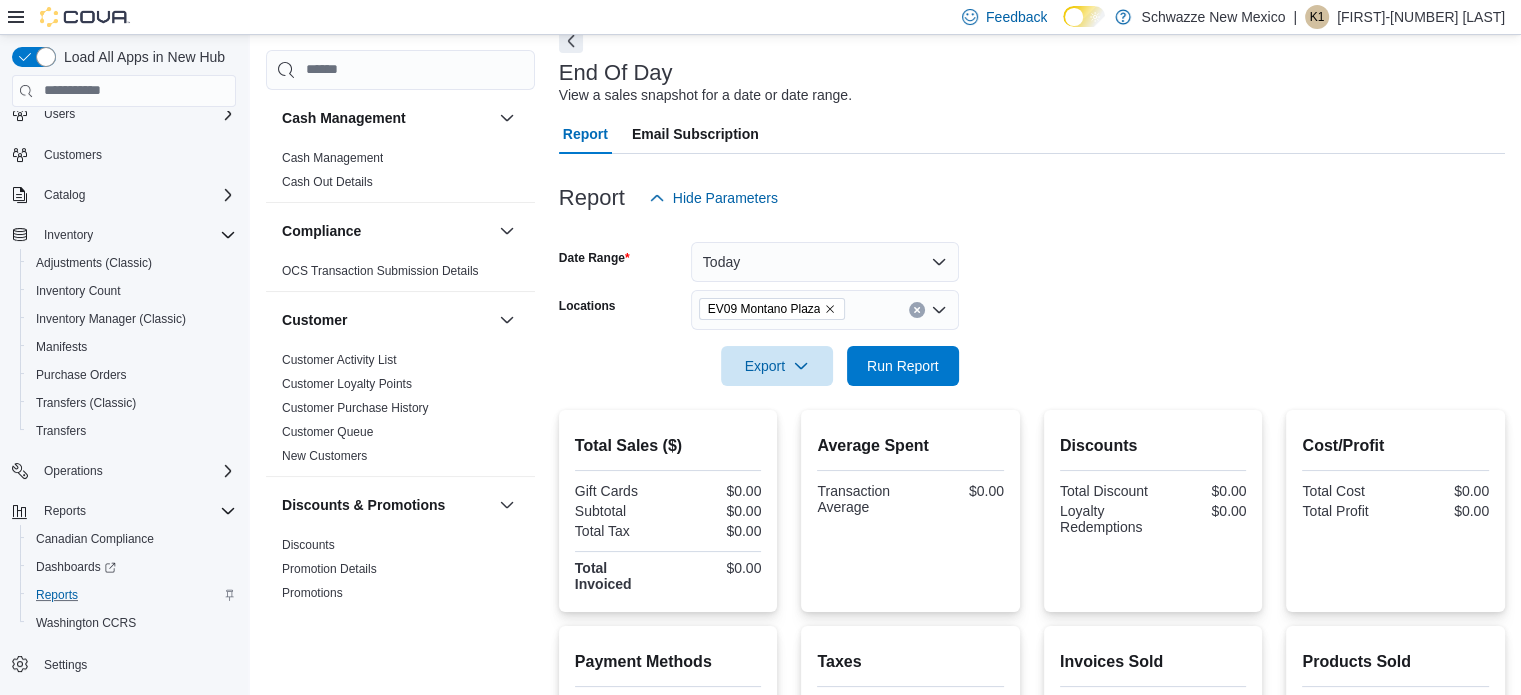 scroll, scrollTop: 0, scrollLeft: 0, axis: both 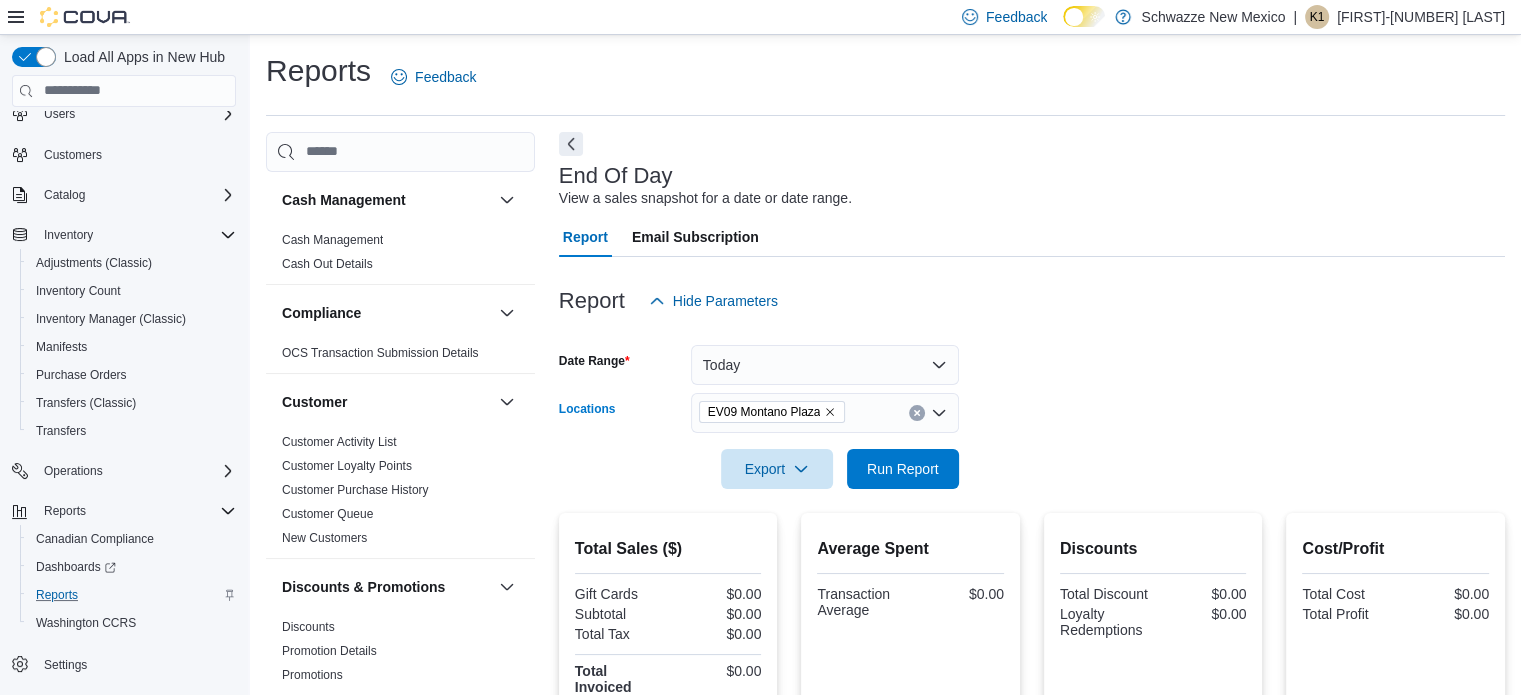 click 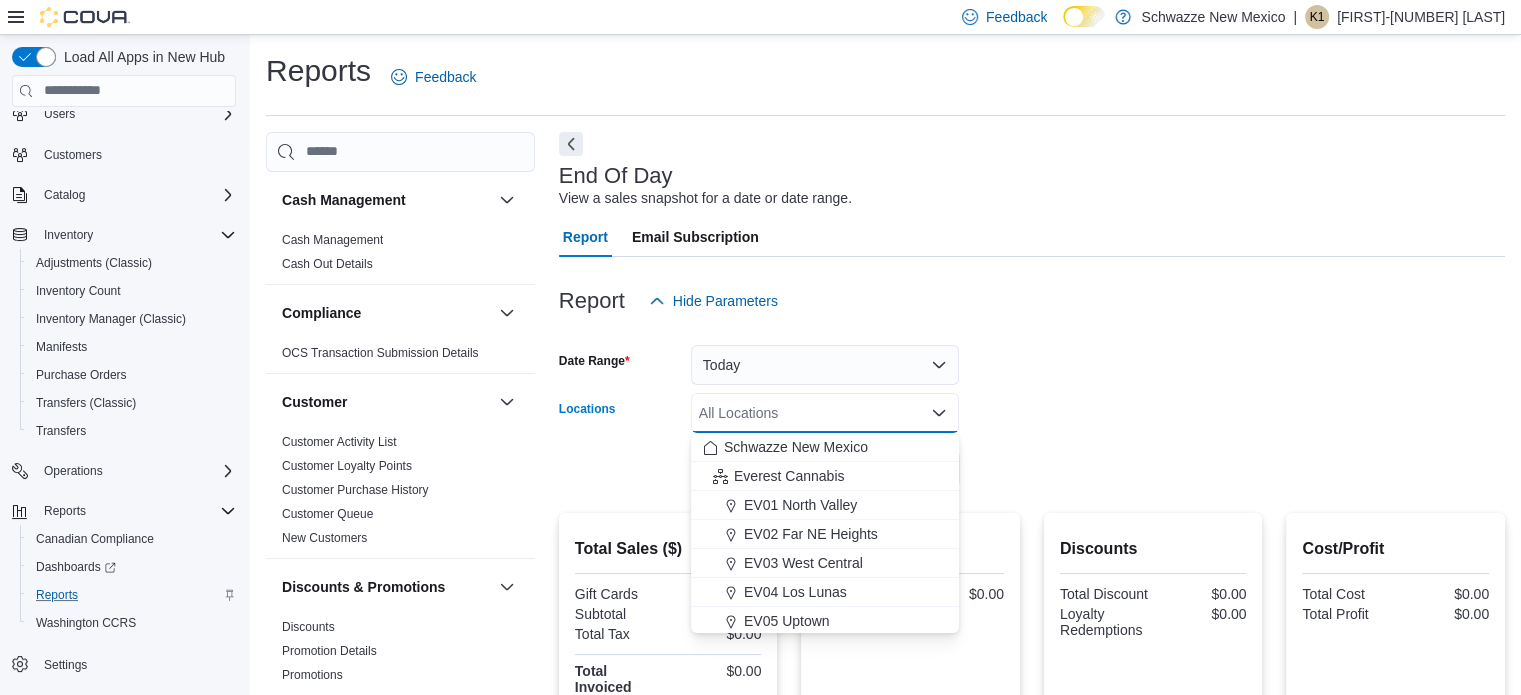 type on "*" 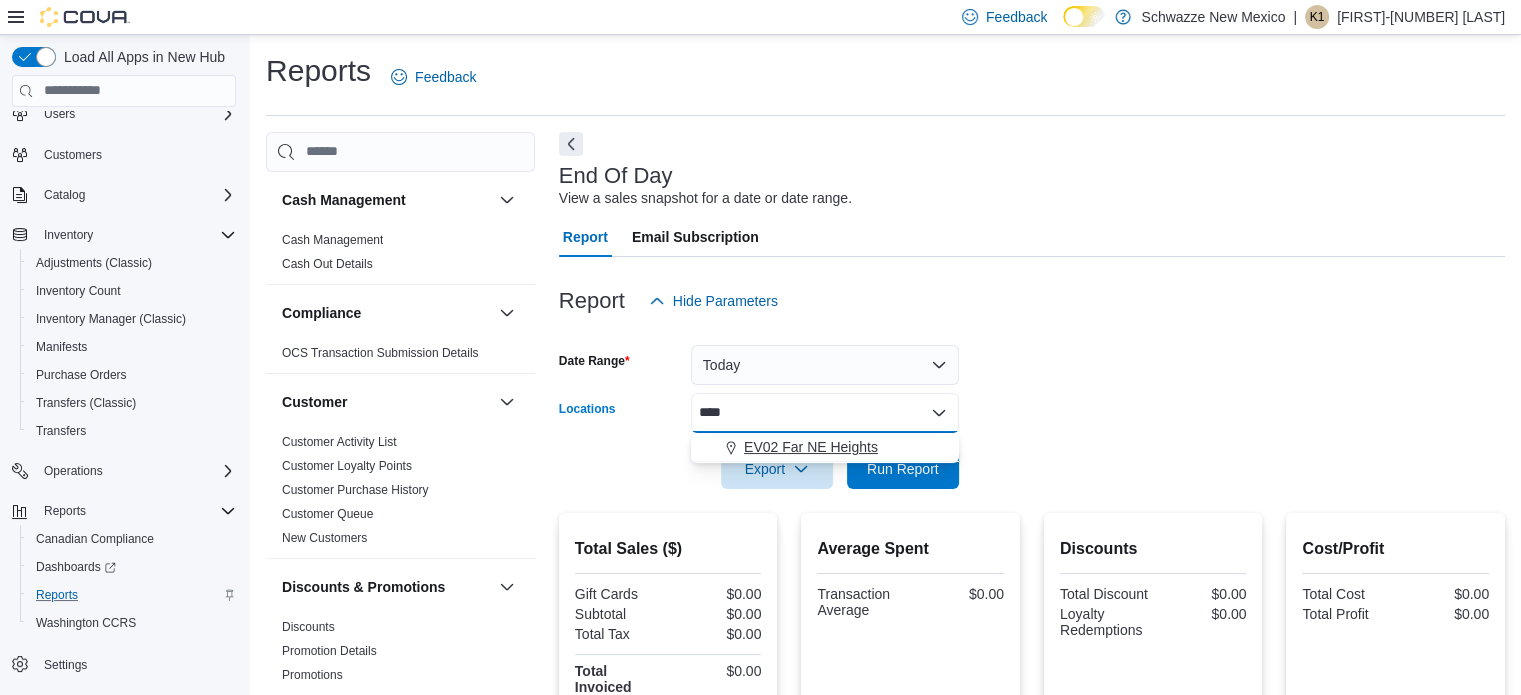 type on "****" 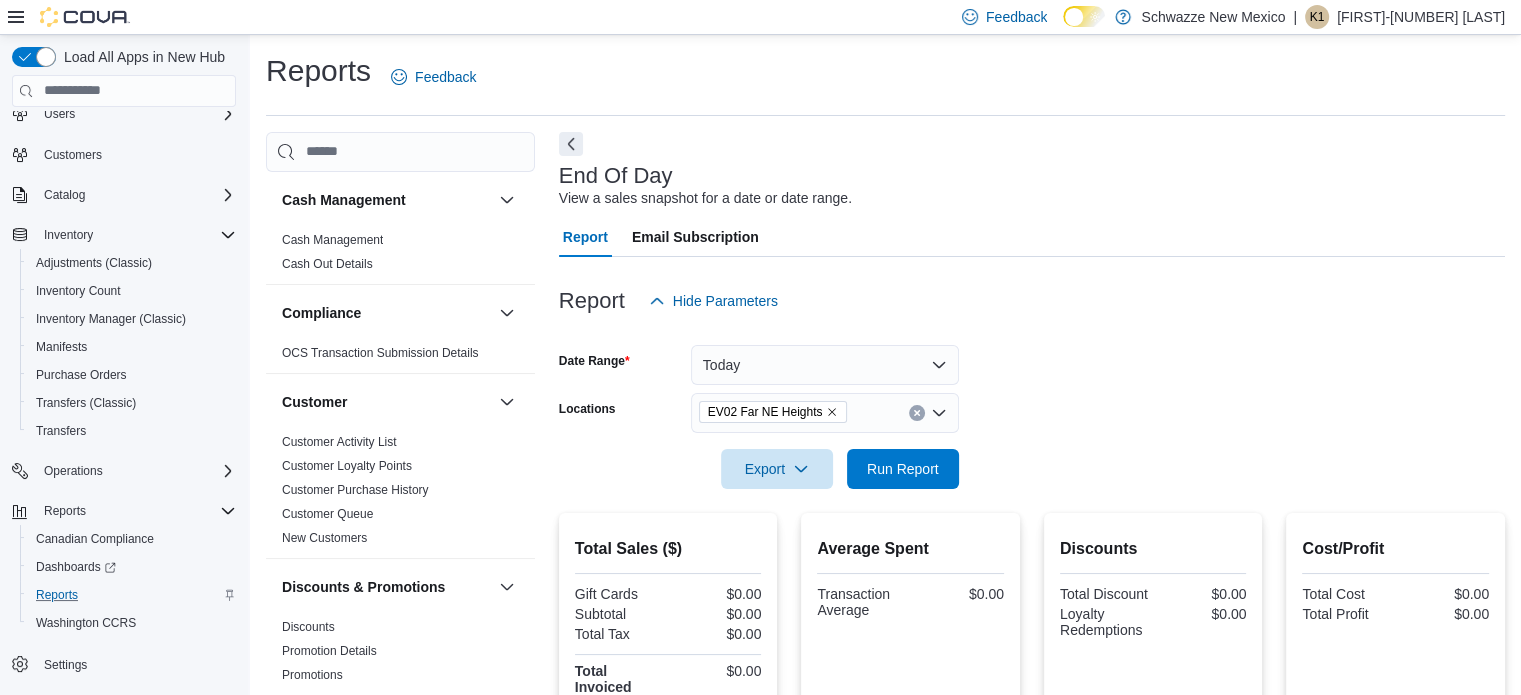 click at bounding box center [1032, 441] 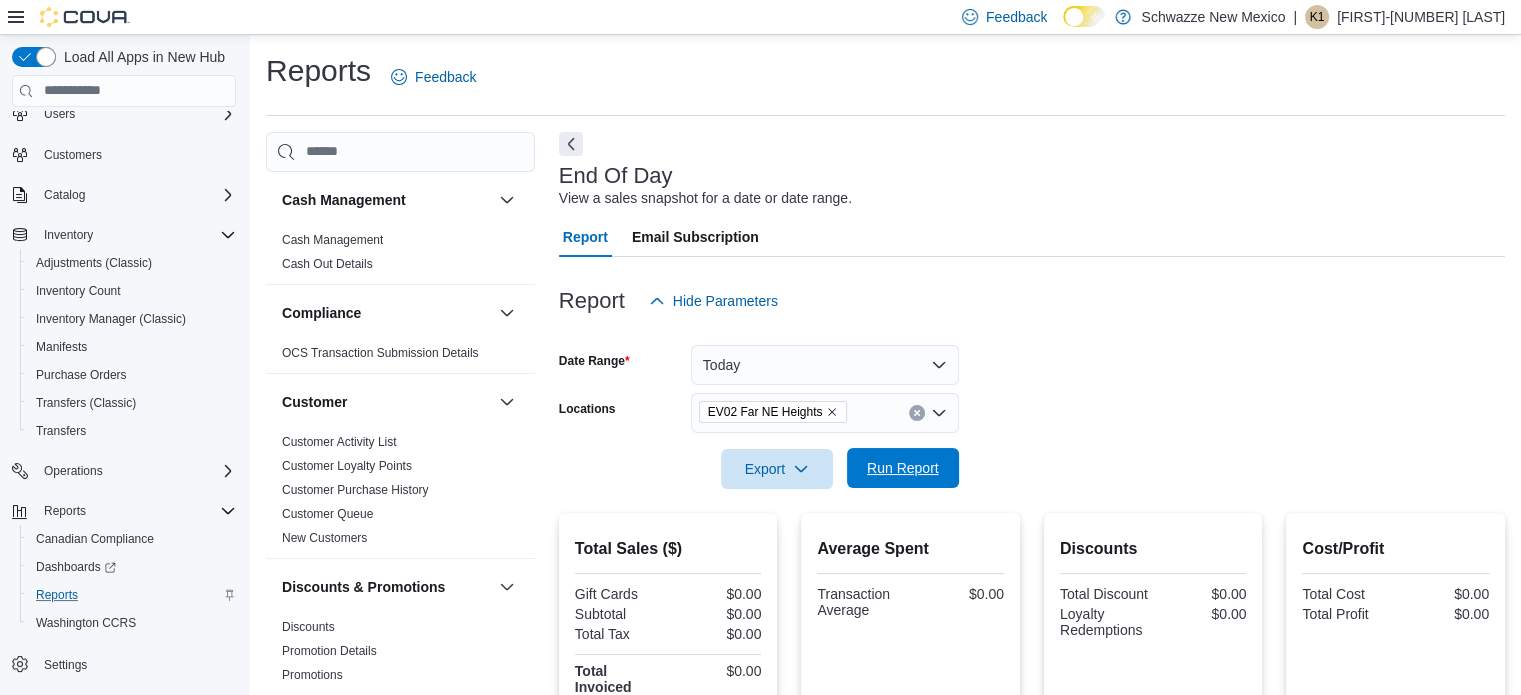 click on "Run Report" at bounding box center [903, 468] 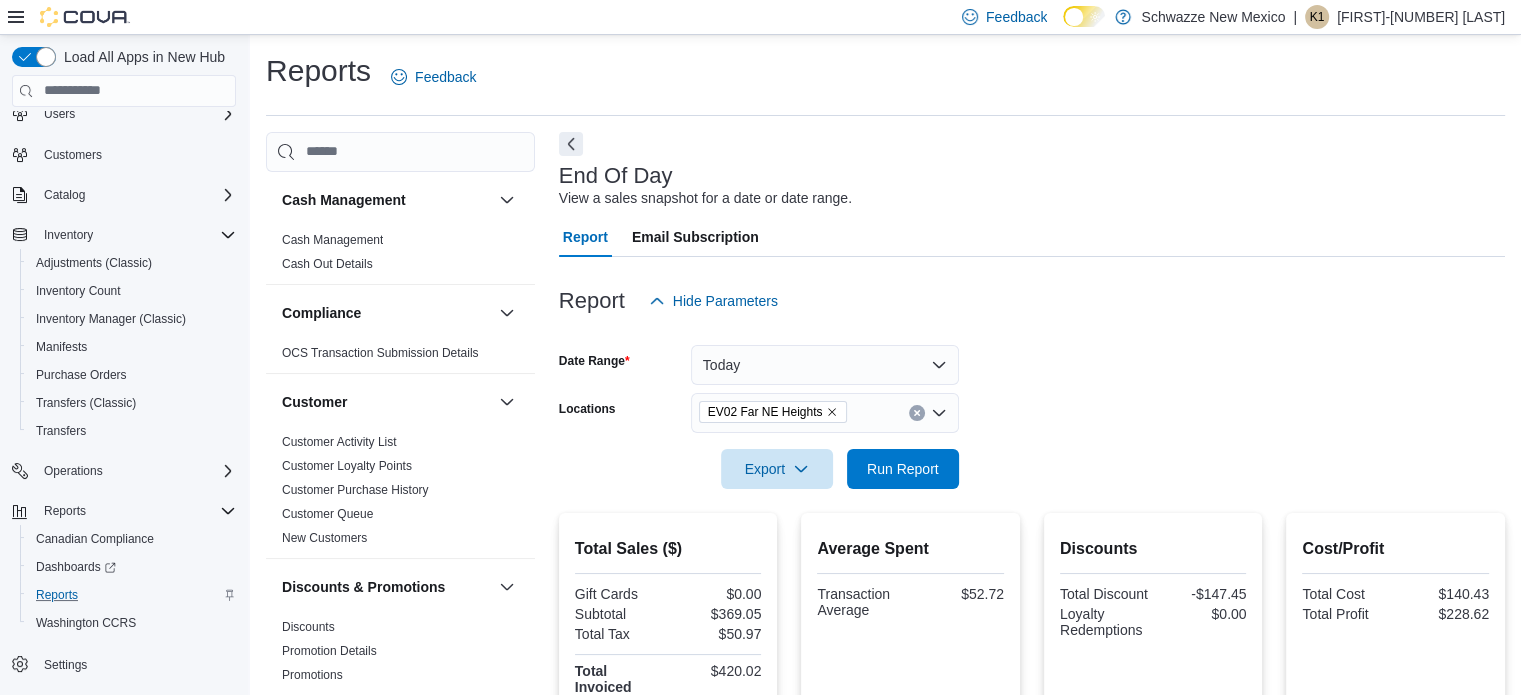 scroll, scrollTop: 471, scrollLeft: 0, axis: vertical 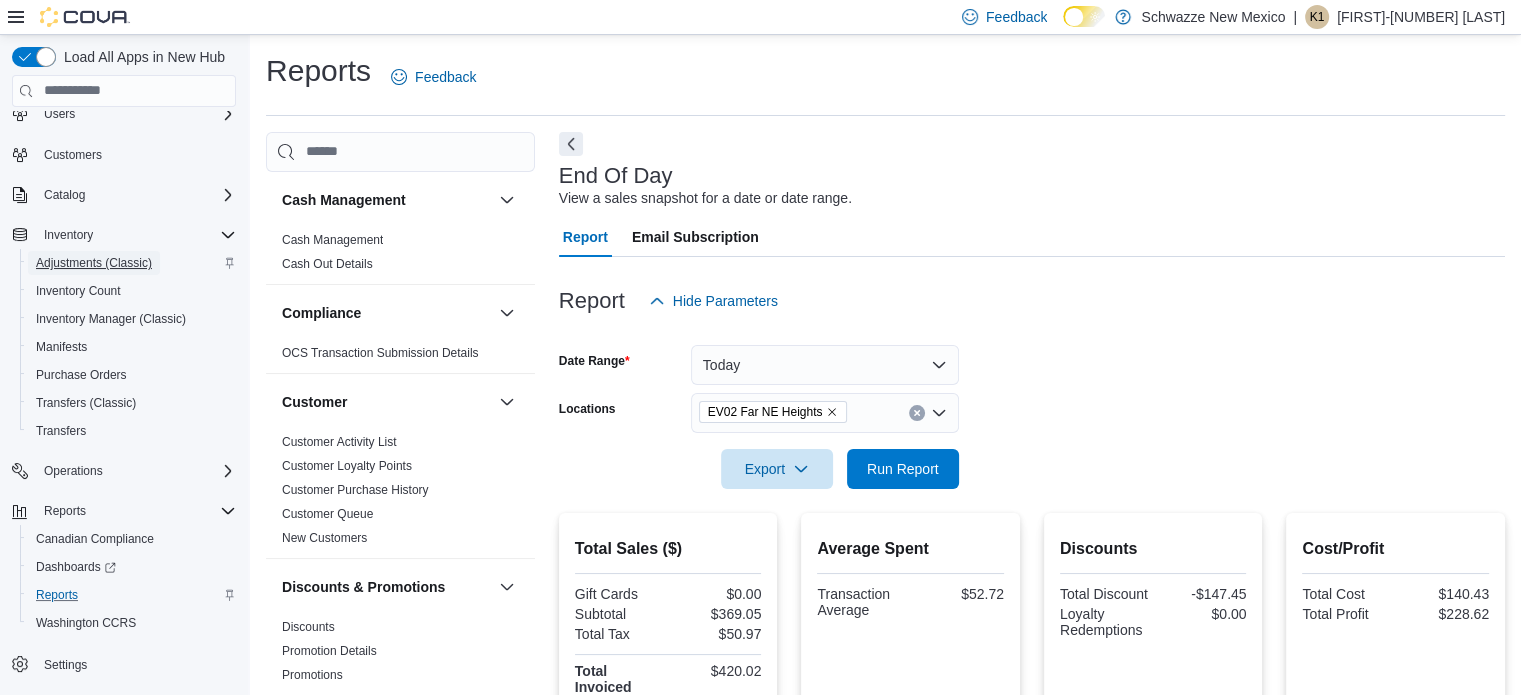 click on "Adjustments (Classic)" at bounding box center (94, 263) 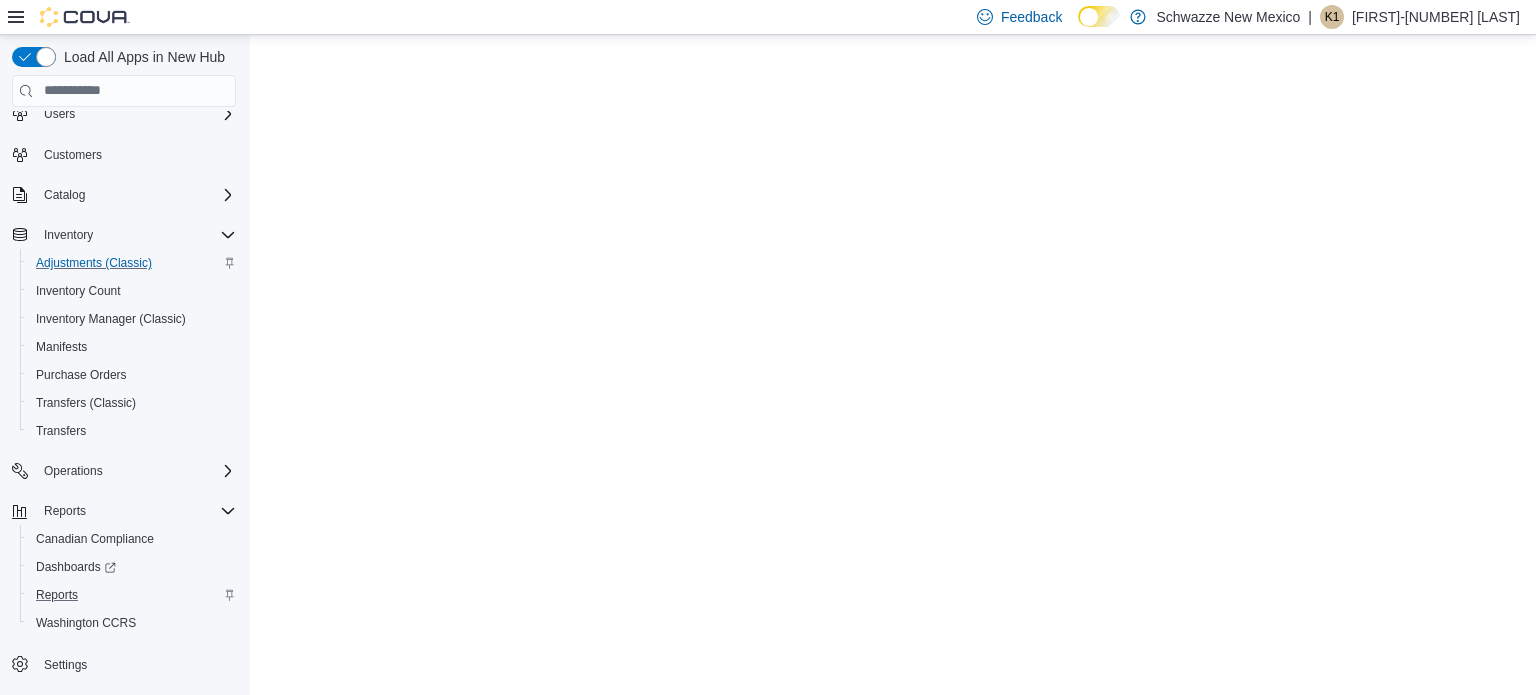 scroll, scrollTop: 0, scrollLeft: 0, axis: both 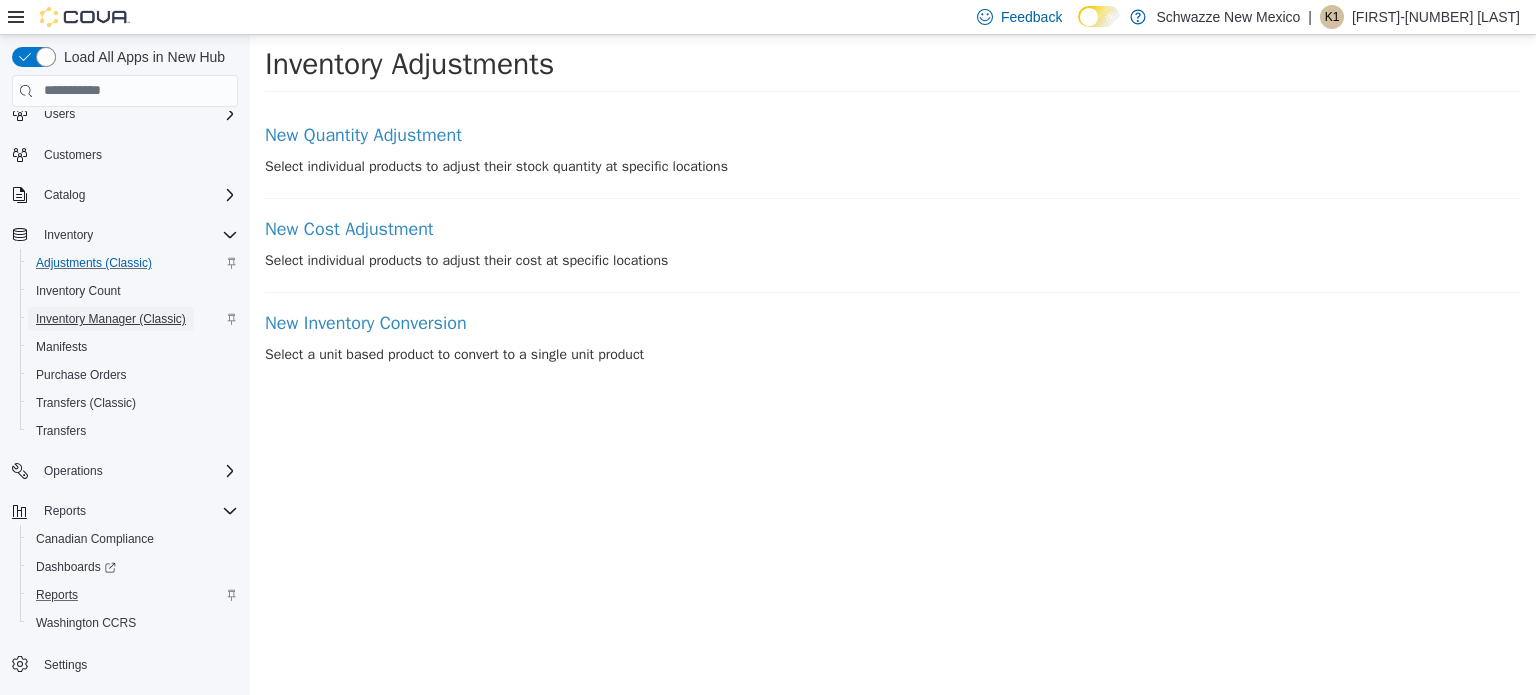click on "Inventory Manager (Classic)" at bounding box center [111, 319] 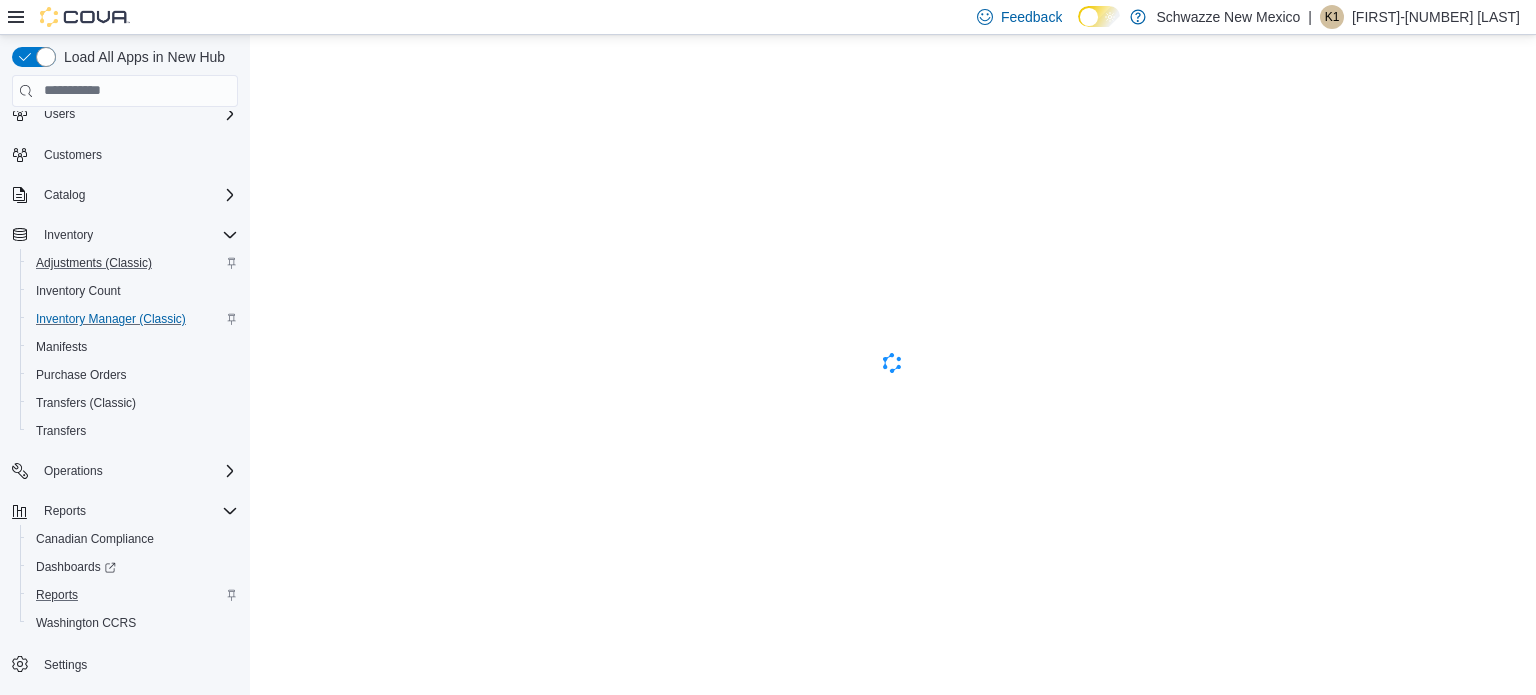 scroll, scrollTop: 0, scrollLeft: 0, axis: both 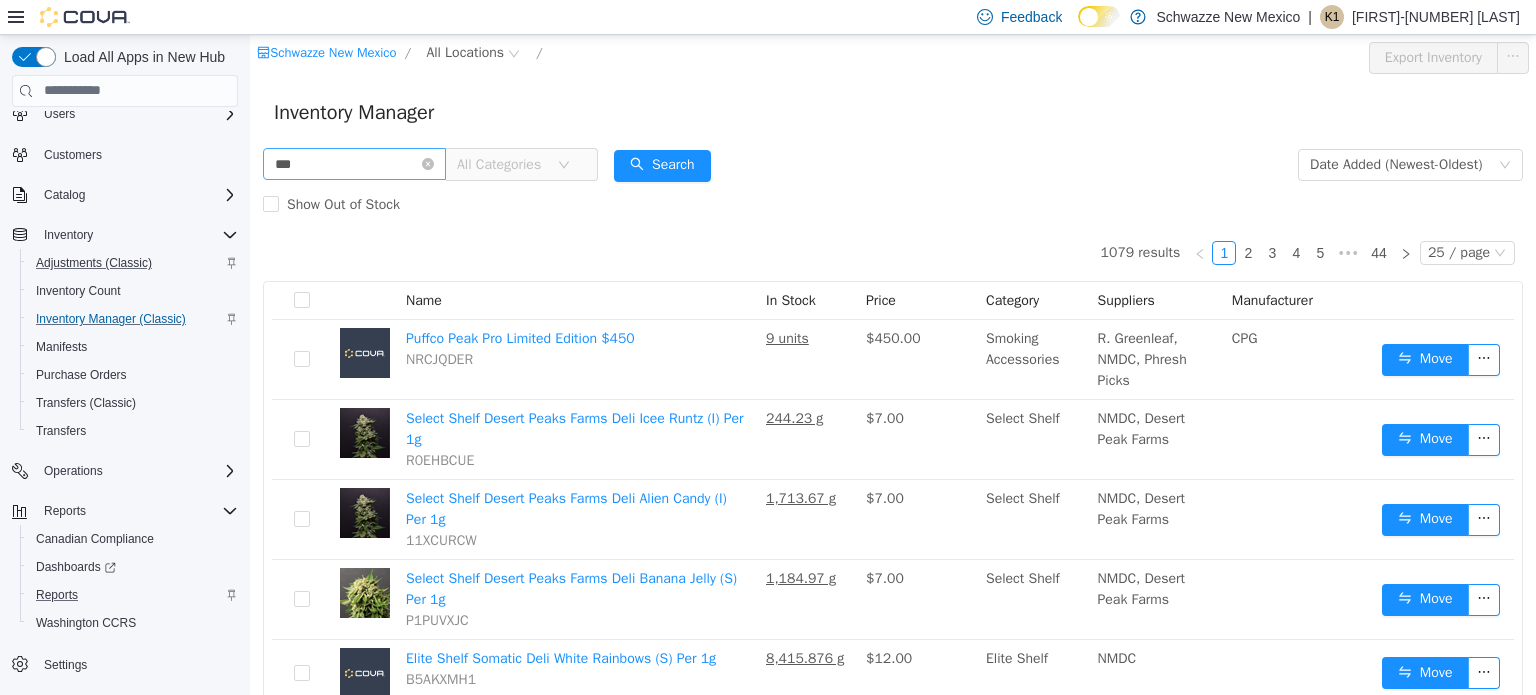 type on "*****" 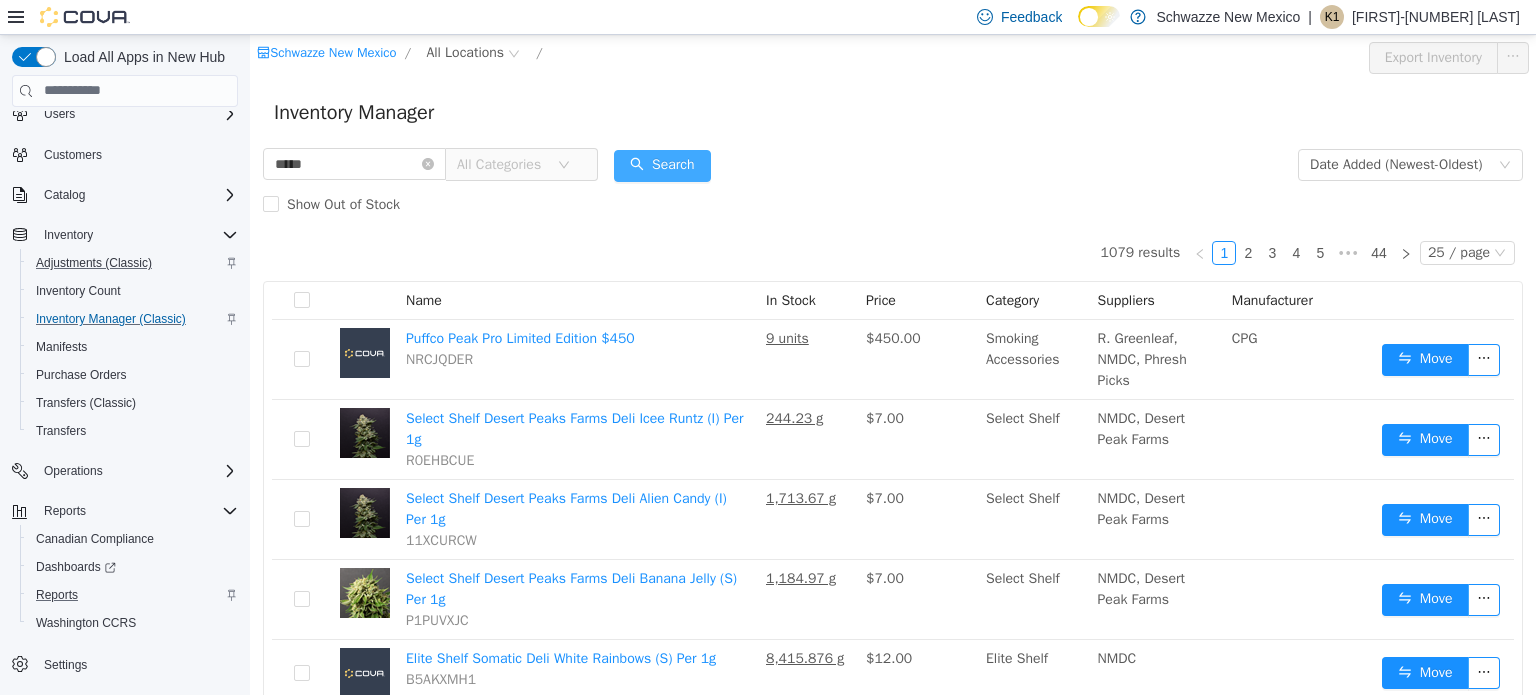 click on "Search" at bounding box center (662, 165) 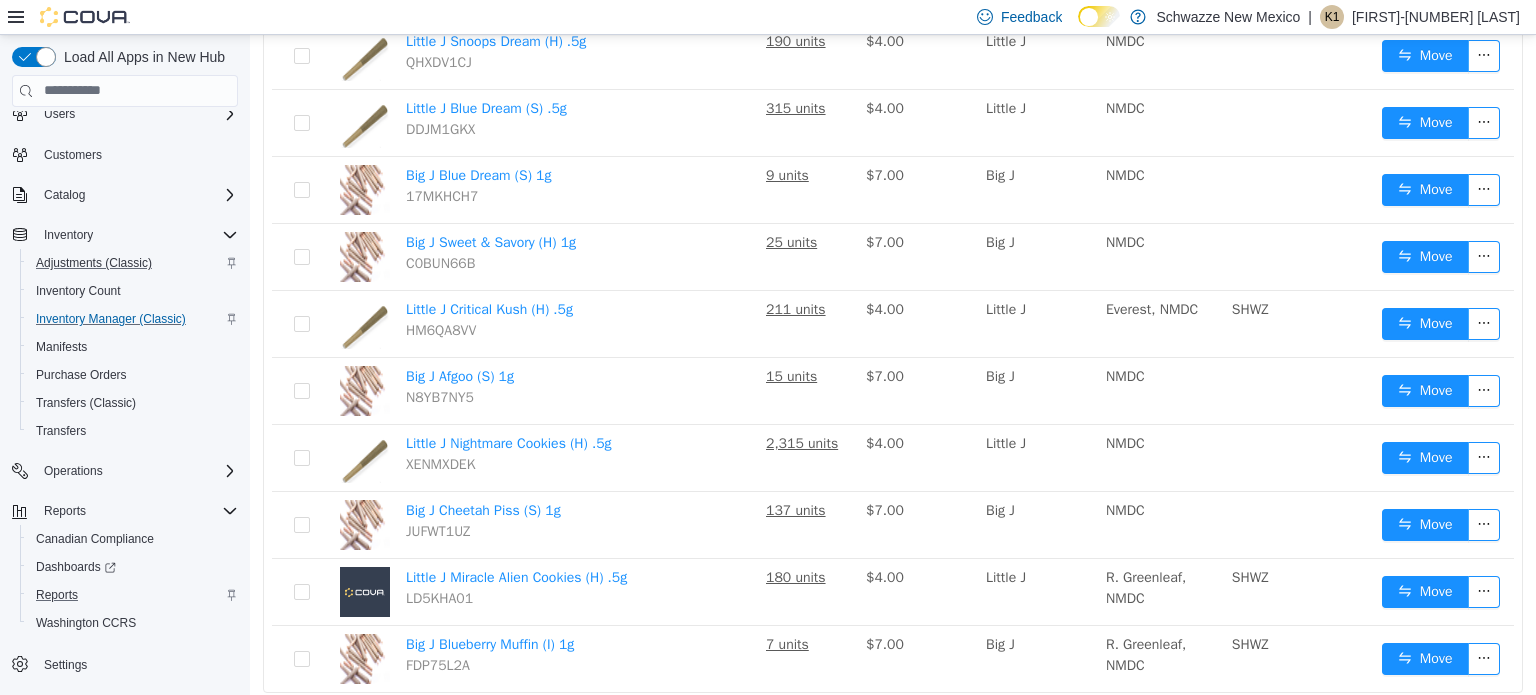 scroll, scrollTop: 1376, scrollLeft: 0, axis: vertical 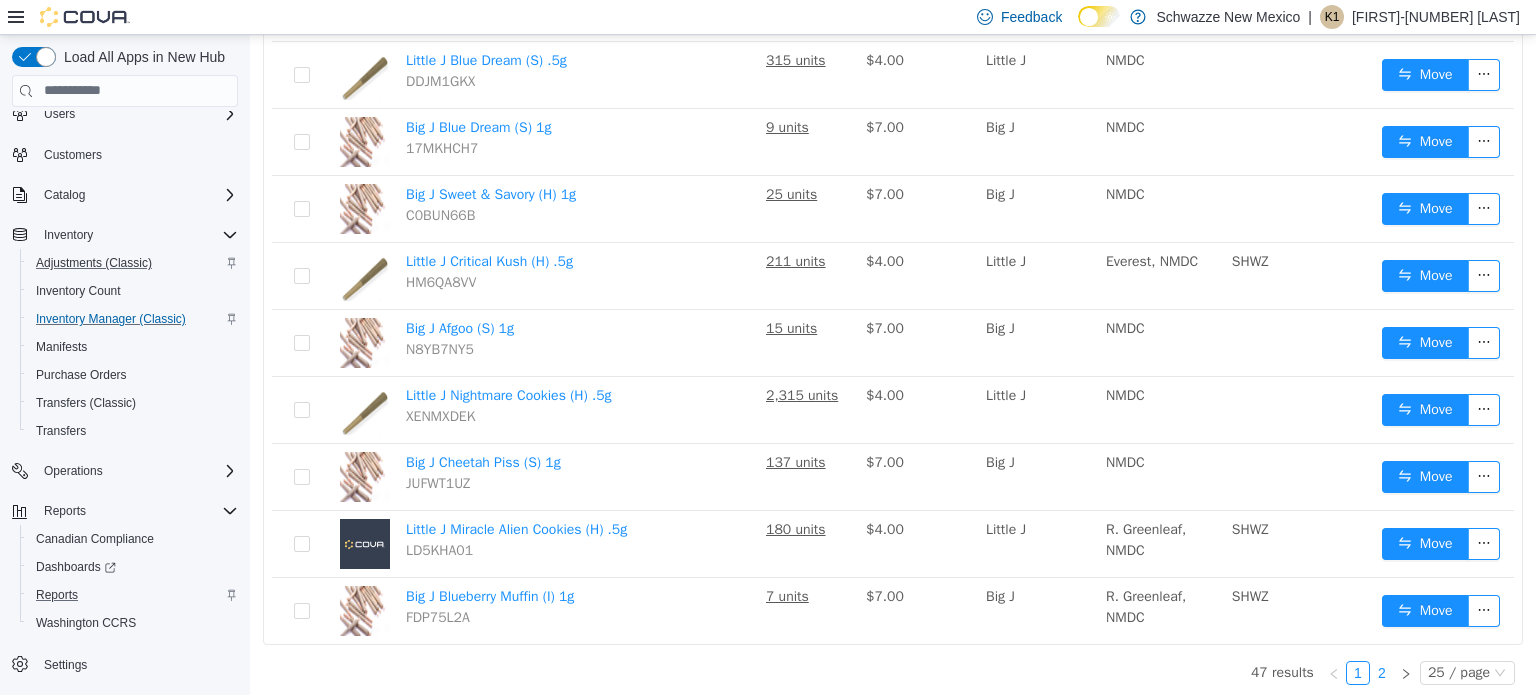 click on "2" at bounding box center [1382, 672] 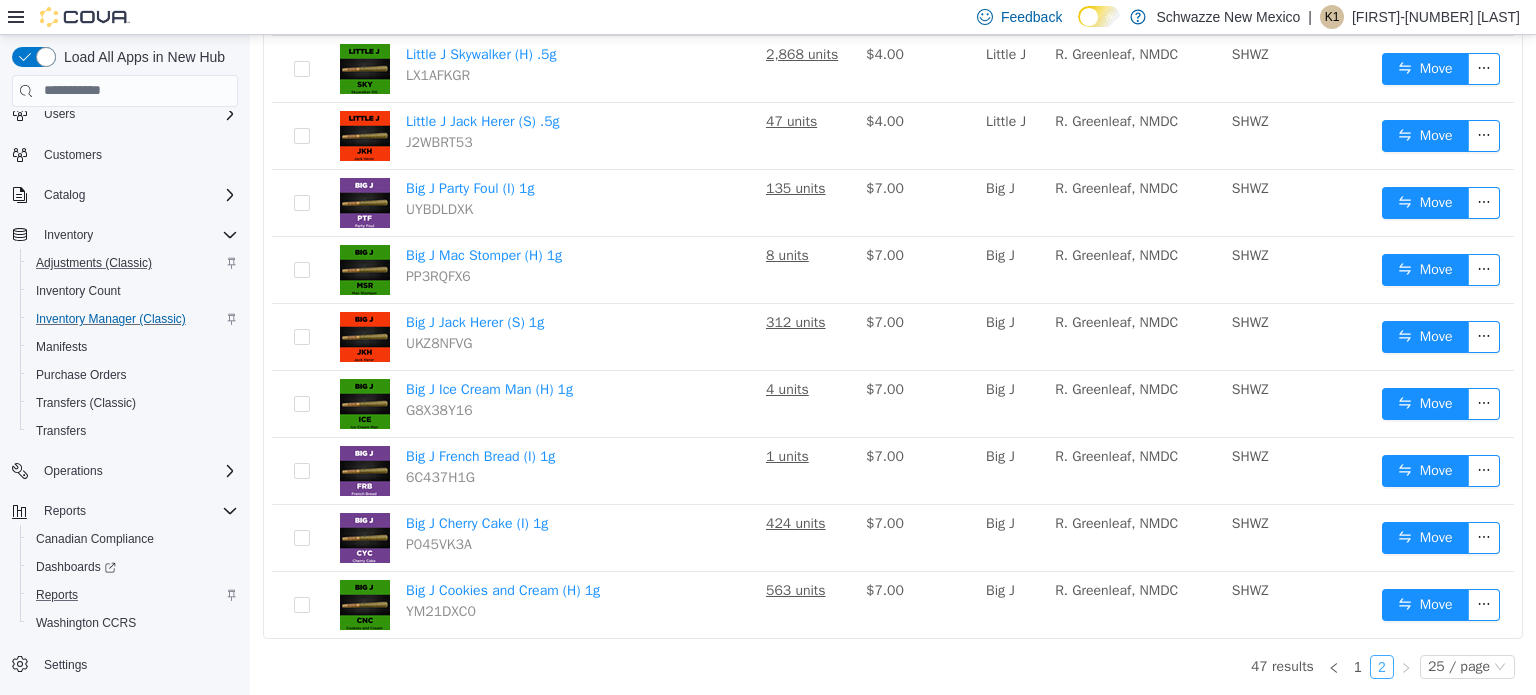 scroll, scrollTop: 1164, scrollLeft: 0, axis: vertical 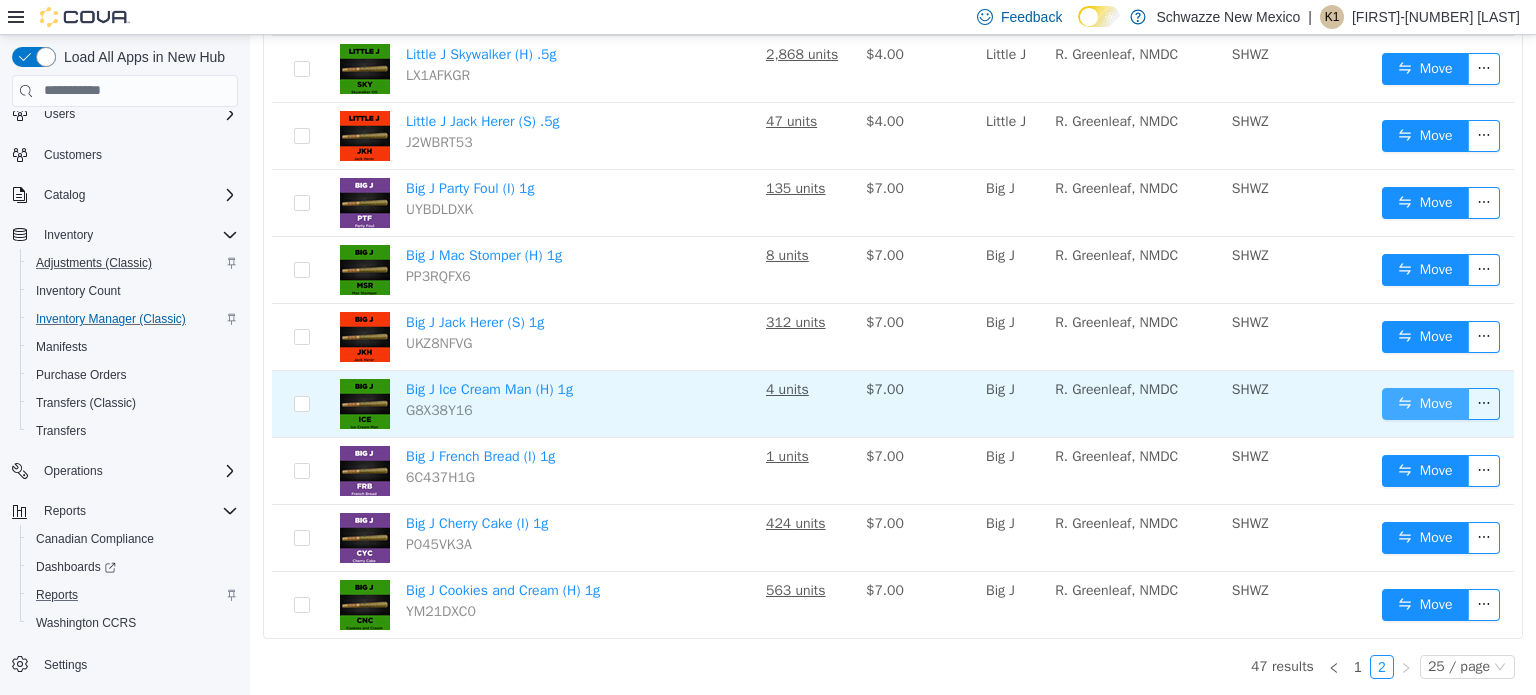 click on "Move" at bounding box center (1425, 403) 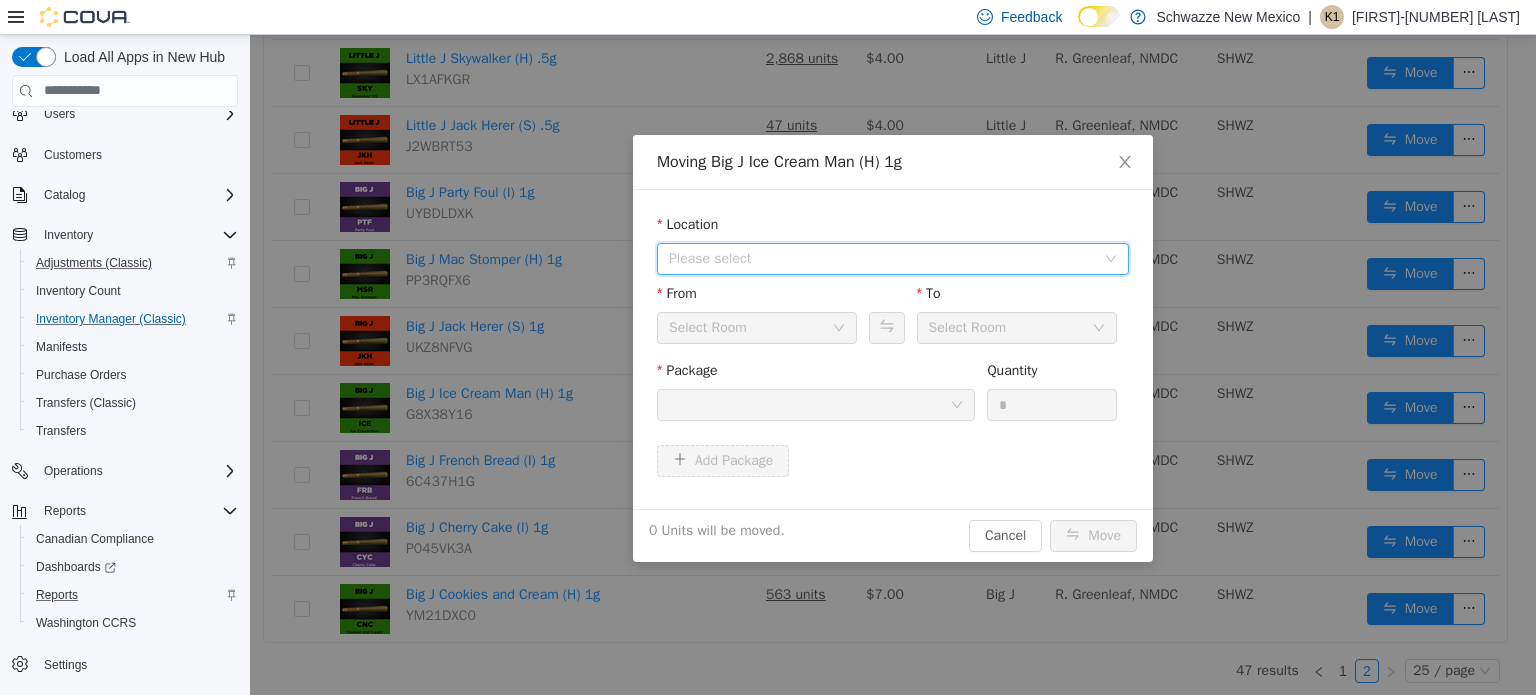 click on "Please select" at bounding box center (893, 258) 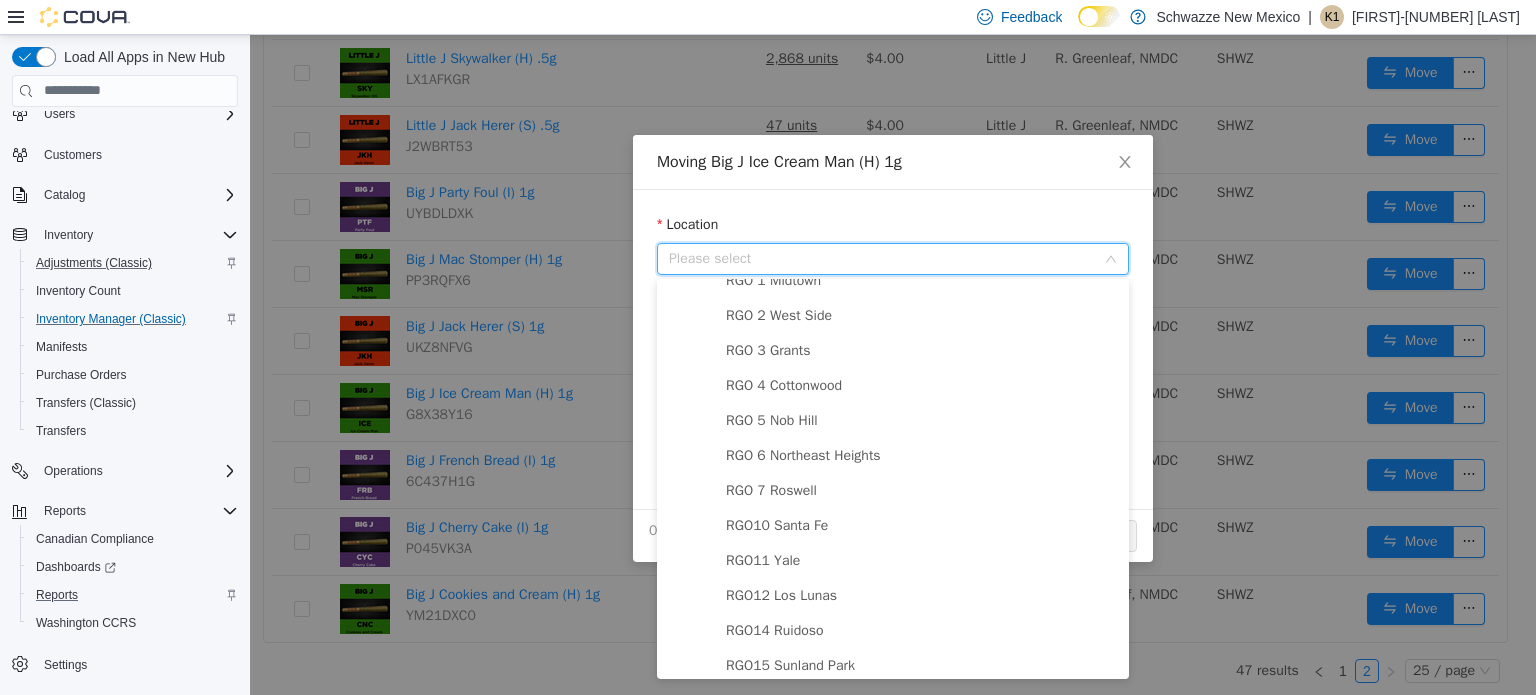scroll, scrollTop: 684, scrollLeft: 0, axis: vertical 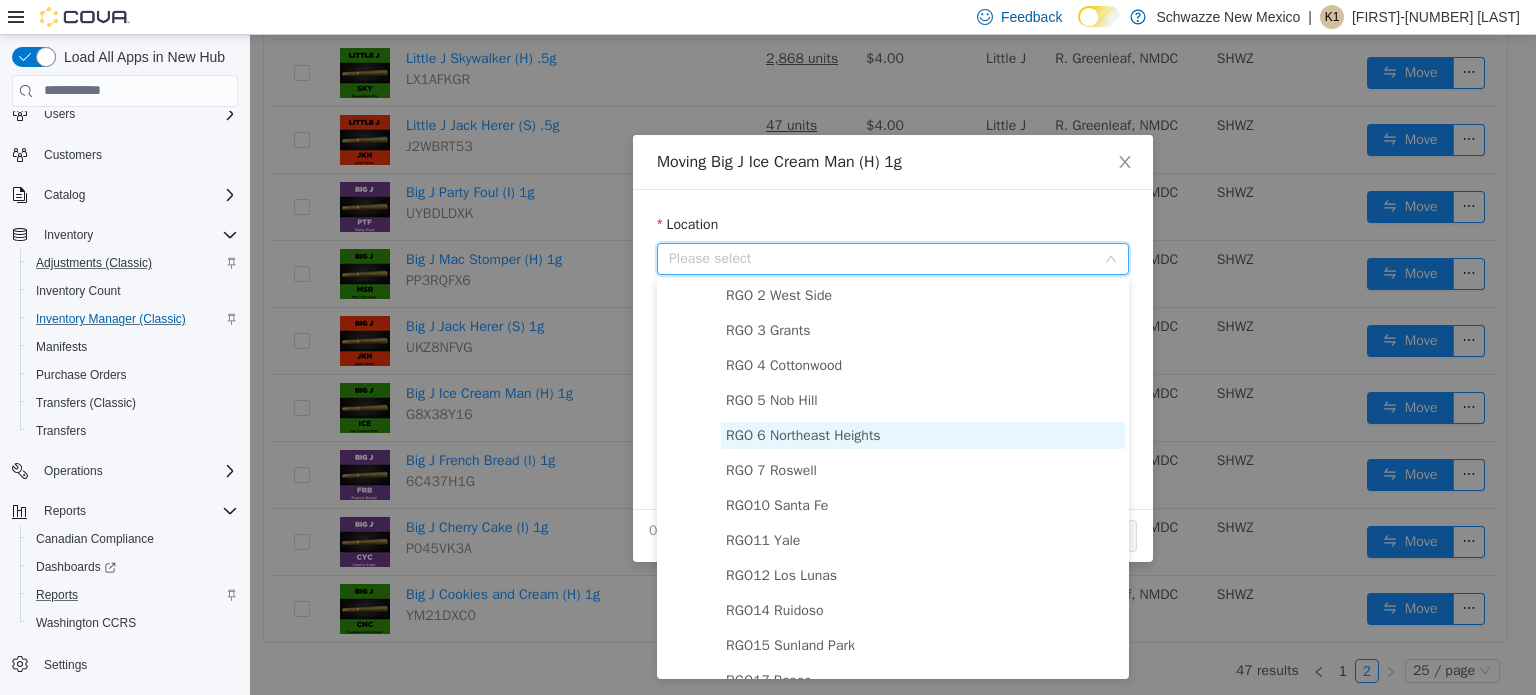 click on "RGO 6 Northeast Heights" at bounding box center [923, 434] 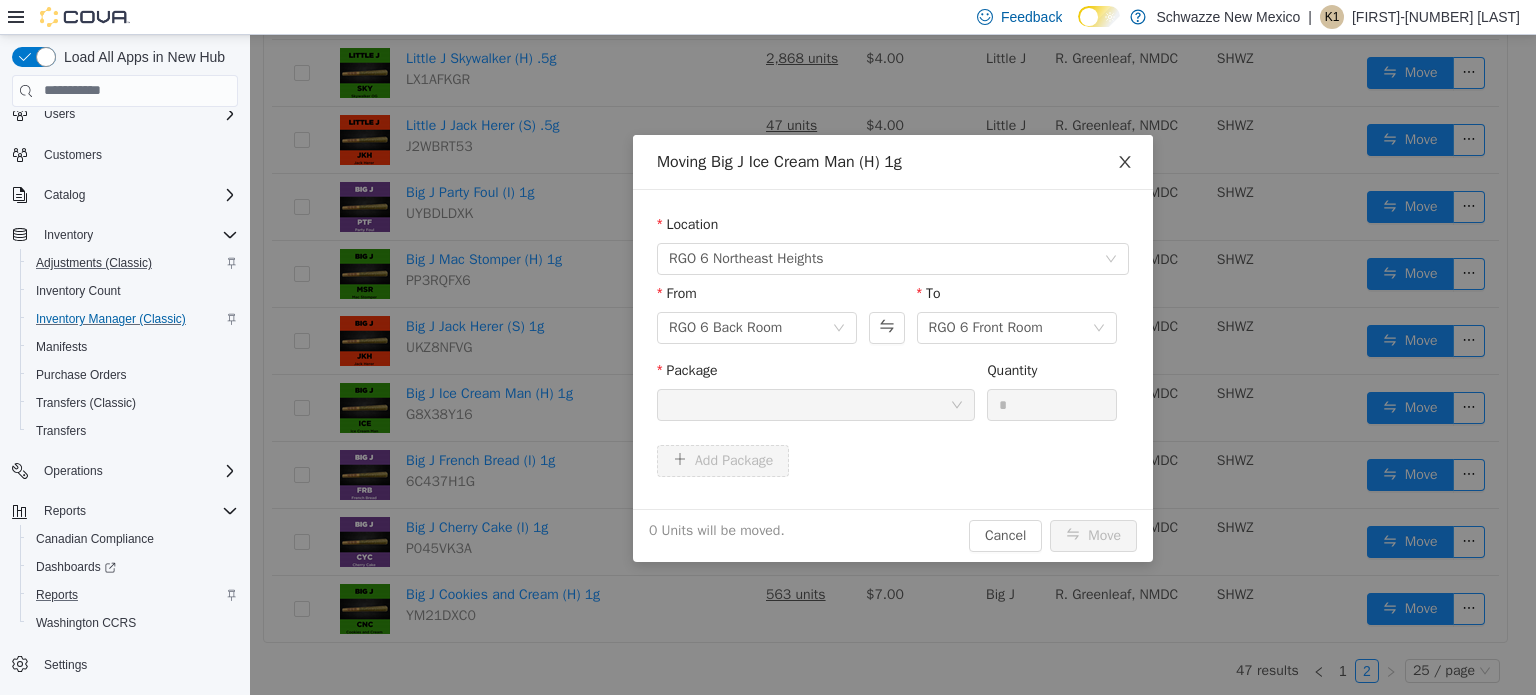 click 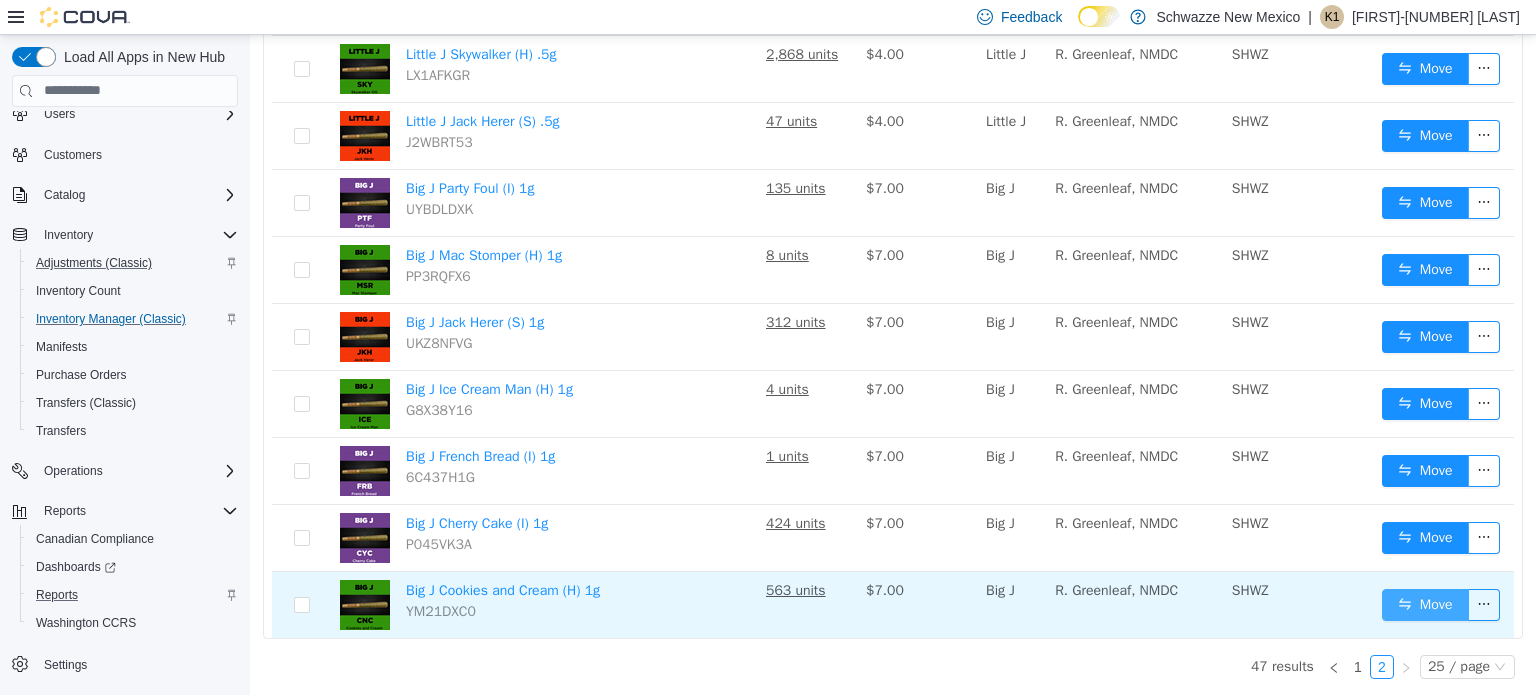 click on "Move" at bounding box center (1425, 604) 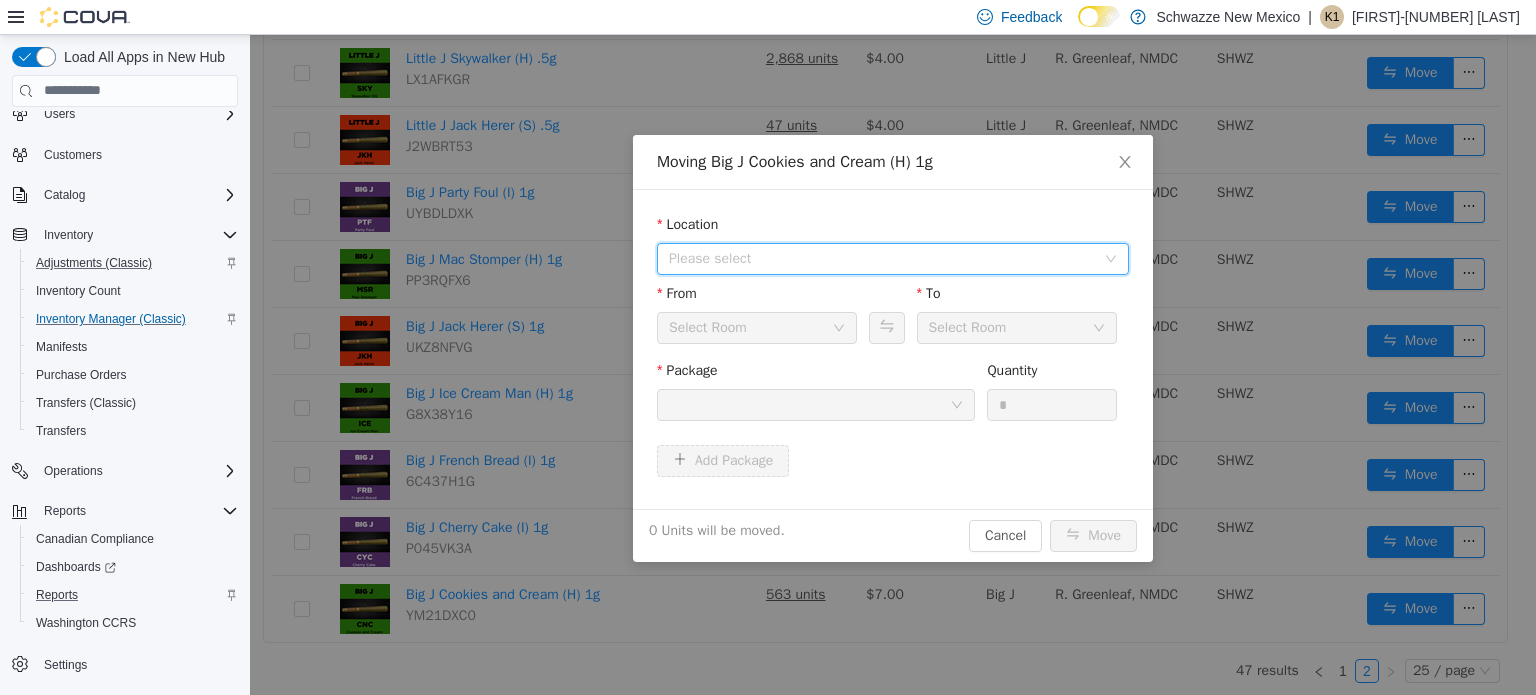 click 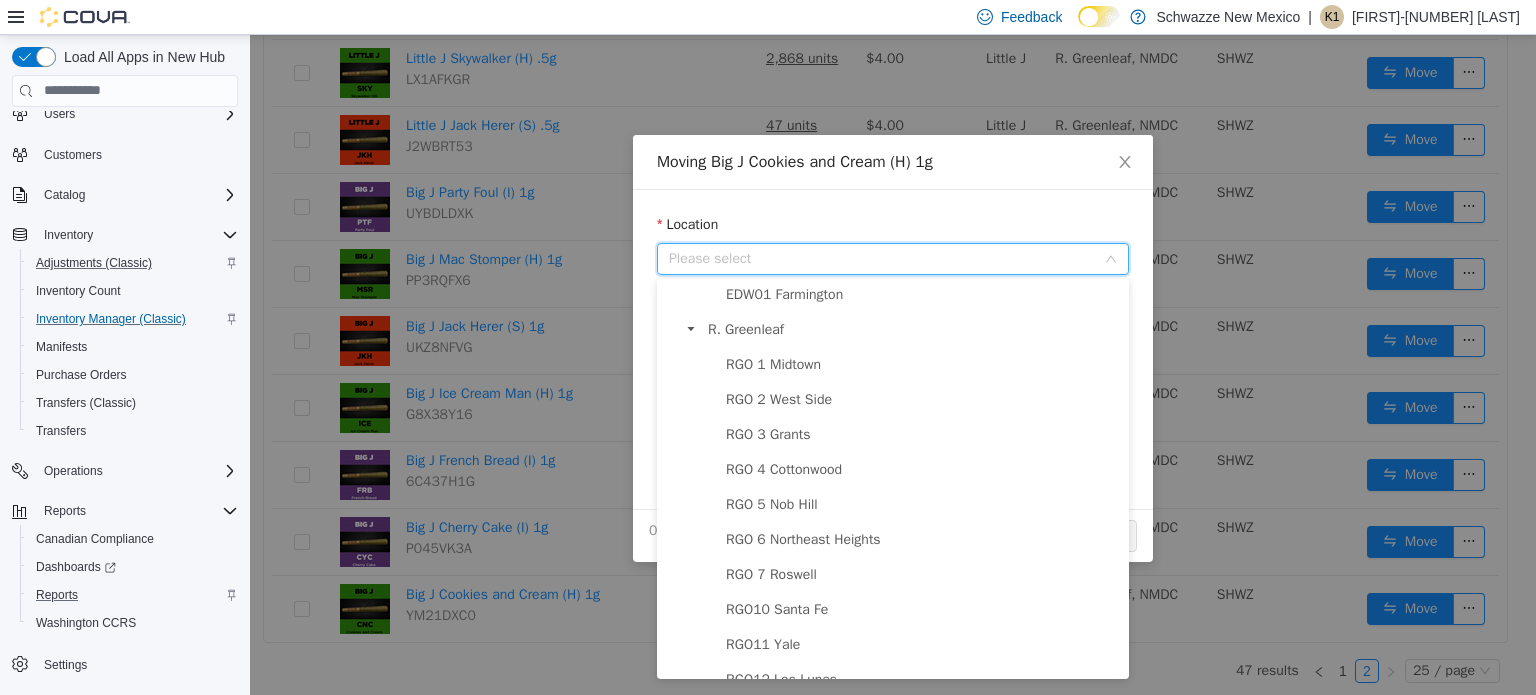 scroll, scrollTop: 694, scrollLeft: 0, axis: vertical 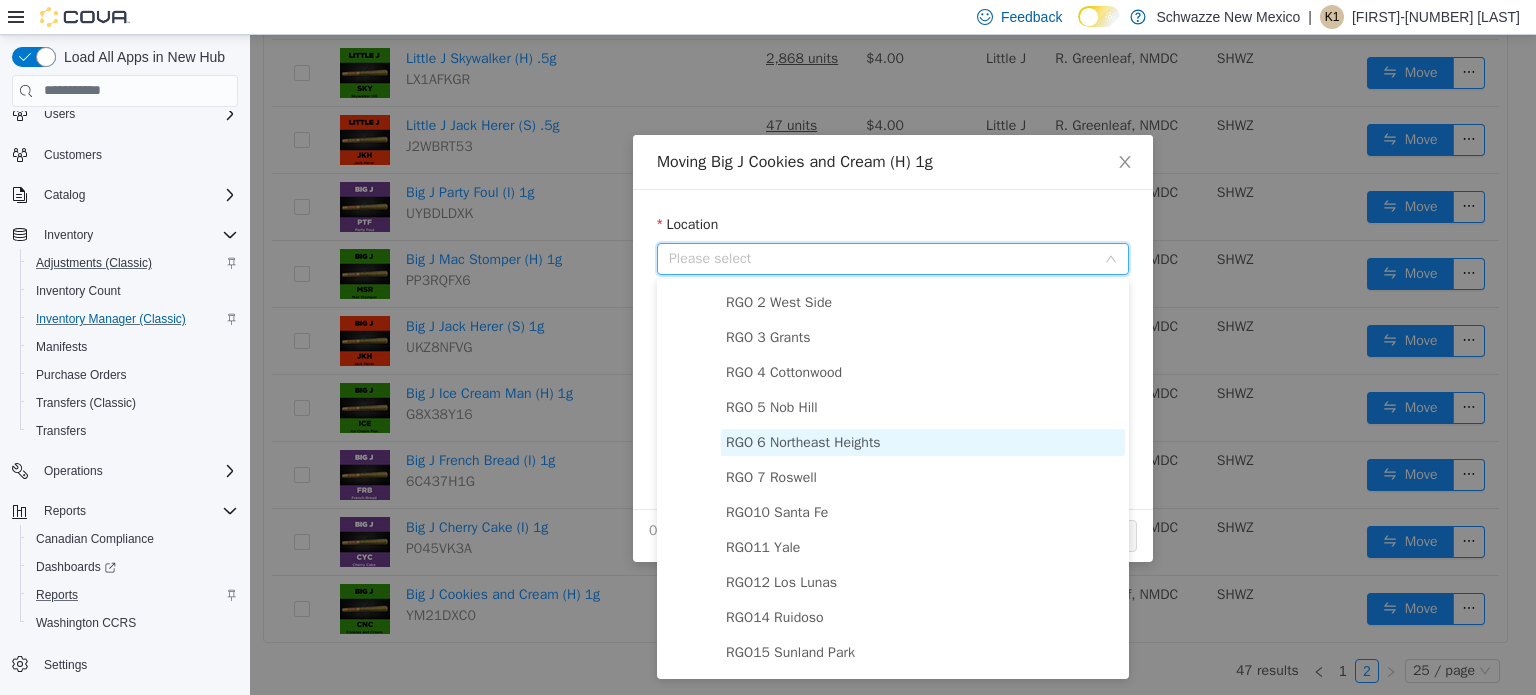 click on "RGO 6 Northeast Heights" at bounding box center [923, 441] 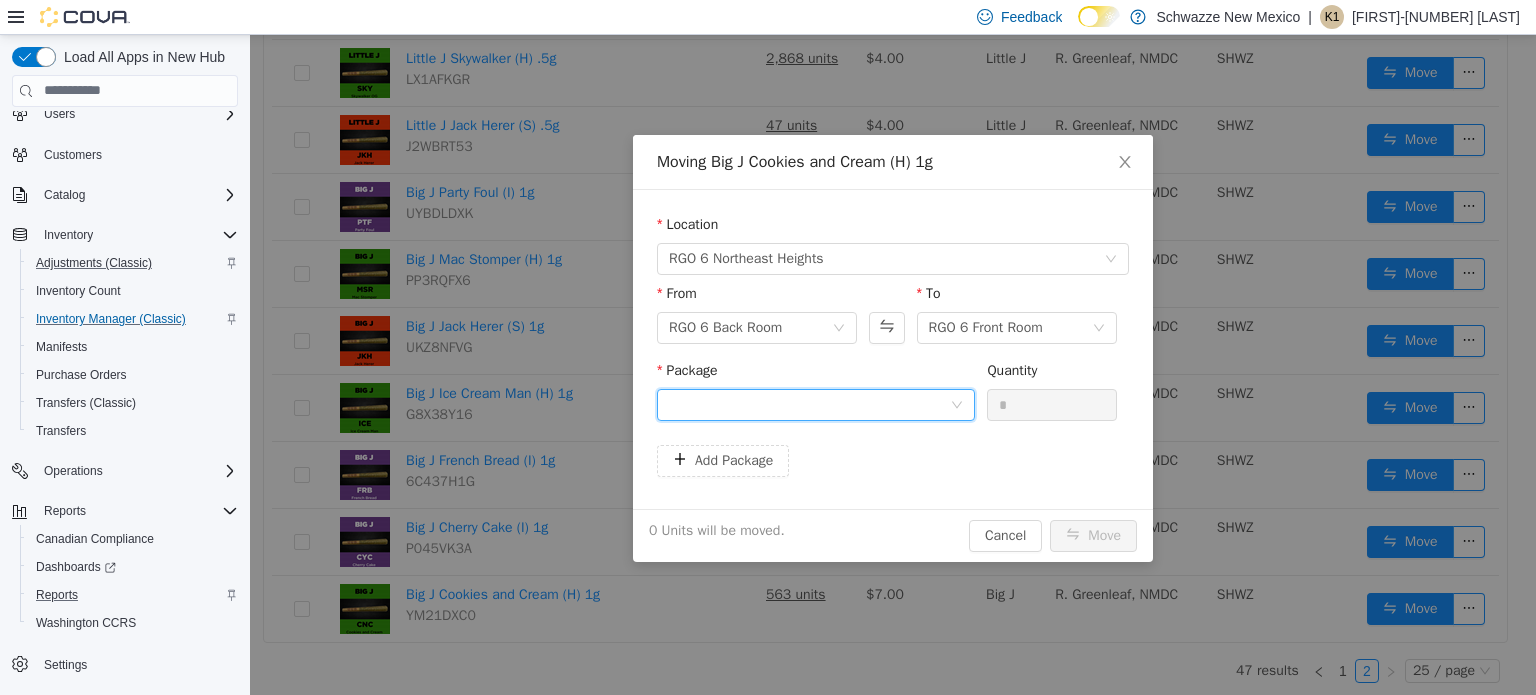 click 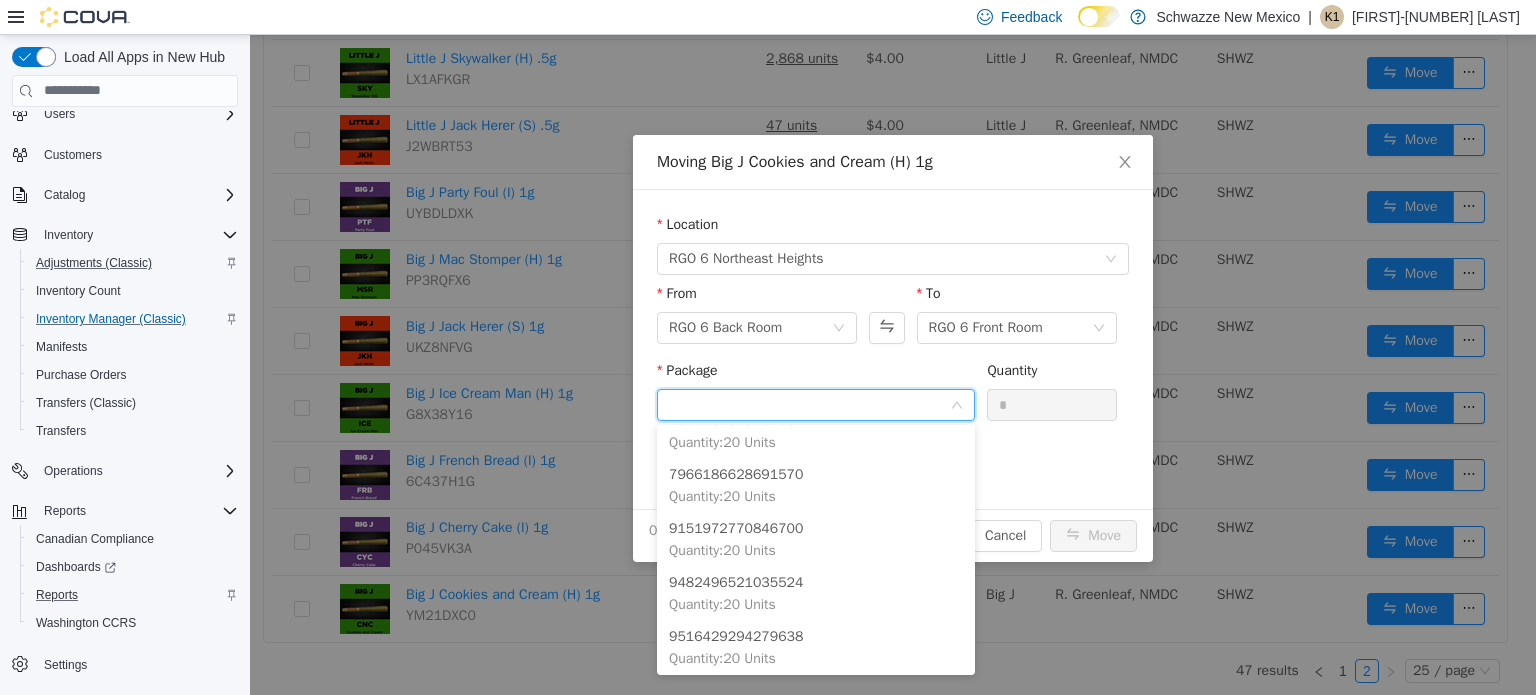 scroll, scrollTop: 384, scrollLeft: 0, axis: vertical 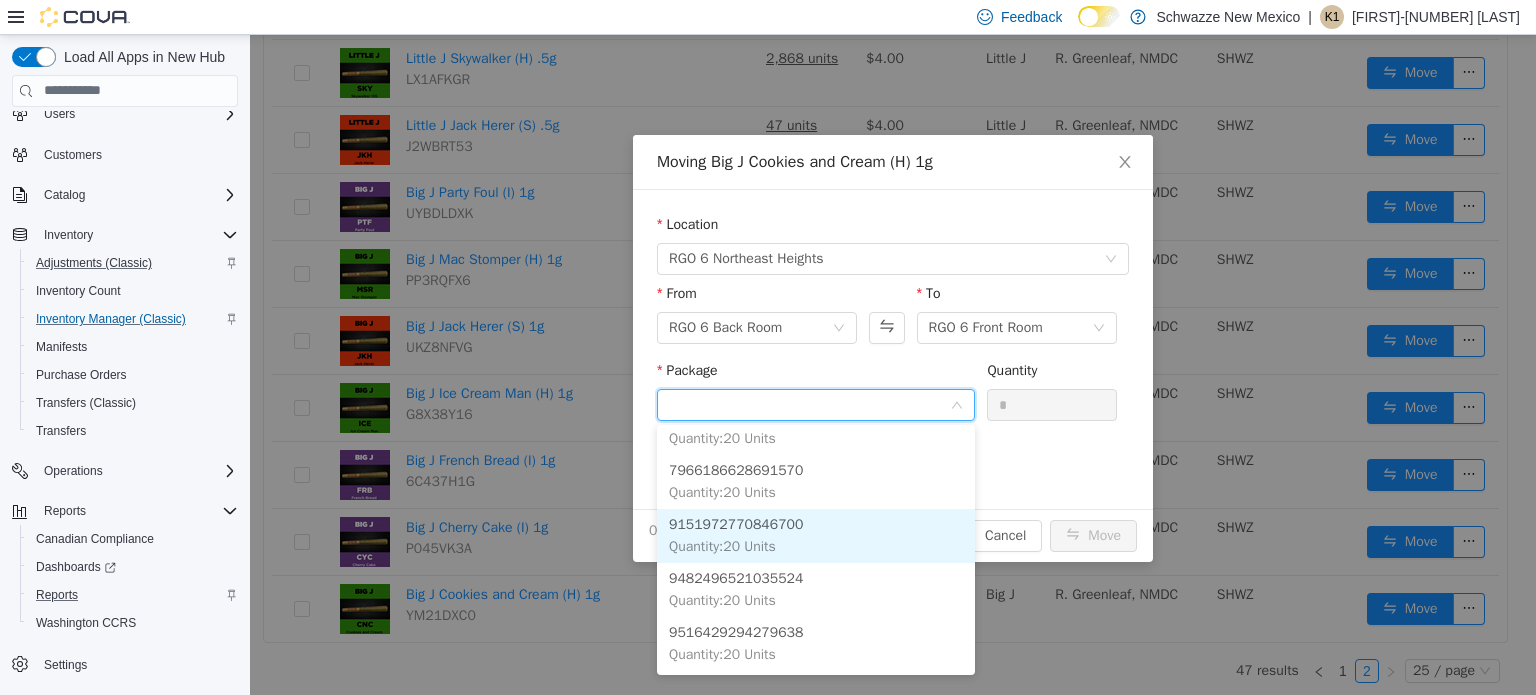 click on "Quantity :  20 Units" at bounding box center (816, 535) 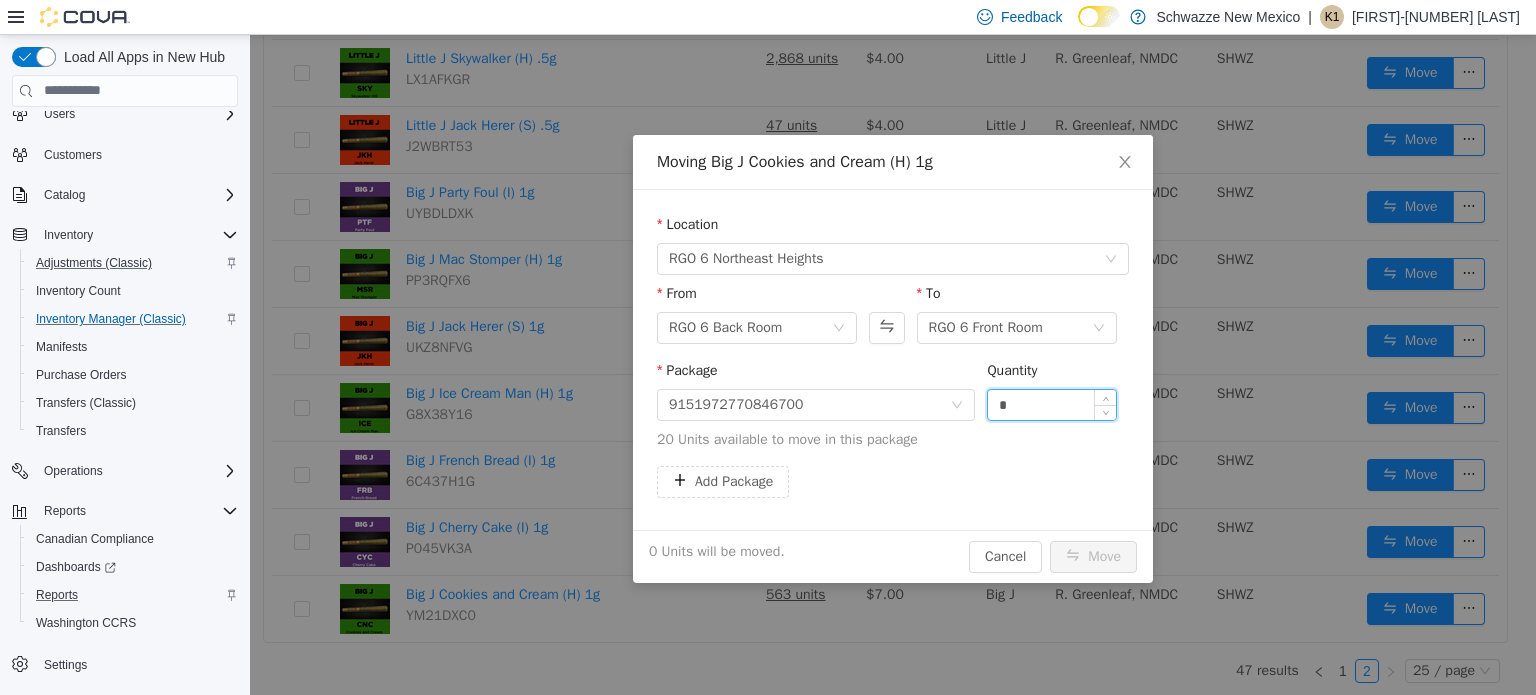 click on "*" at bounding box center (1052, 404) 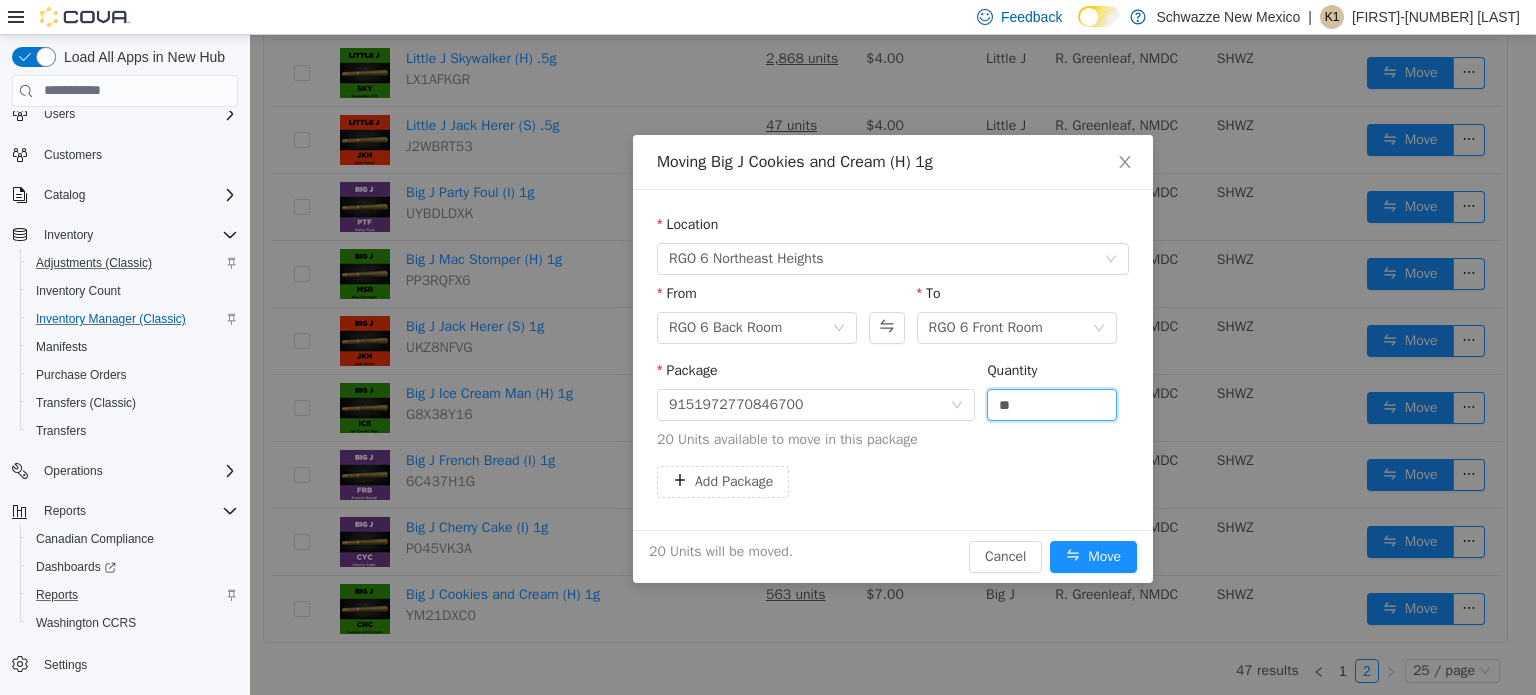 type on "**" 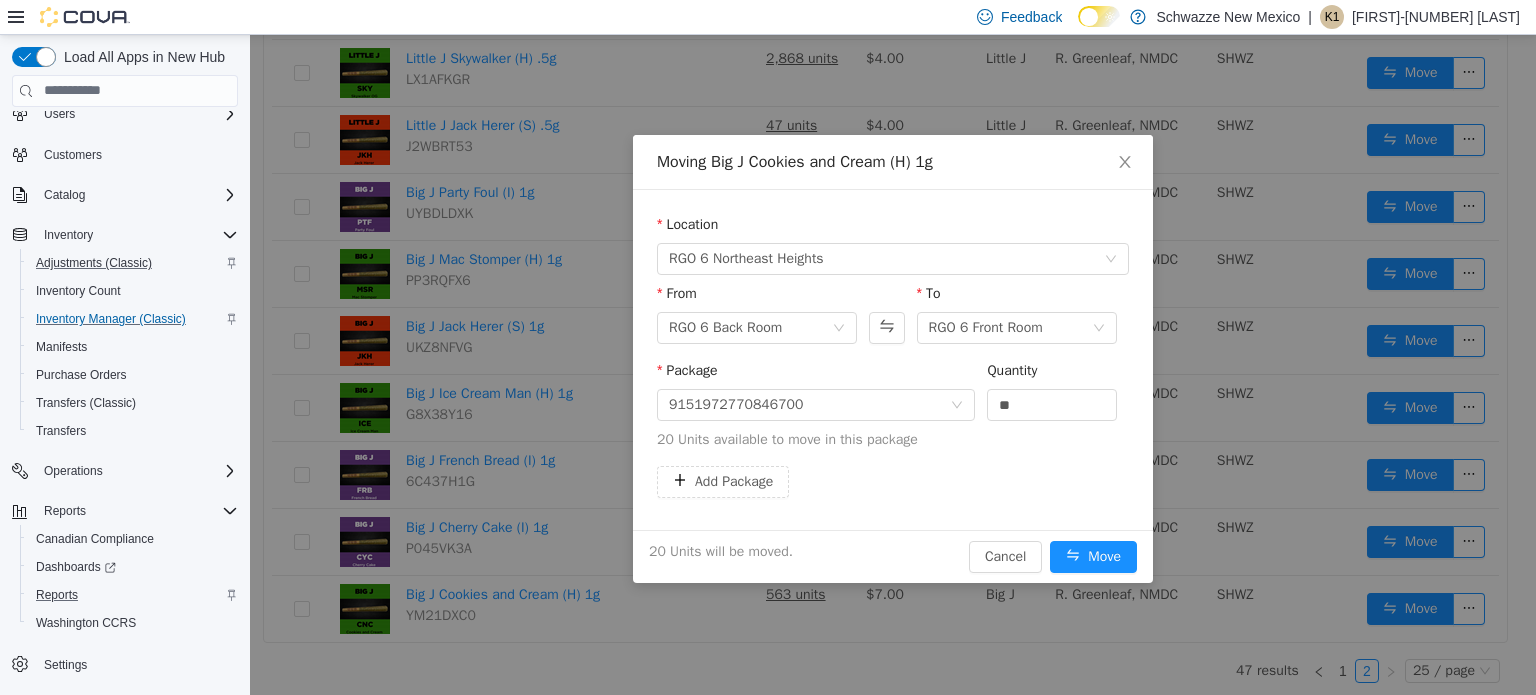click on "20 Units will be moved. Cancel Move" at bounding box center (893, 555) 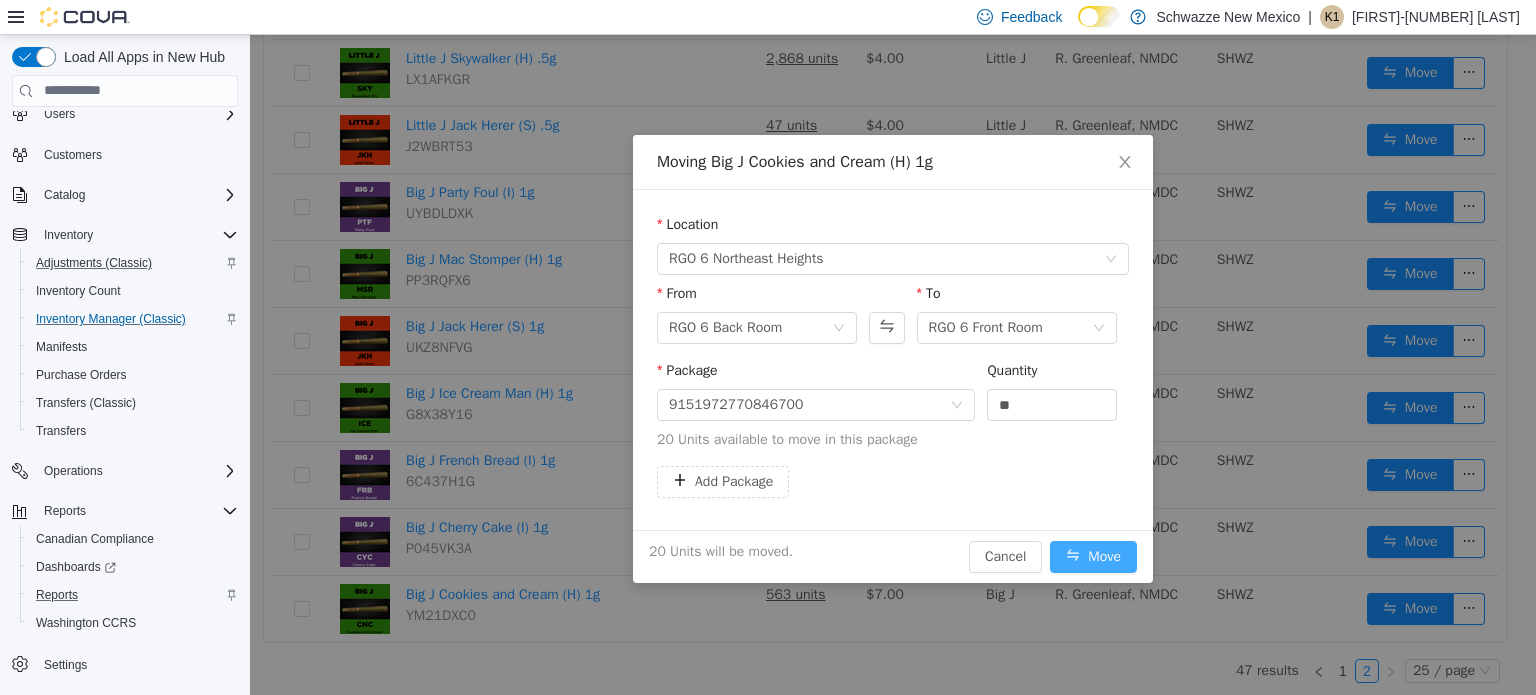 click on "Move" at bounding box center (1093, 556) 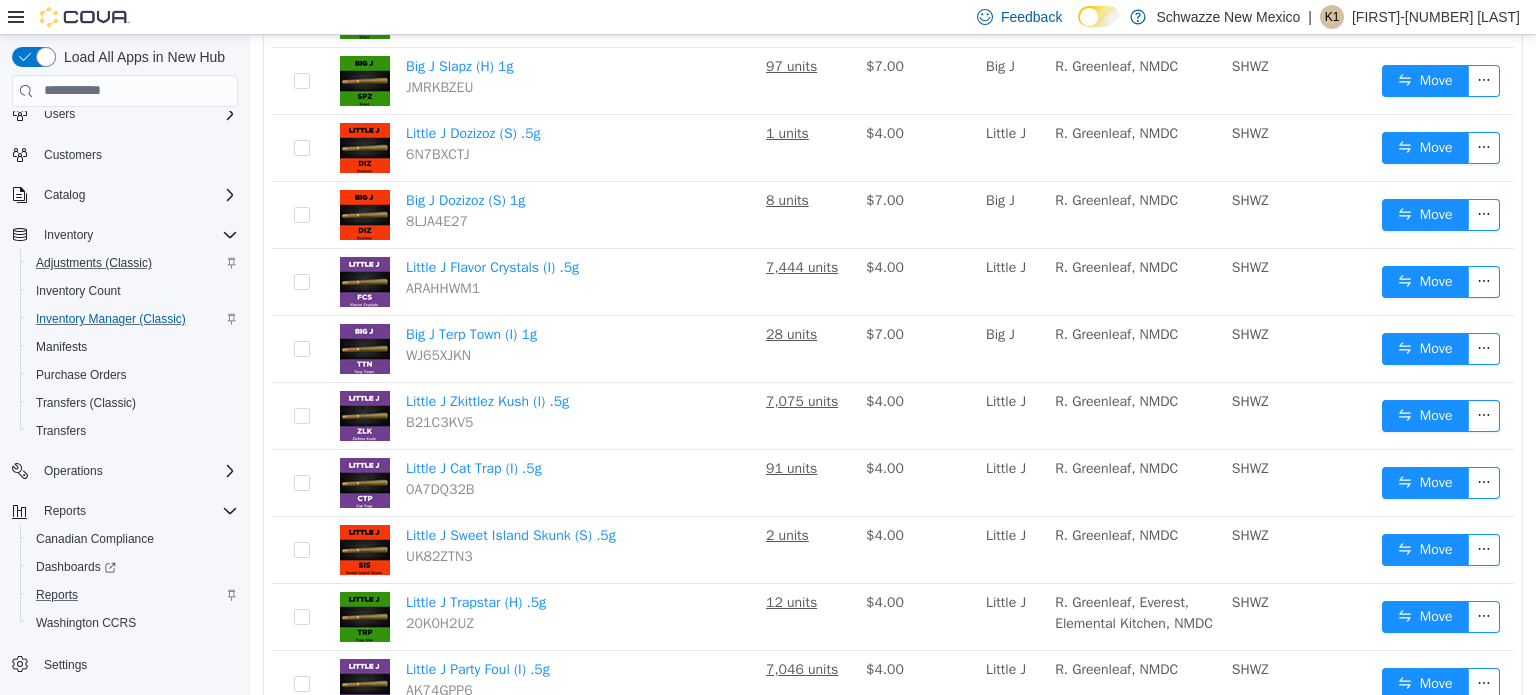 scroll, scrollTop: 0, scrollLeft: 0, axis: both 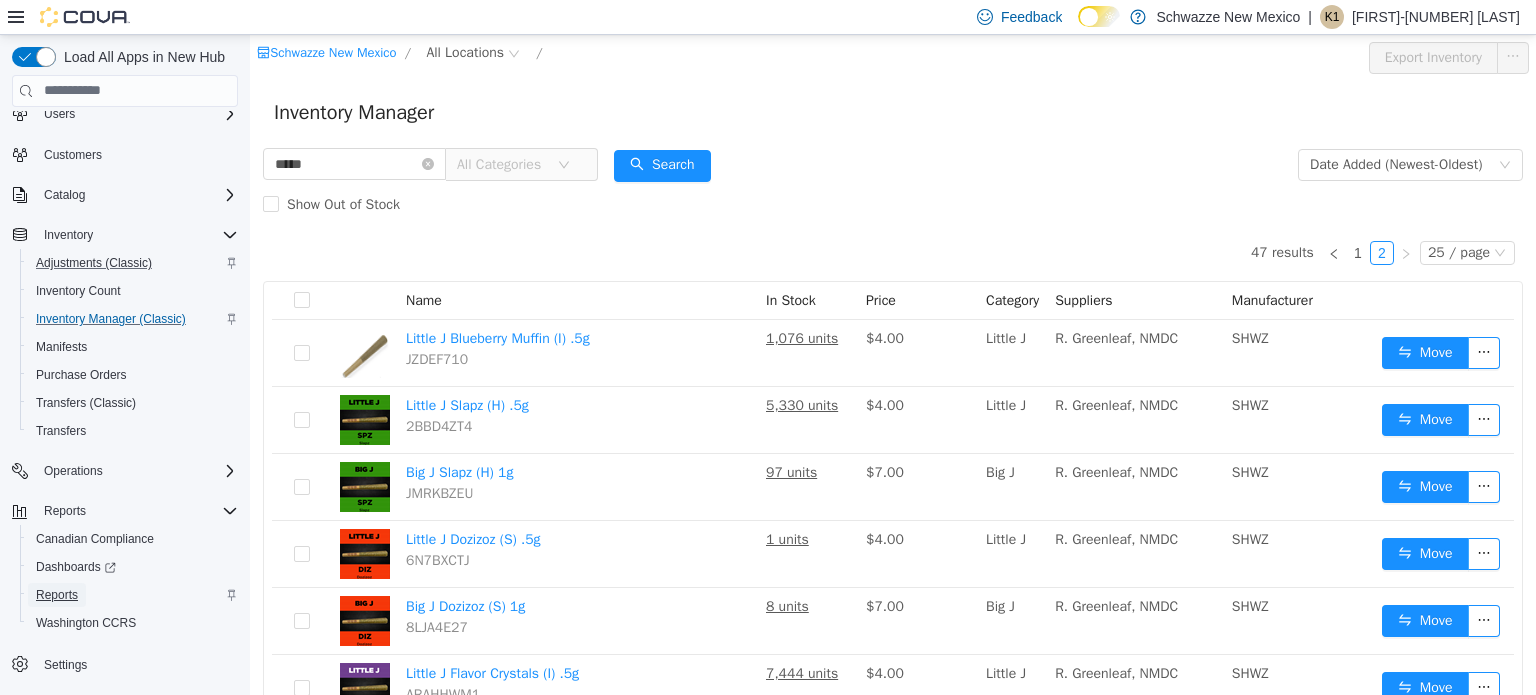 click on "Reports" at bounding box center (57, 595) 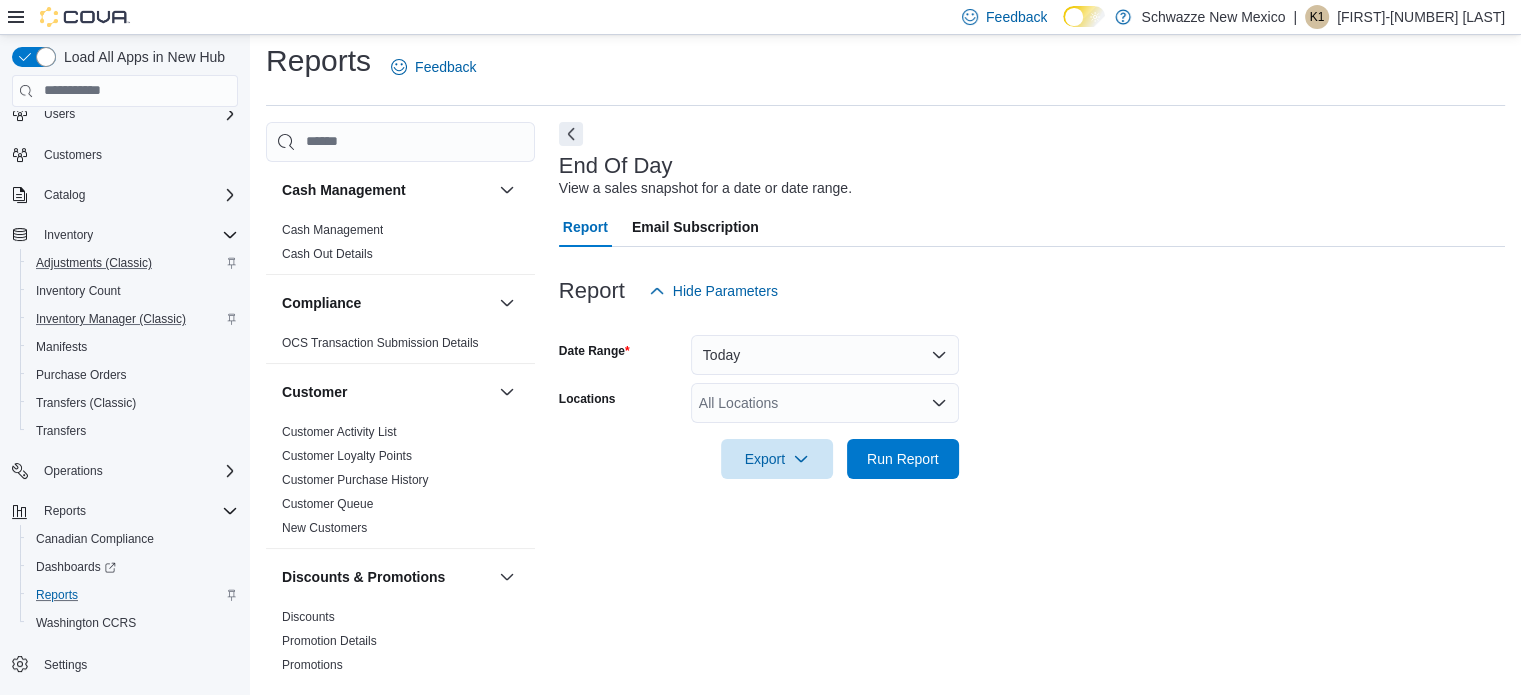 scroll, scrollTop: 13, scrollLeft: 0, axis: vertical 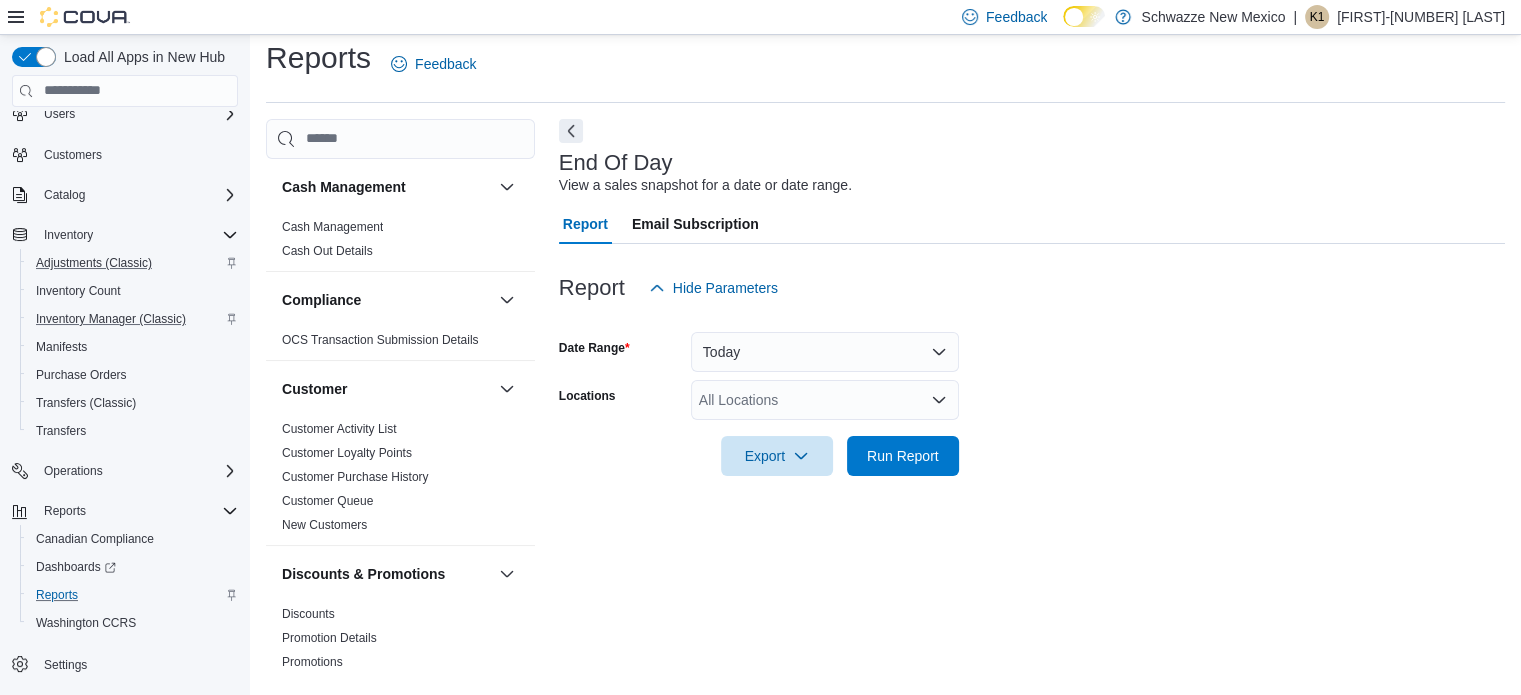 click on "All Locations" at bounding box center (825, 400) 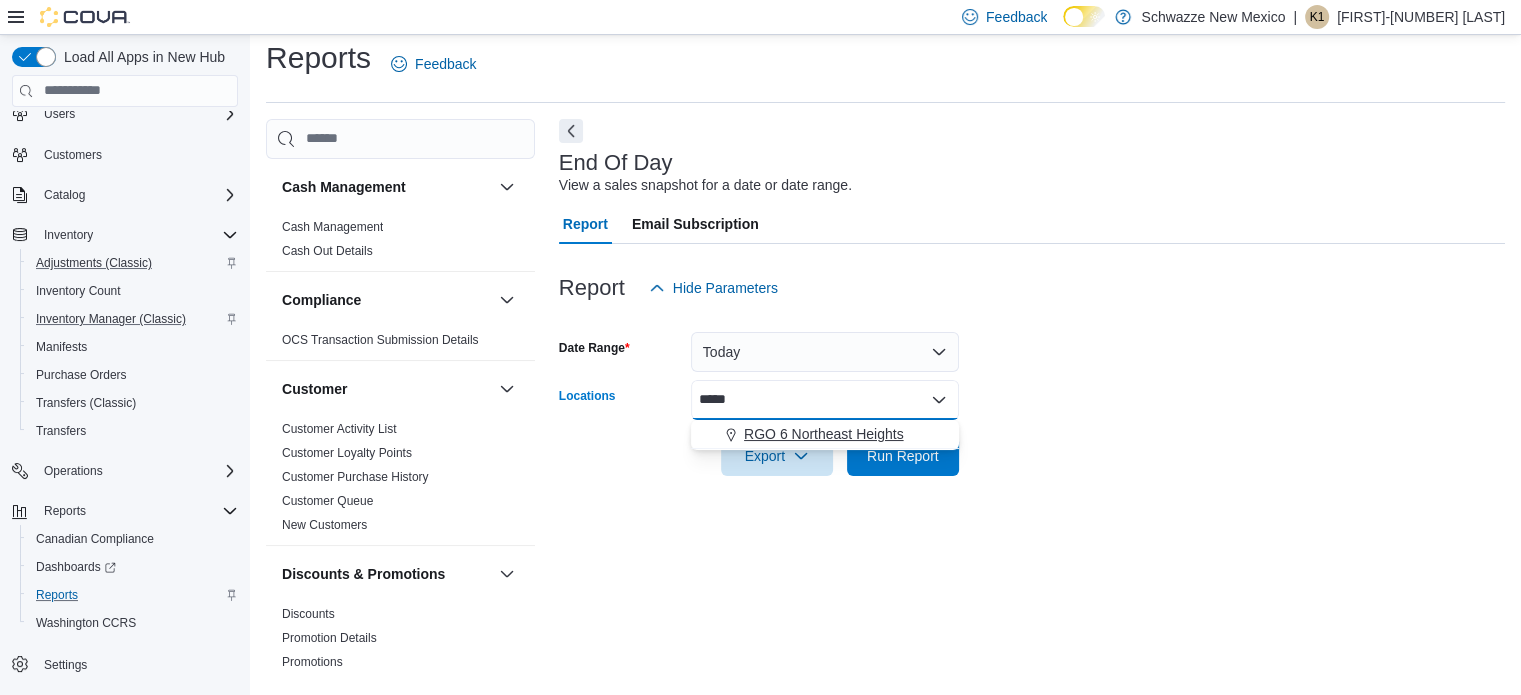 type on "*****" 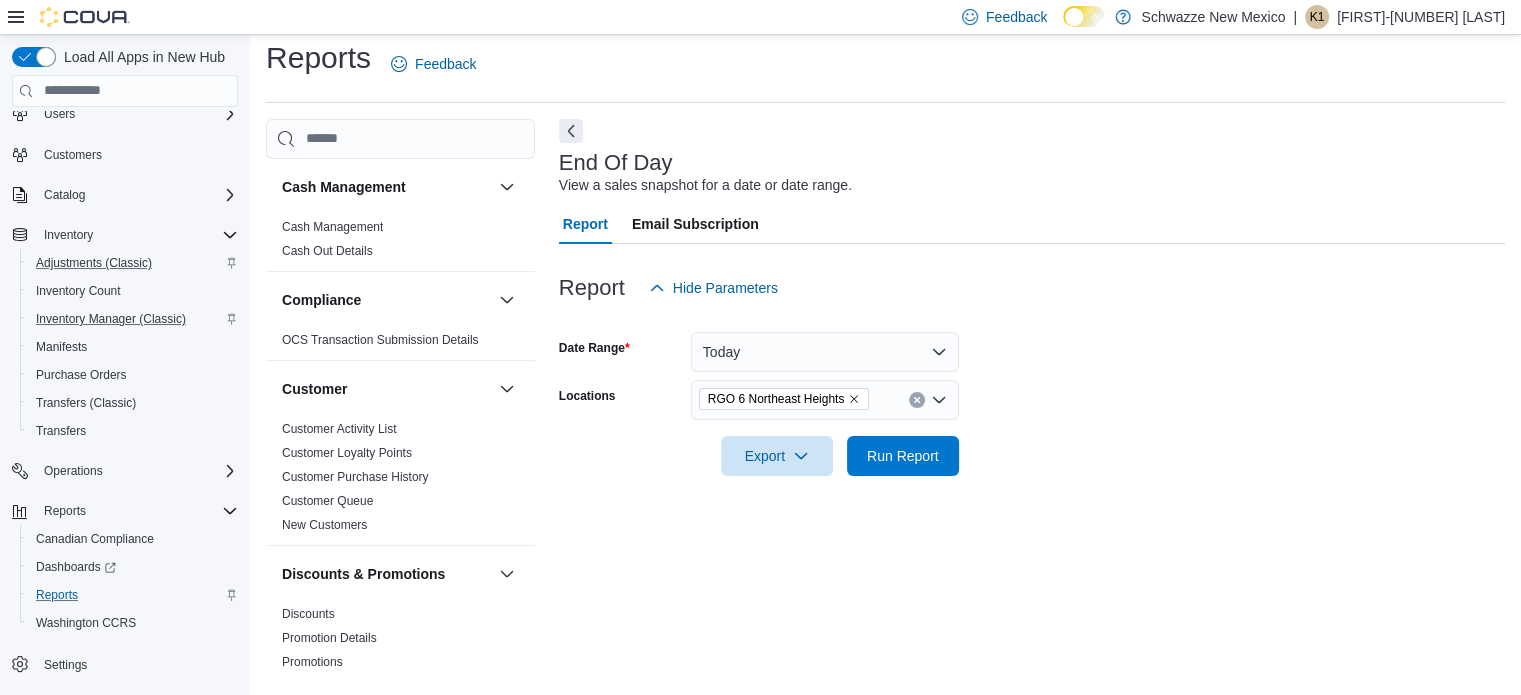 click on "Date Range Today Locations RGO 6 Northeast Heights Export  Run Report" at bounding box center [1032, 392] 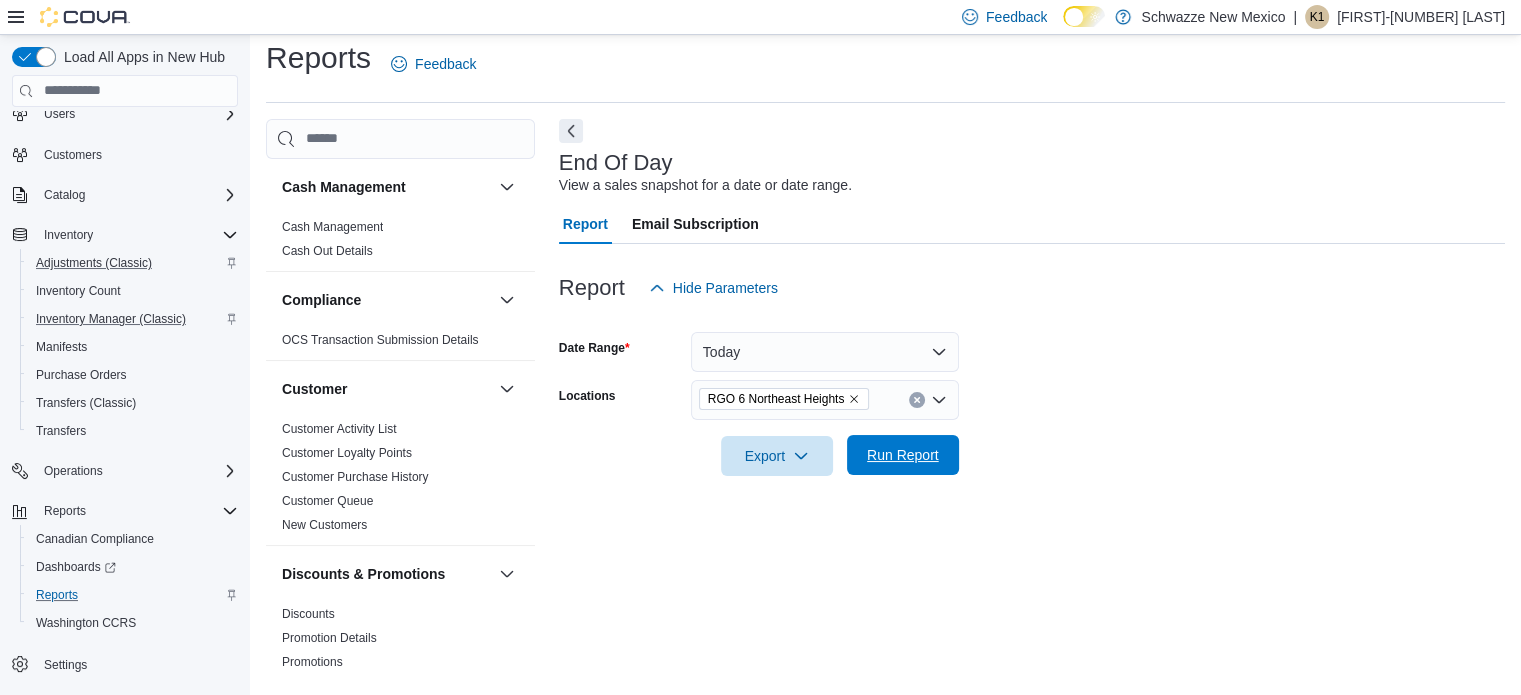 click on "Run Report" at bounding box center [903, 455] 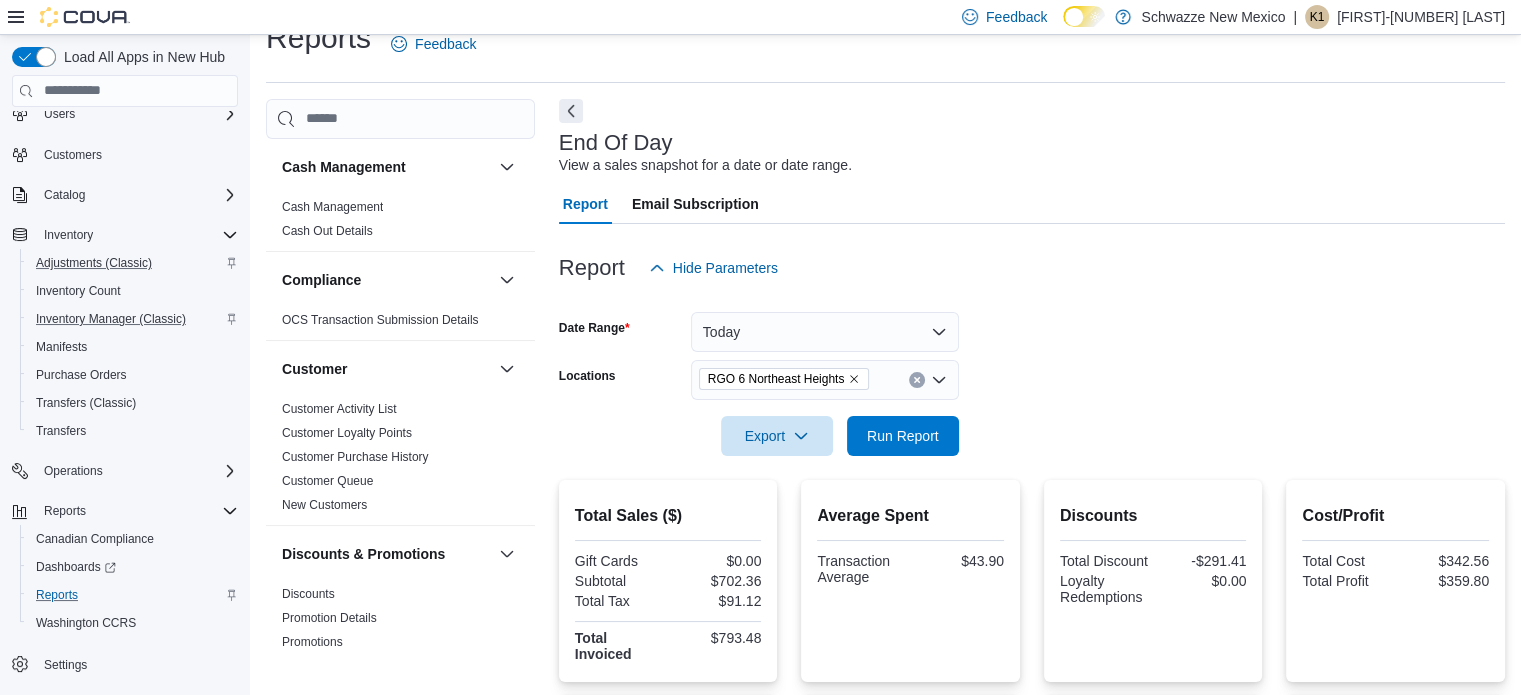 scroll, scrollTop: 0, scrollLeft: 0, axis: both 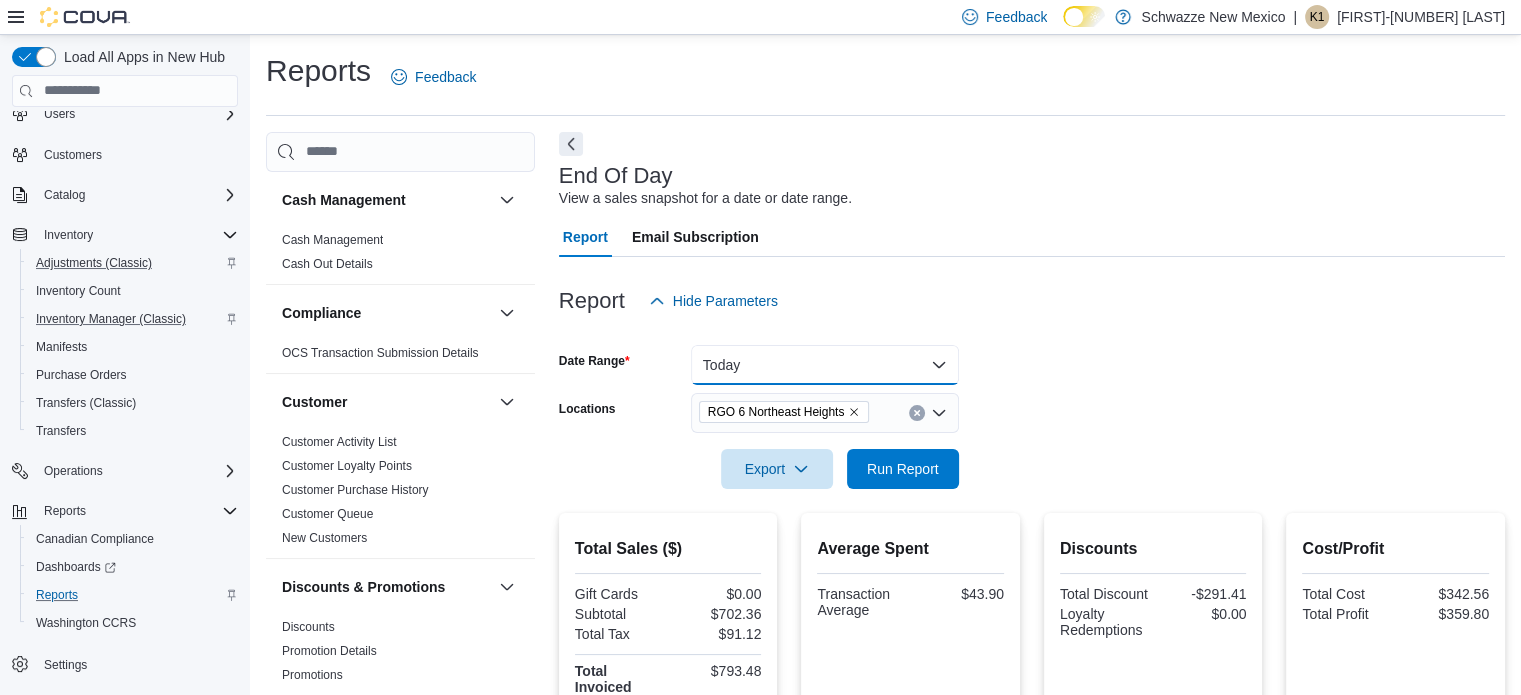 click on "Today" at bounding box center (825, 365) 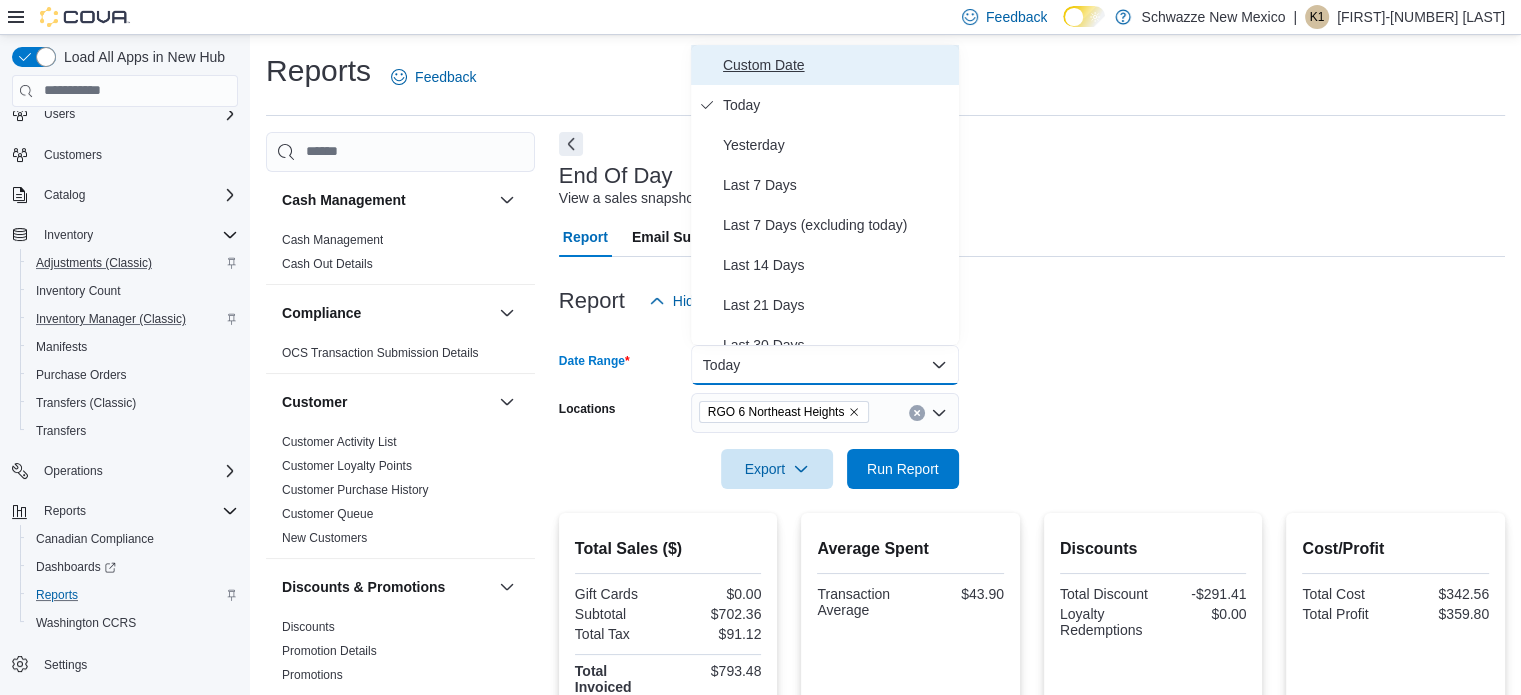 click on "Custom Date" at bounding box center [837, 65] 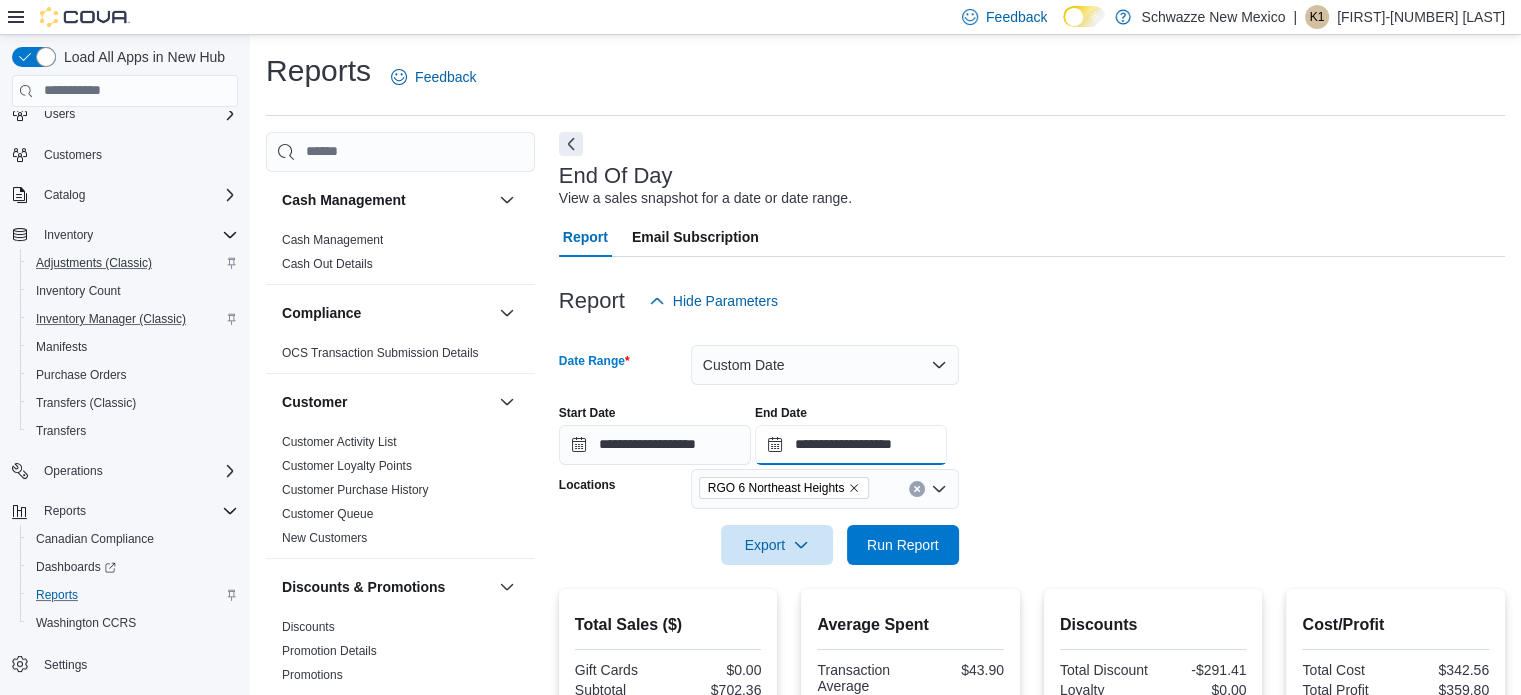 click on "**********" at bounding box center (851, 445) 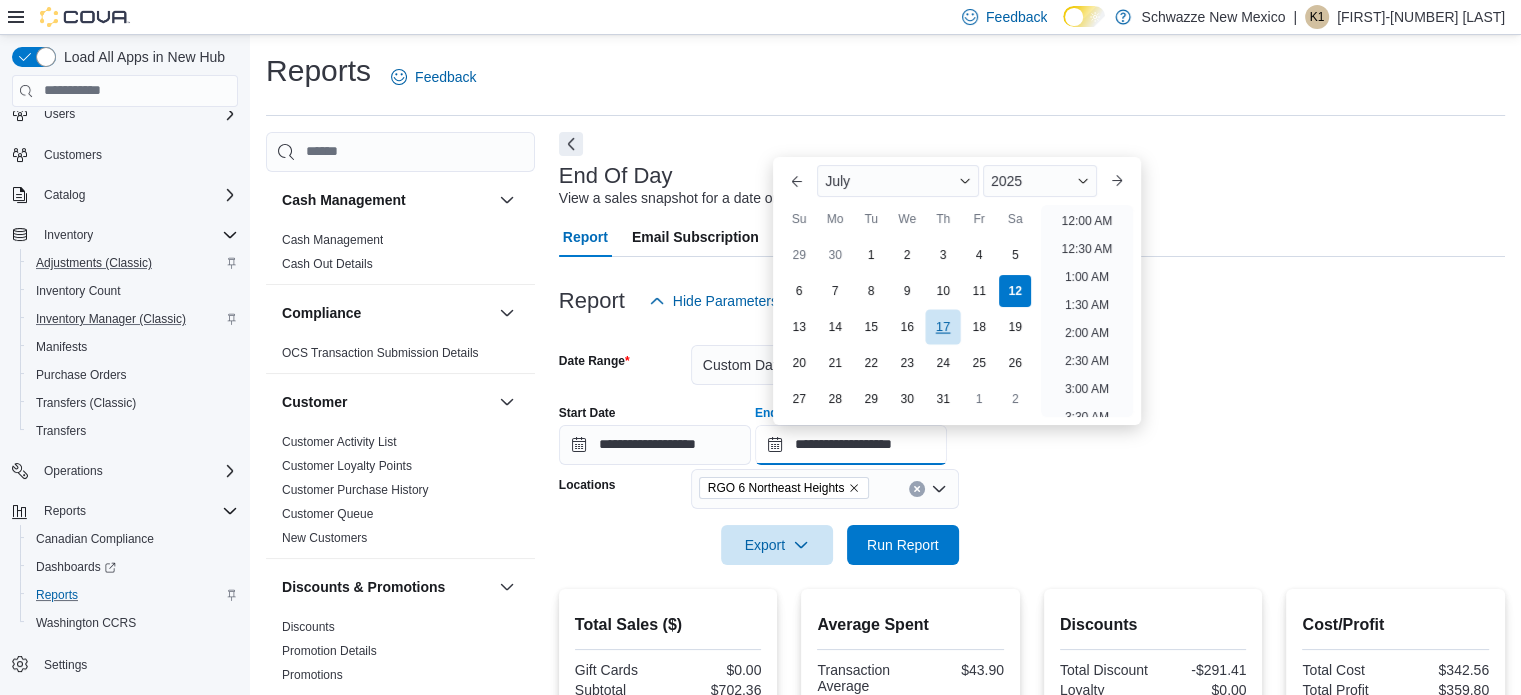scroll, scrollTop: 1136, scrollLeft: 0, axis: vertical 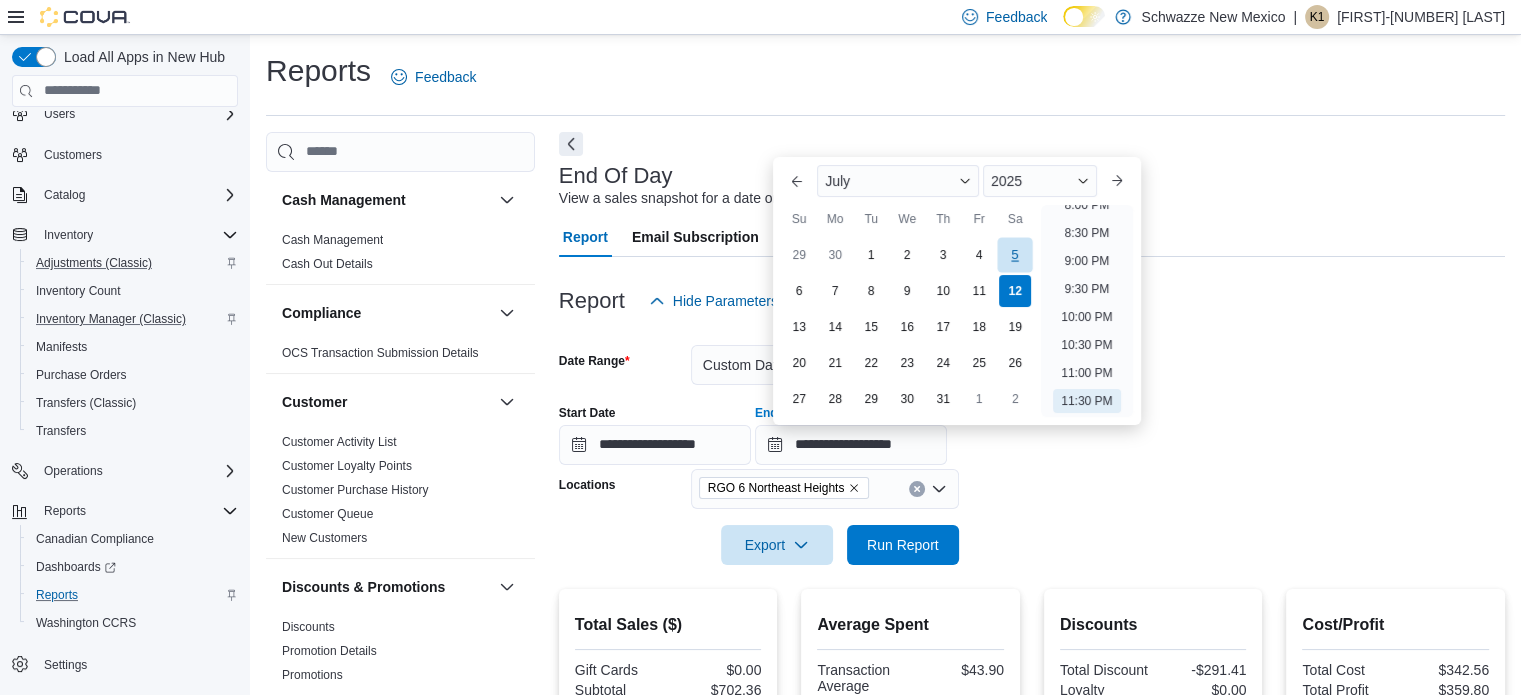 click on "5" at bounding box center (1015, 254) 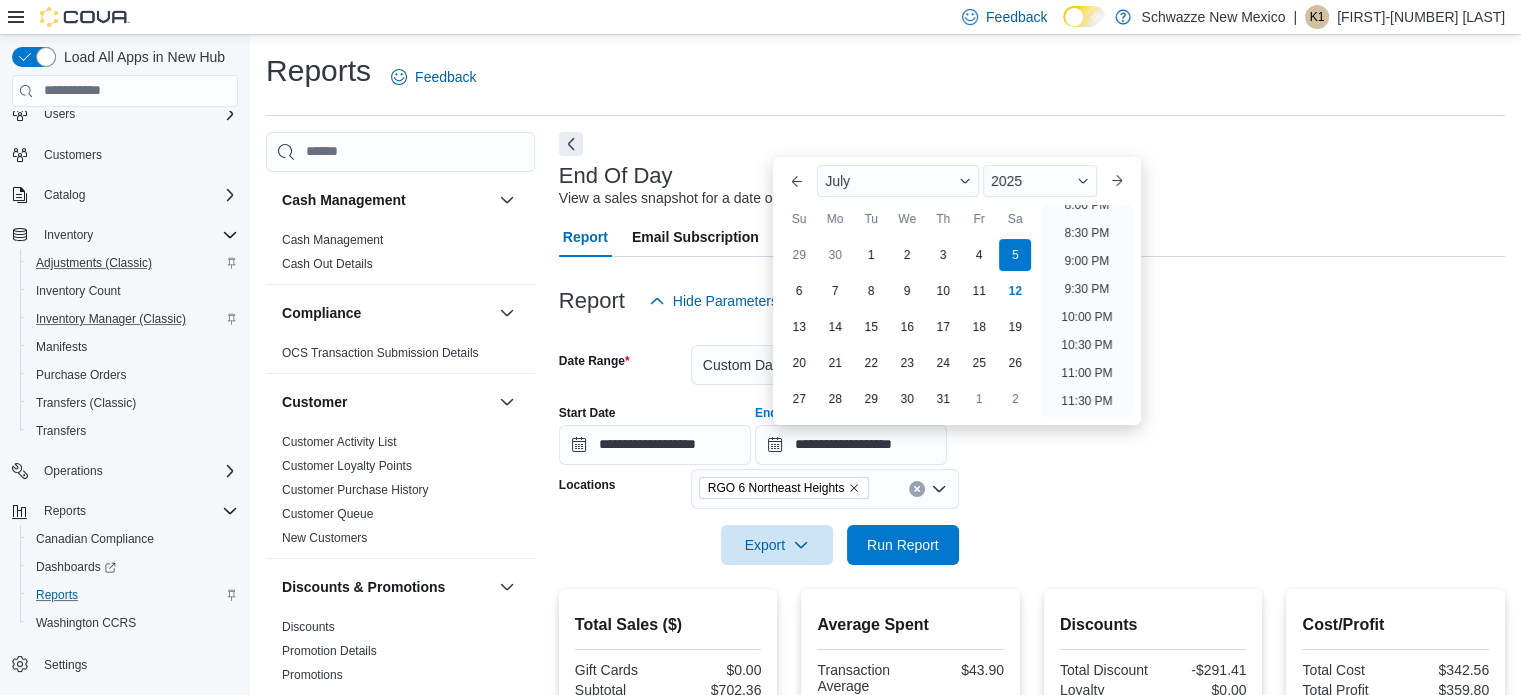 click on "**********" at bounding box center [1032, 443] 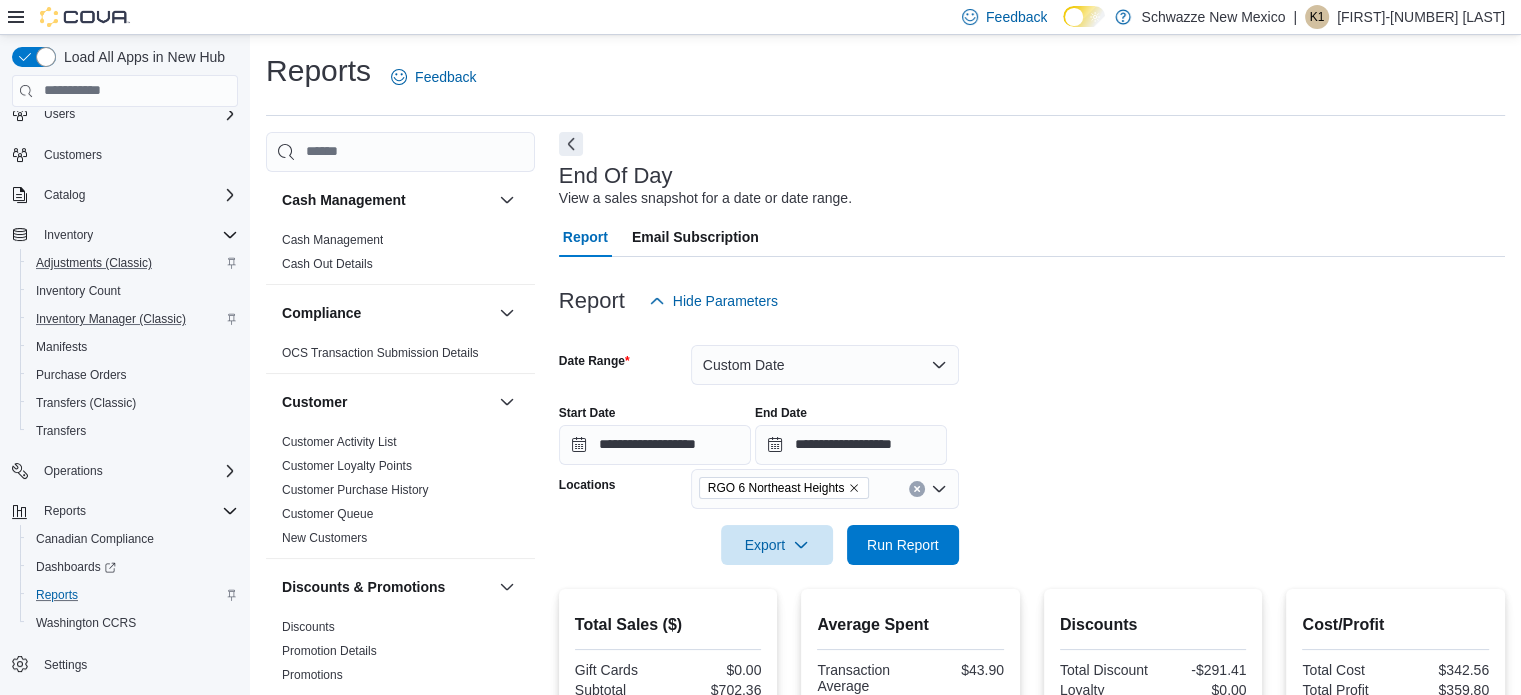 click at bounding box center [917, 489] 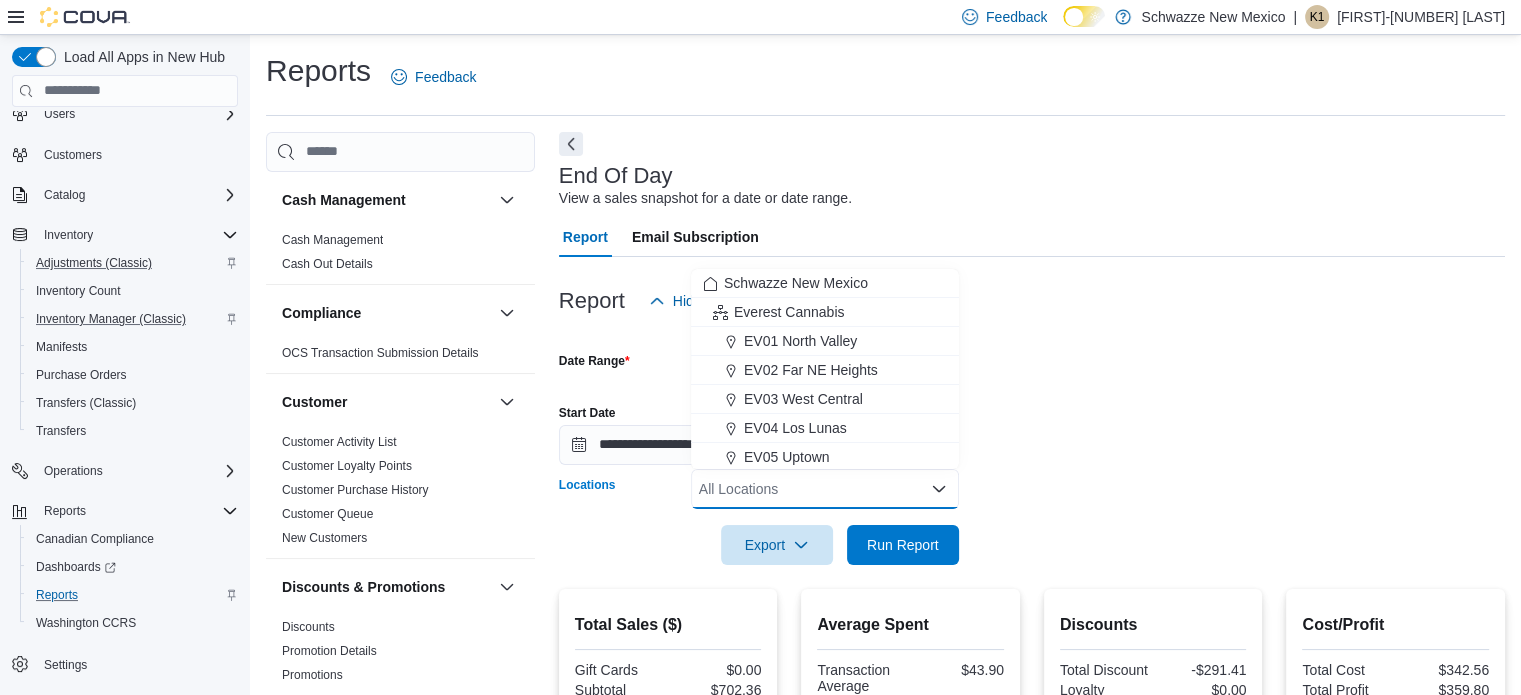 click on "**********" at bounding box center [1032, 443] 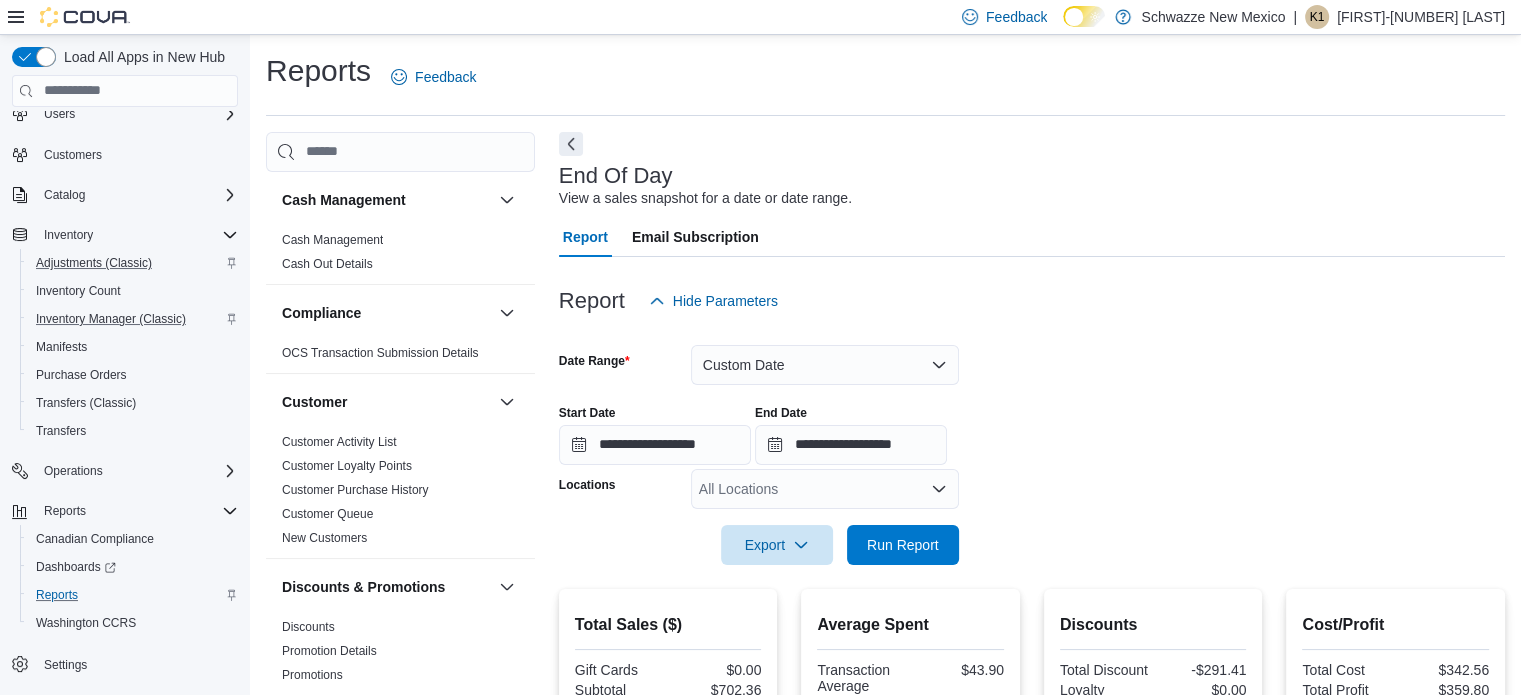 click on "All Locations" at bounding box center [825, 489] 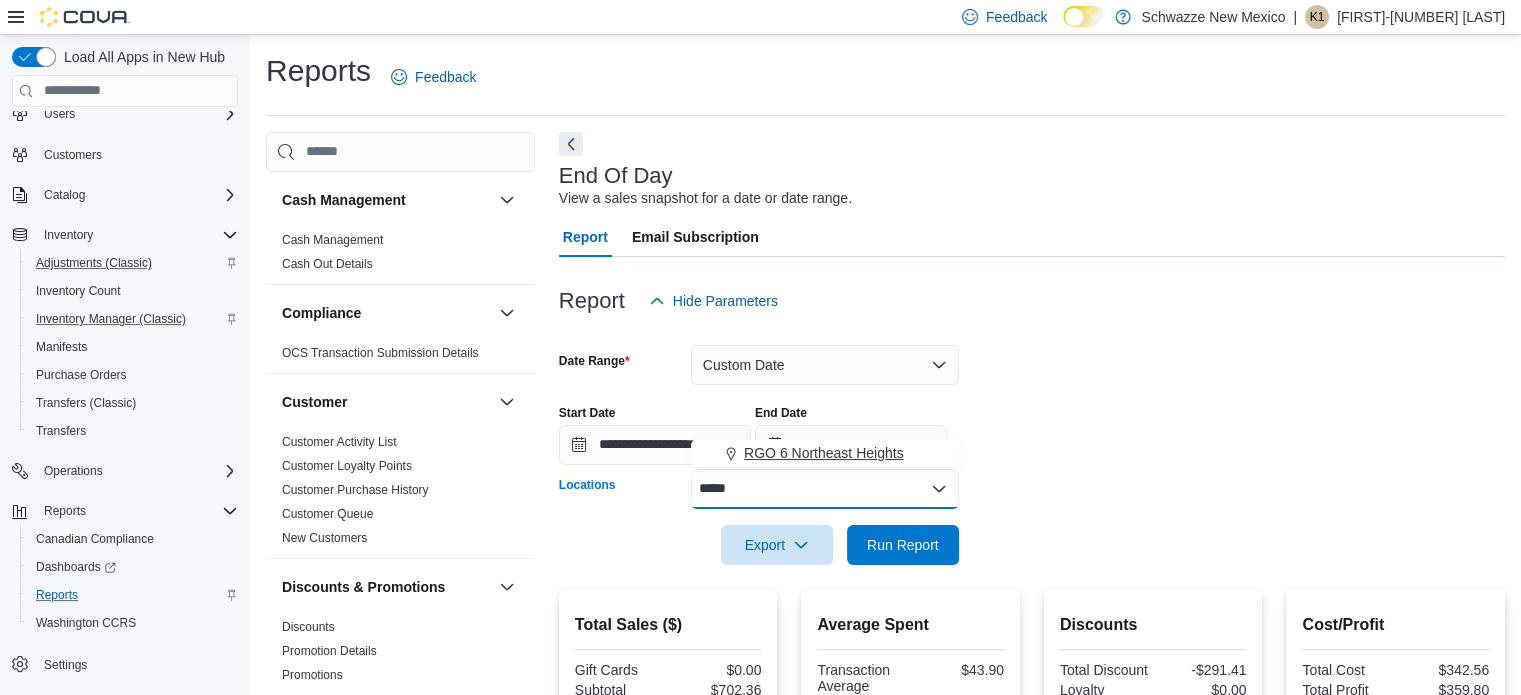 type on "*****" 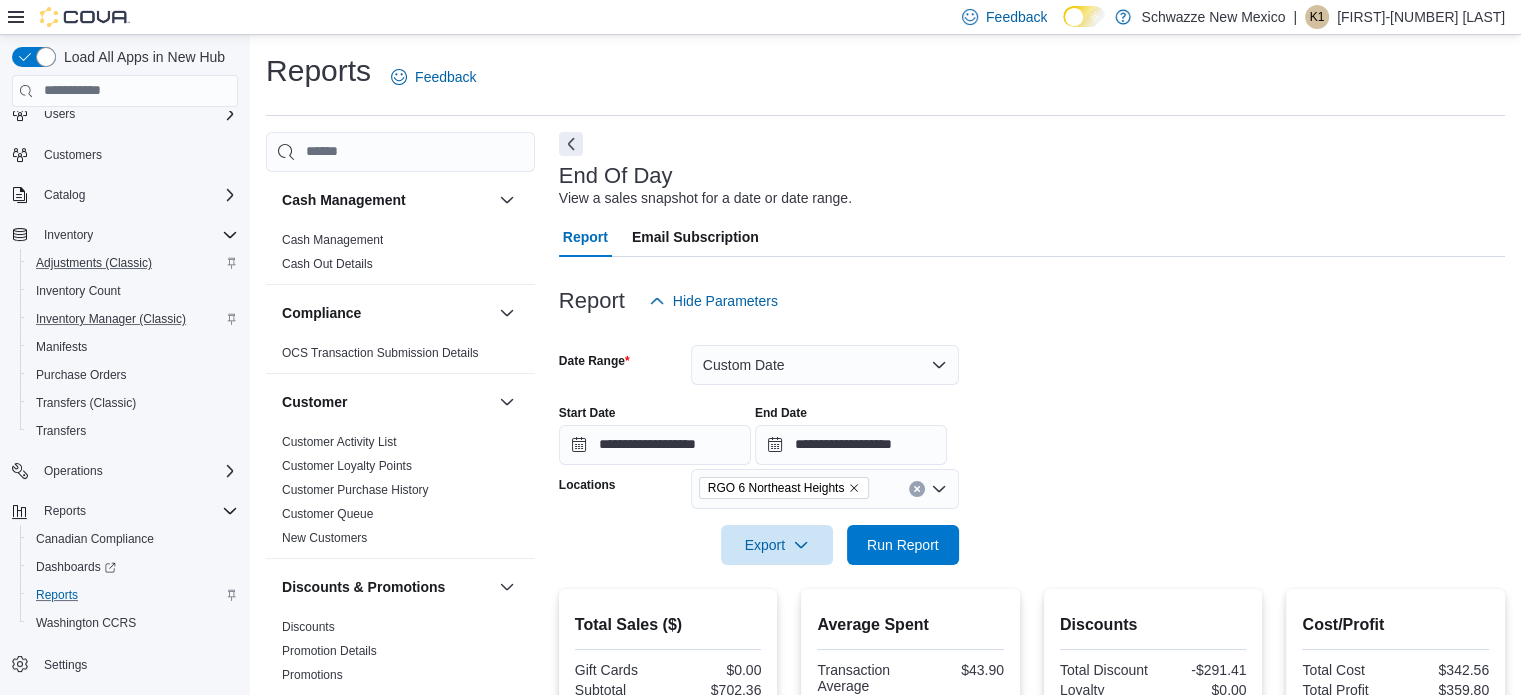 click on "**********" at bounding box center [1032, 427] 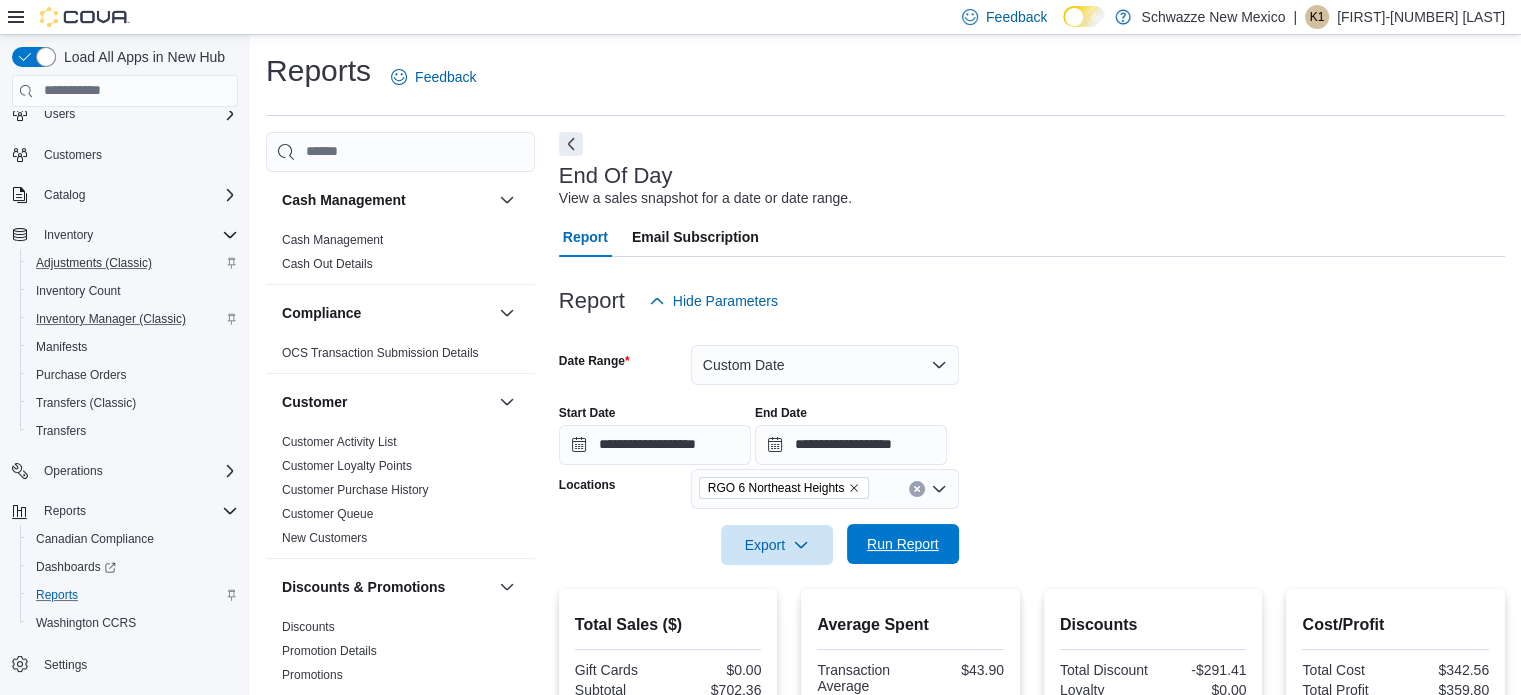 click on "Run Report" at bounding box center [903, 544] 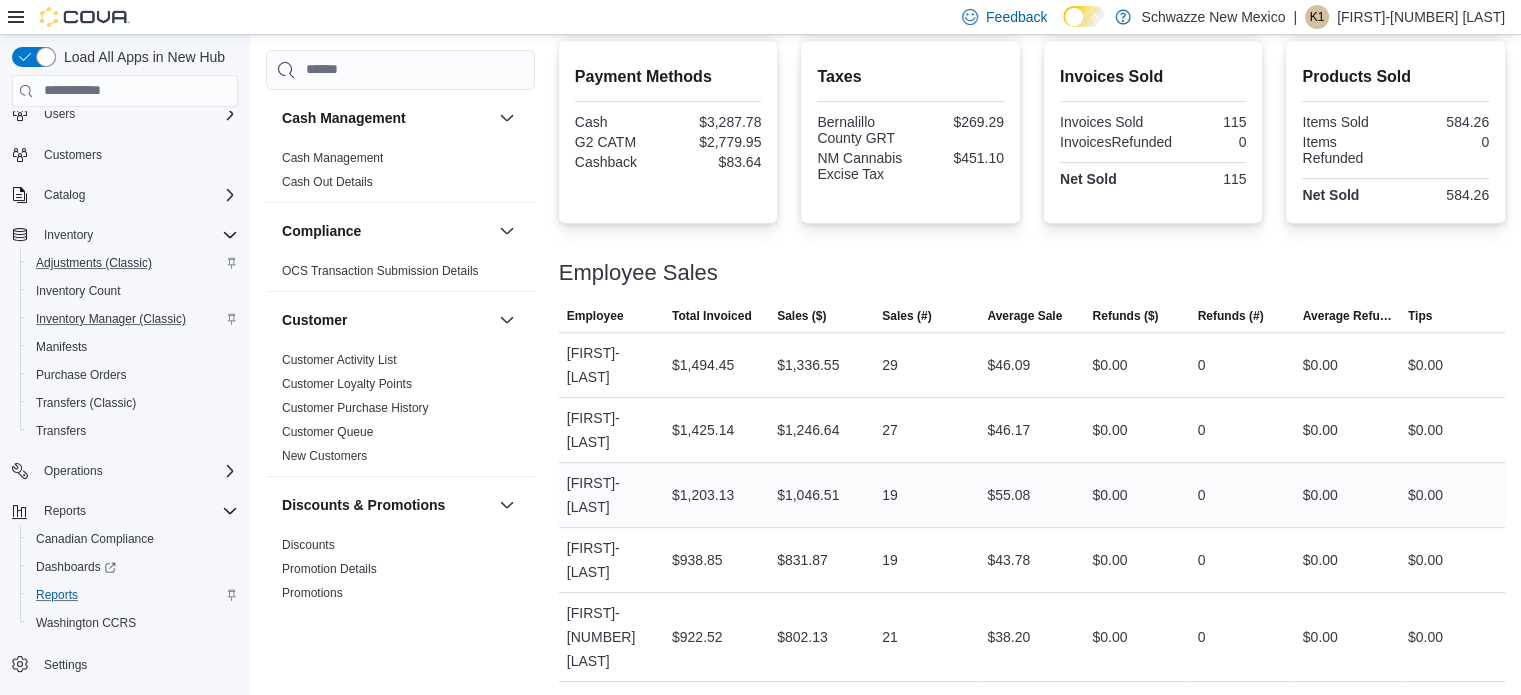 scroll, scrollTop: 765, scrollLeft: 0, axis: vertical 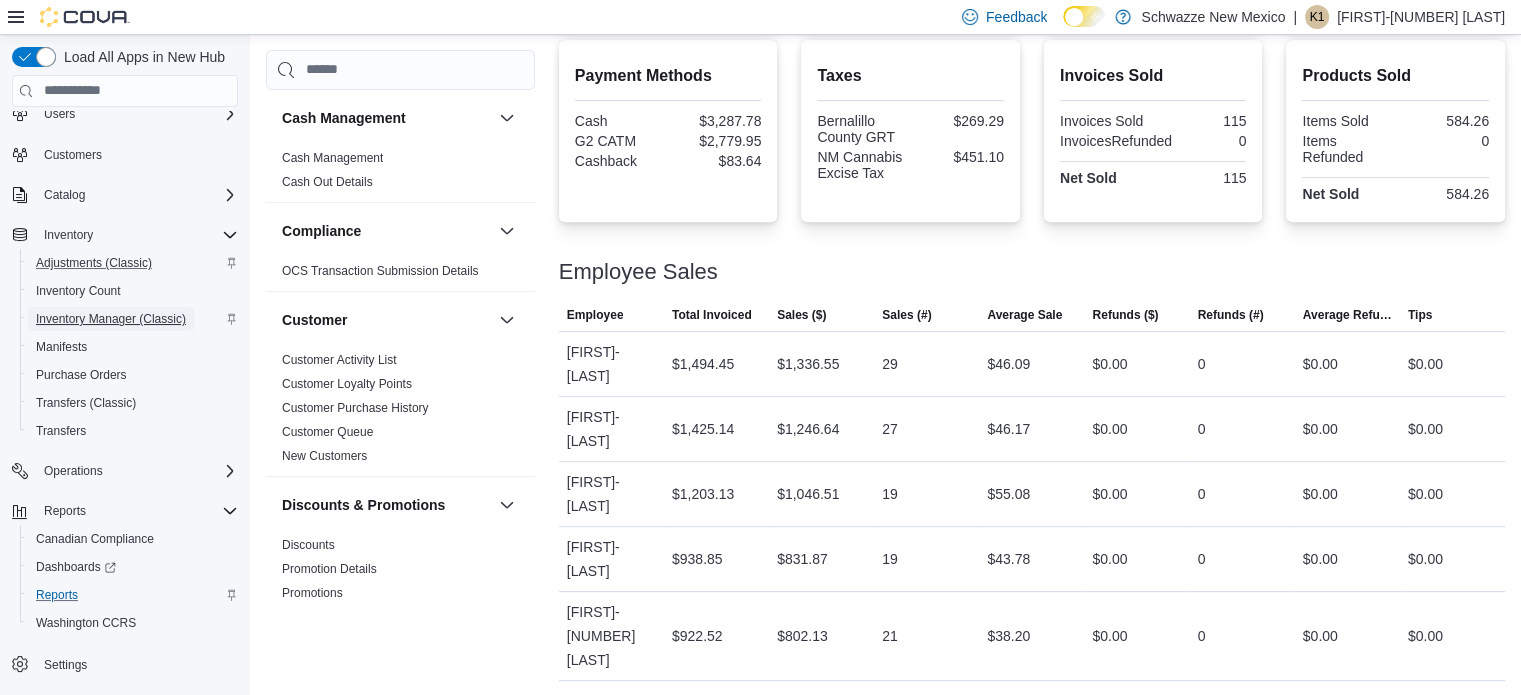click on "Inventory Manager (Classic)" at bounding box center (111, 319) 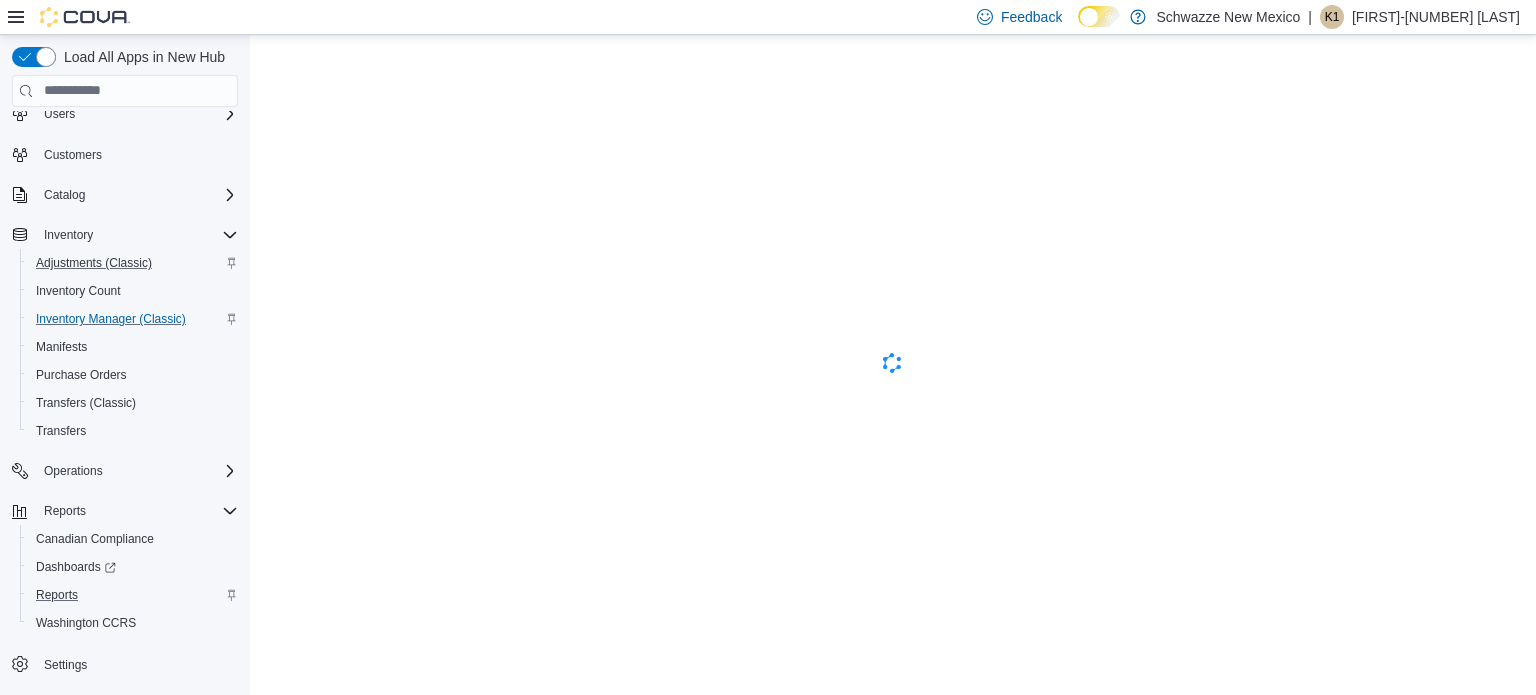scroll, scrollTop: 0, scrollLeft: 0, axis: both 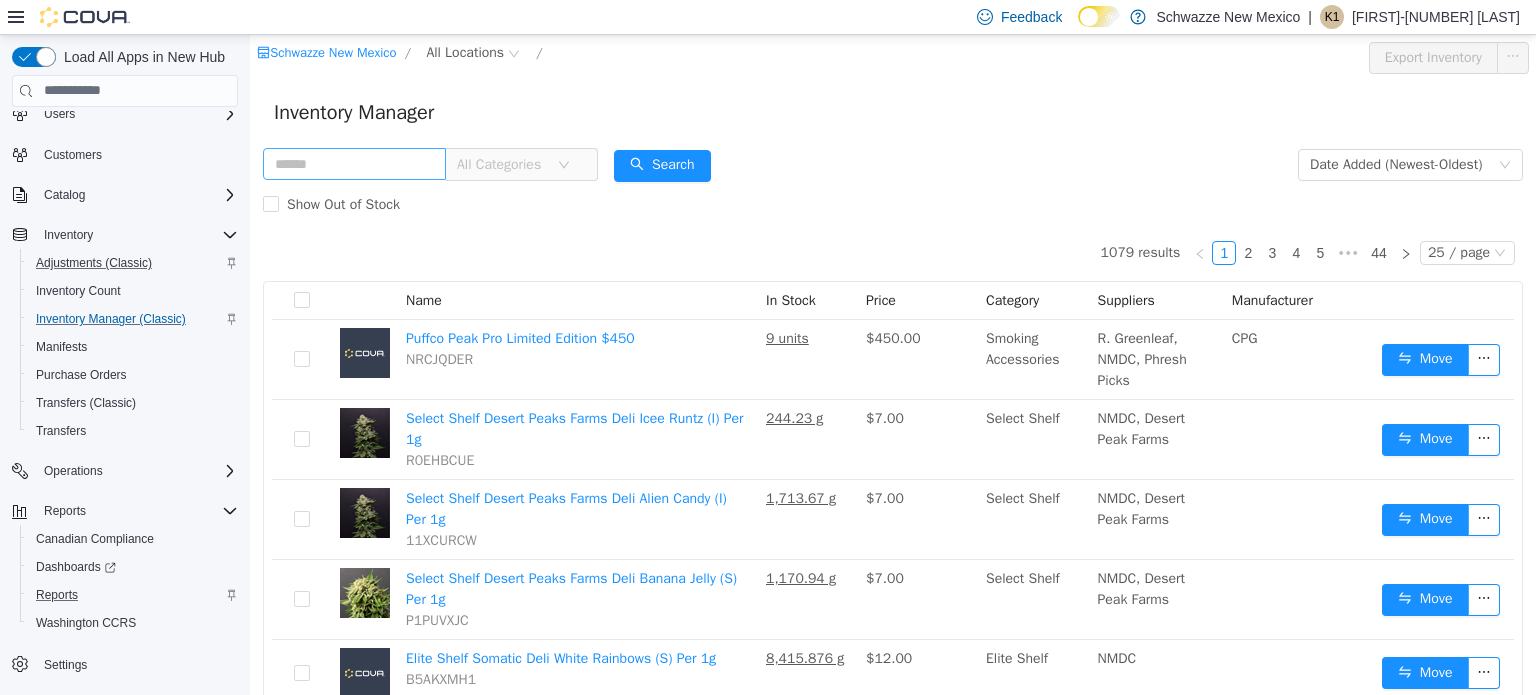 click at bounding box center [354, 163] 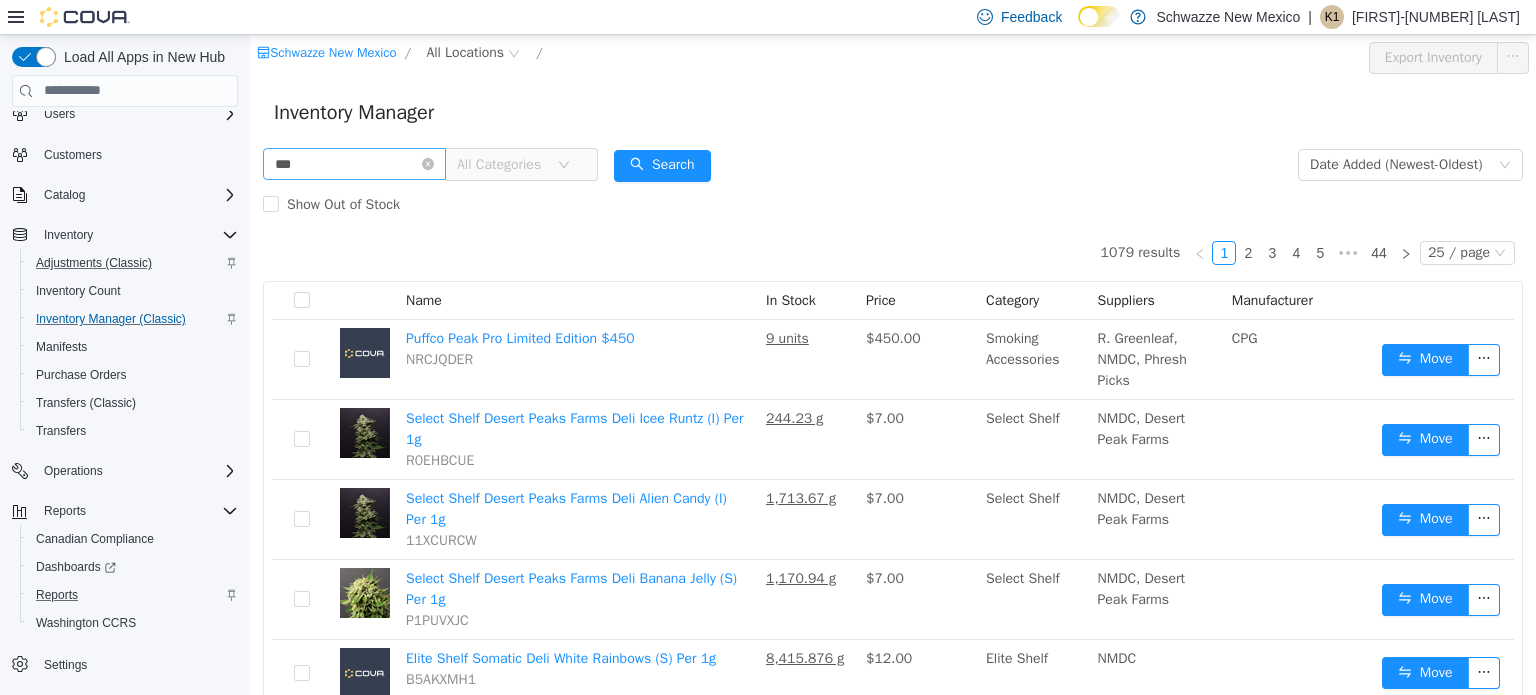 type on "******" 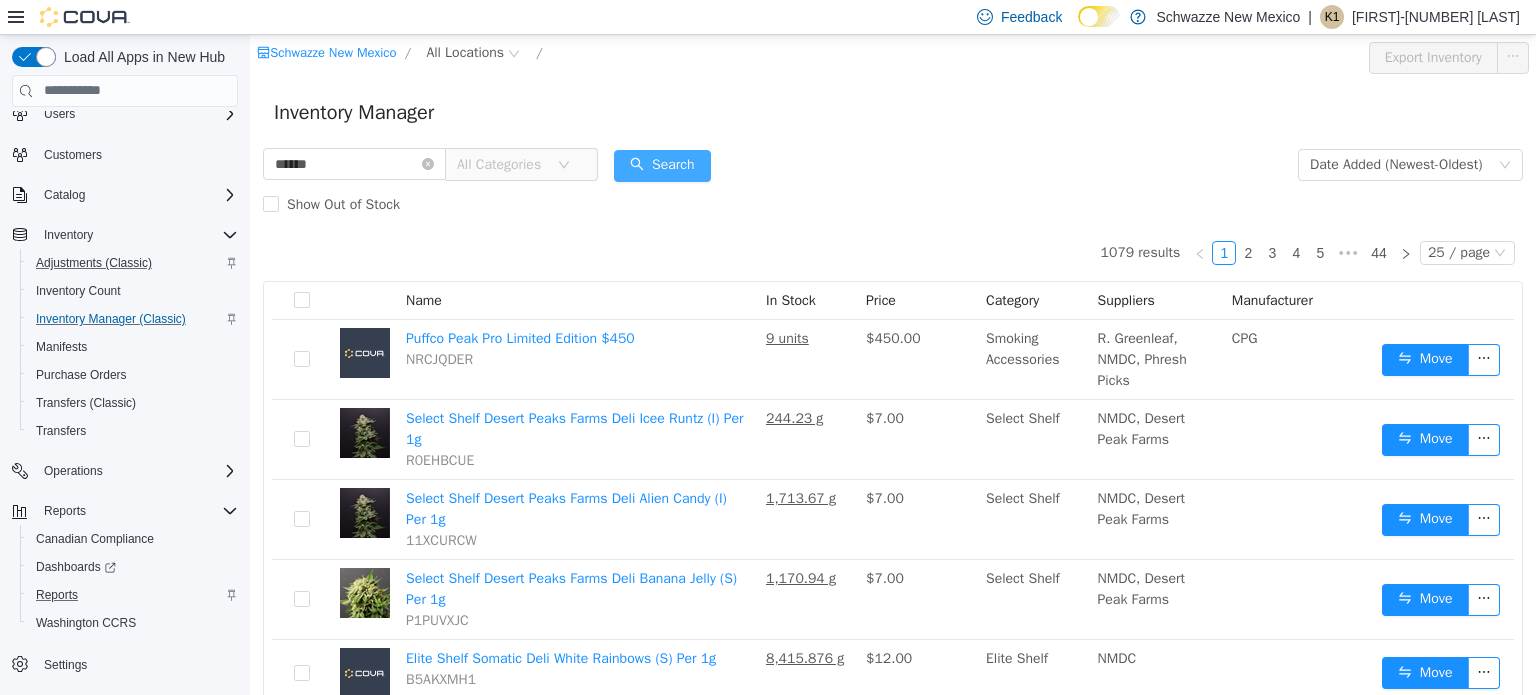click on "Search" at bounding box center [662, 165] 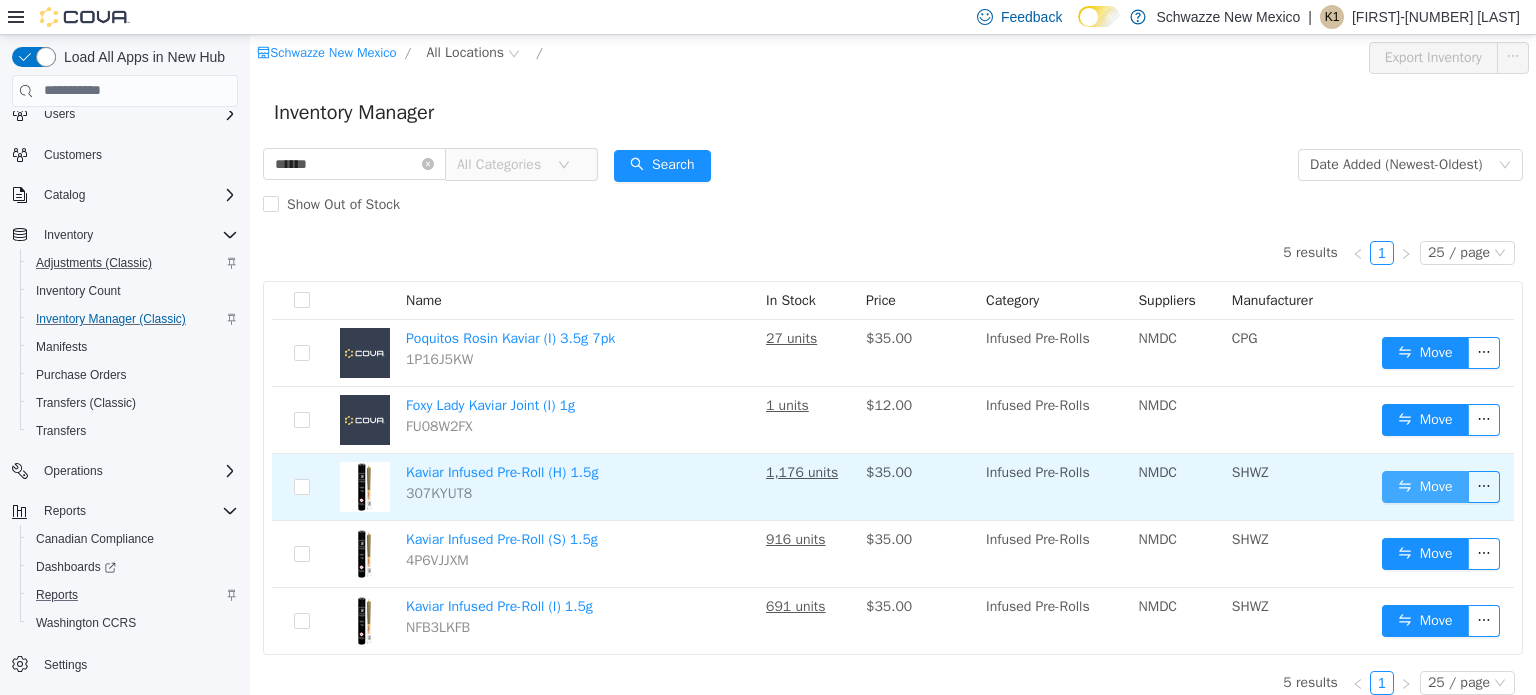 click on "Move" at bounding box center (1425, 486) 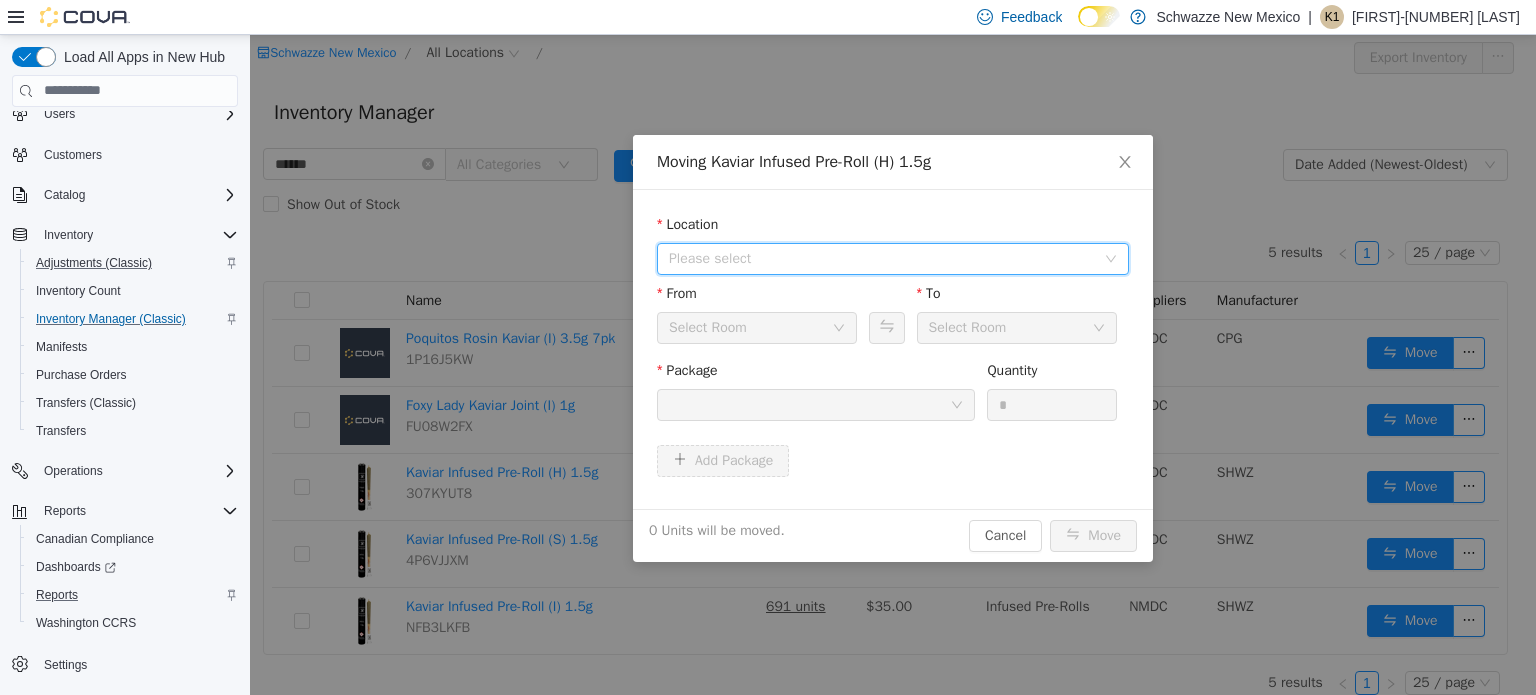 click 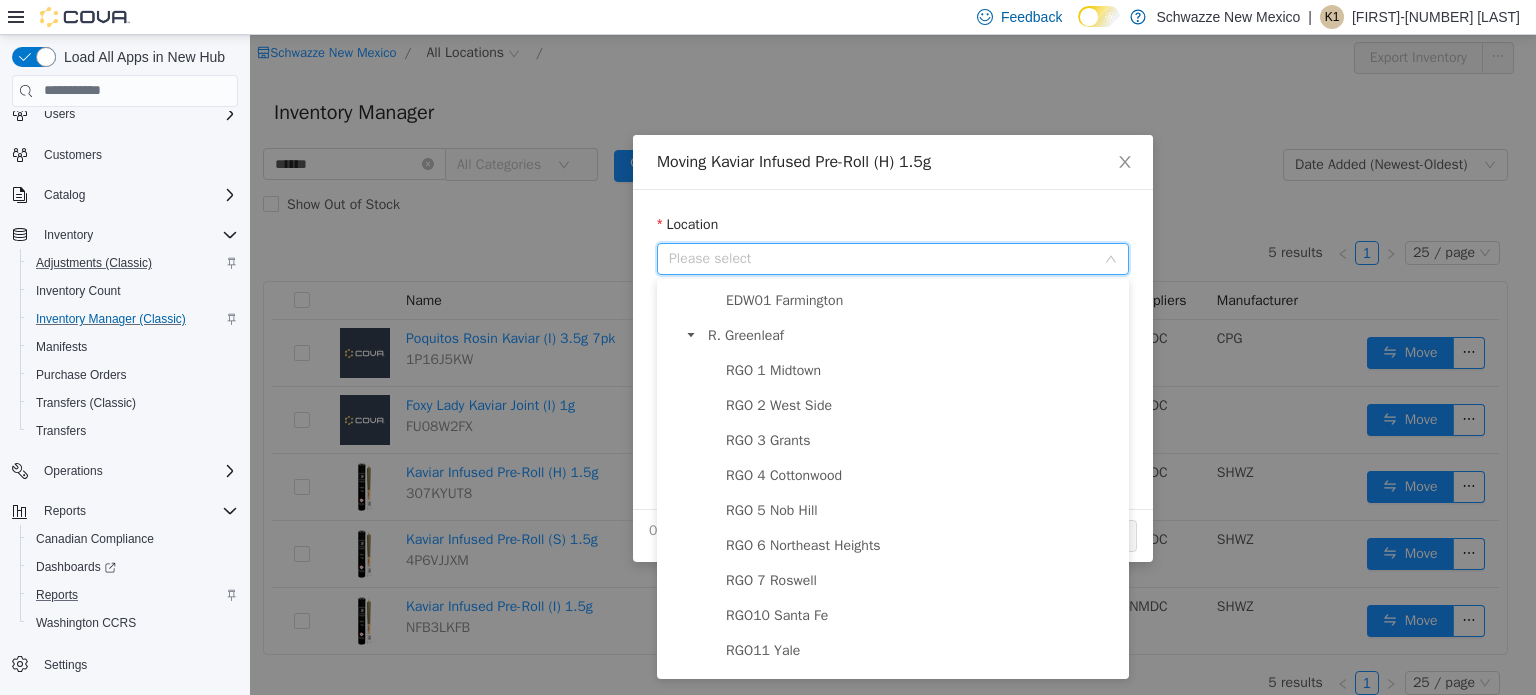scroll, scrollTop: 678, scrollLeft: 0, axis: vertical 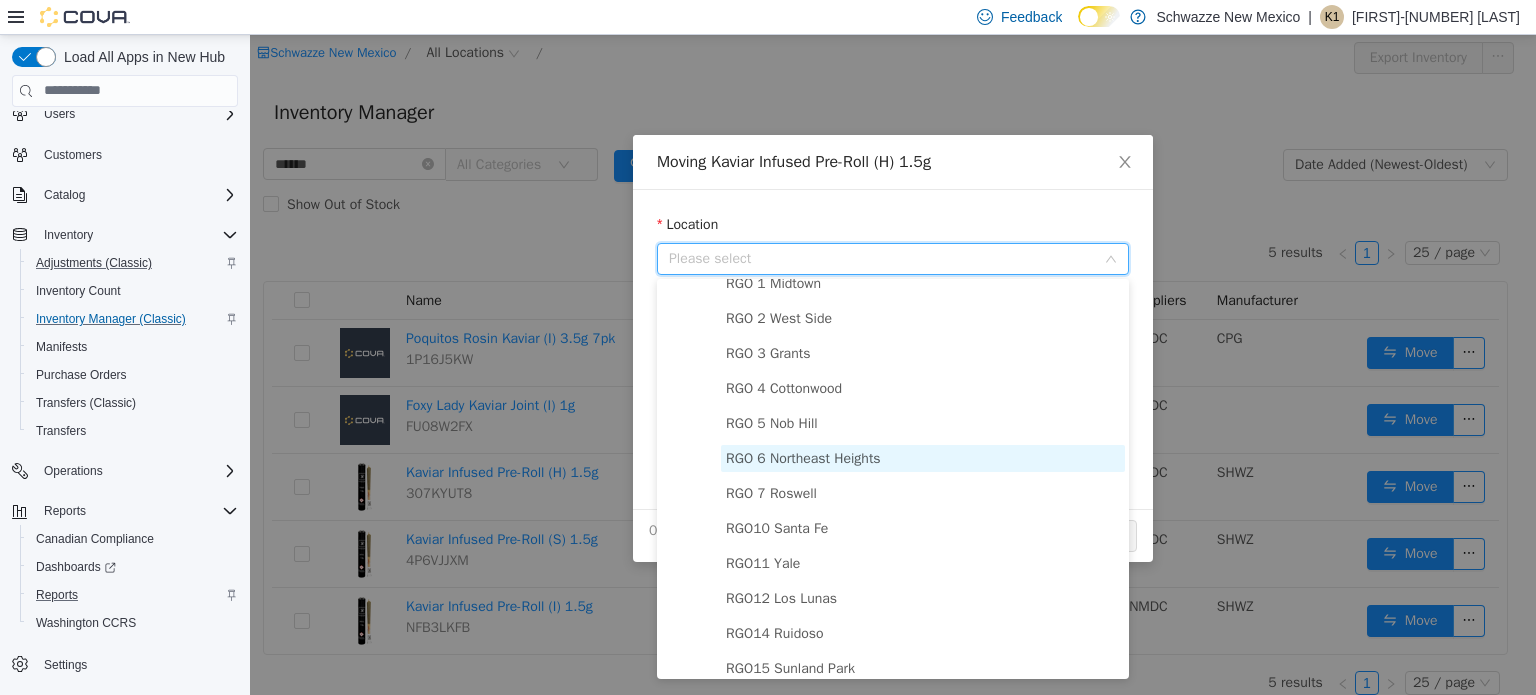 click on "RGO 6 Northeast Heights" at bounding box center [923, 457] 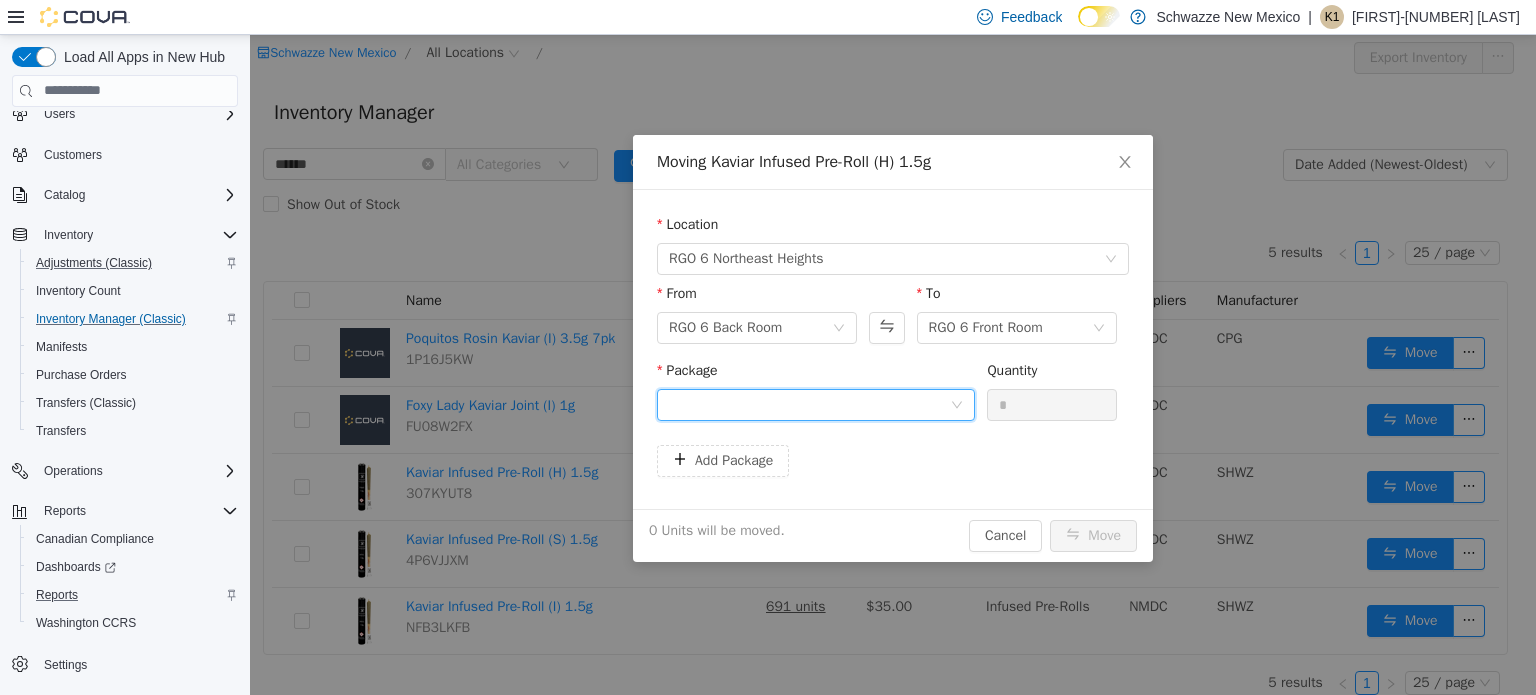click 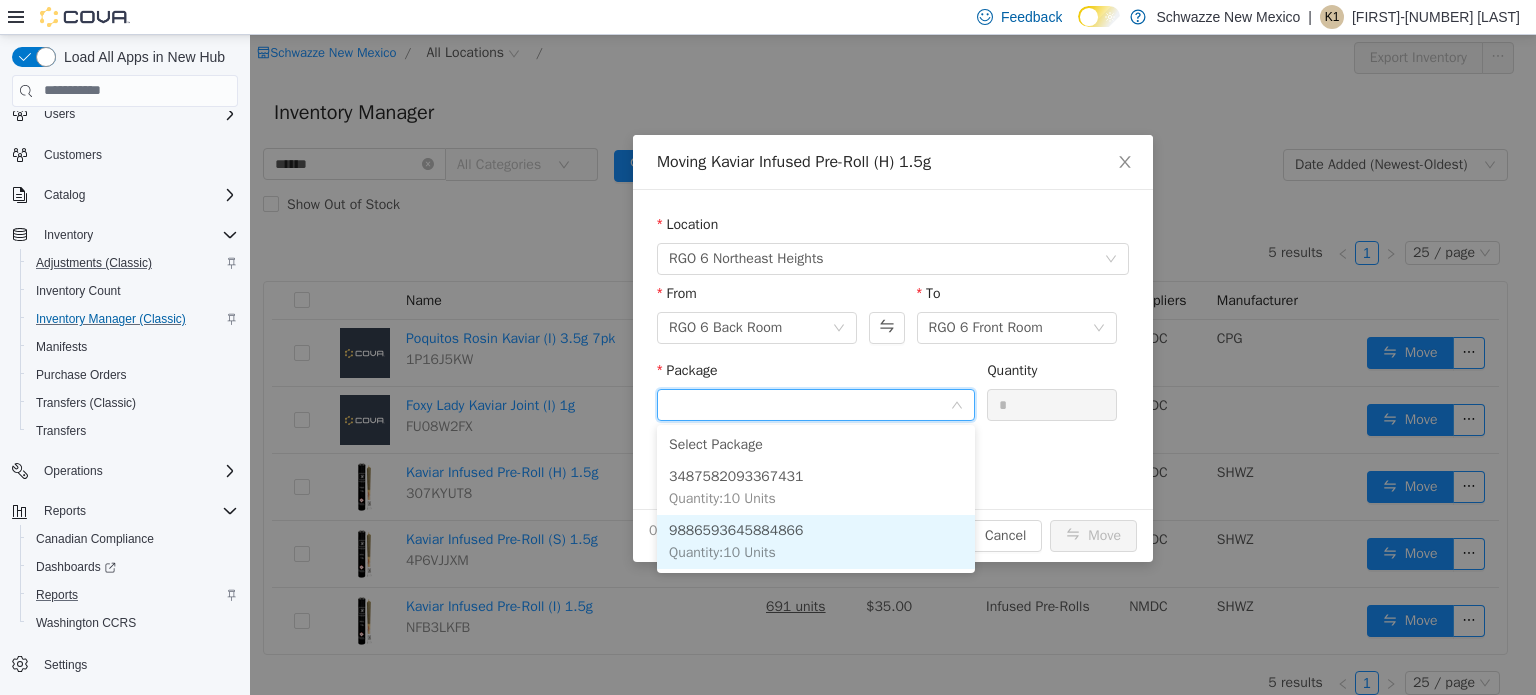 click on "Quantity :  10 Units" at bounding box center (816, 541) 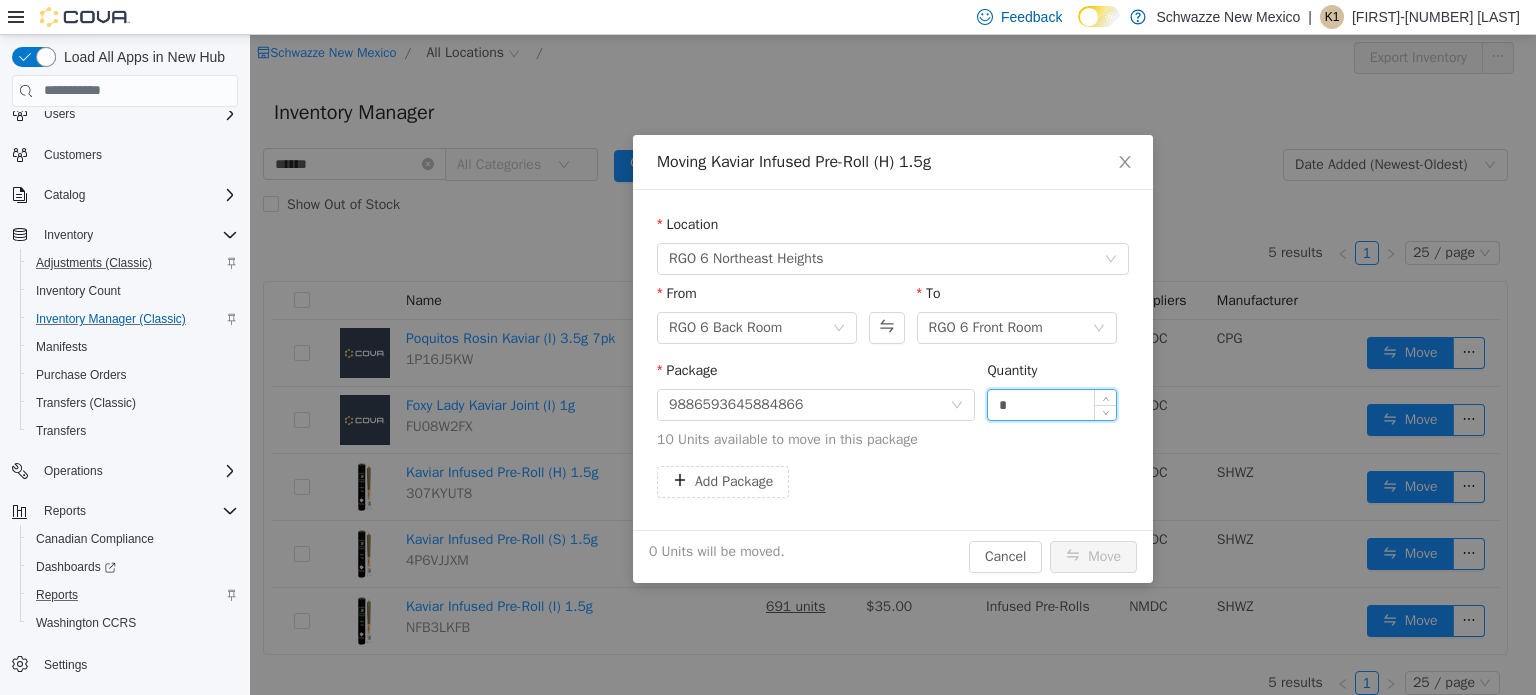 click on "*" at bounding box center [1052, 404] 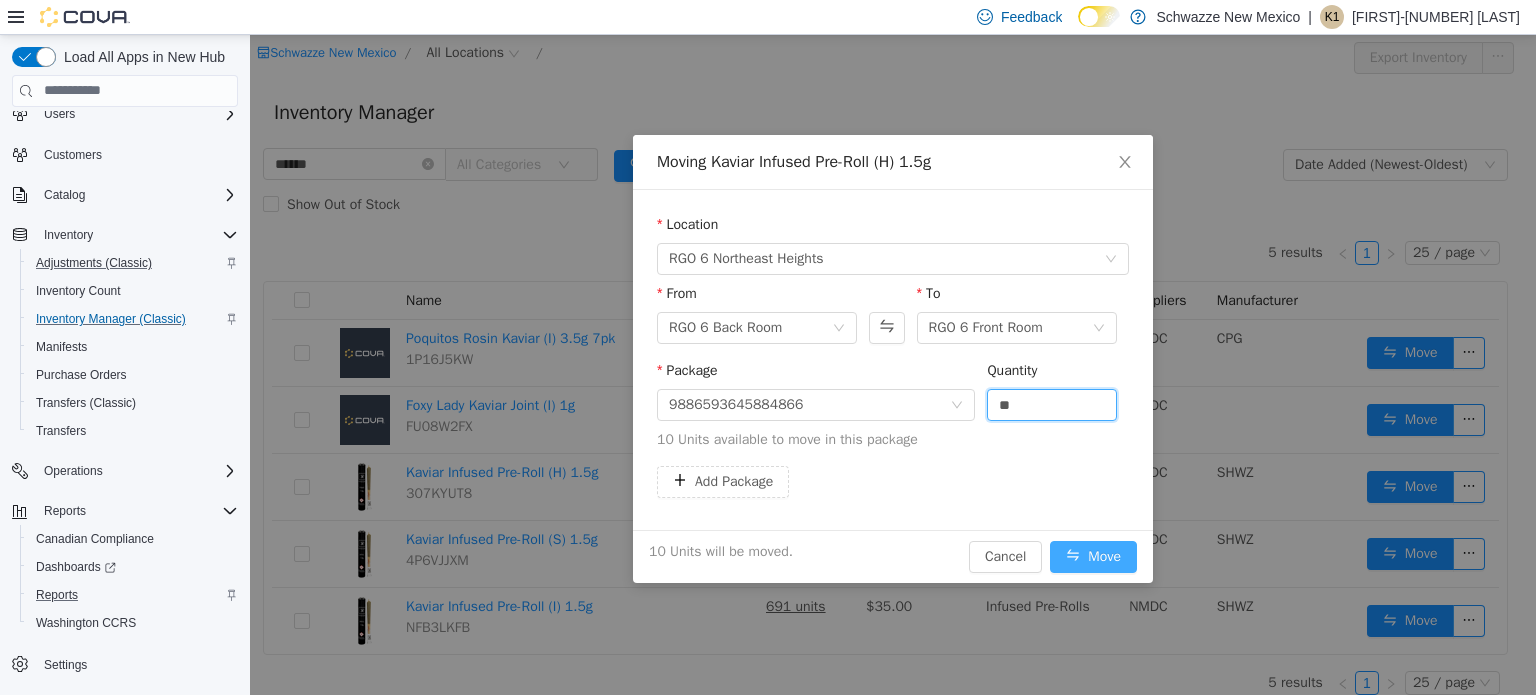type on "**" 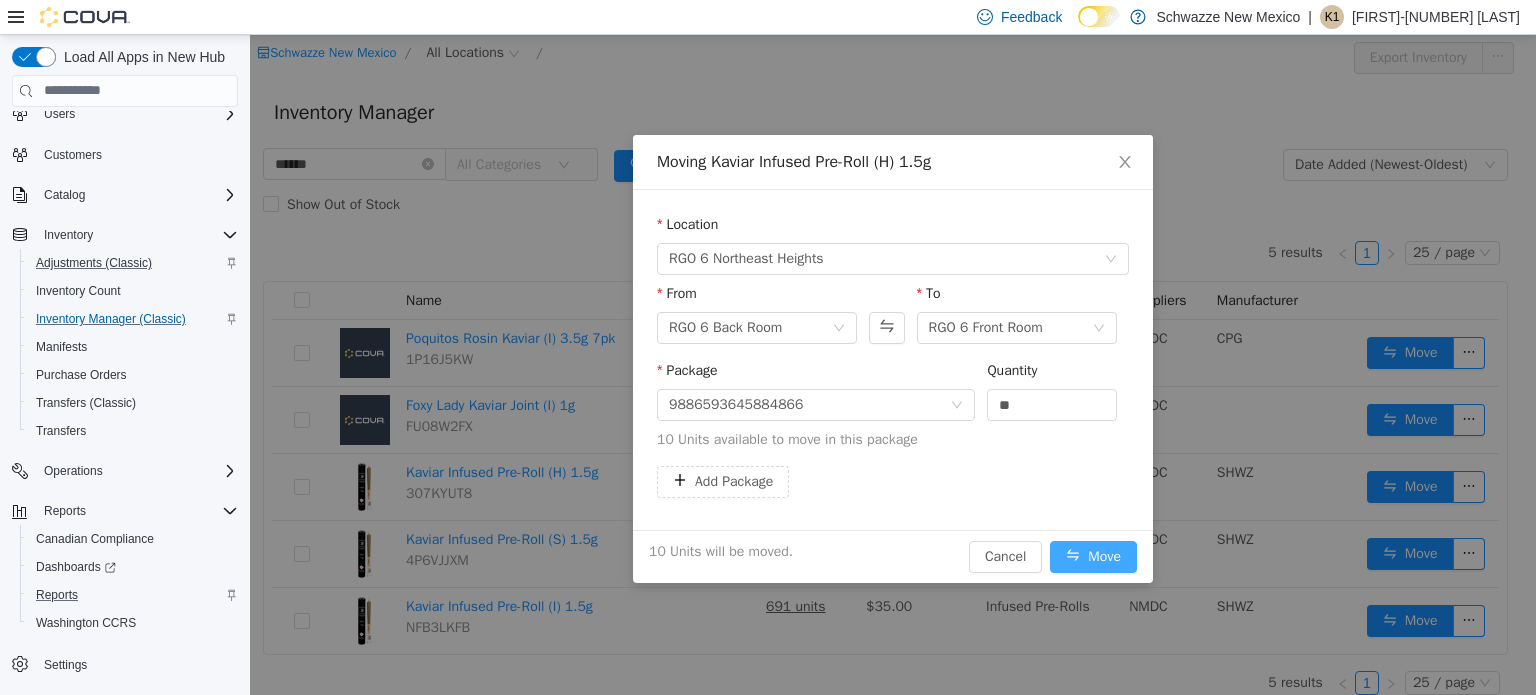 click on "Move" at bounding box center [1093, 556] 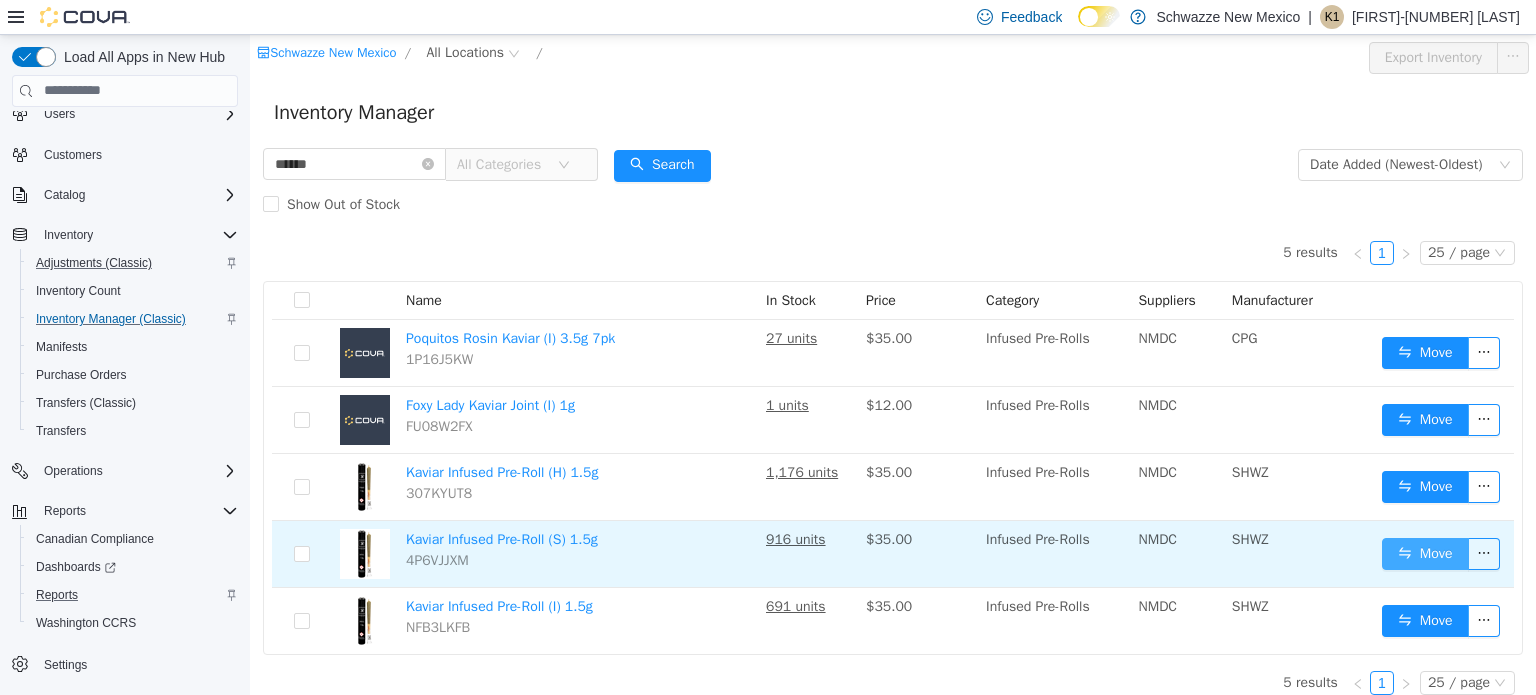 click on "Move" at bounding box center (1425, 553) 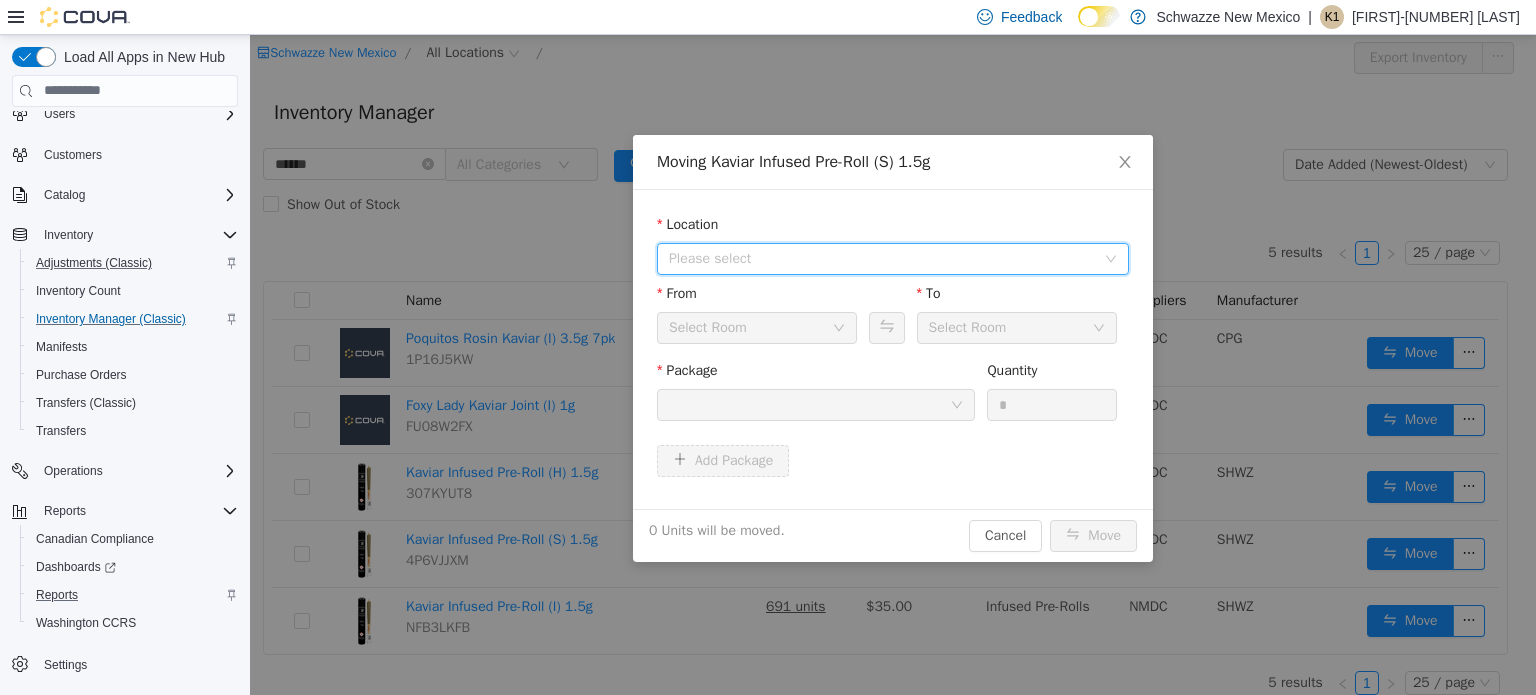 click on "Please select" at bounding box center (893, 258) 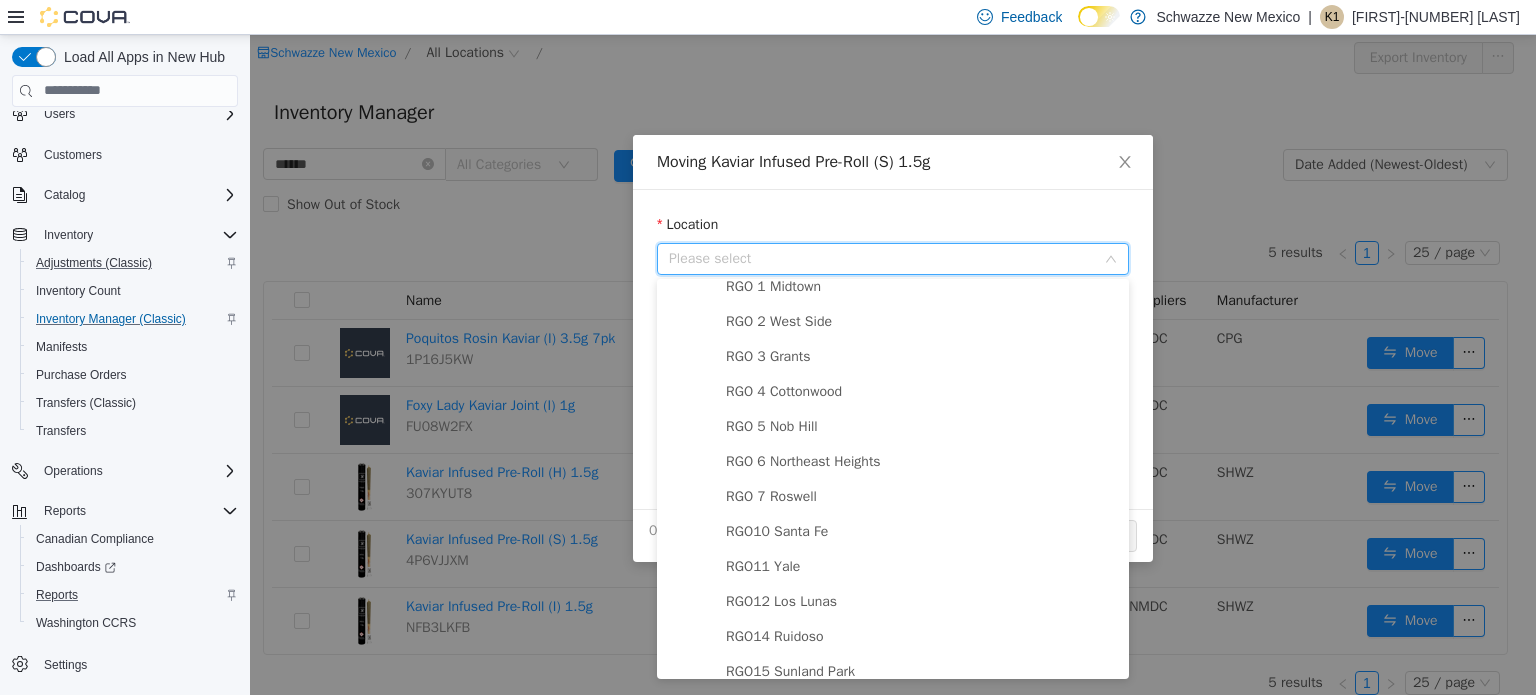 scroll, scrollTop: 688, scrollLeft: 0, axis: vertical 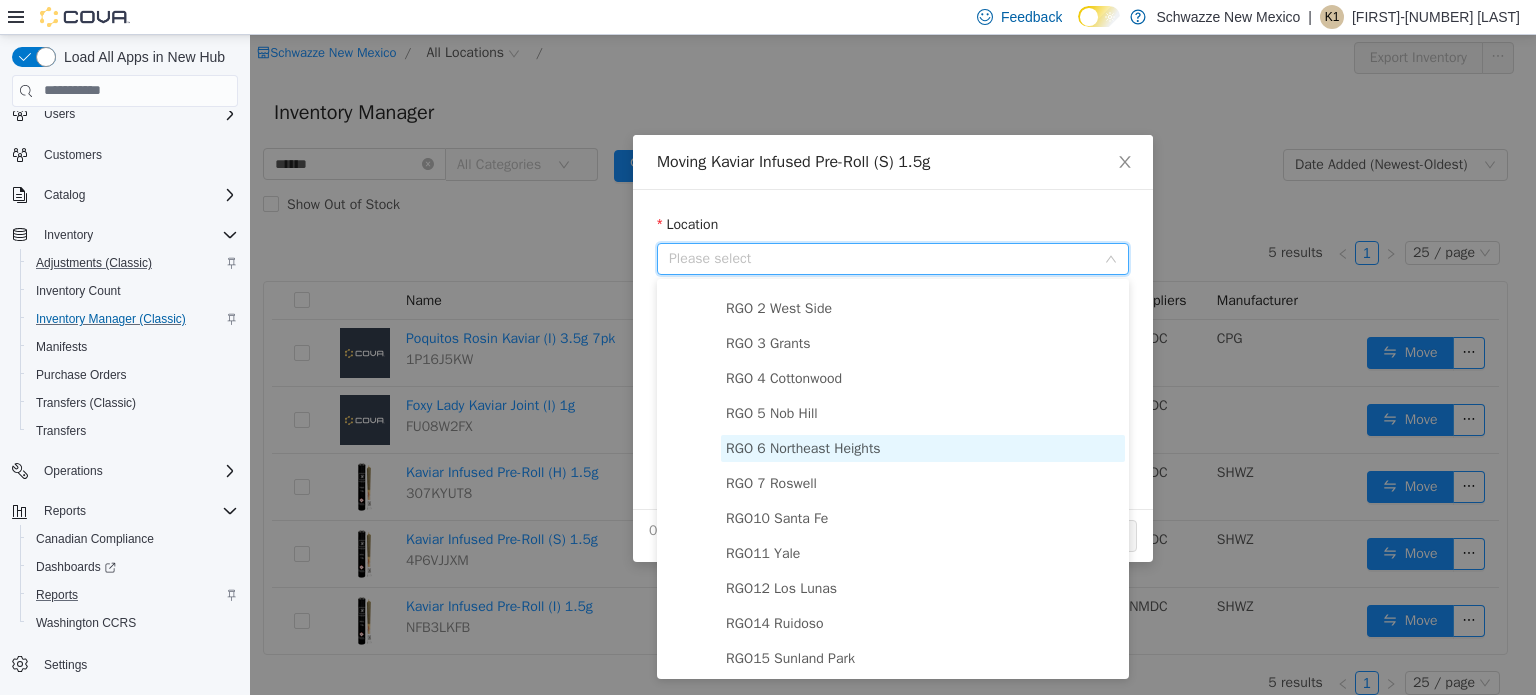 click on "RGO 6 Northeast Heights" at bounding box center (923, 447) 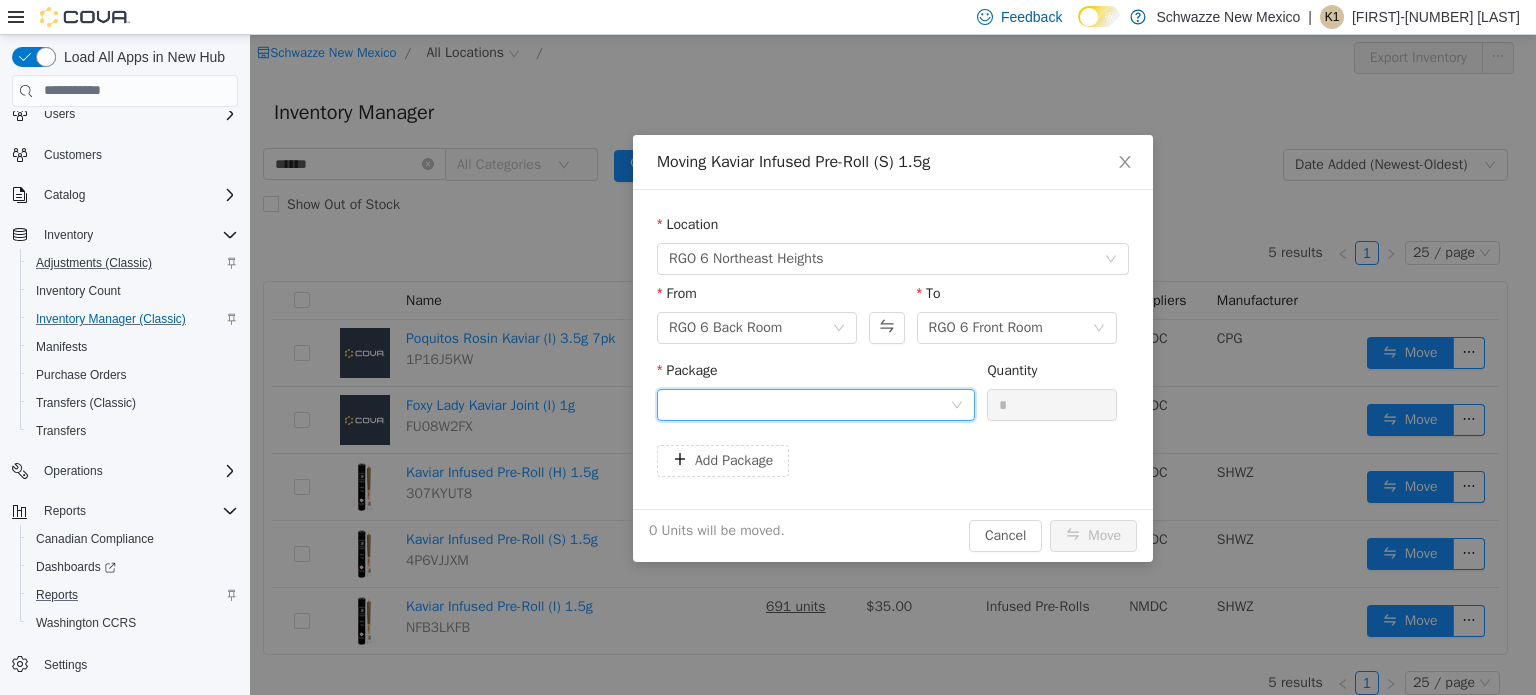 click 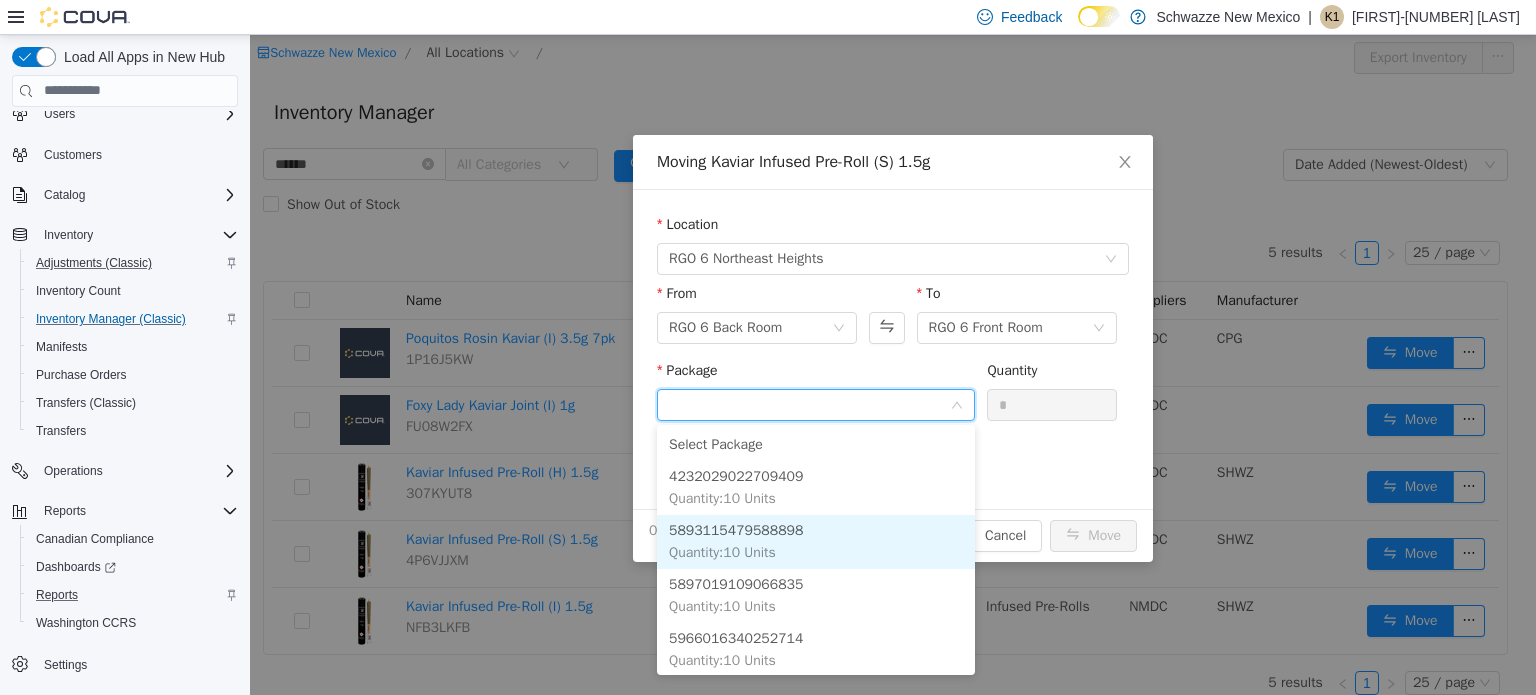 click on "5893115479588898 Quantity :  10 Units" at bounding box center [816, 541] 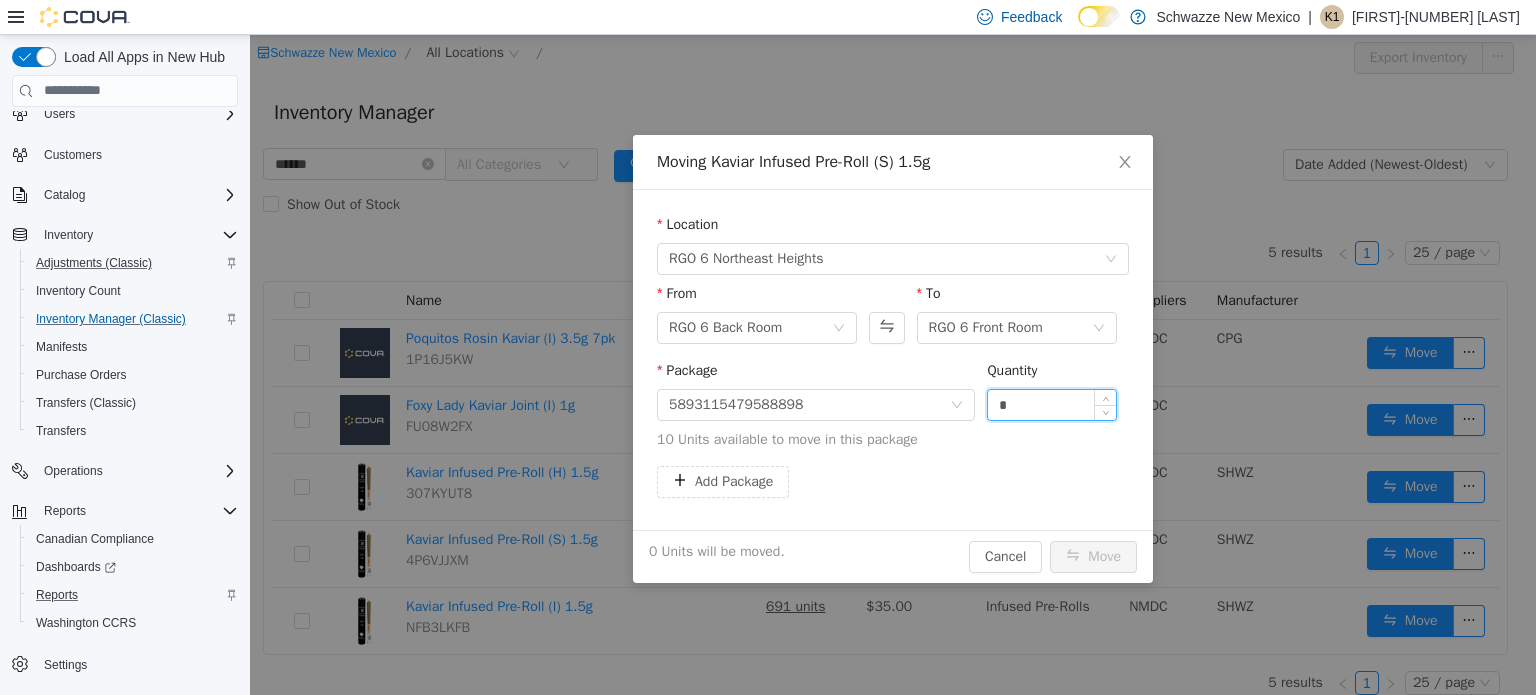 click on "*" at bounding box center (1052, 404) 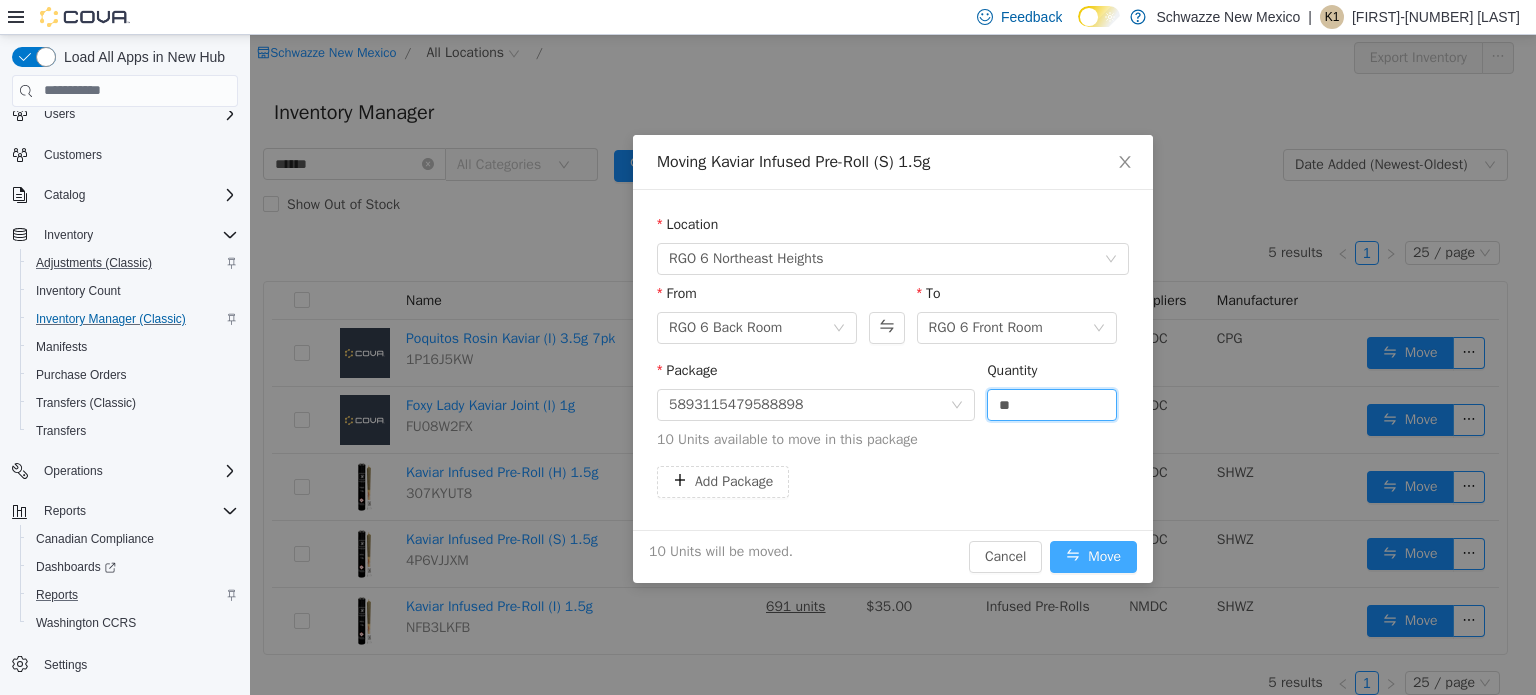 type on "**" 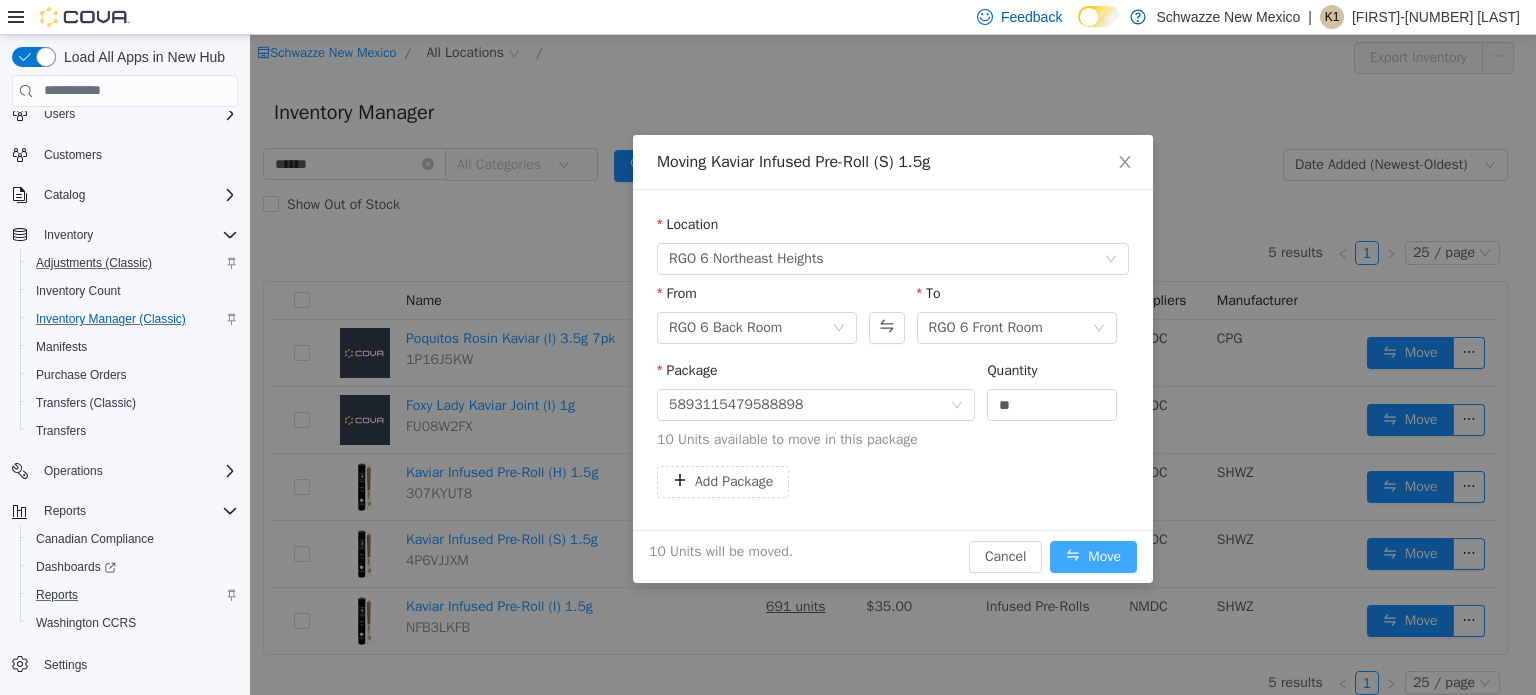 click on "Move" at bounding box center [1093, 556] 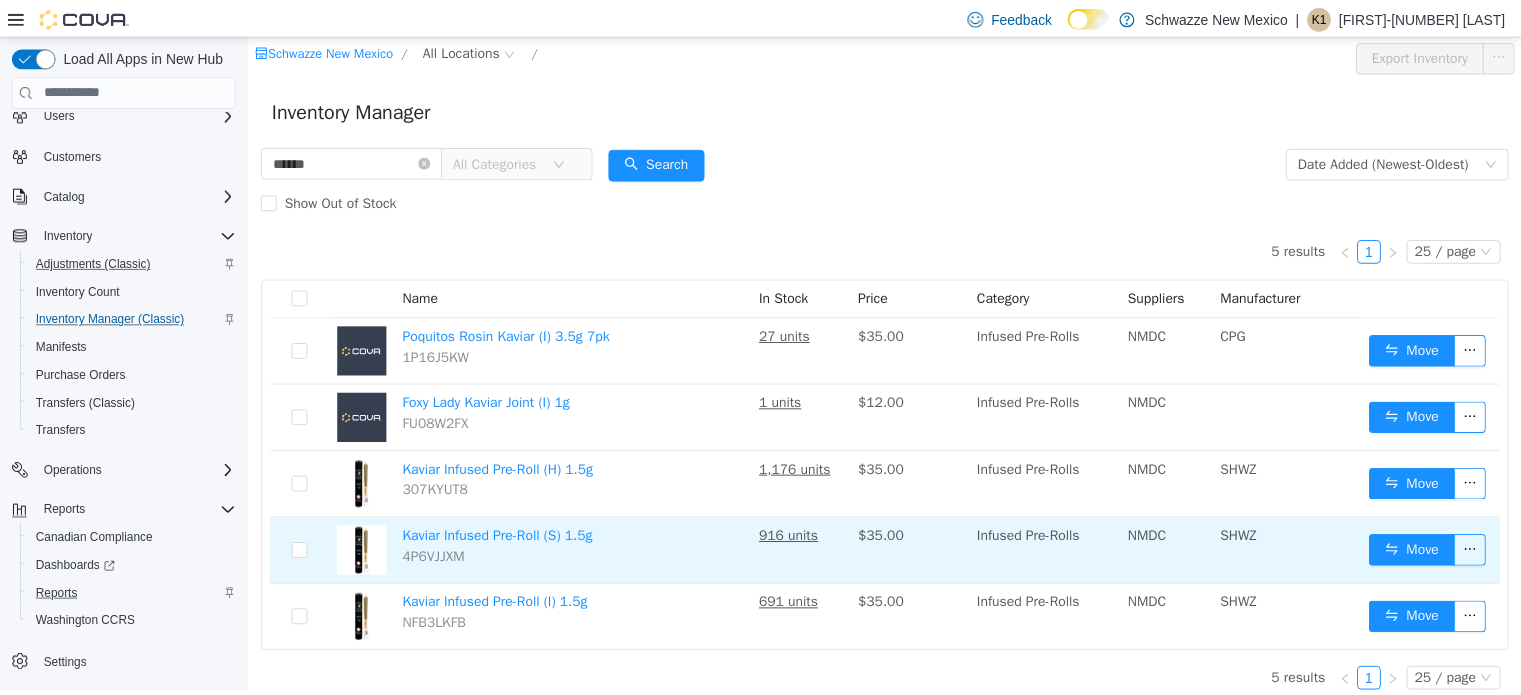scroll, scrollTop: 0, scrollLeft: 0, axis: both 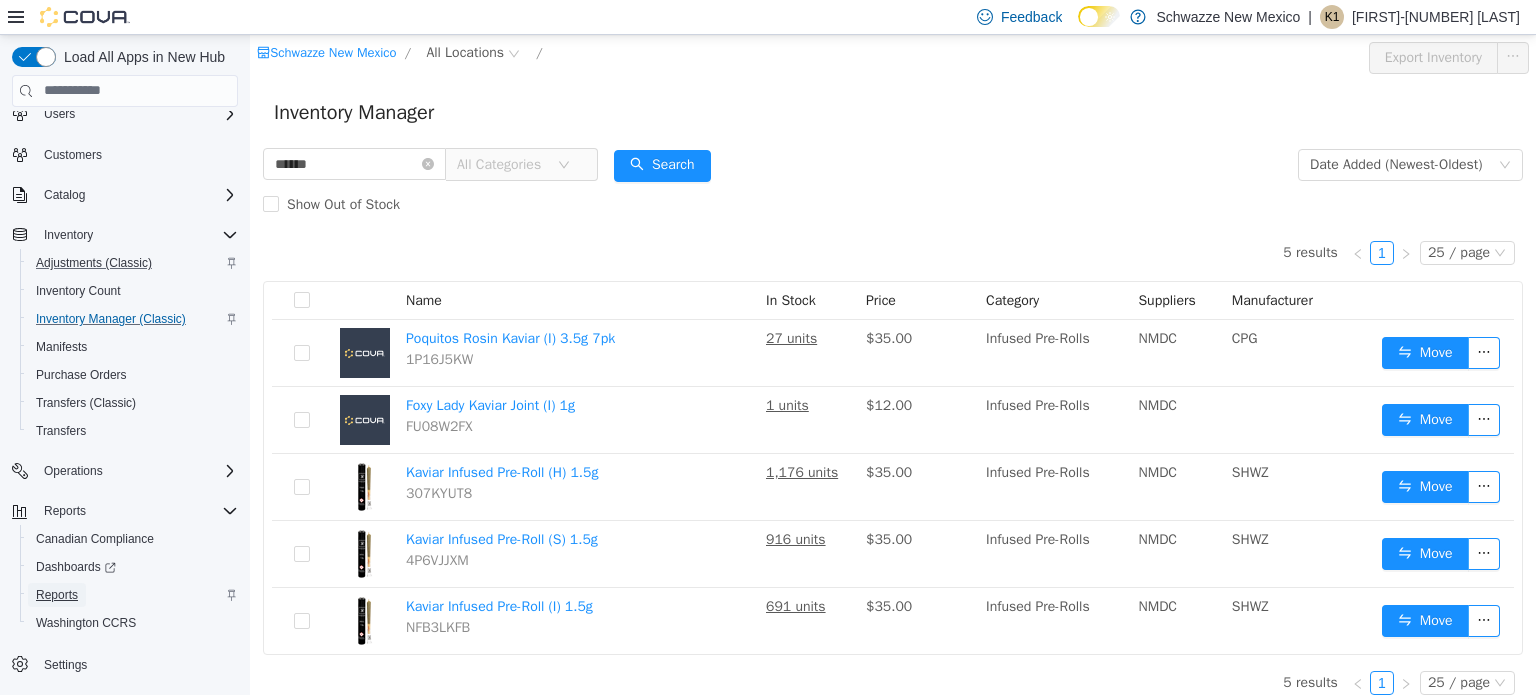 click on "Reports" at bounding box center [57, 595] 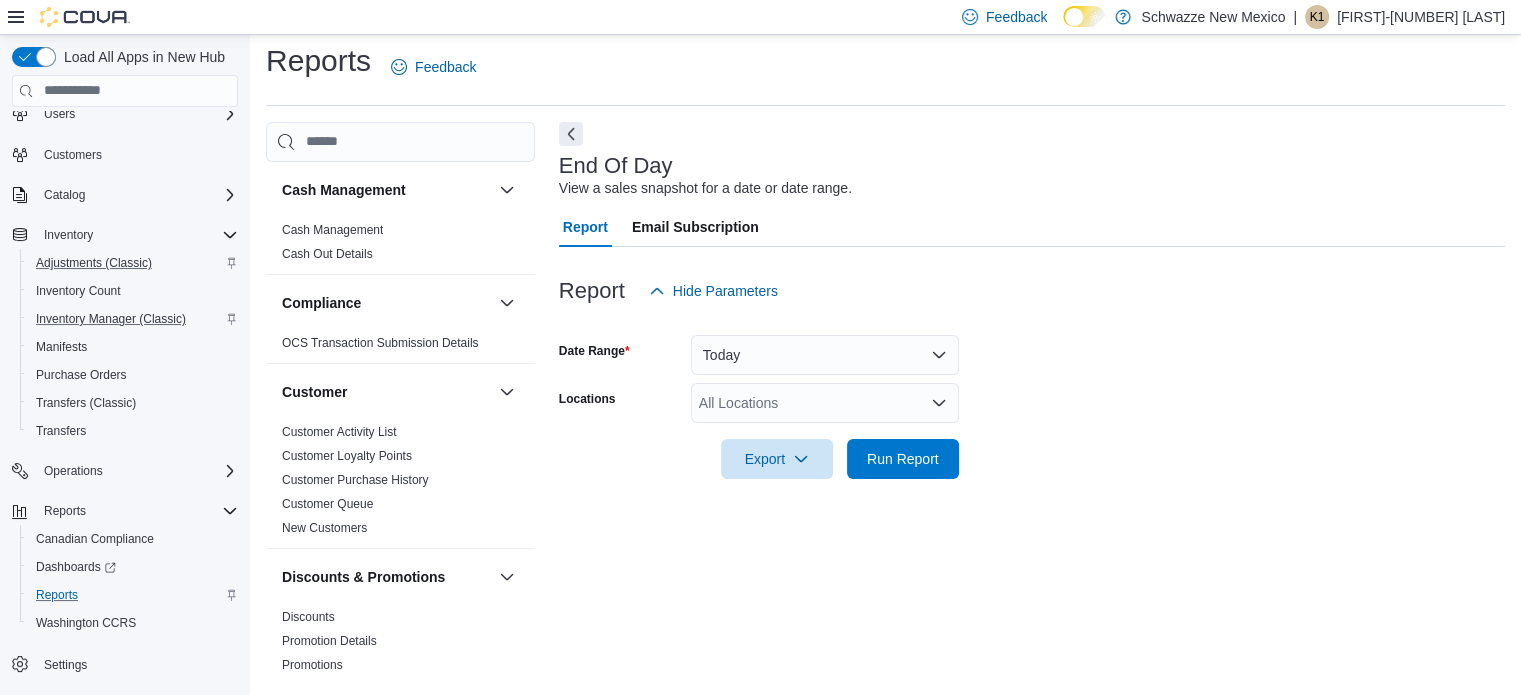 scroll, scrollTop: 13, scrollLeft: 0, axis: vertical 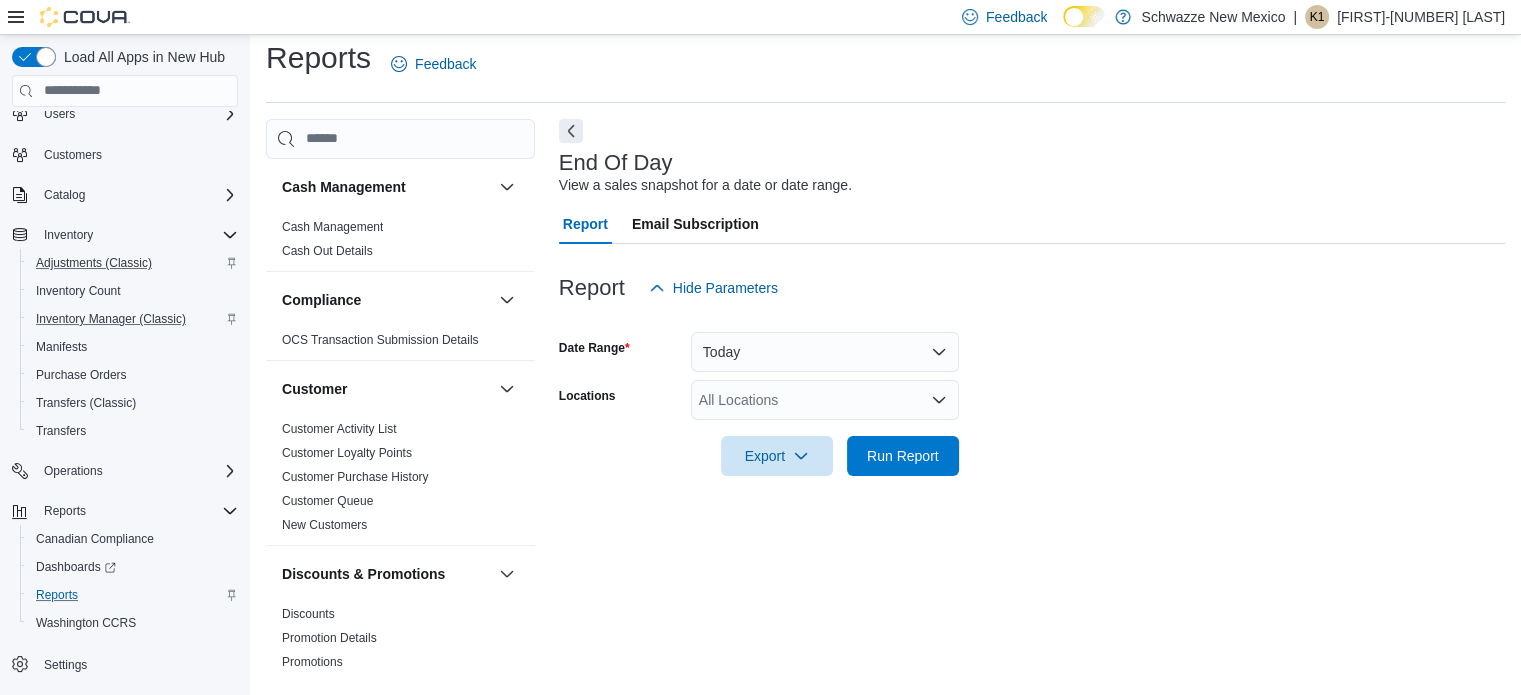 click on "All Locations" at bounding box center [825, 400] 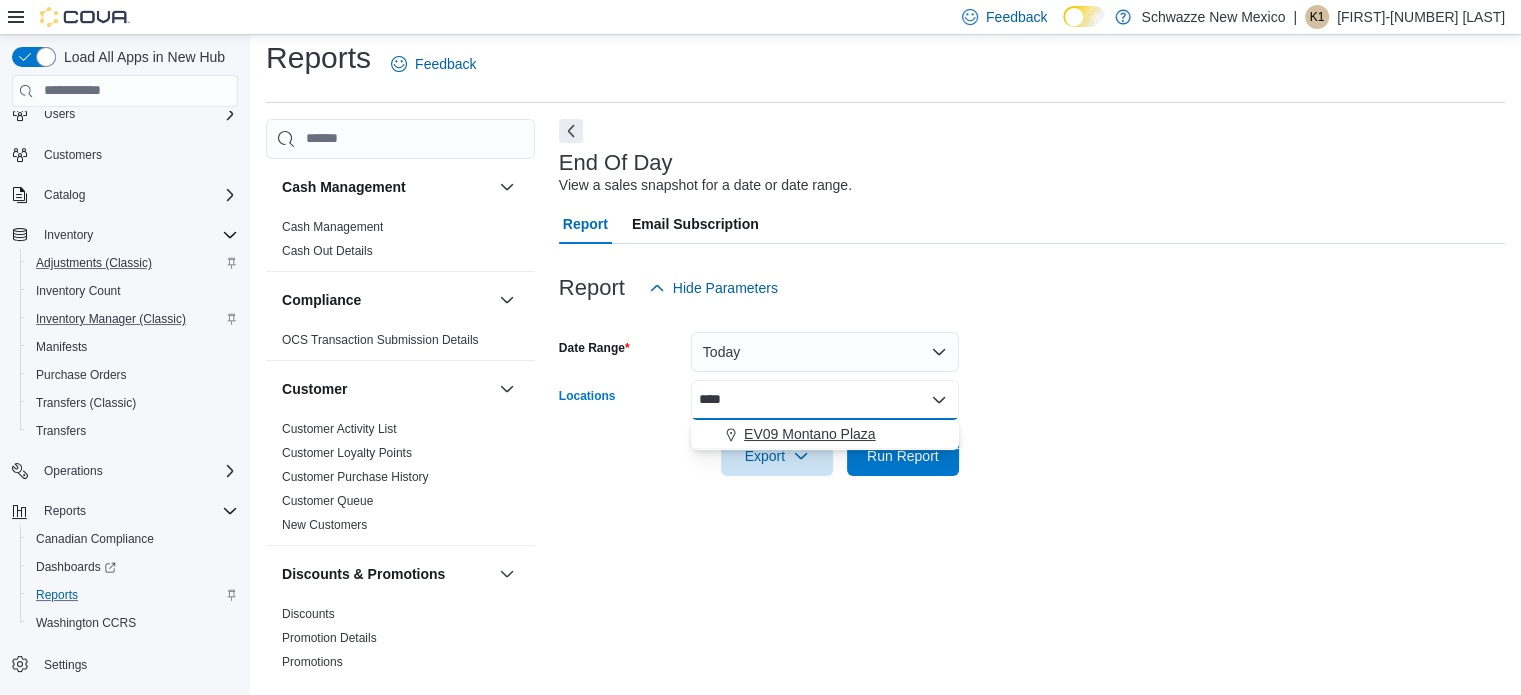 type on "****" 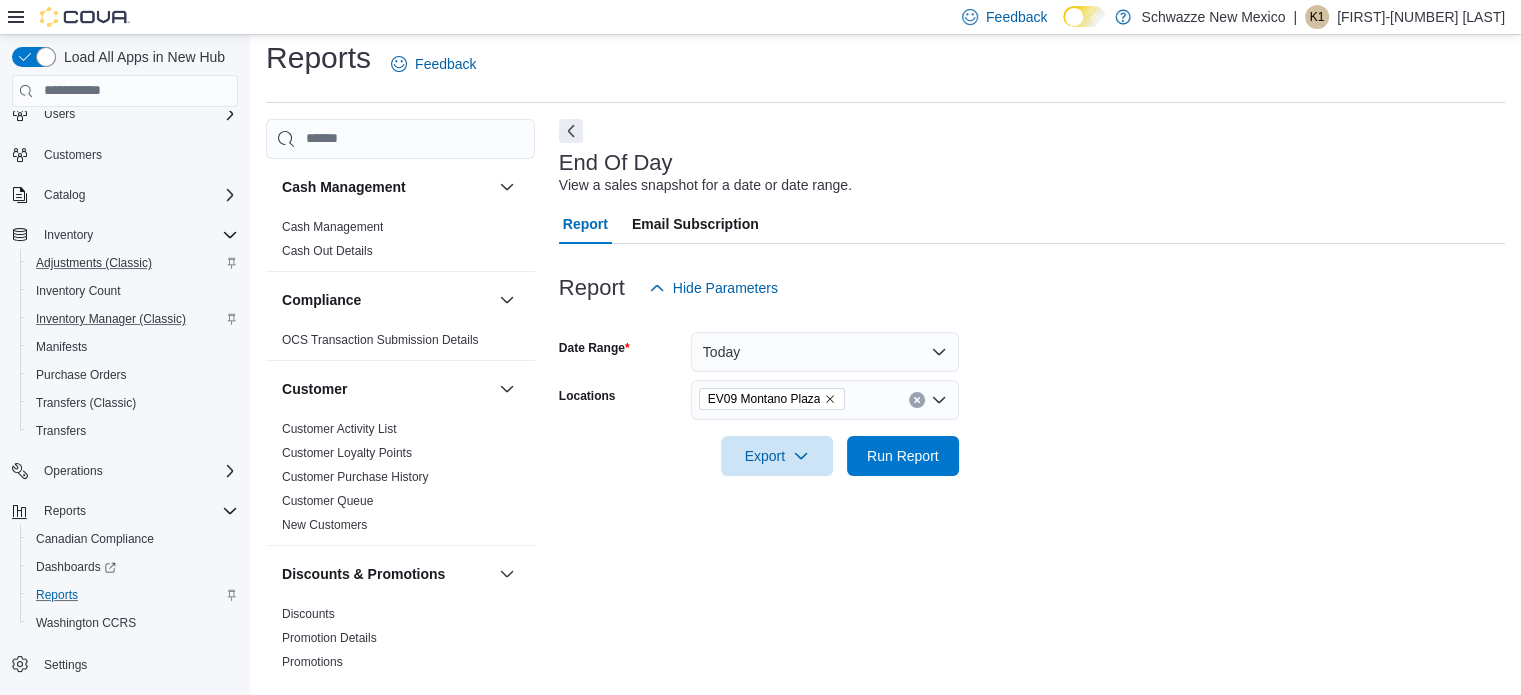 click on "Date Range Today Locations EV09 Montano Plaza Export  Run Report" at bounding box center (1032, 392) 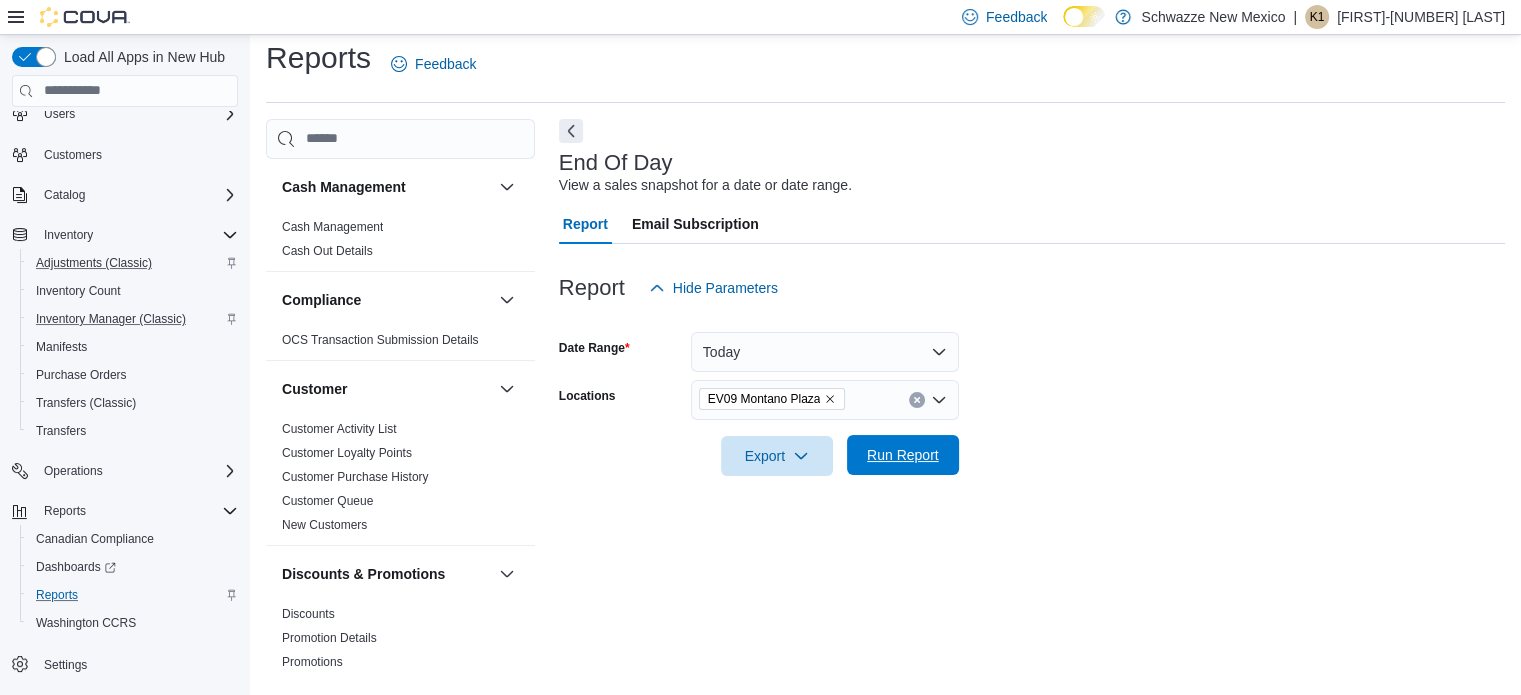 click on "Run Report" at bounding box center [903, 455] 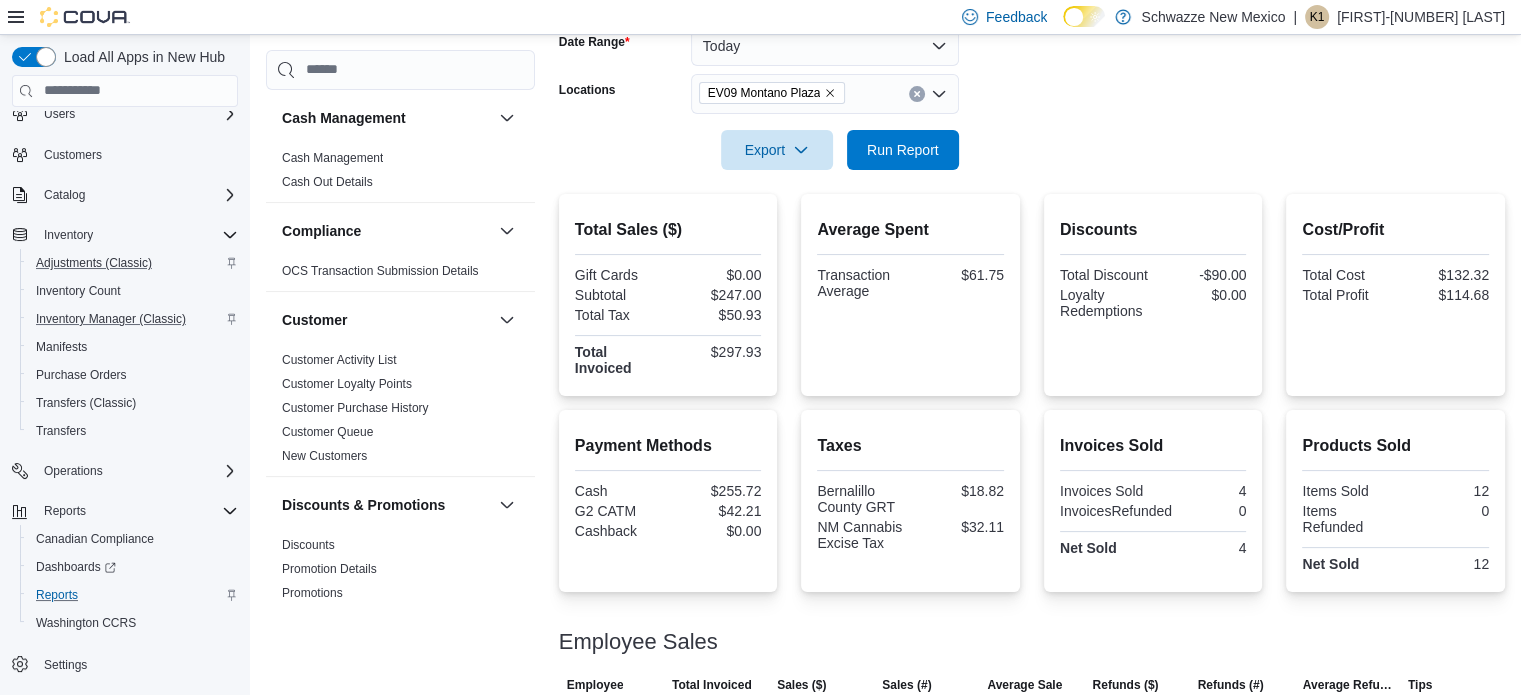 scroll, scrollTop: 0, scrollLeft: 0, axis: both 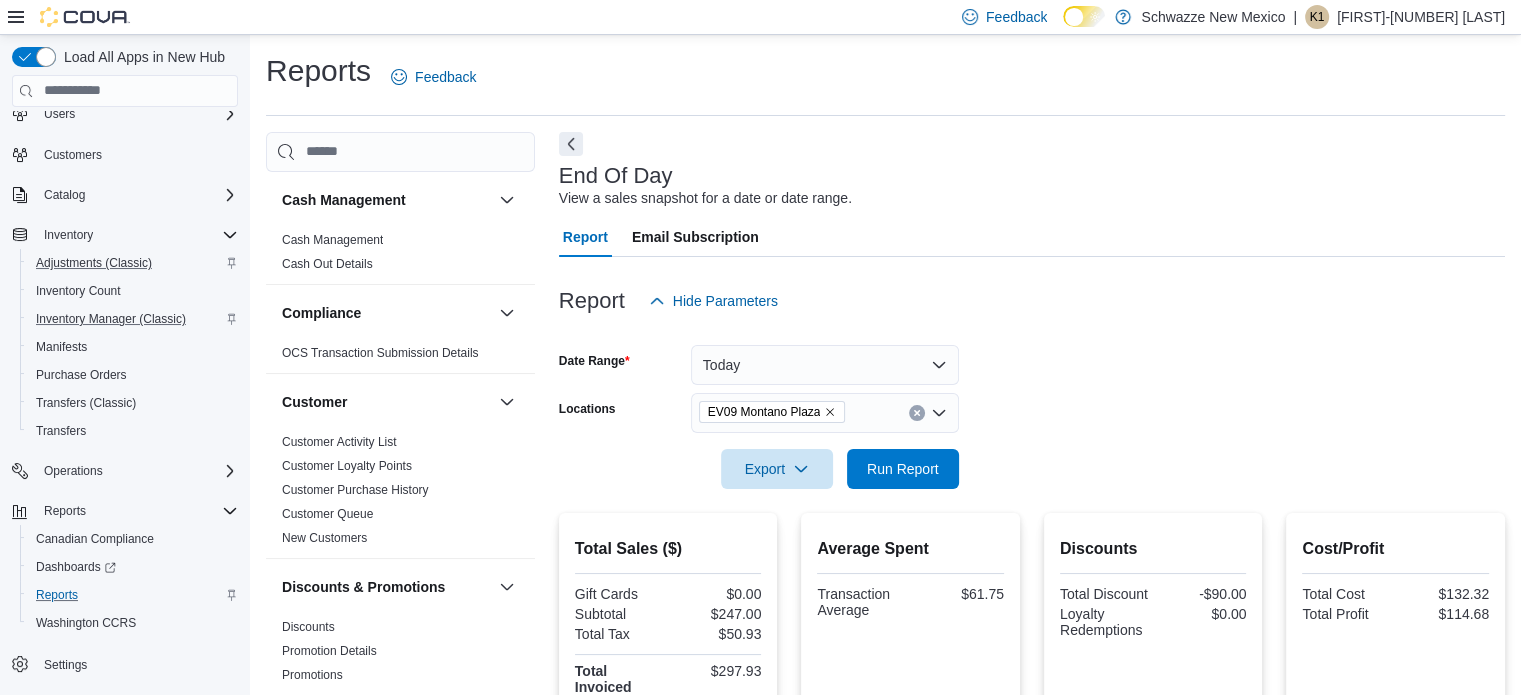 click 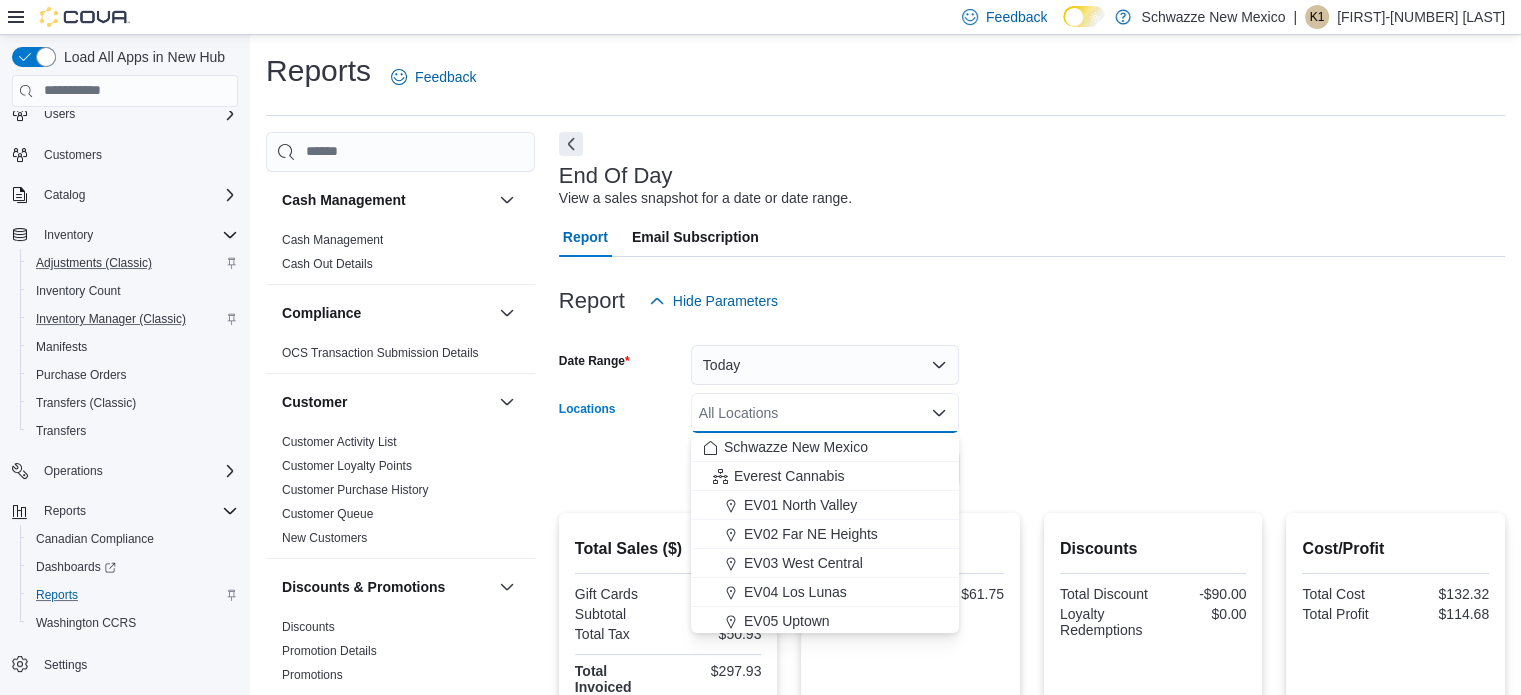 click on "All Locations" at bounding box center (825, 413) 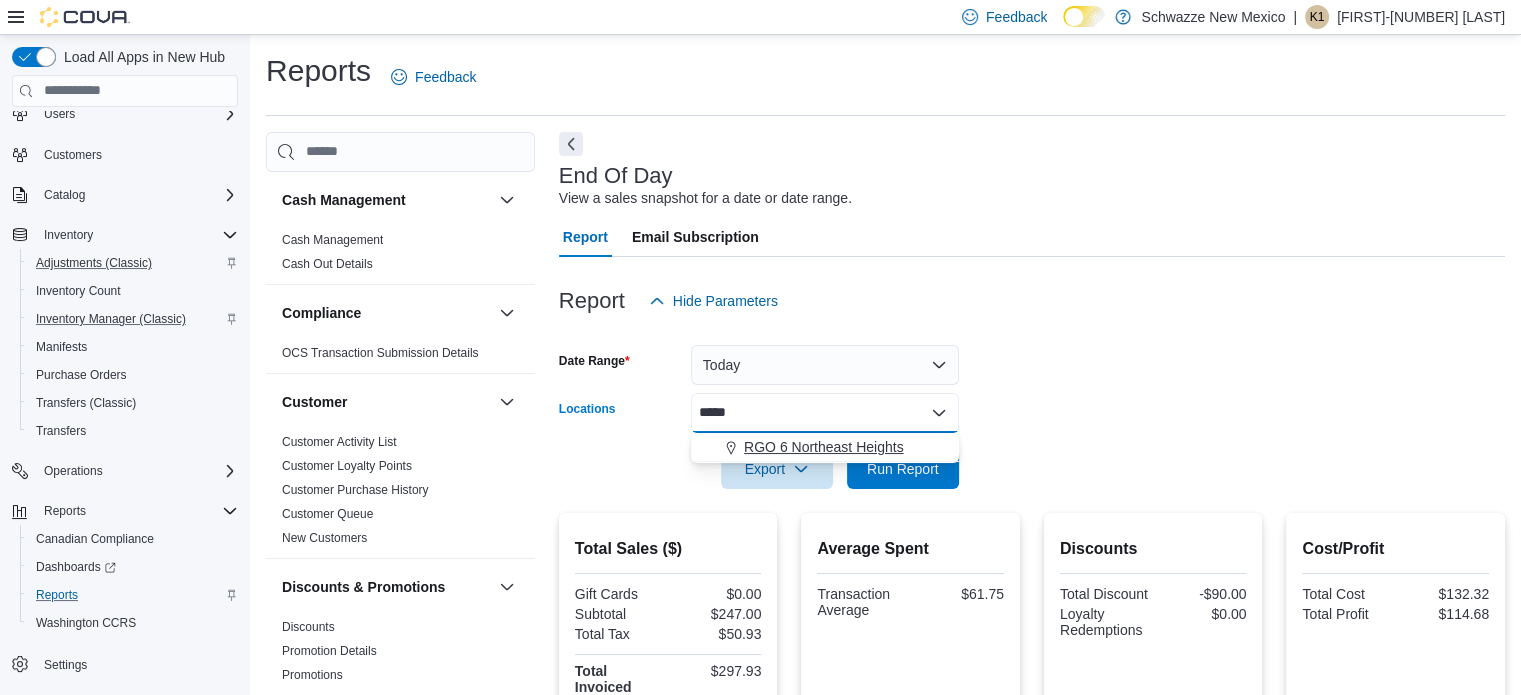 type on "*****" 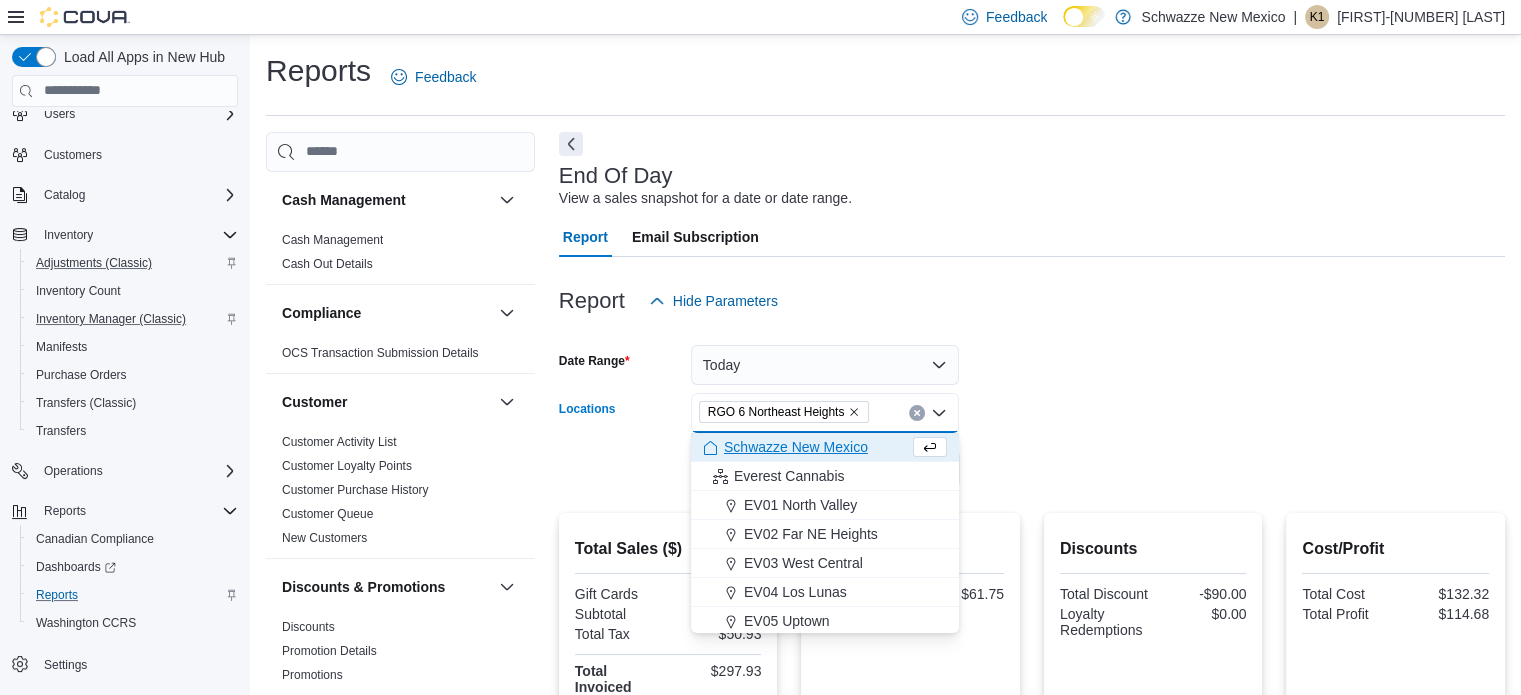click on "Date Range Today Locations RGO 6 Northeast Heights Combo box. Selected. RGO 6 Northeast Heights. Press Backspace to delete RGO 6 Northeast Heights. Combo box input. All Locations. Type some text or, to display a list of choices, press Down Arrow. To exit the list of choices, press Escape. Export  Run Report" at bounding box center (1032, 405) 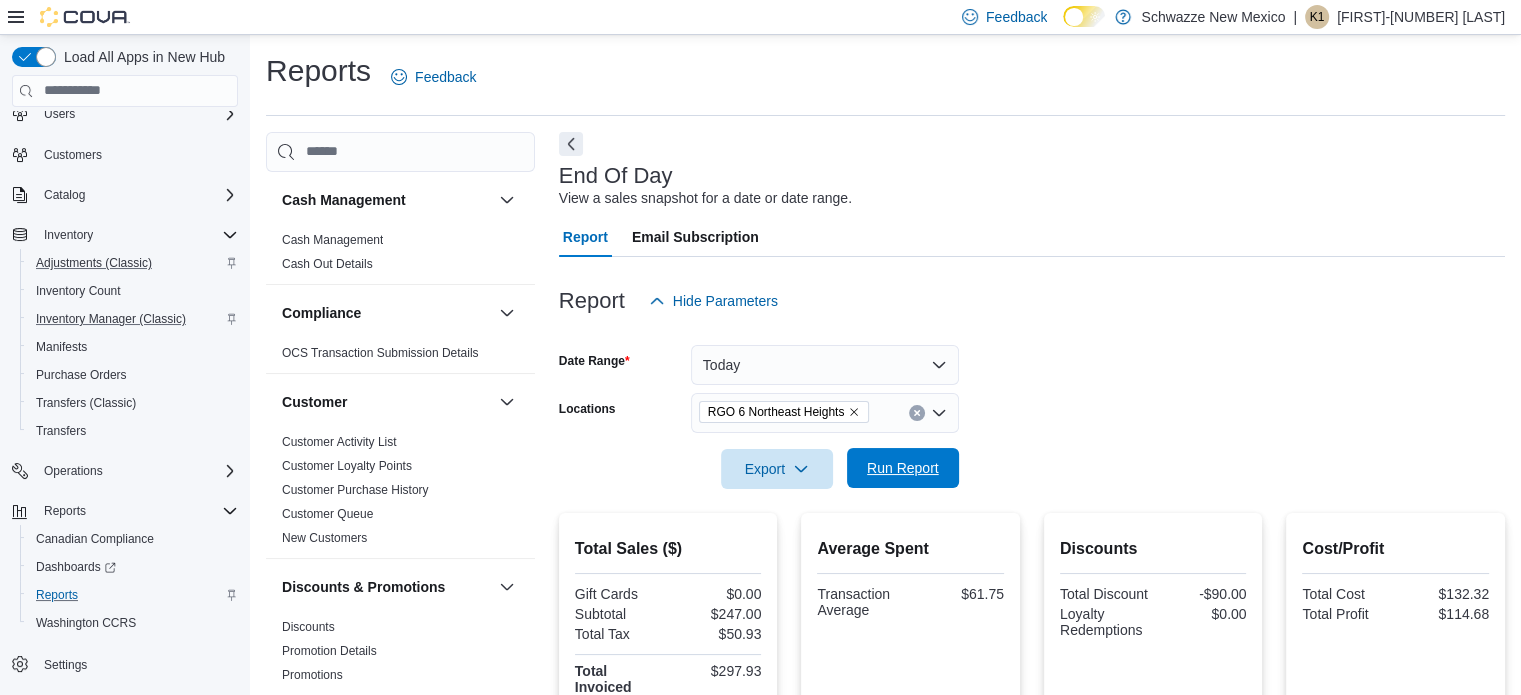 click on "Run Report" at bounding box center [903, 468] 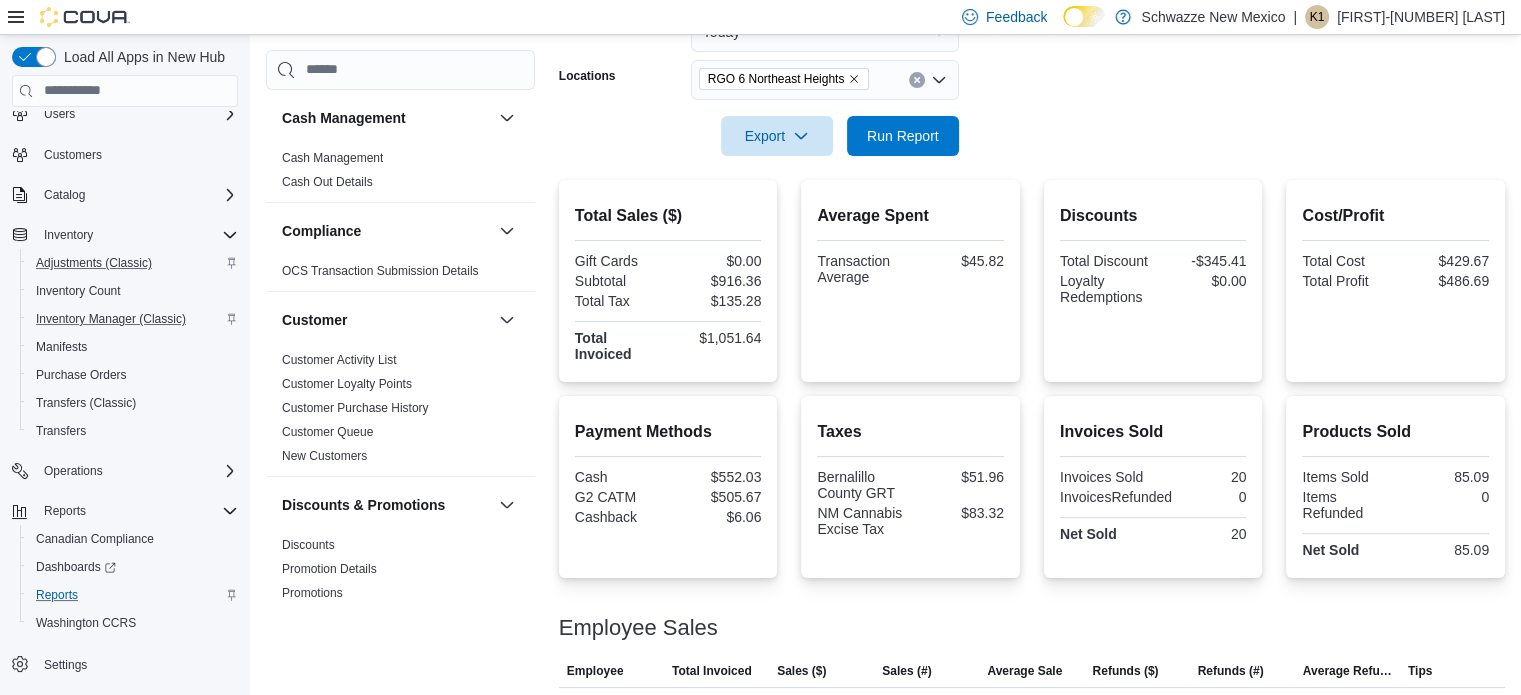 scroll, scrollTop: 95, scrollLeft: 0, axis: vertical 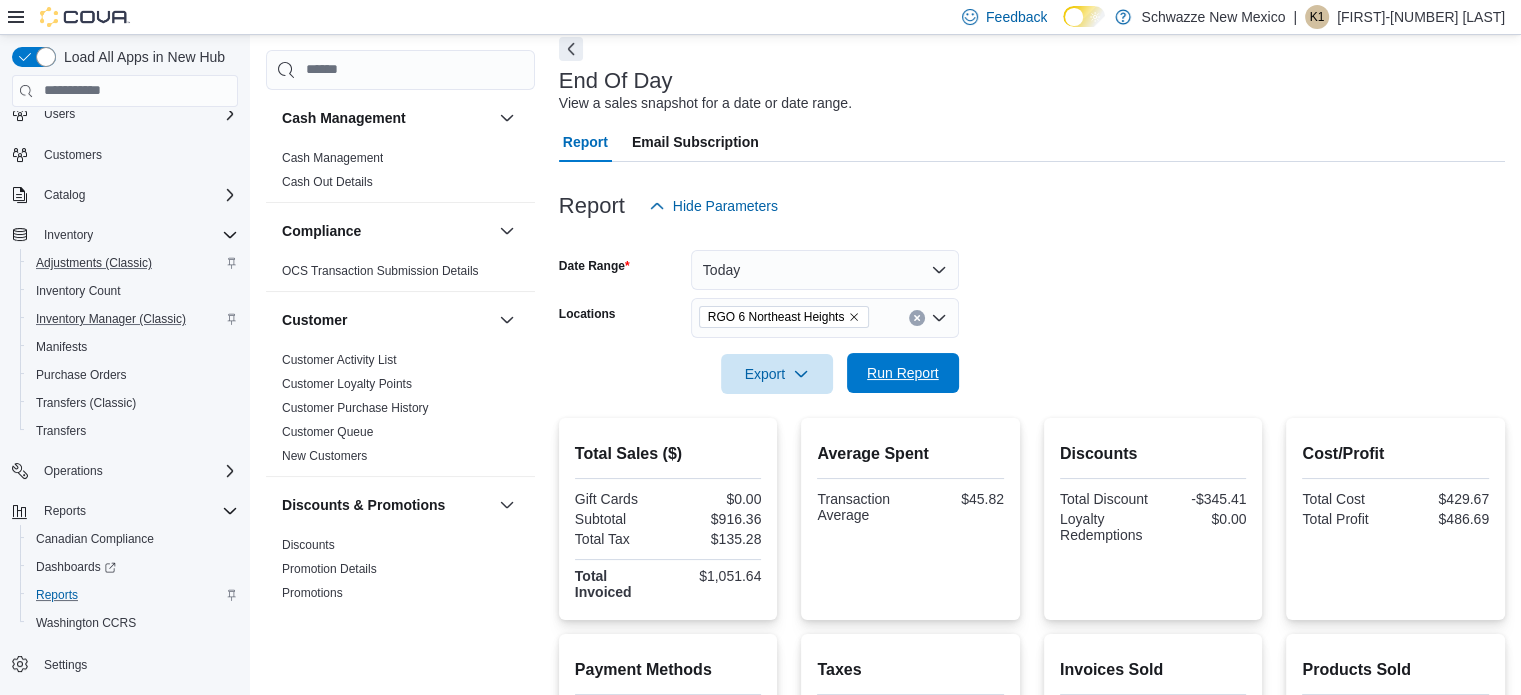 click on "Run Report" at bounding box center (903, 373) 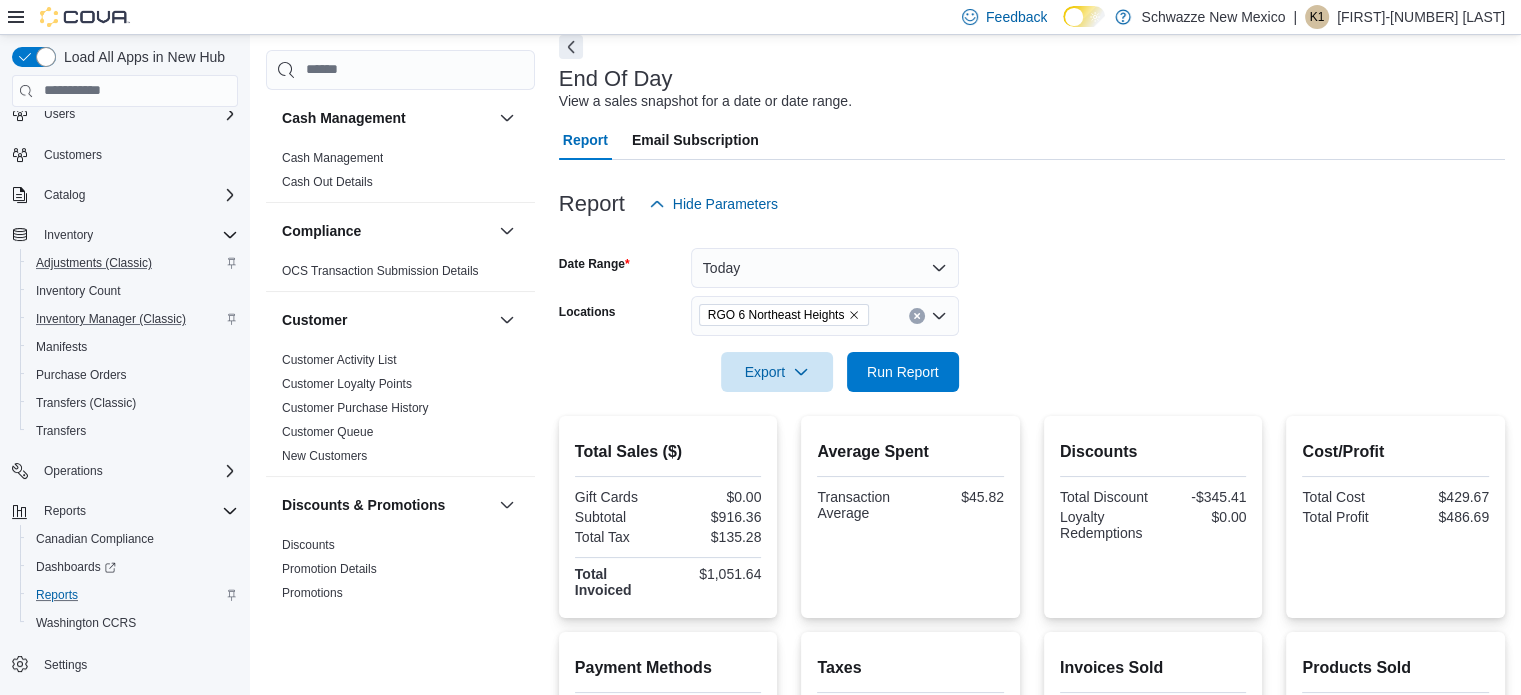 scroll, scrollTop: 95, scrollLeft: 0, axis: vertical 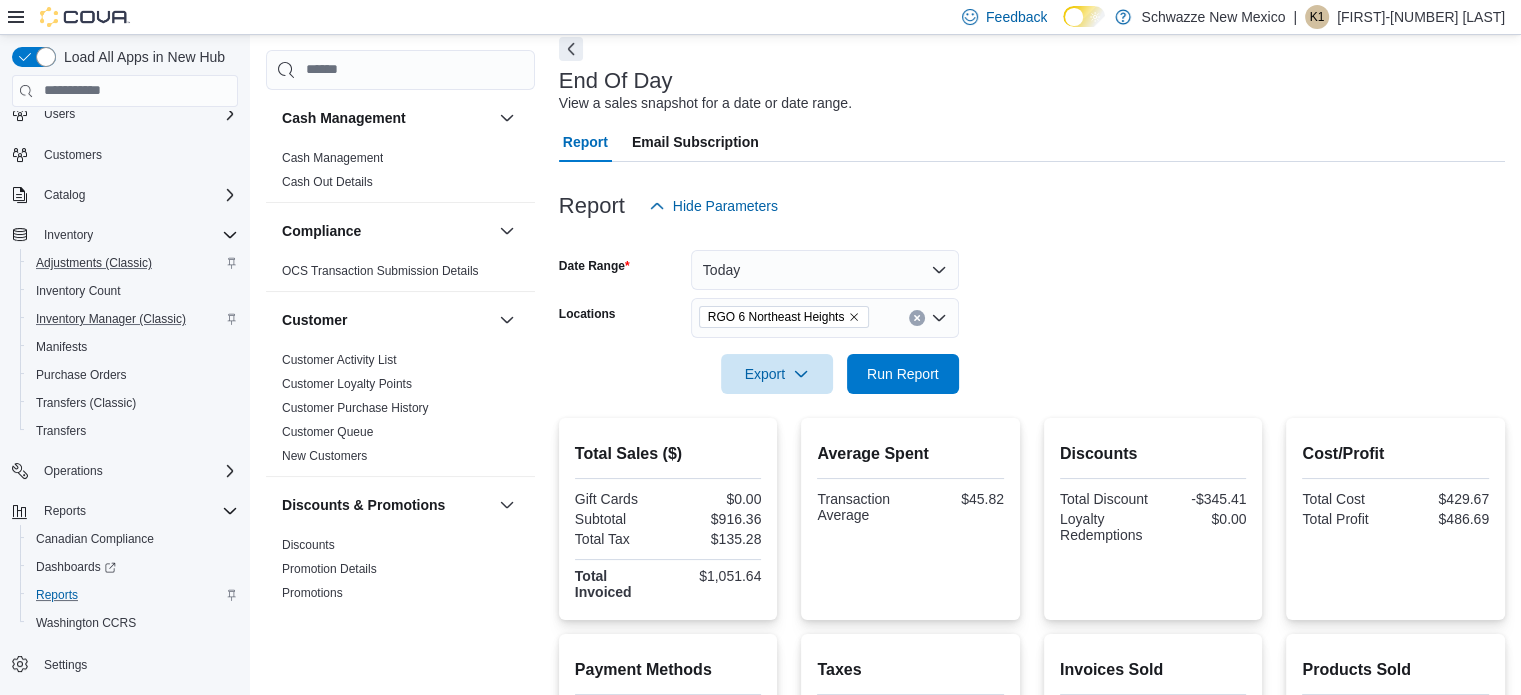 click on "RGO 6 Northeast Heights" at bounding box center (784, 317) 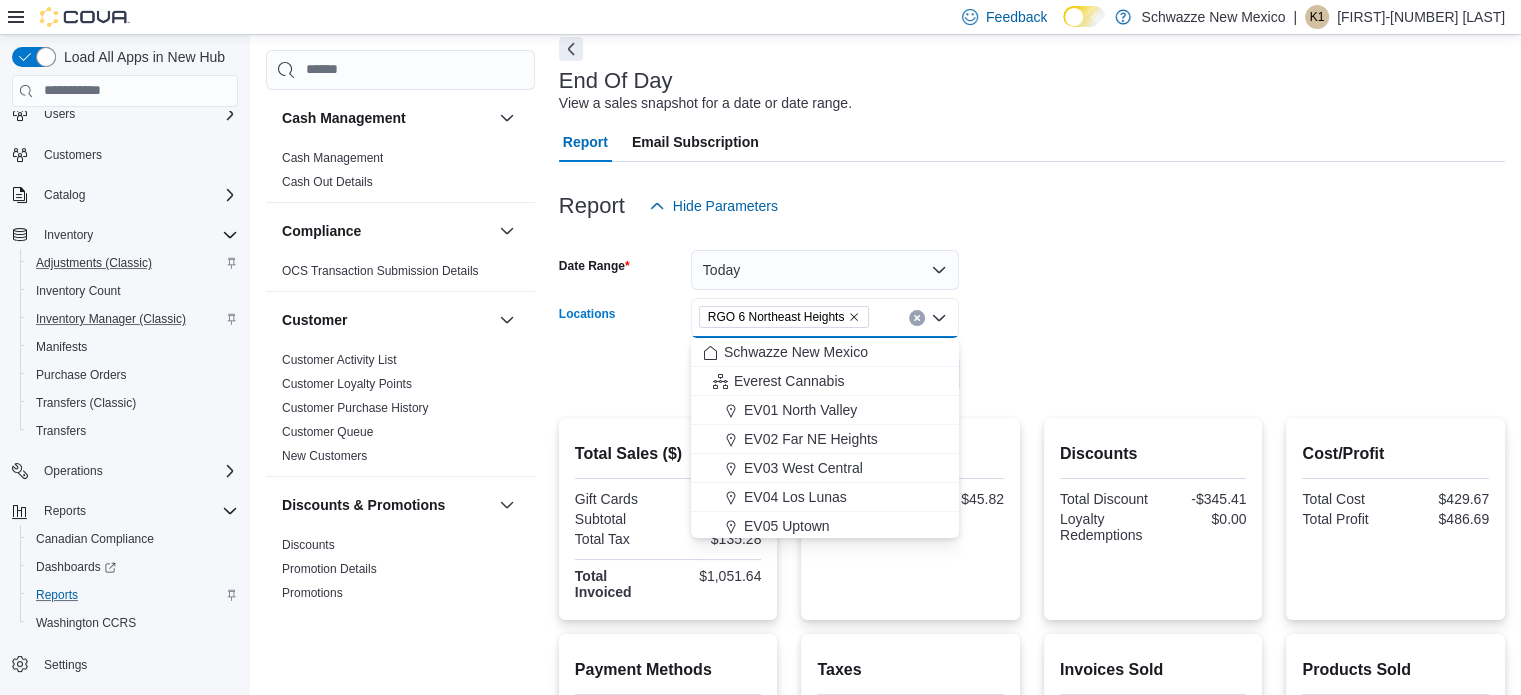 click 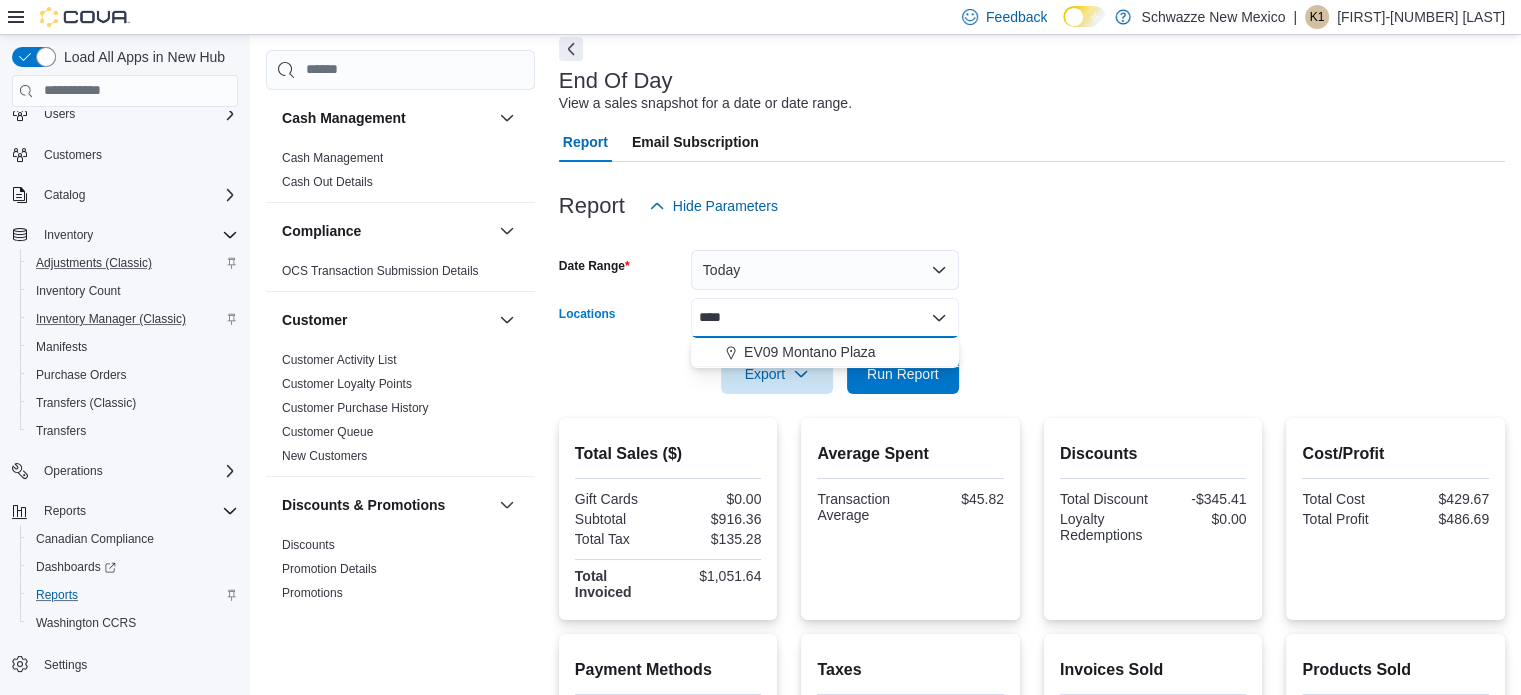 type on "****" 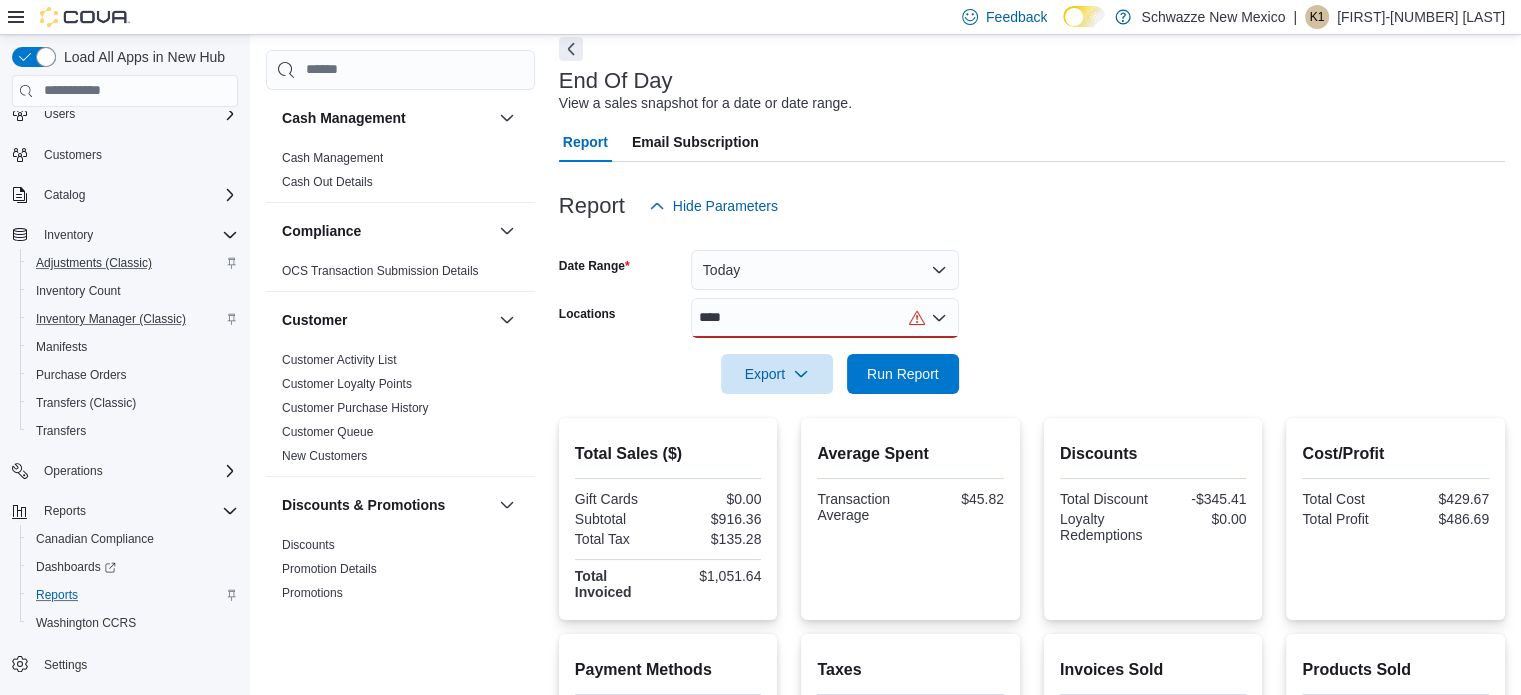 click on "****" at bounding box center (825, 318) 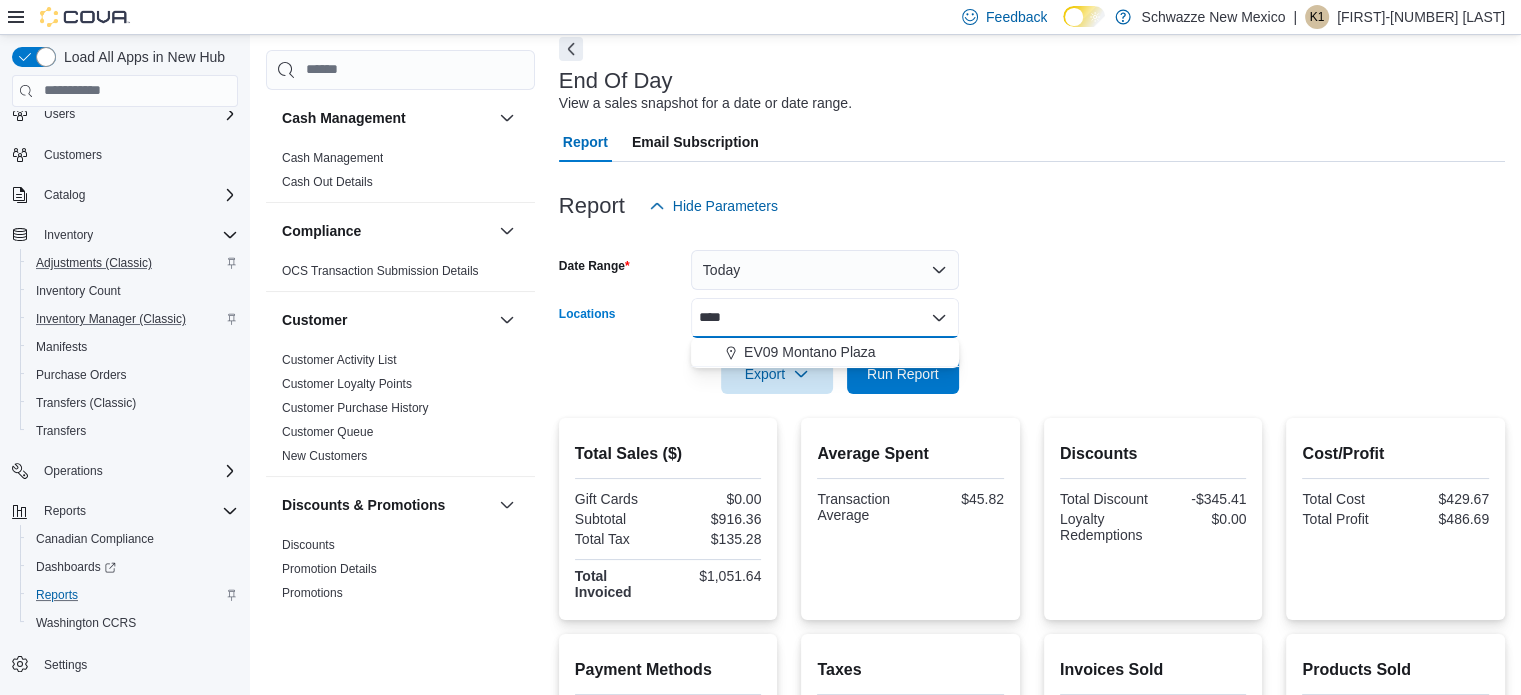 click on "**** Combo box. Selected. ev09. Selected. Combo box input. All Locations. Type some text or, to display a list of choices, press Down Arrow. To exit the list of choices, press Escape." at bounding box center (825, 318) 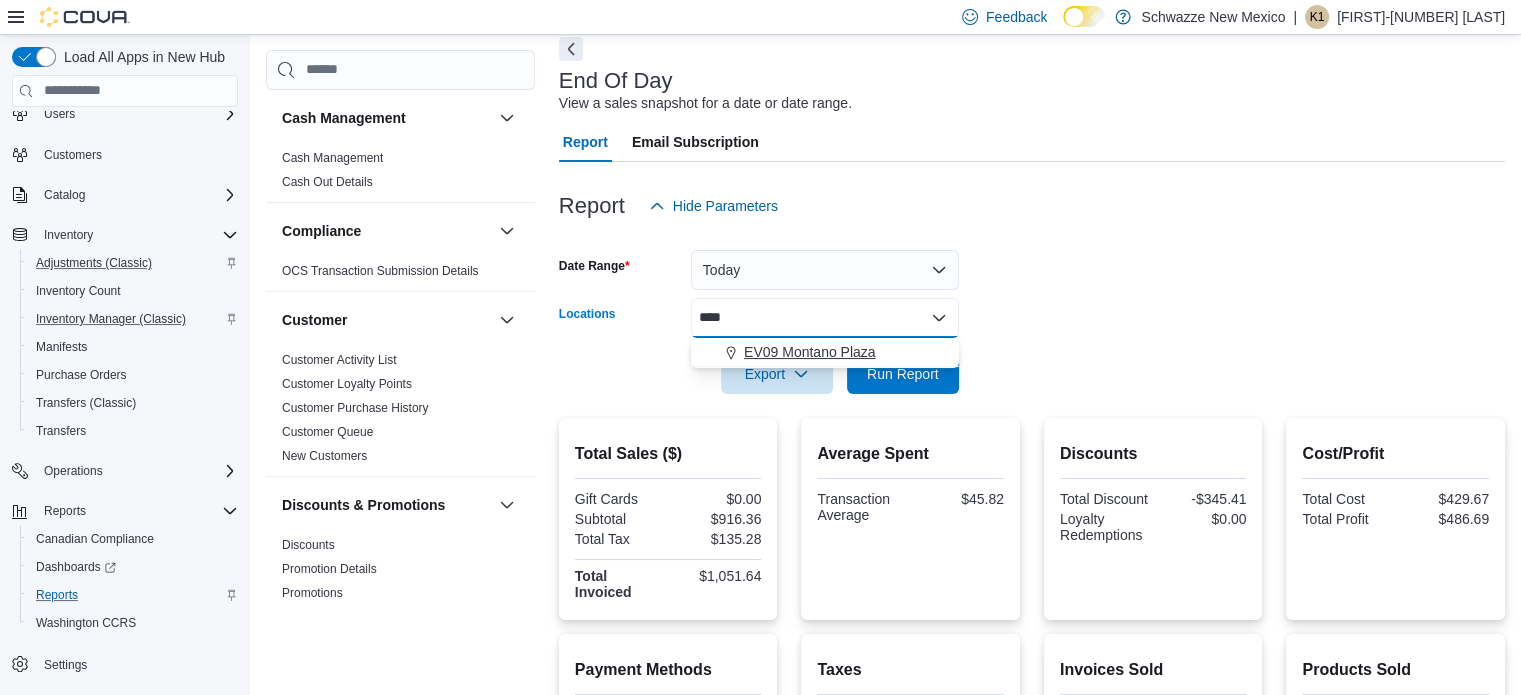 click on "EV09 Montano Plaza" at bounding box center [810, 352] 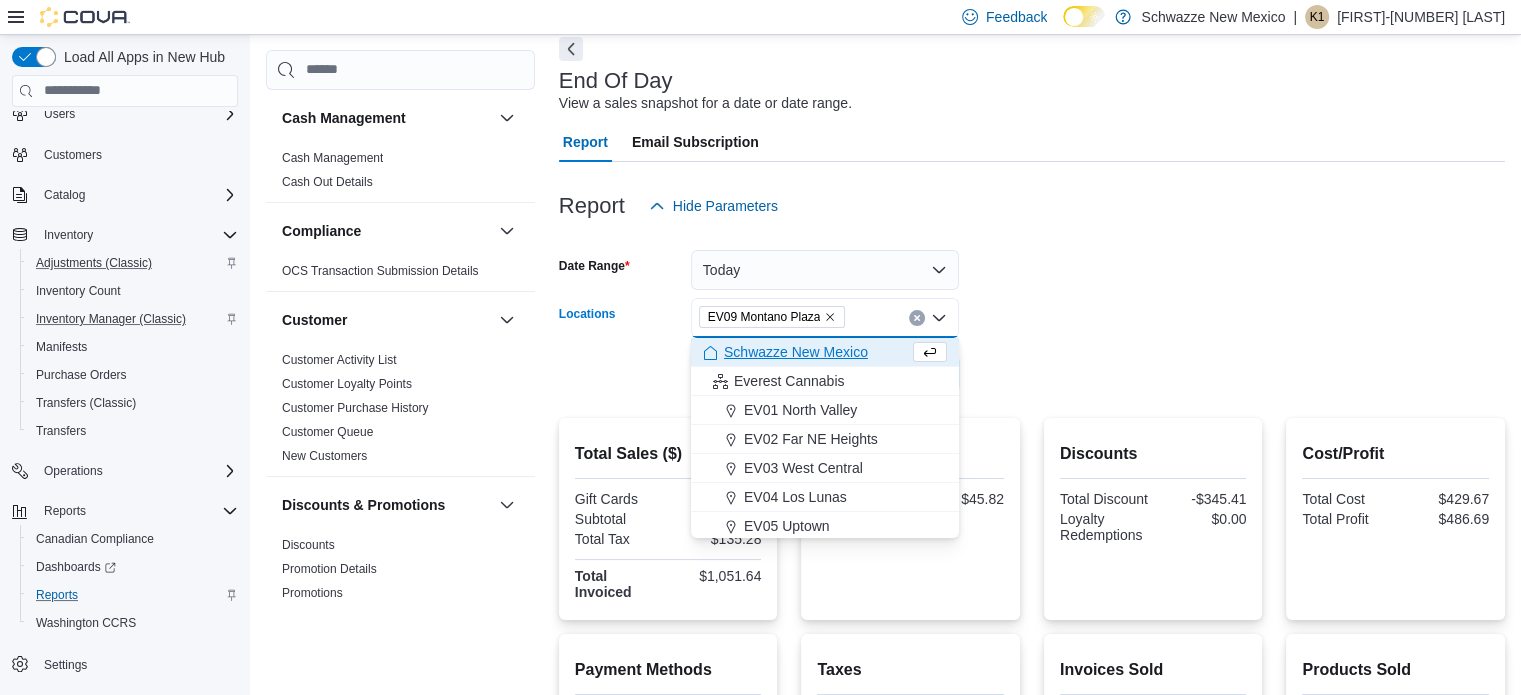 drag, startPoint x: 1087, startPoint y: 344, endPoint x: 976, endPoint y: 356, distance: 111.64677 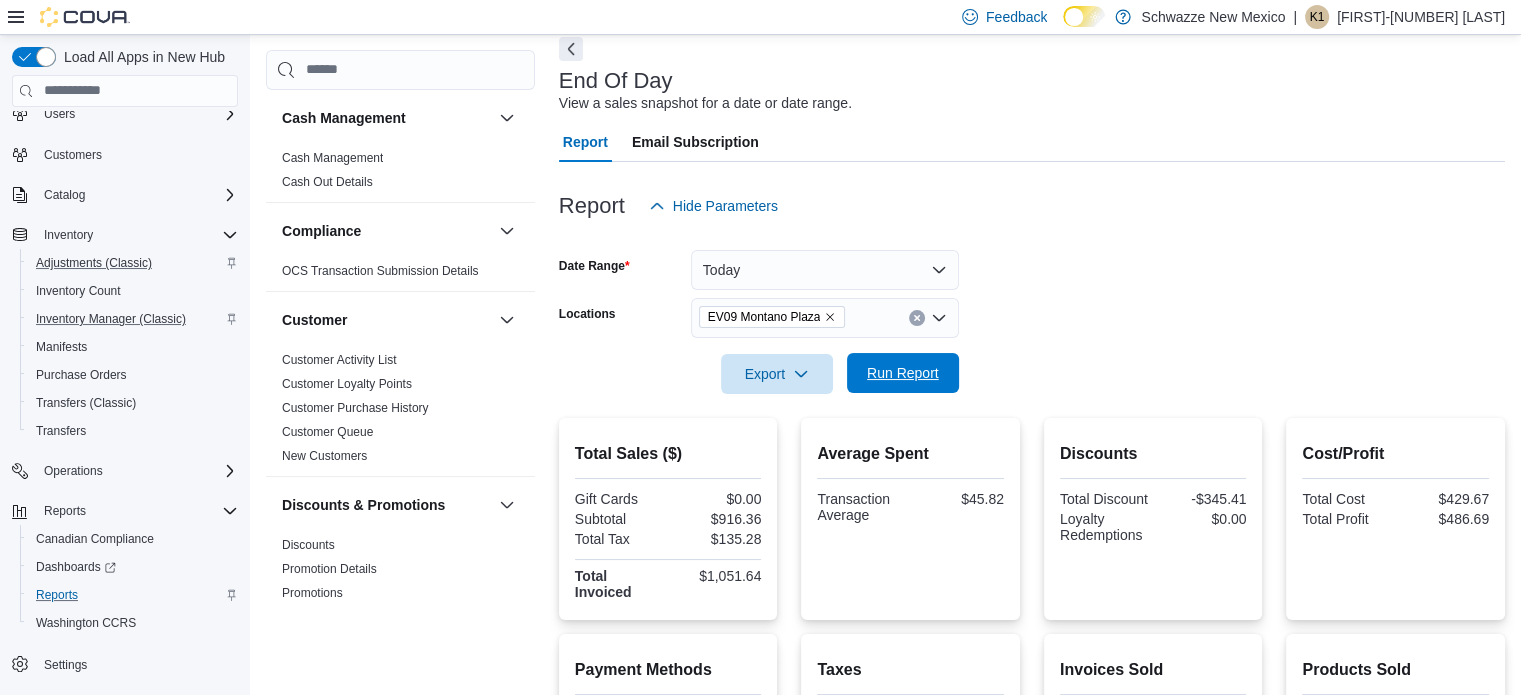 click on "Run Report" at bounding box center (903, 373) 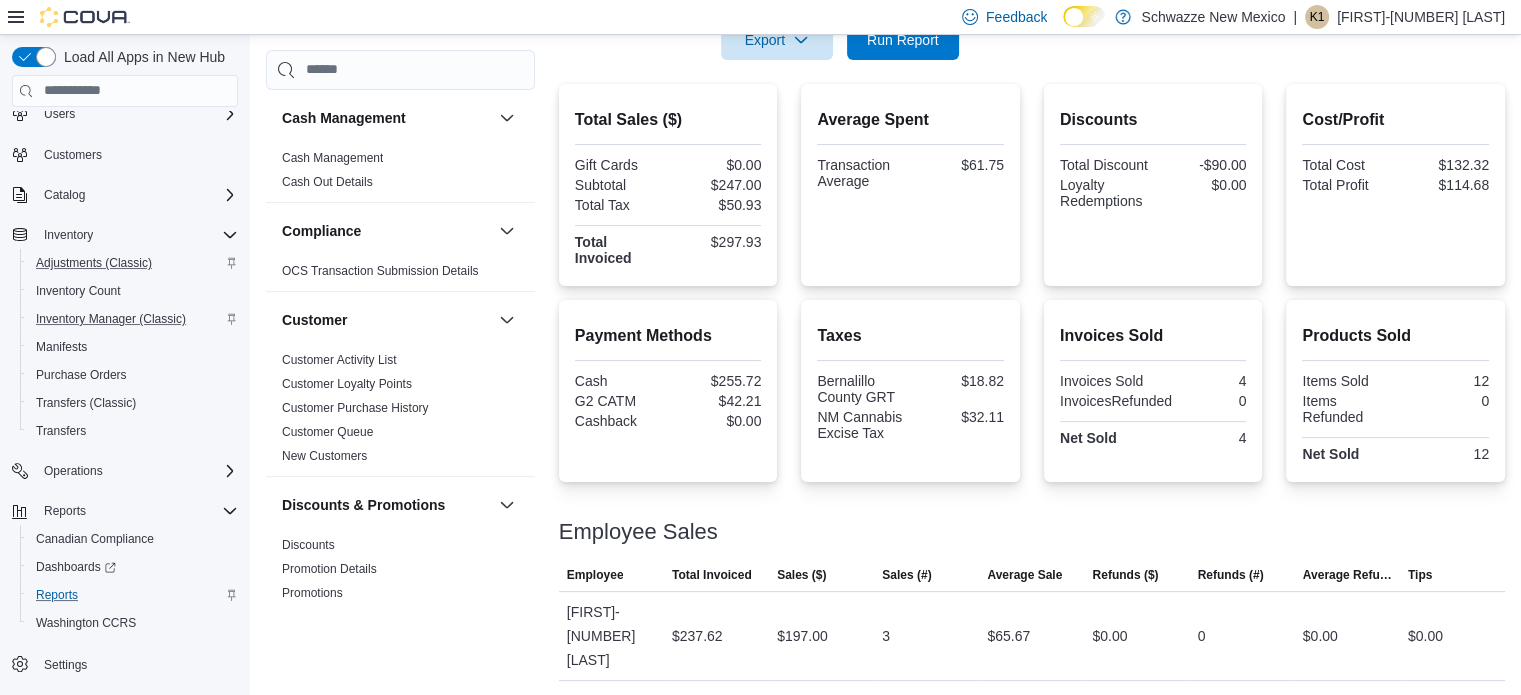 scroll, scrollTop: 0, scrollLeft: 0, axis: both 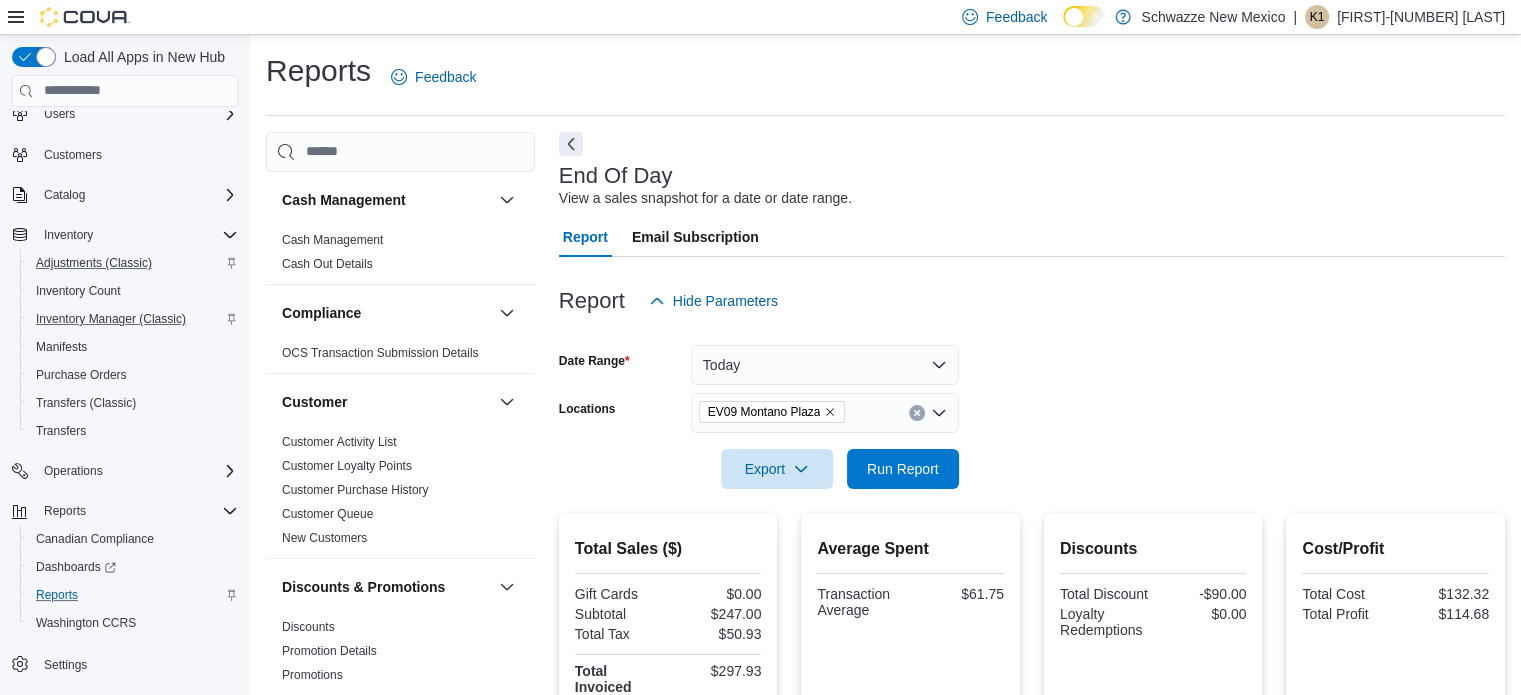 click on "EV09 Montano Plaza" at bounding box center [772, 412] 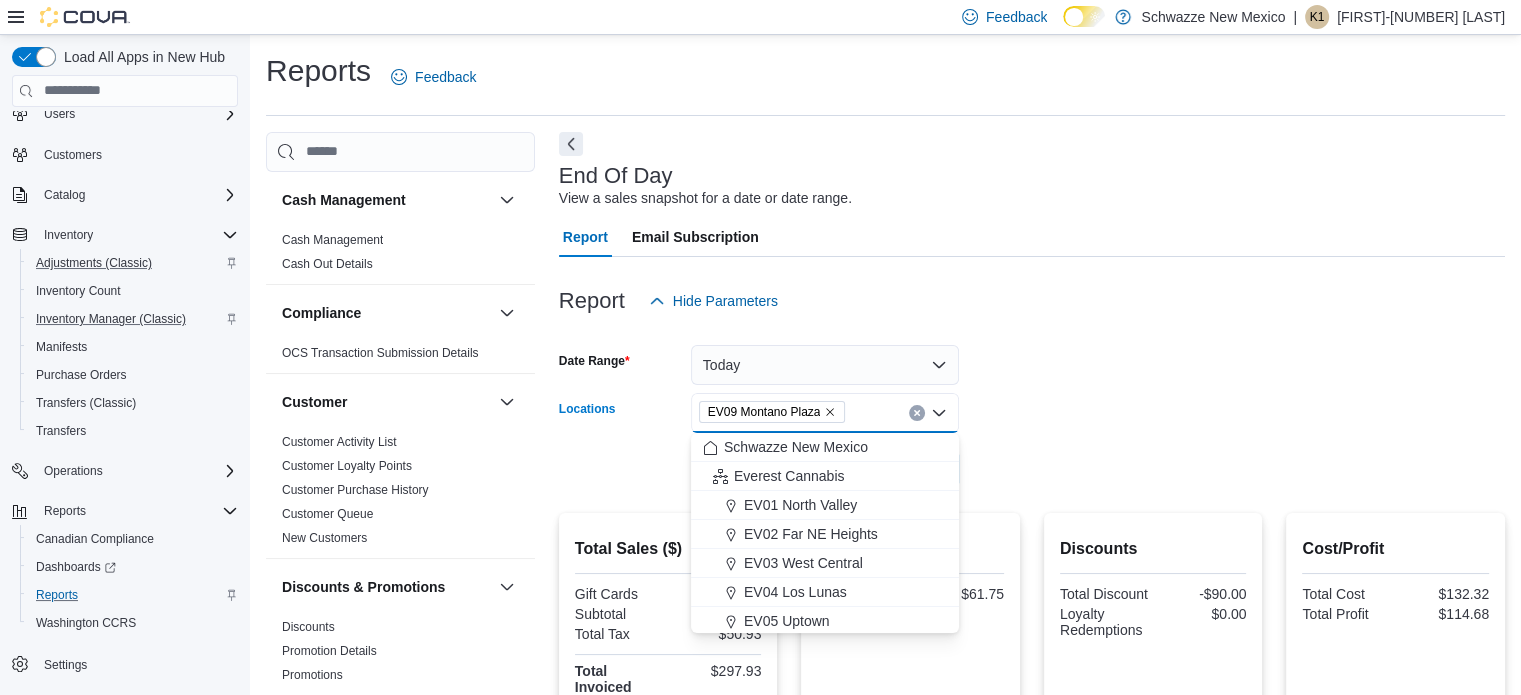 click 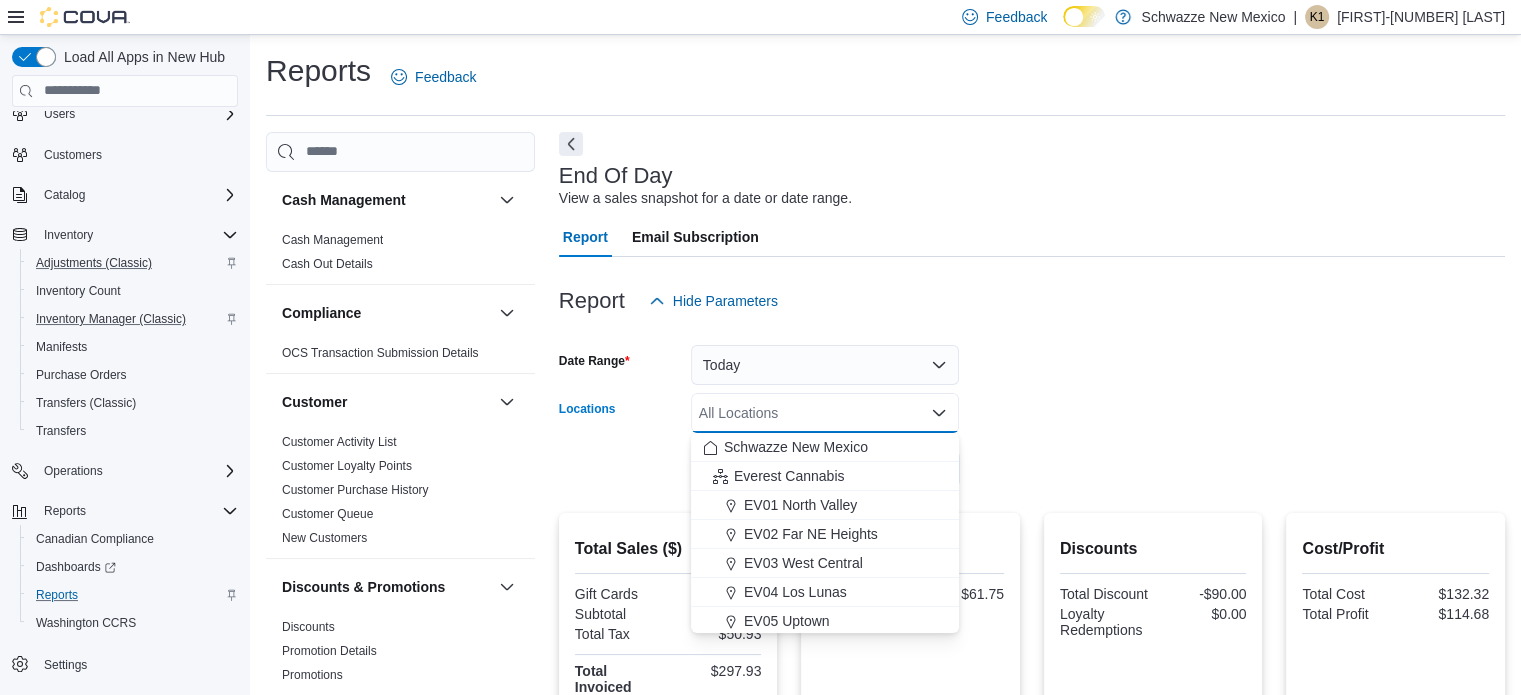 click on "All Locations Combo box. Selected. Combo box input. All Locations. Type some text or, to display a list of choices, press Down Arrow. To exit the list of choices, press Escape." at bounding box center (825, 413) 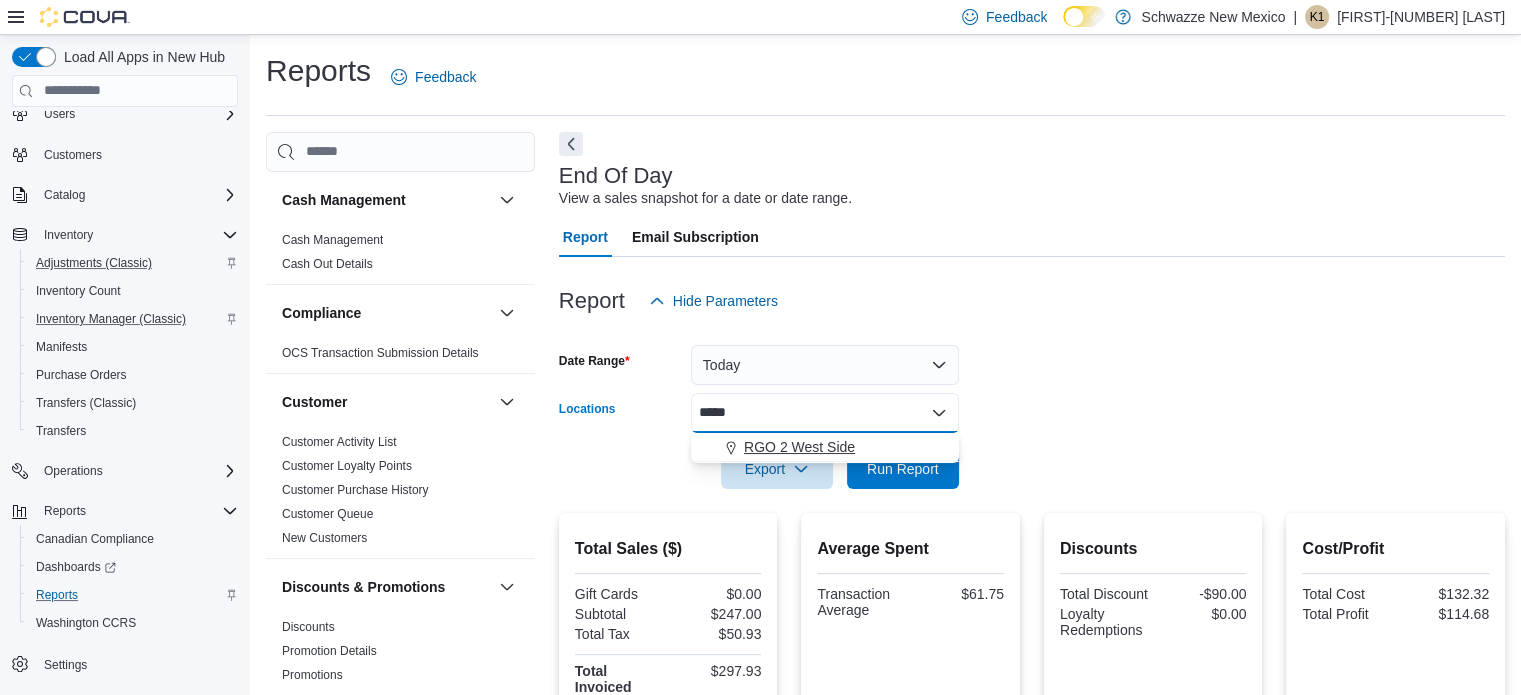 type on "*****" 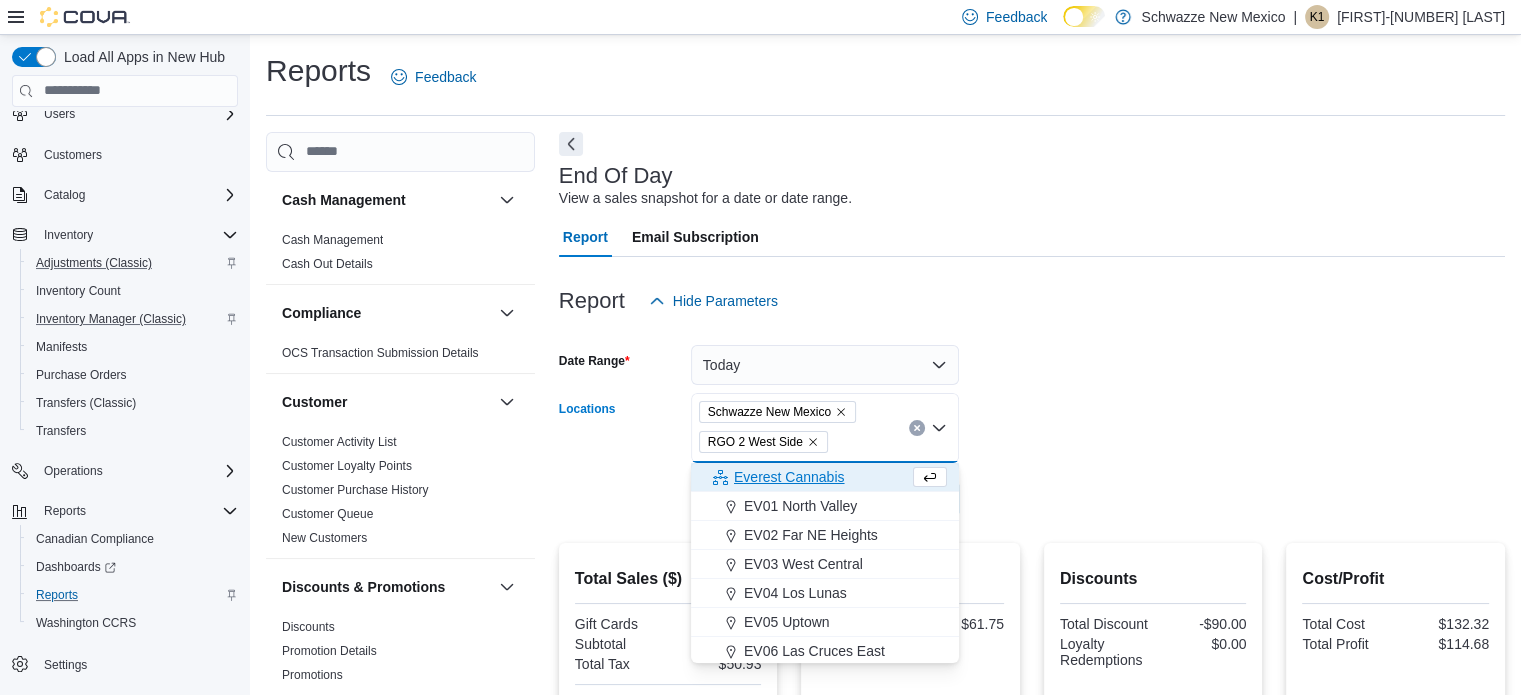 click on "Date Range Today Locations Schwazze New Mexico RGO 2 West Side Combo box. Selected. Schwazze New Mexico, RGO 2 West Side. Press Backspace to delete RGO 2 West Side. Combo box input. All Locations. Type some text or, to display a list of choices, press Down Arrow. To exit the list of choices, press Escape. Export  Run Report" at bounding box center (1032, 420) 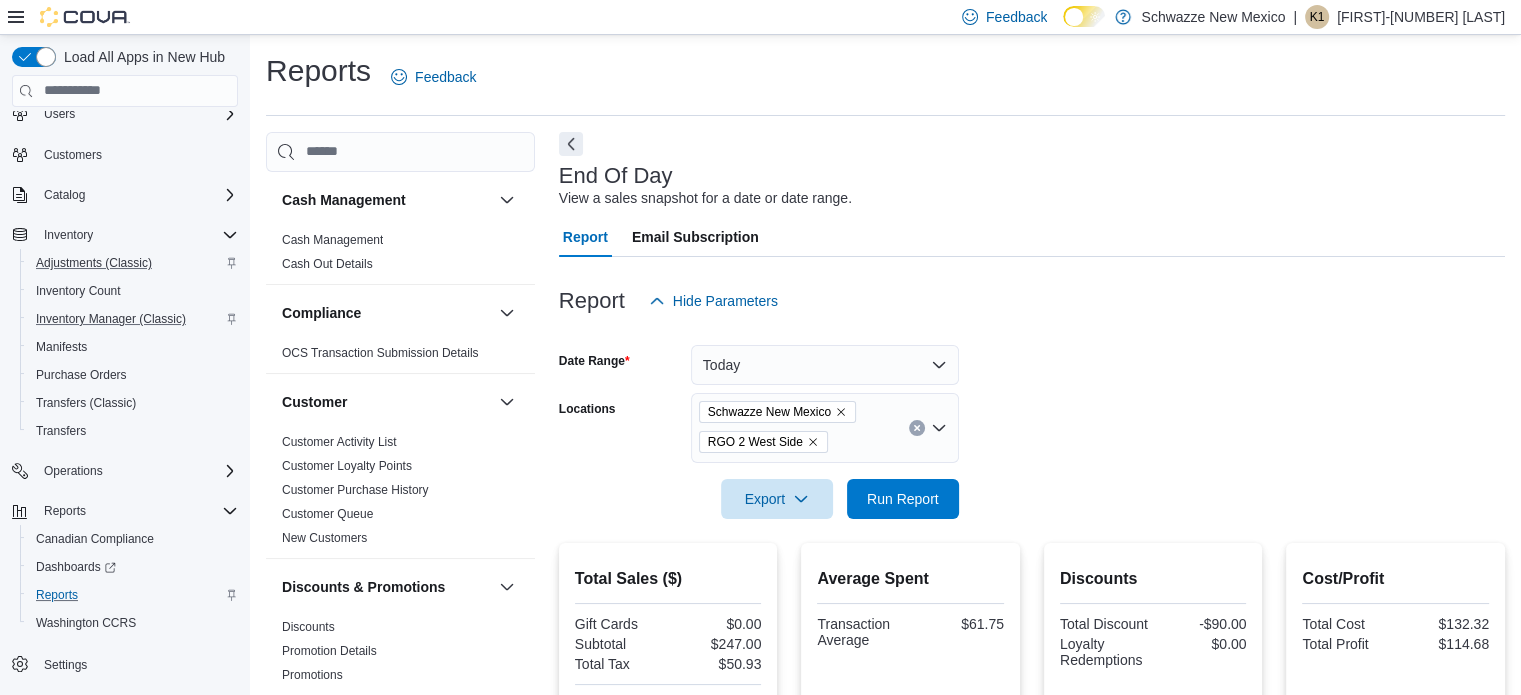 click 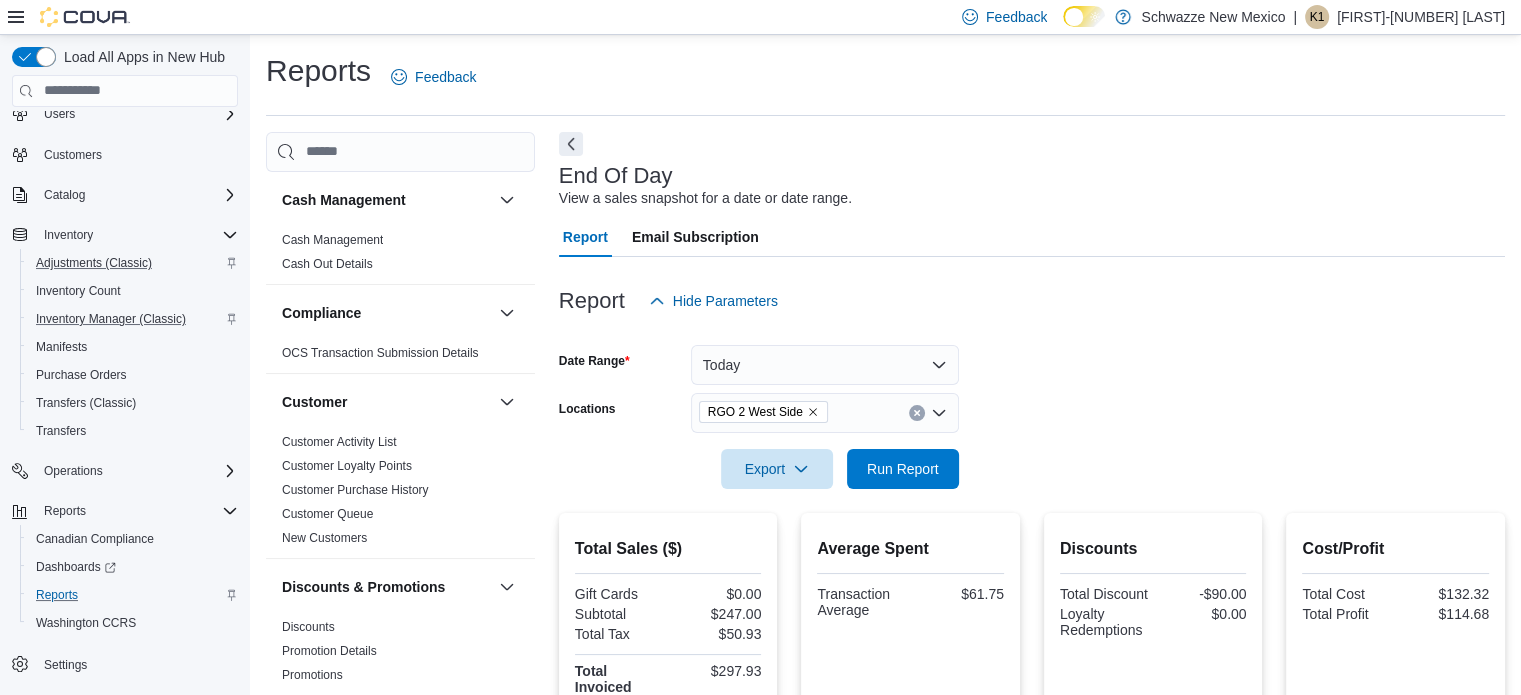 click on "Date Range Today Locations RGO 2 West Side Export  Run Report" at bounding box center [1032, 405] 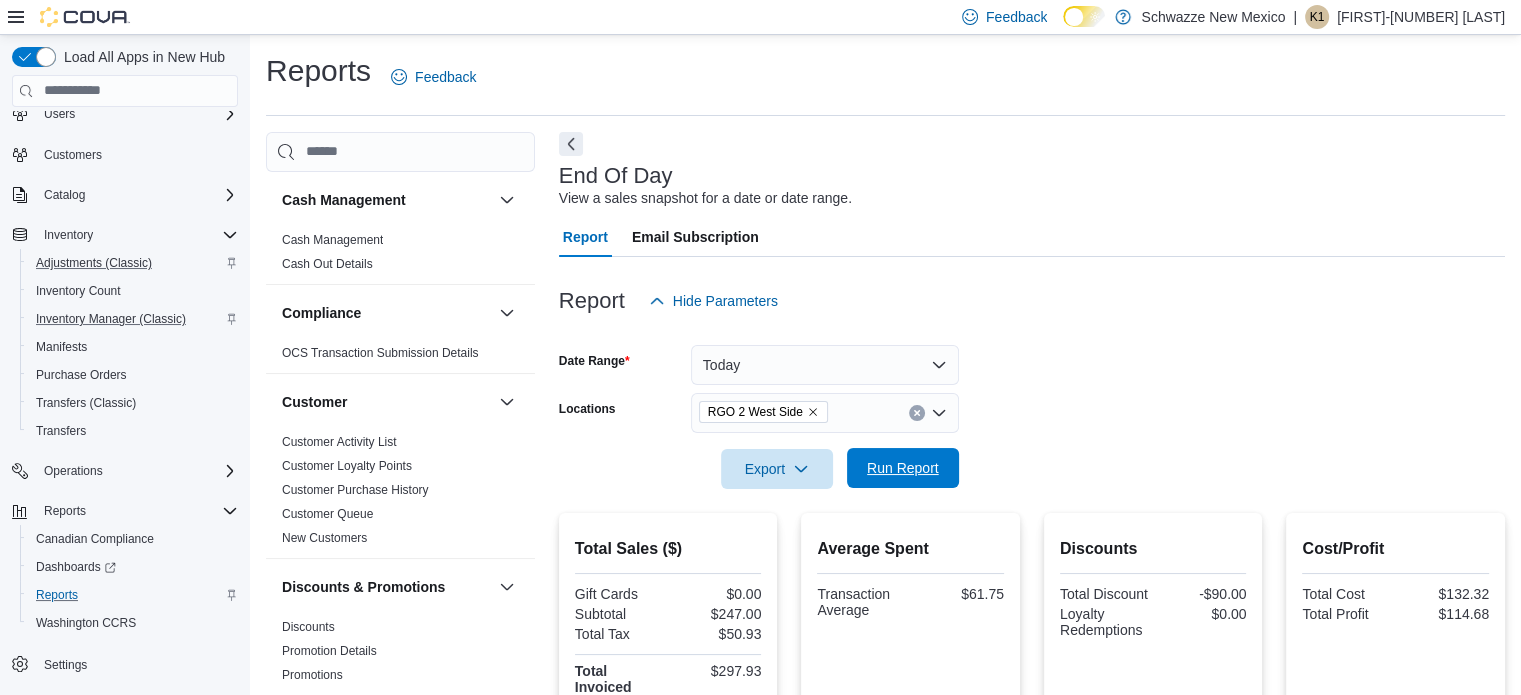 click on "Run Report" at bounding box center [903, 468] 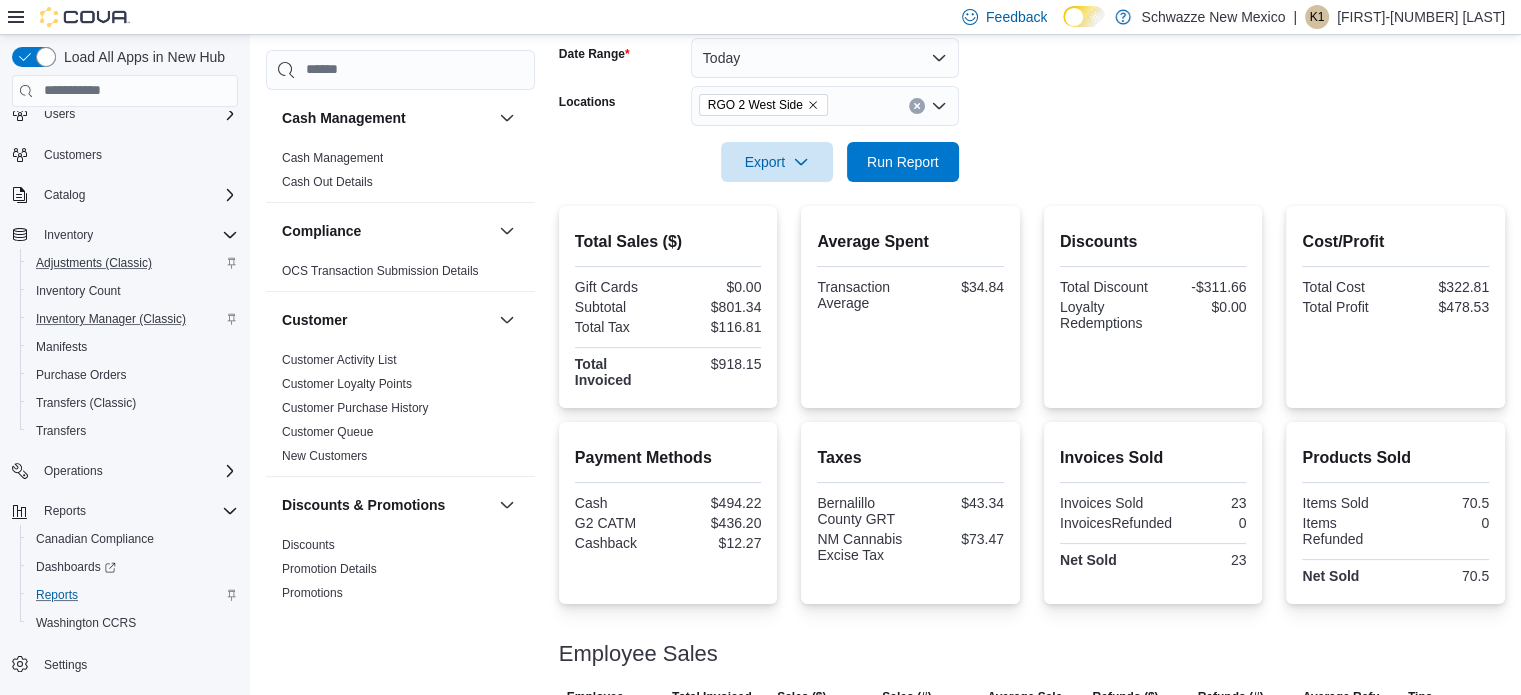 scroll, scrollTop: 0, scrollLeft: 0, axis: both 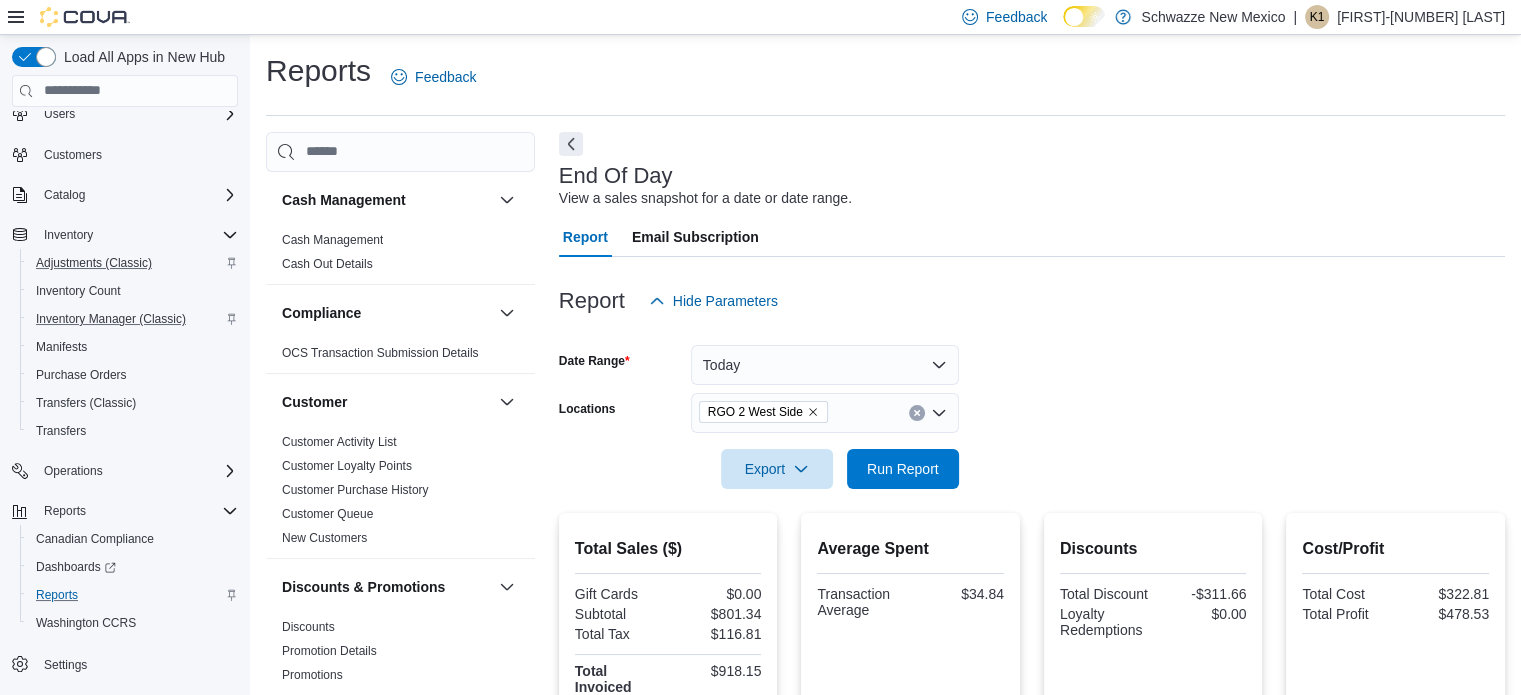 click 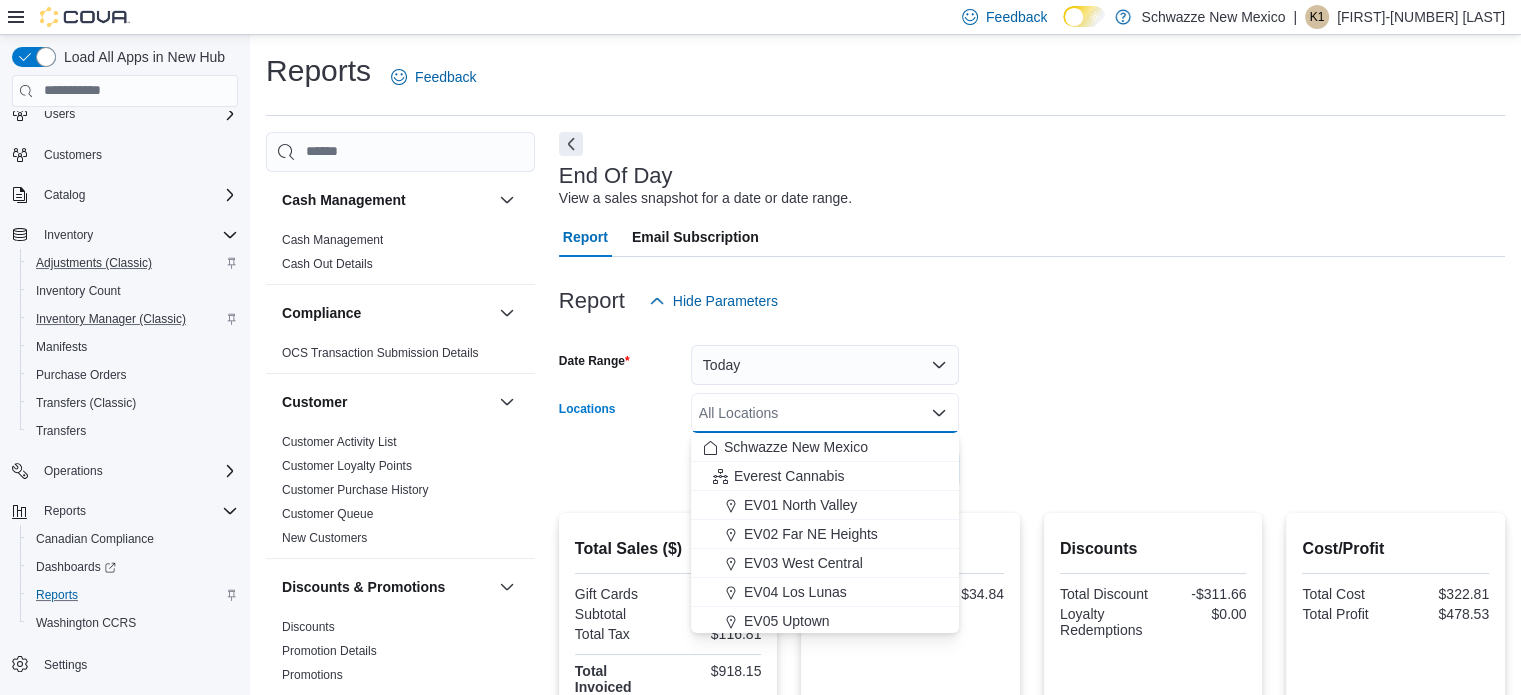 click on "All Locations" at bounding box center [825, 413] 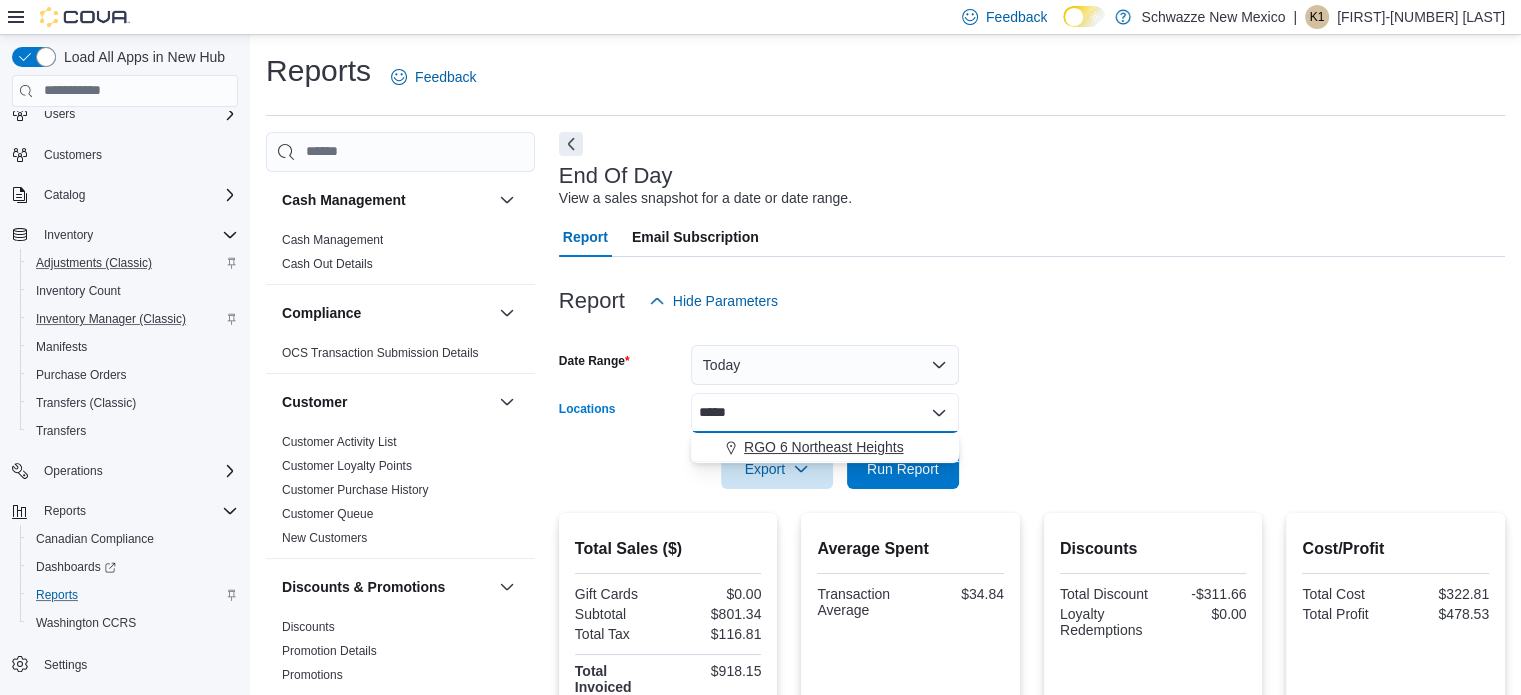 type on "*****" 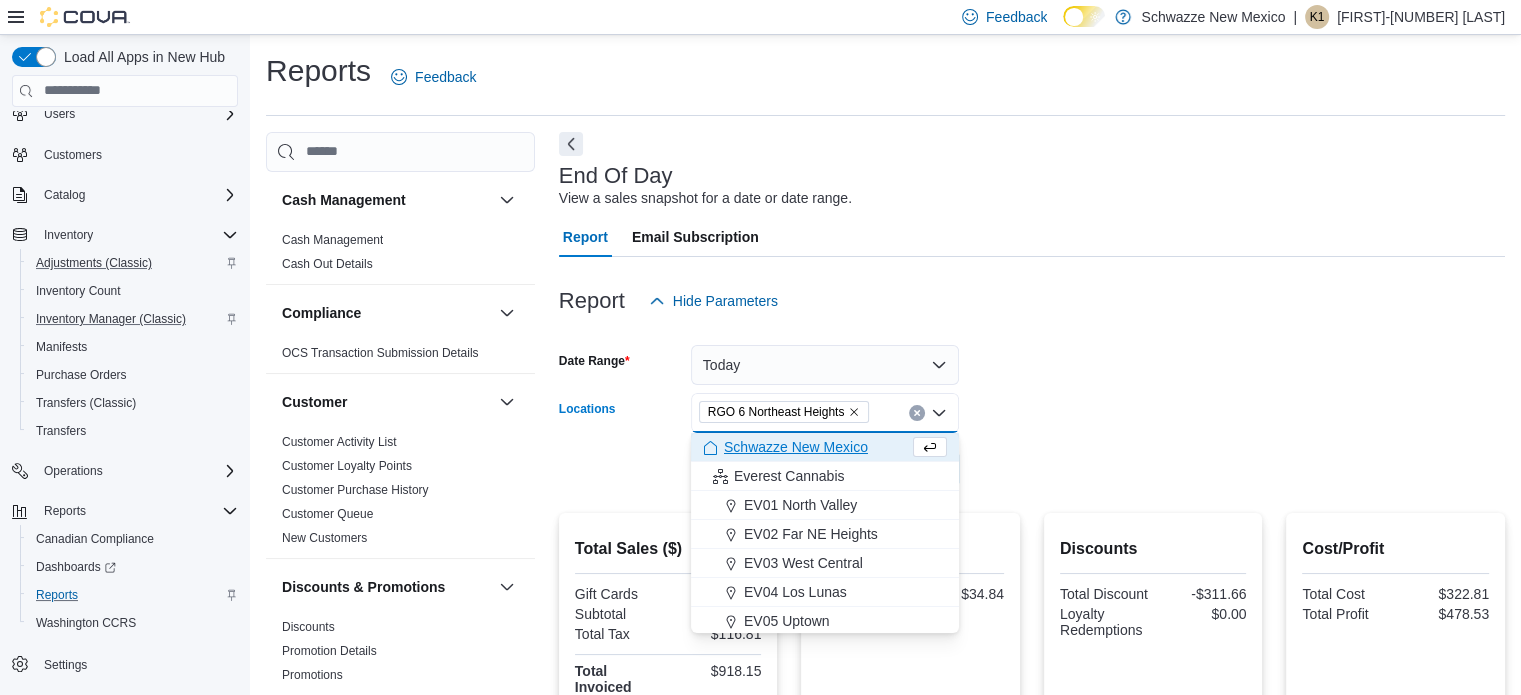 click on "Date Range Today Locations RGO 6 Northeast Heights Combo box. Selected. RGO 6 Northeast Heights. Press Backspace to delete RGO 6 Northeast Heights. Combo box input. All Locations. Type some text or, to display a list of choices, press Down Arrow. To exit the list of choices, press Escape. Export  Run Report" at bounding box center [1032, 405] 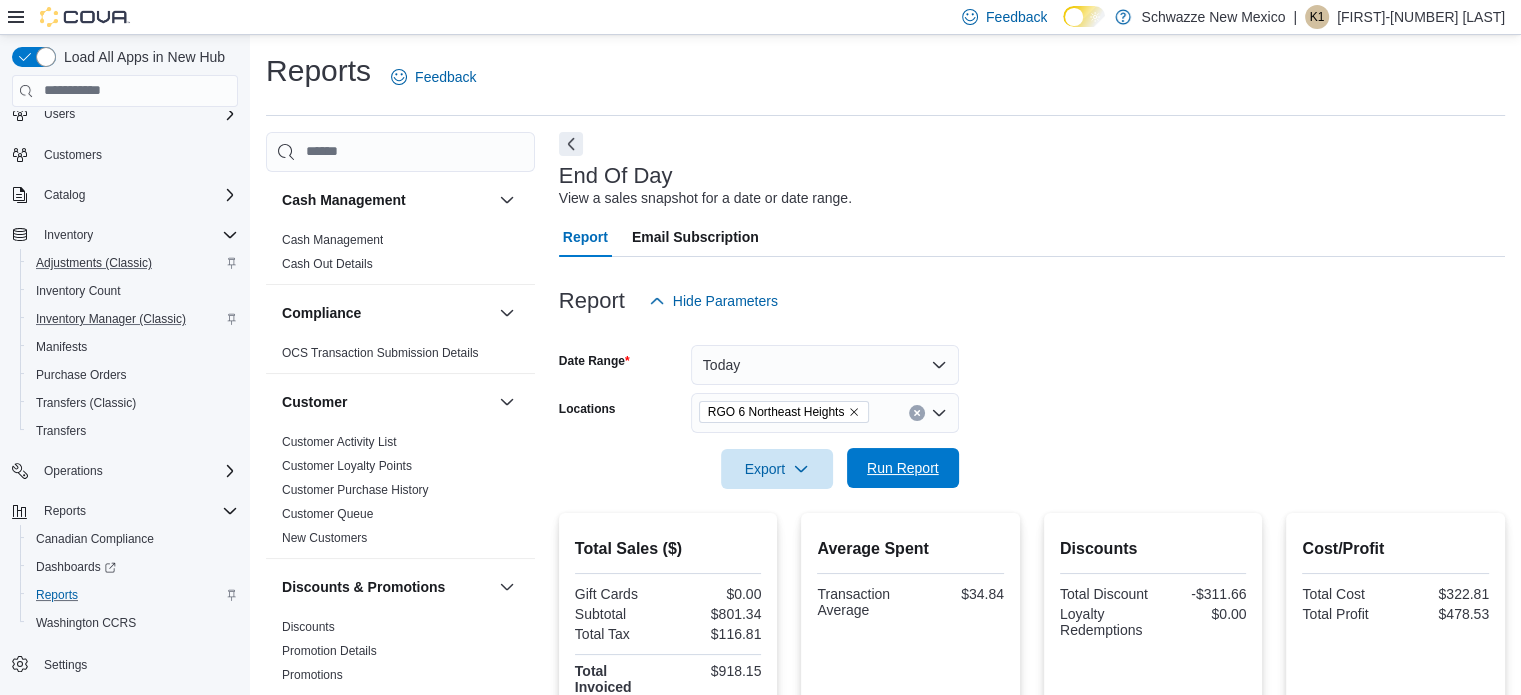 click on "Run Report" at bounding box center (903, 468) 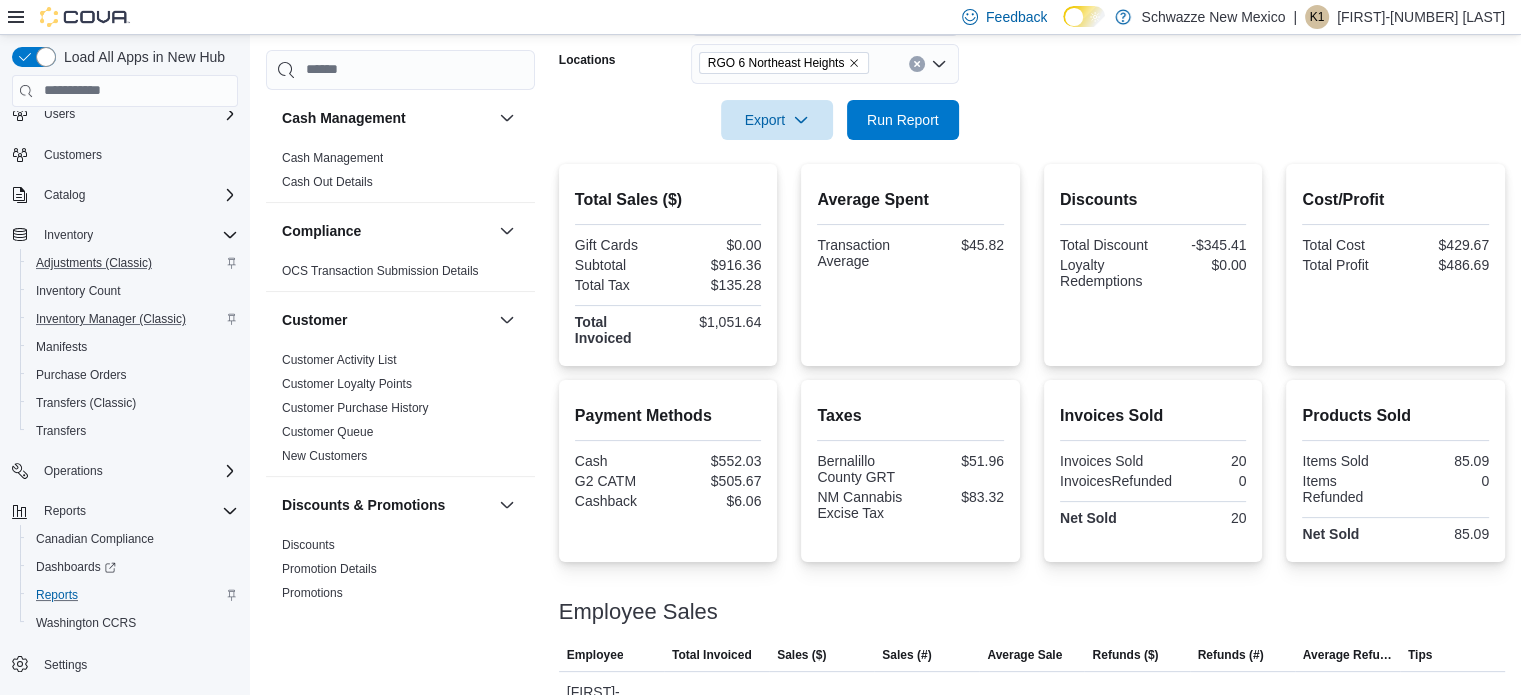 scroll, scrollTop: 0, scrollLeft: 0, axis: both 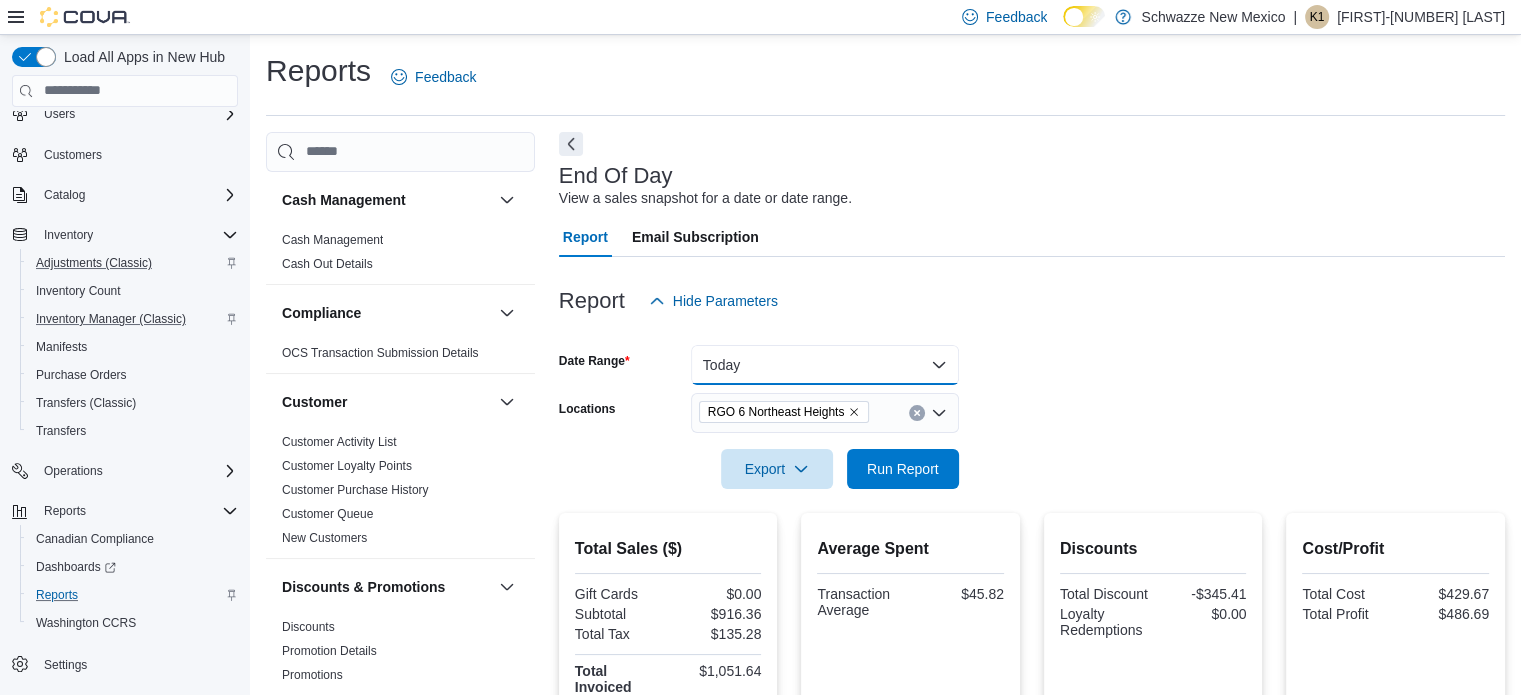 click on "Today" at bounding box center (825, 365) 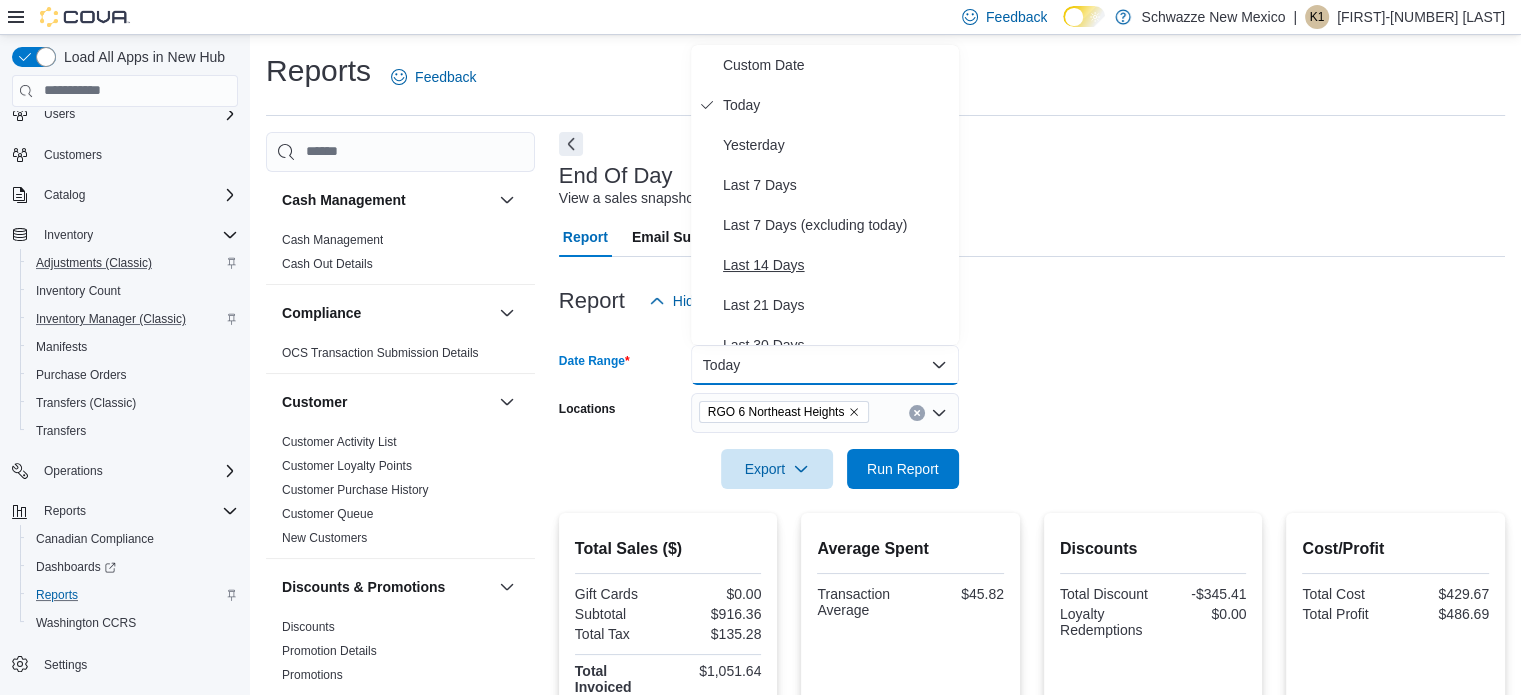 scroll, scrollTop: 300, scrollLeft: 0, axis: vertical 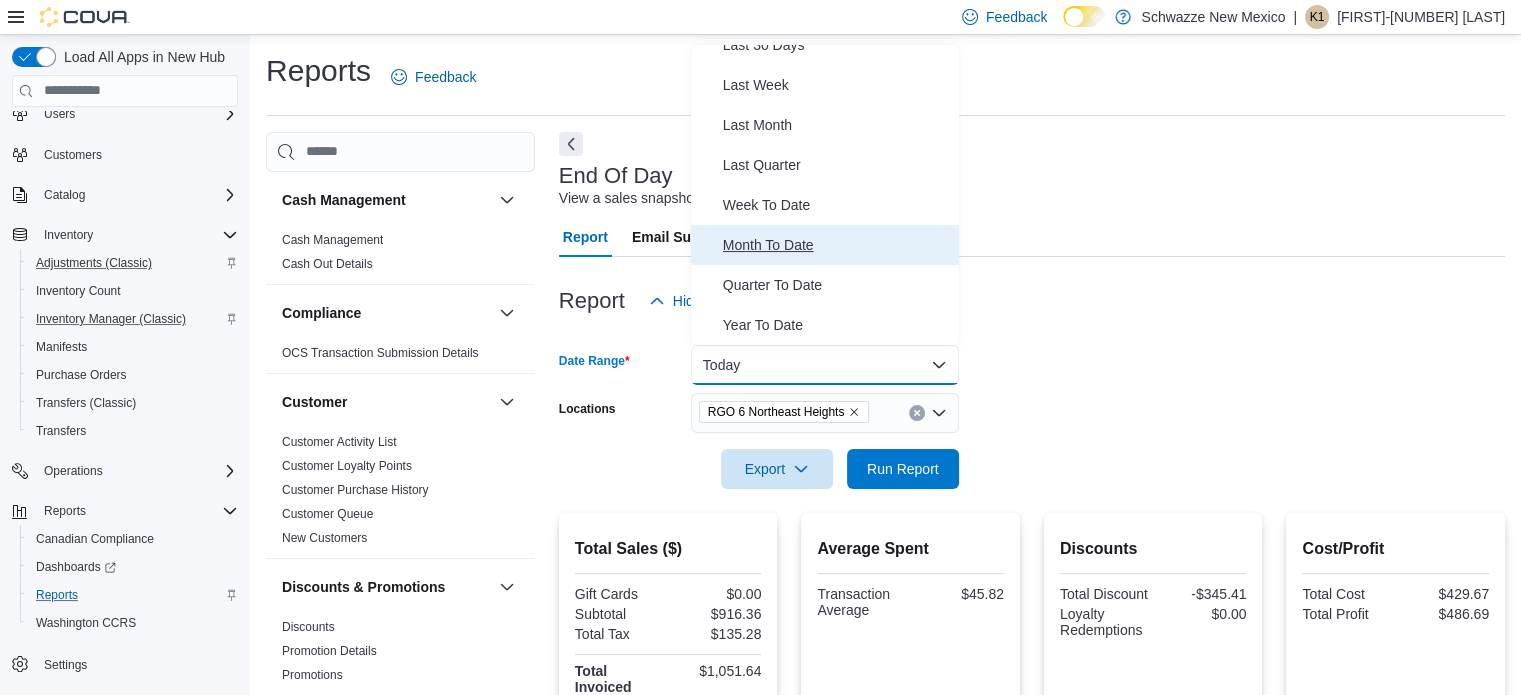 click on "Month To Date" at bounding box center (837, 245) 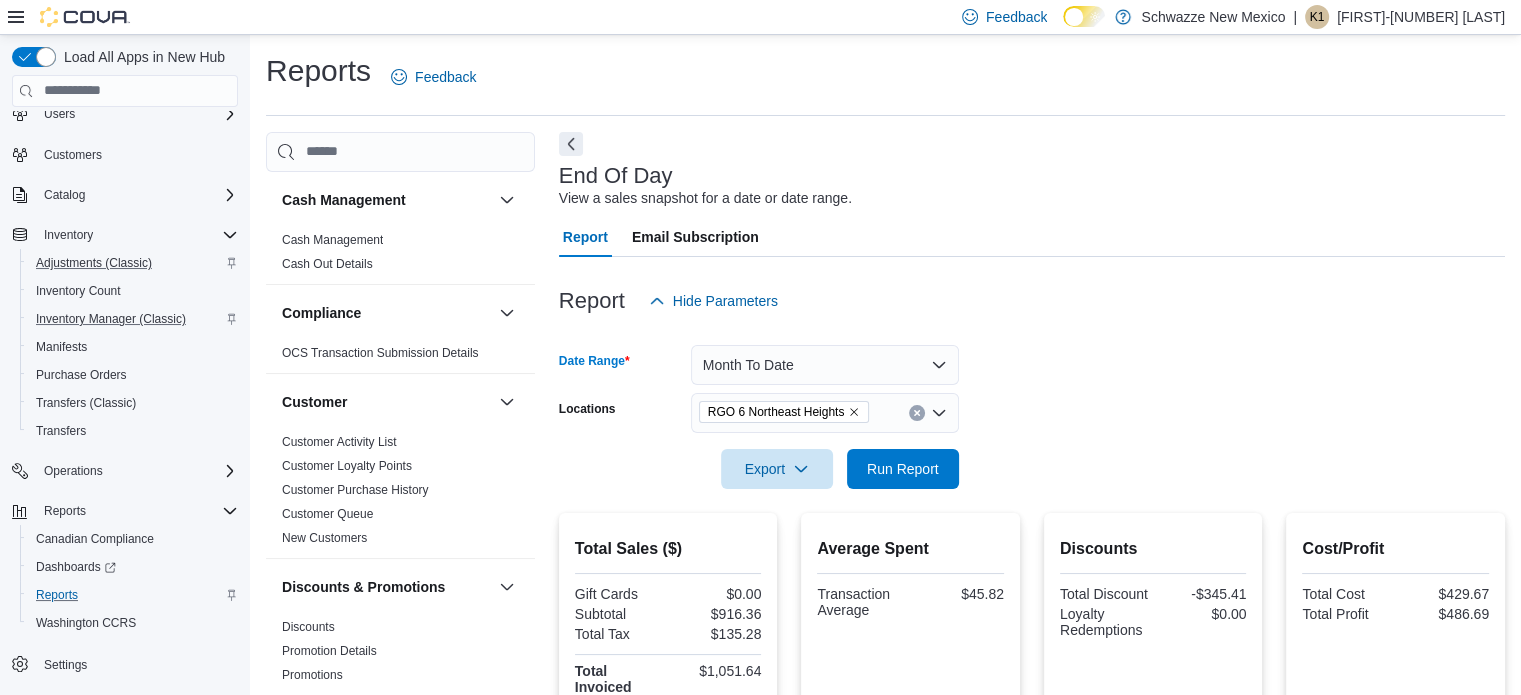 drag, startPoint x: 1058, startPoint y: 234, endPoint x: 923, endPoint y: 426, distance: 234.71046 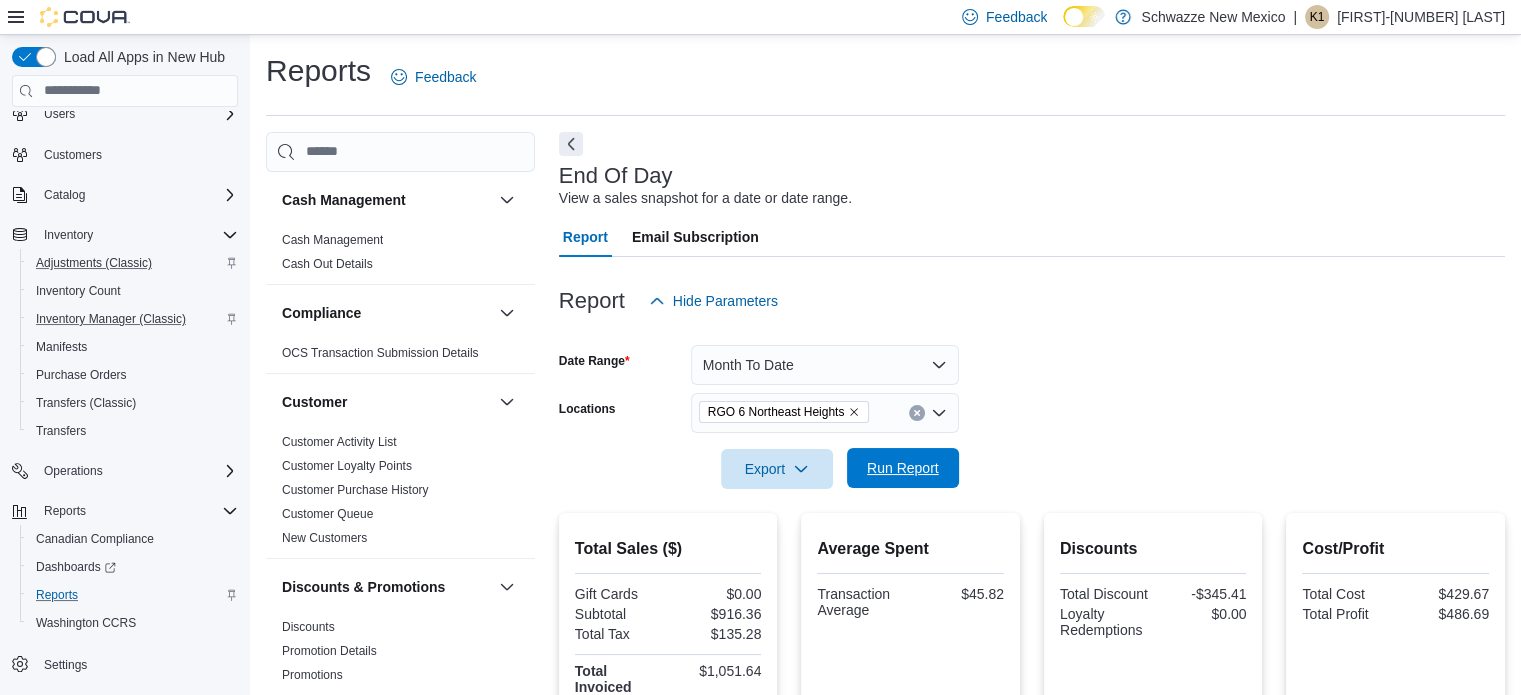 click on "Run Report" at bounding box center [903, 468] 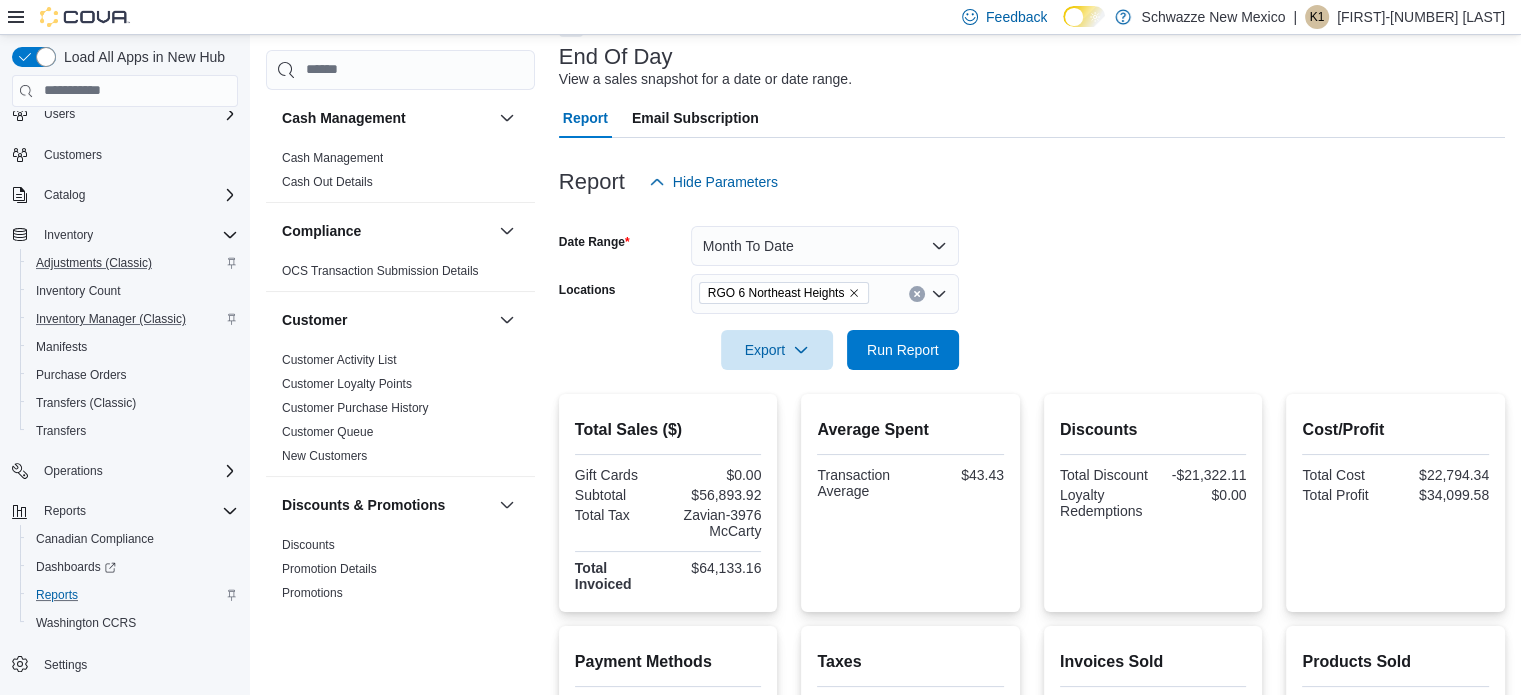 scroll, scrollTop: 113, scrollLeft: 0, axis: vertical 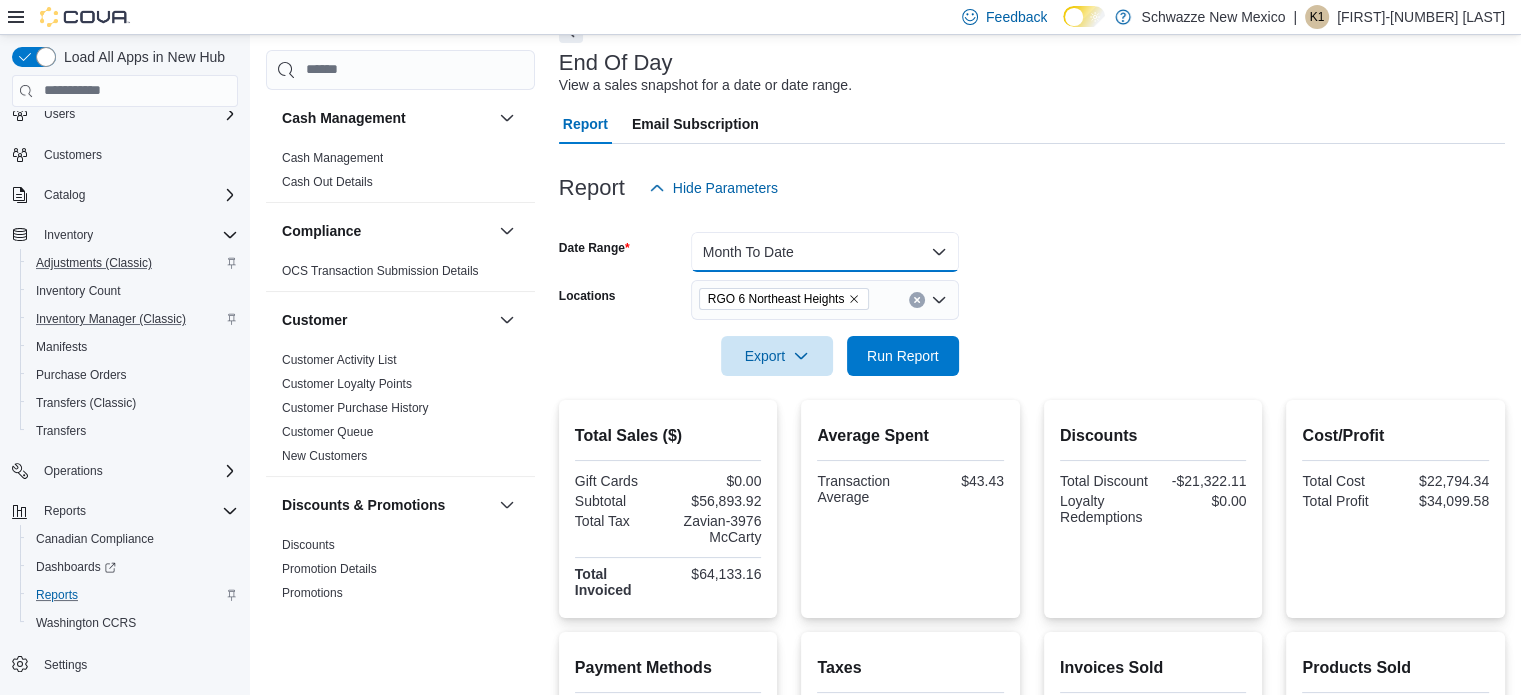 click on "Month To Date" at bounding box center [825, 252] 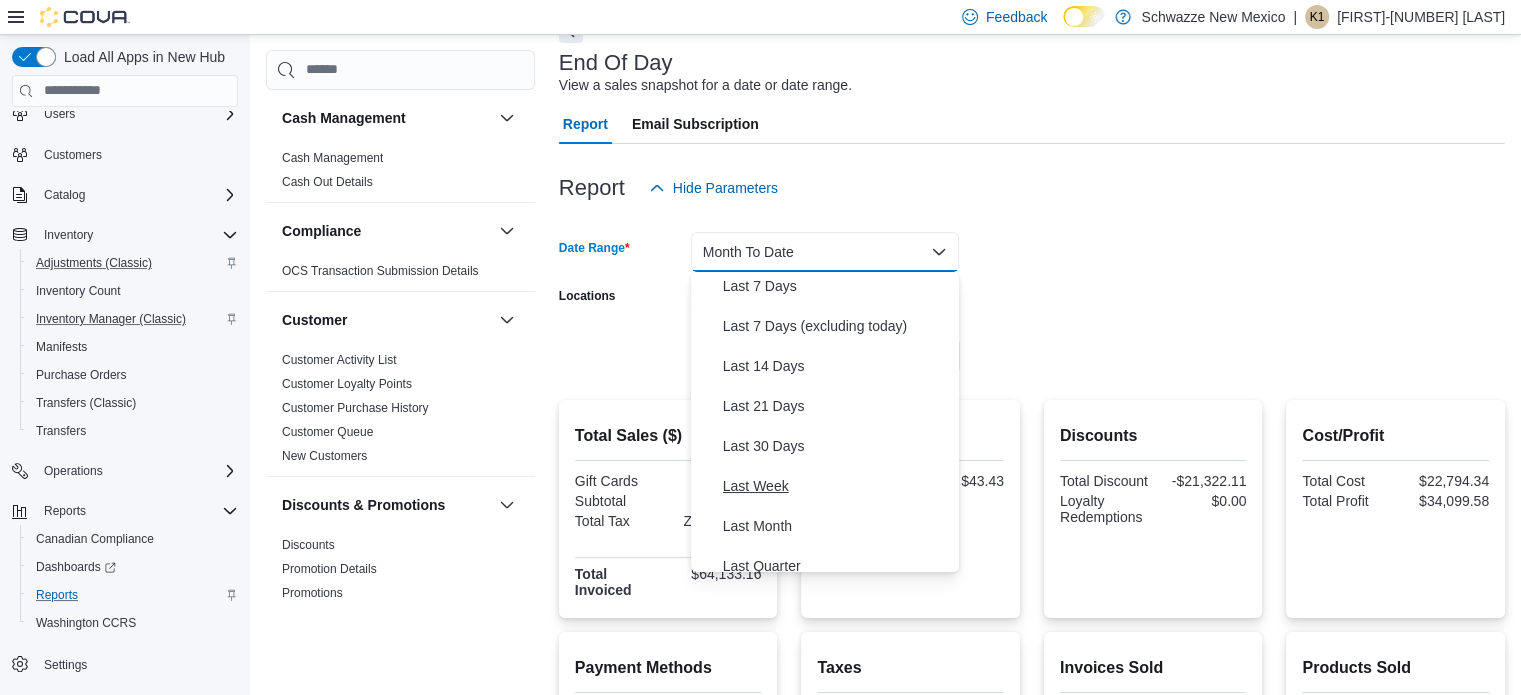 scroll, scrollTop: 0, scrollLeft: 0, axis: both 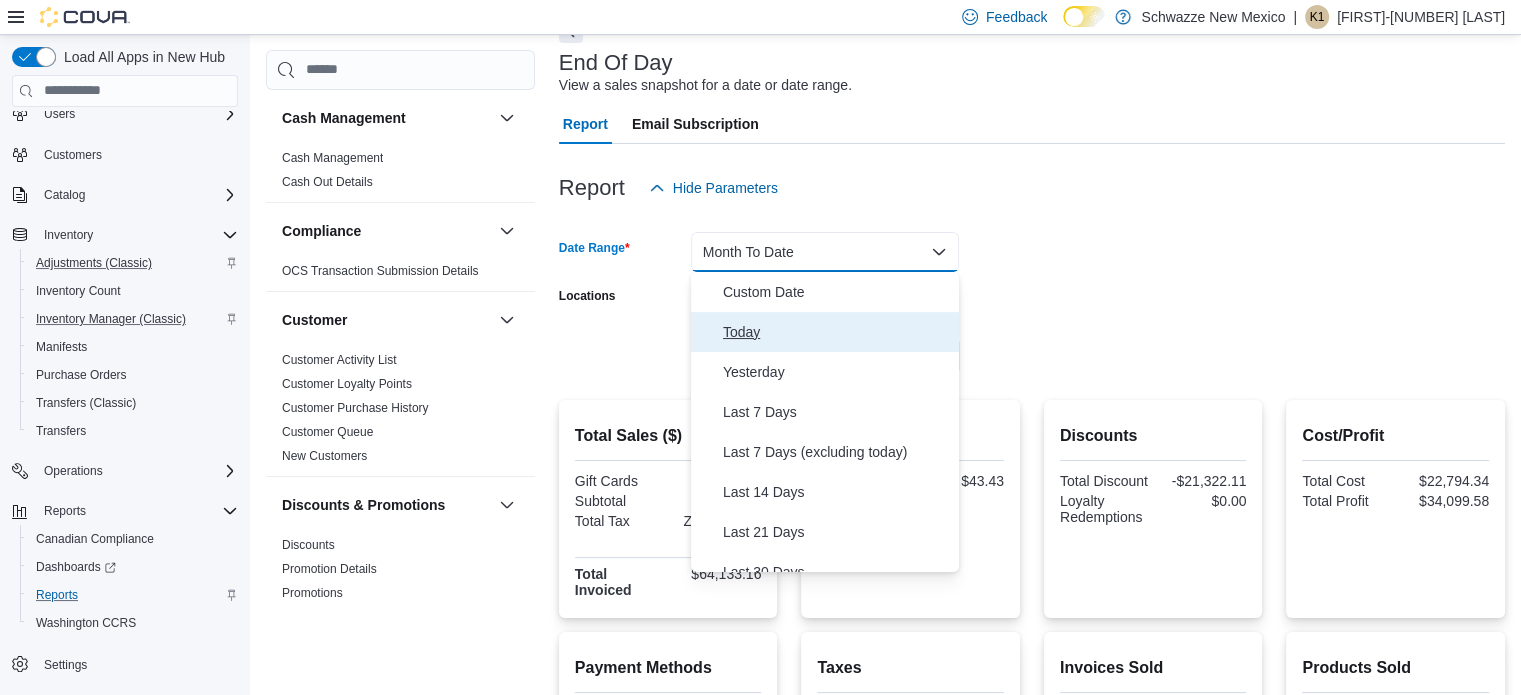 click on "Today" at bounding box center [837, 332] 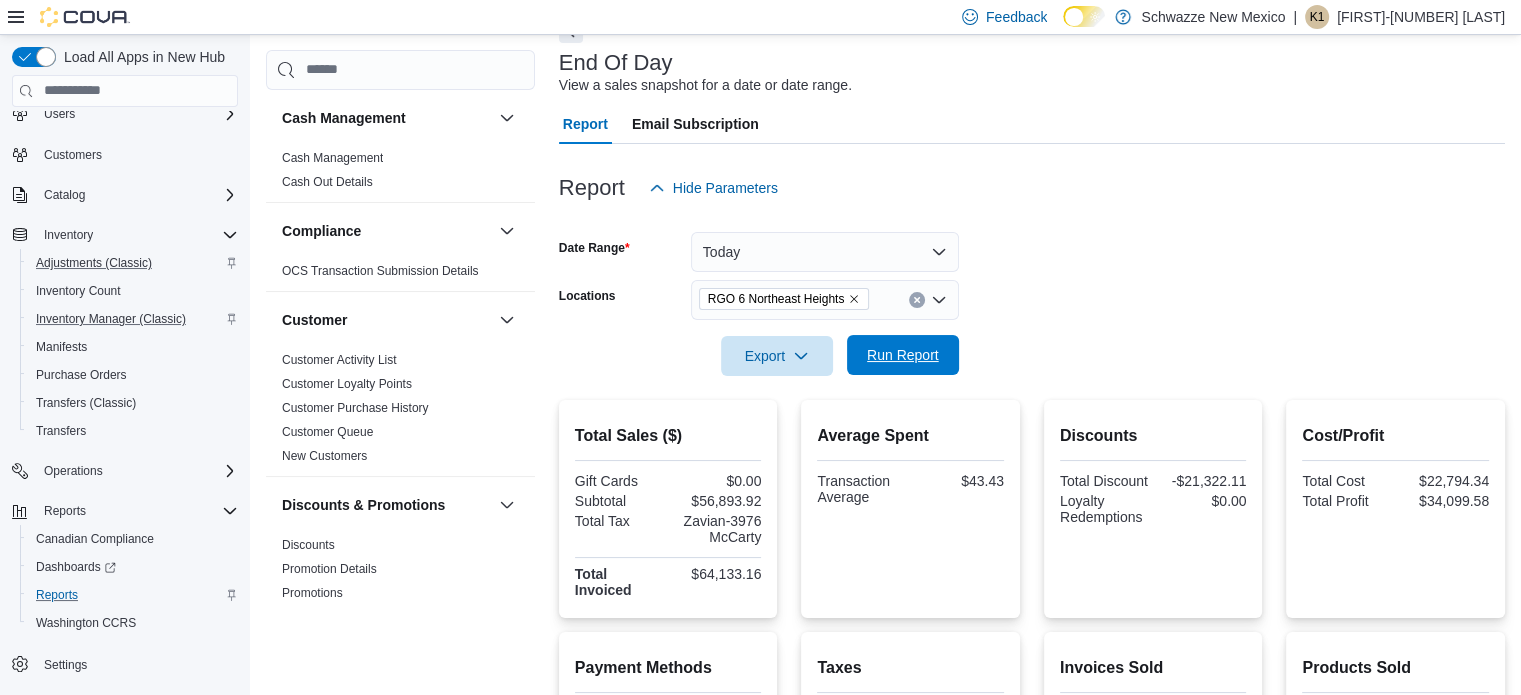 click on "Run Report" at bounding box center (903, 355) 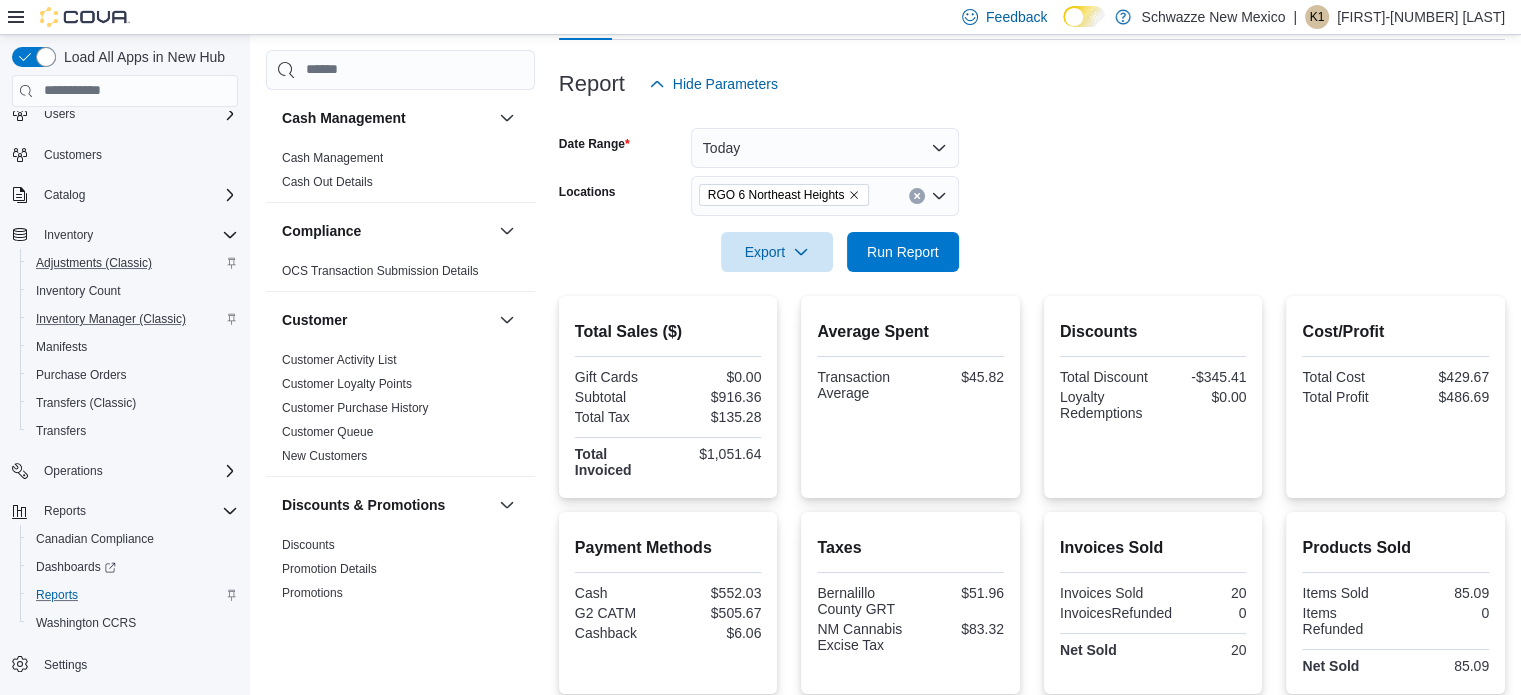 scroll, scrollTop: 0, scrollLeft: 0, axis: both 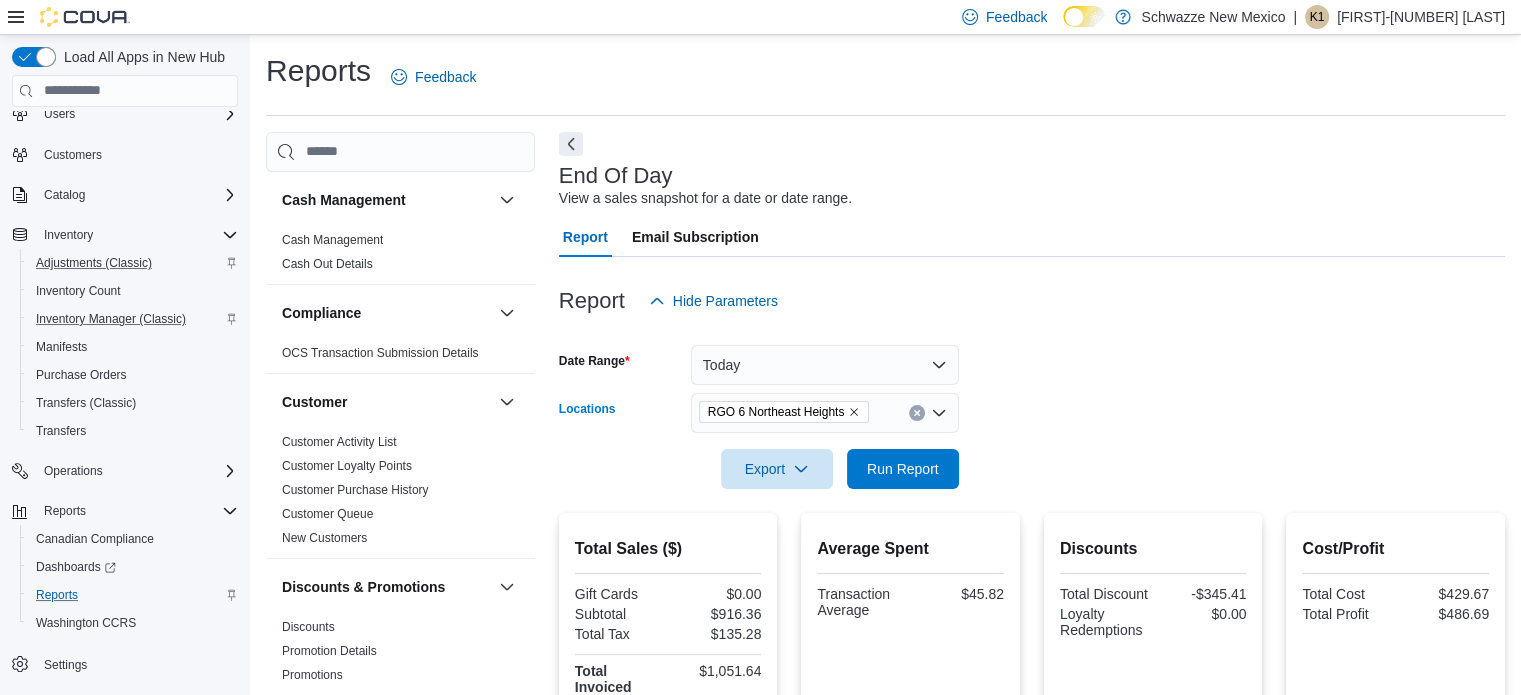 click 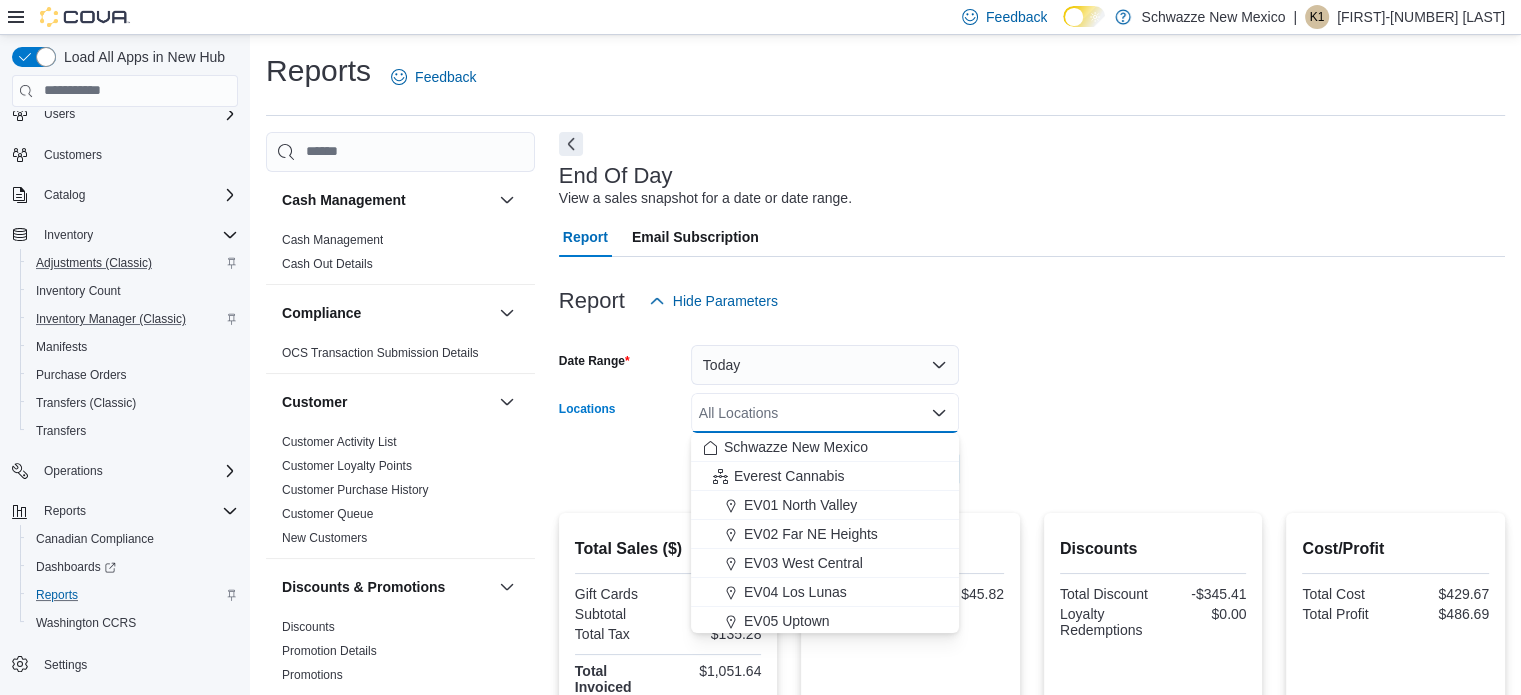click on "All Locations" at bounding box center (825, 413) 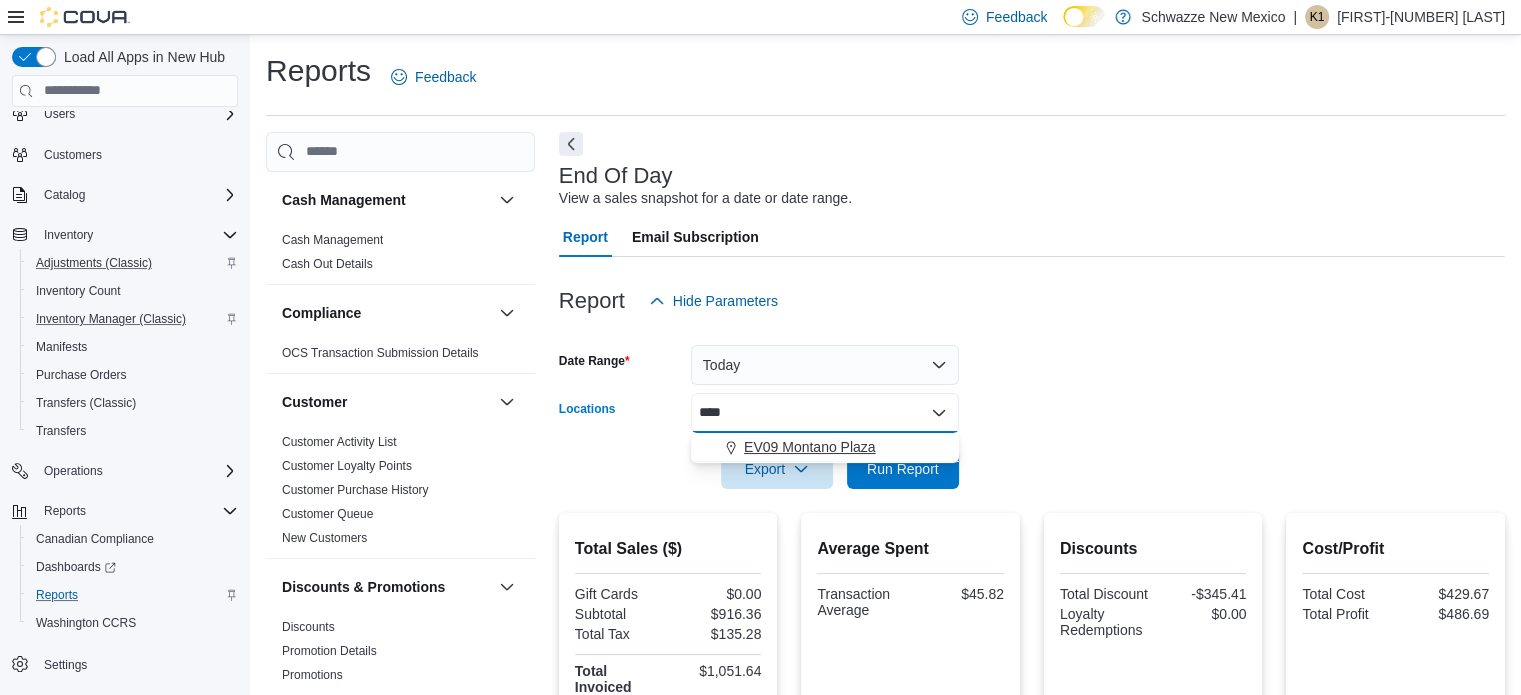 type on "****" 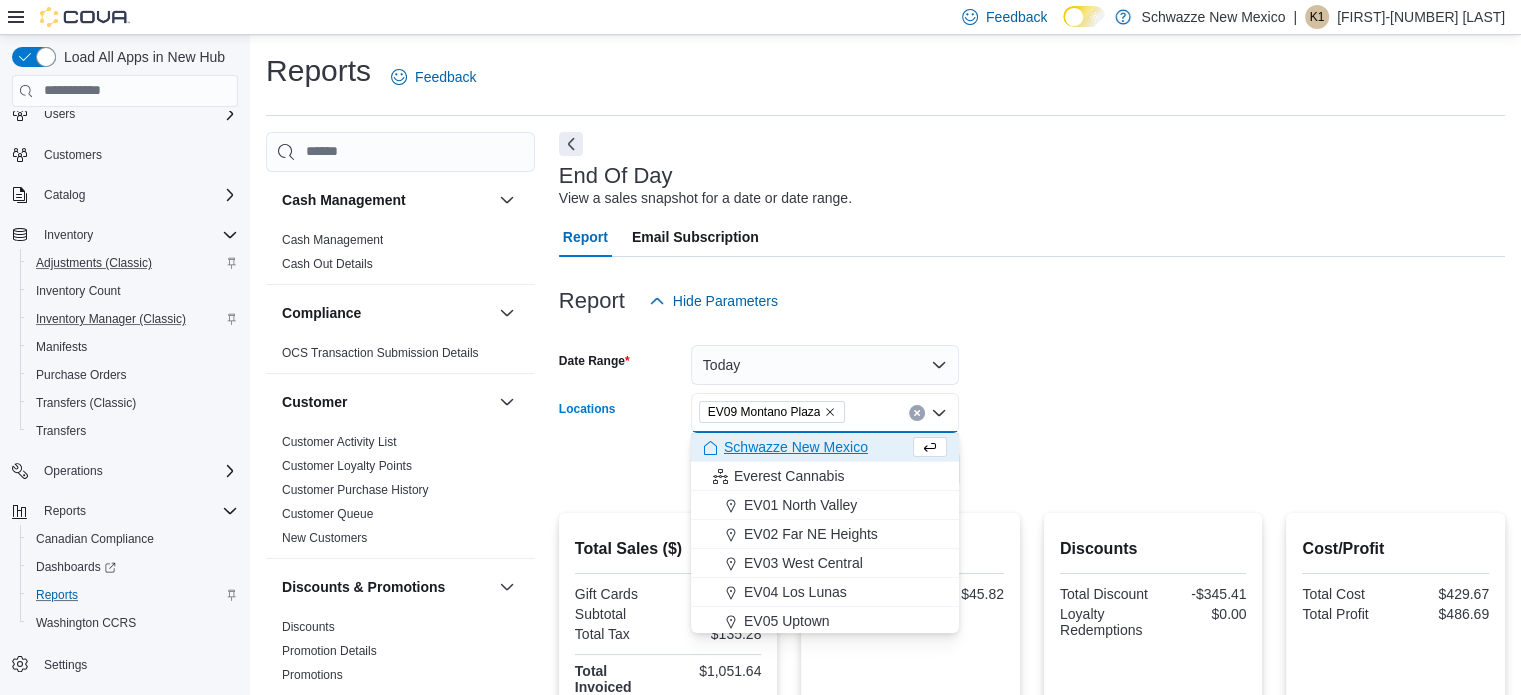 click on "Date Range Today Locations EV09 Montano Plaza Combo box. Selected. EV09 Montano Plaza. Press Backspace to delete EV09 Montano Plaza. Combo box input. All Locations. Type some text or, to display a list of choices, press Down Arrow. To exit the list of choices, press Escape. Export  Run Report" at bounding box center [1032, 405] 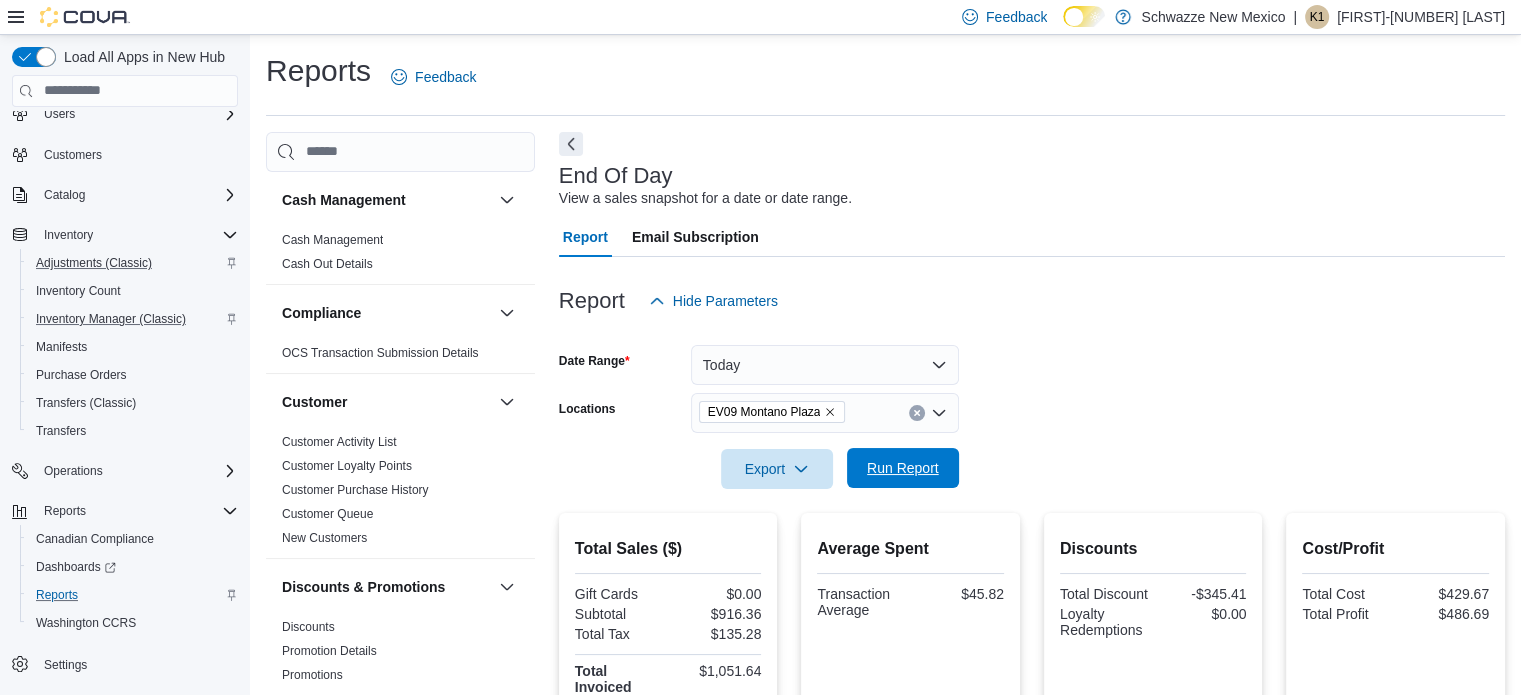 click on "Run Report" at bounding box center [903, 468] 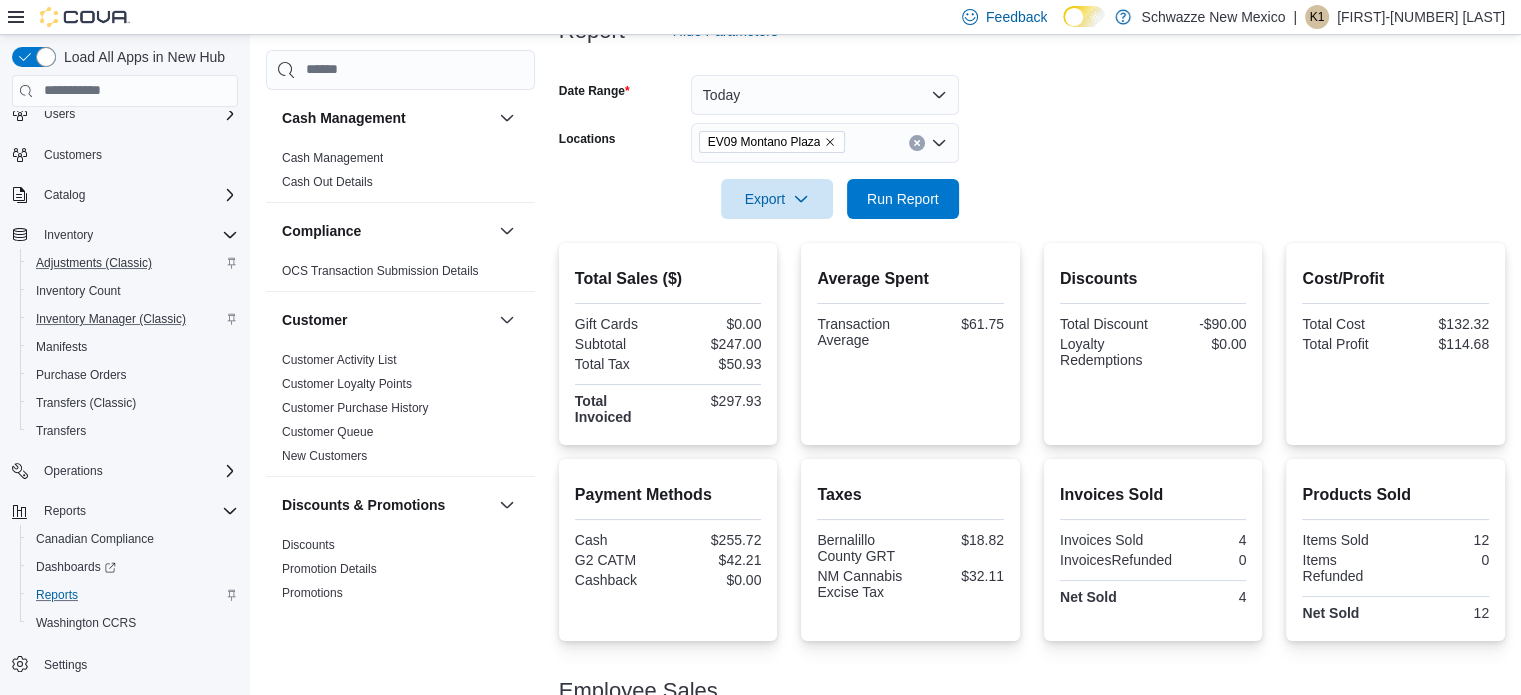 scroll, scrollTop: 0, scrollLeft: 0, axis: both 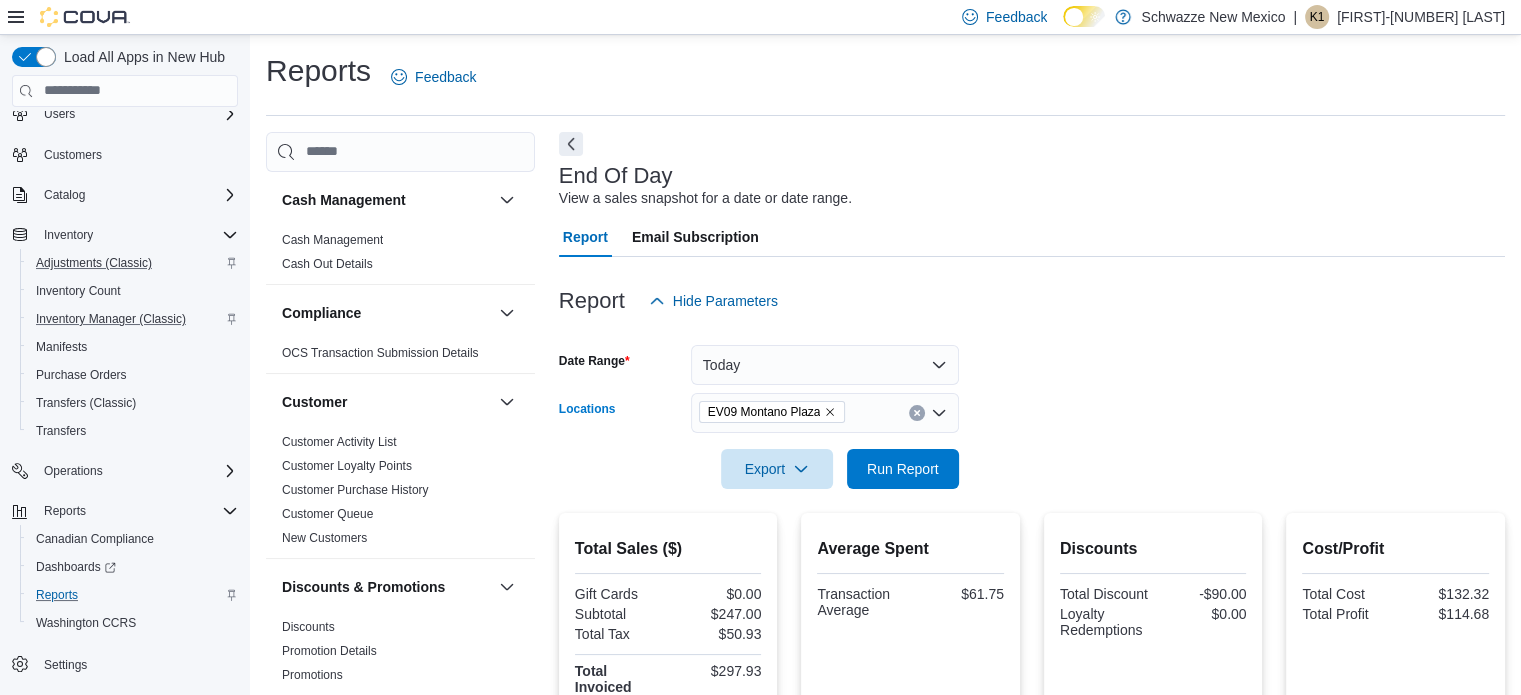 click on "EV09 Montano Plaza" at bounding box center (772, 412) 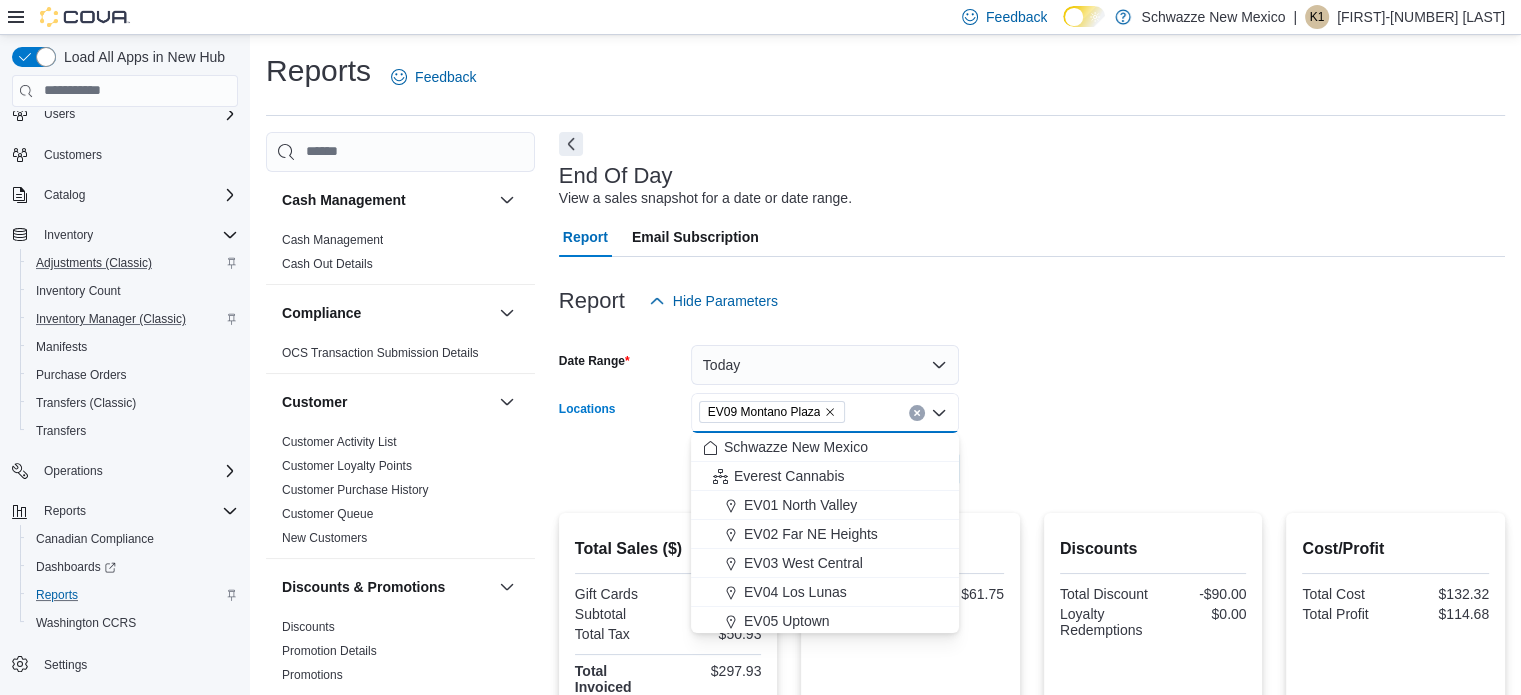 click 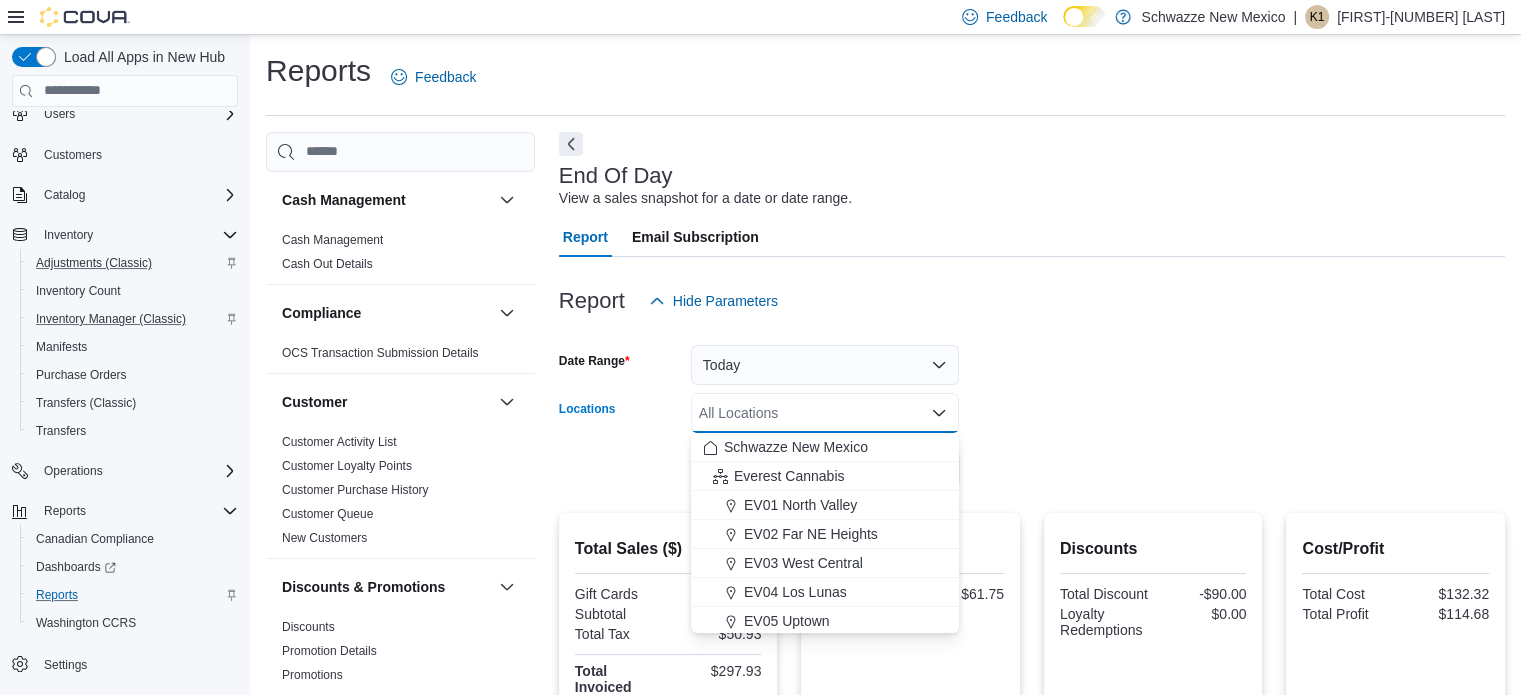 click on "All Locations" at bounding box center (825, 413) 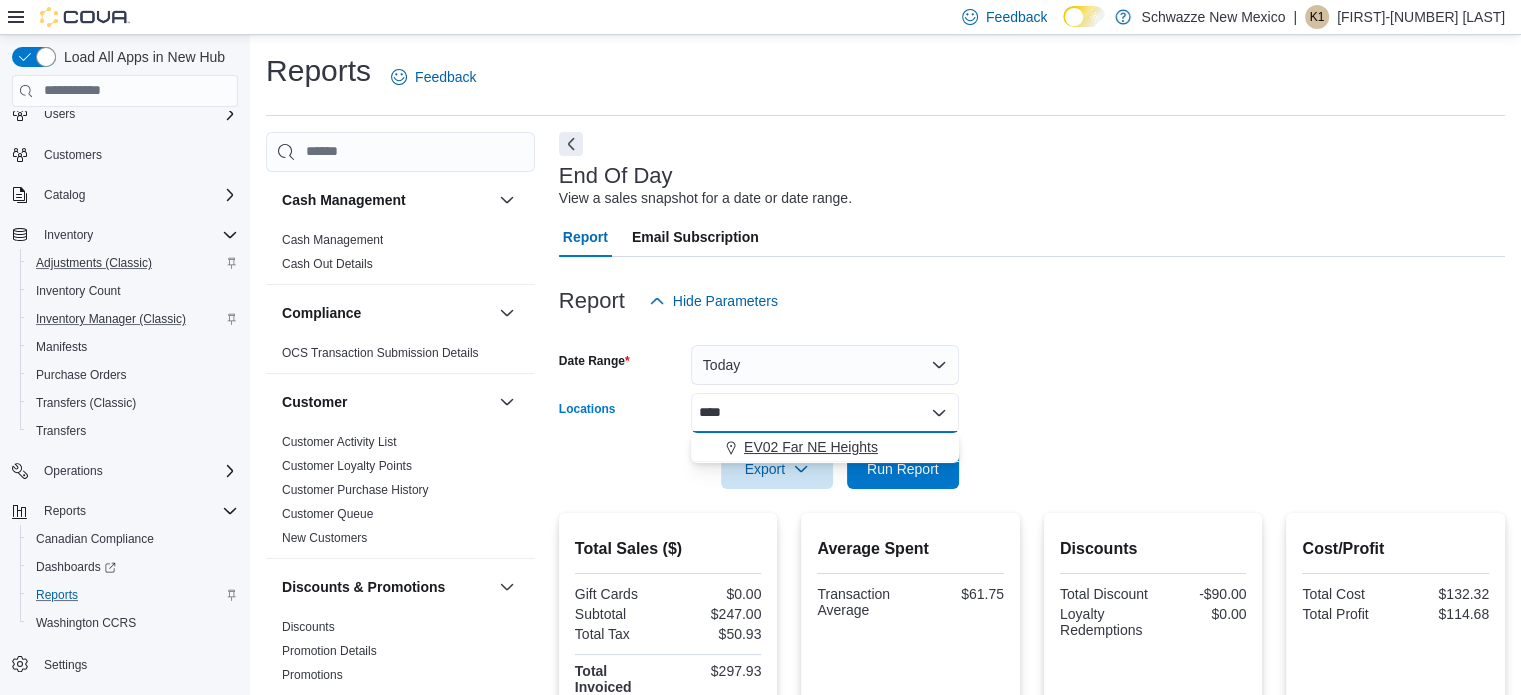 type on "****" 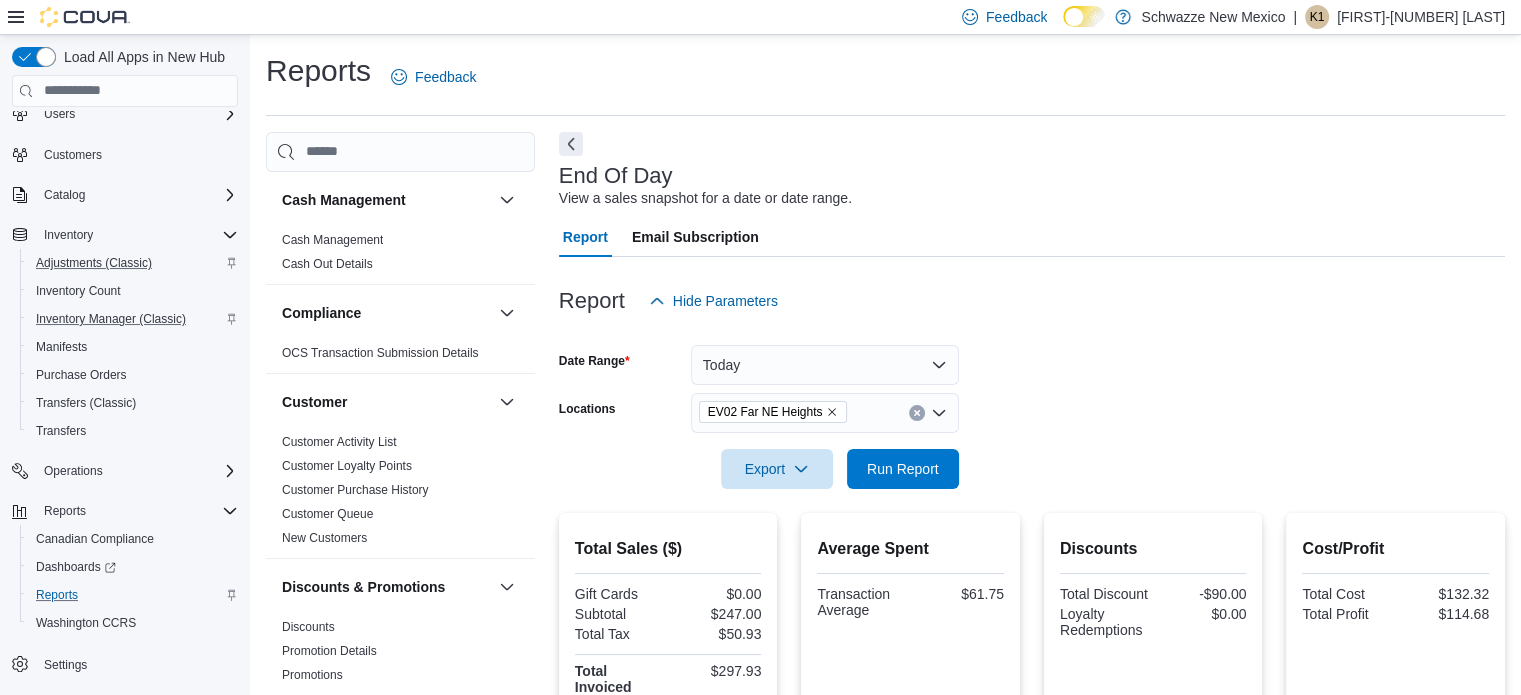 click at bounding box center [1032, 441] 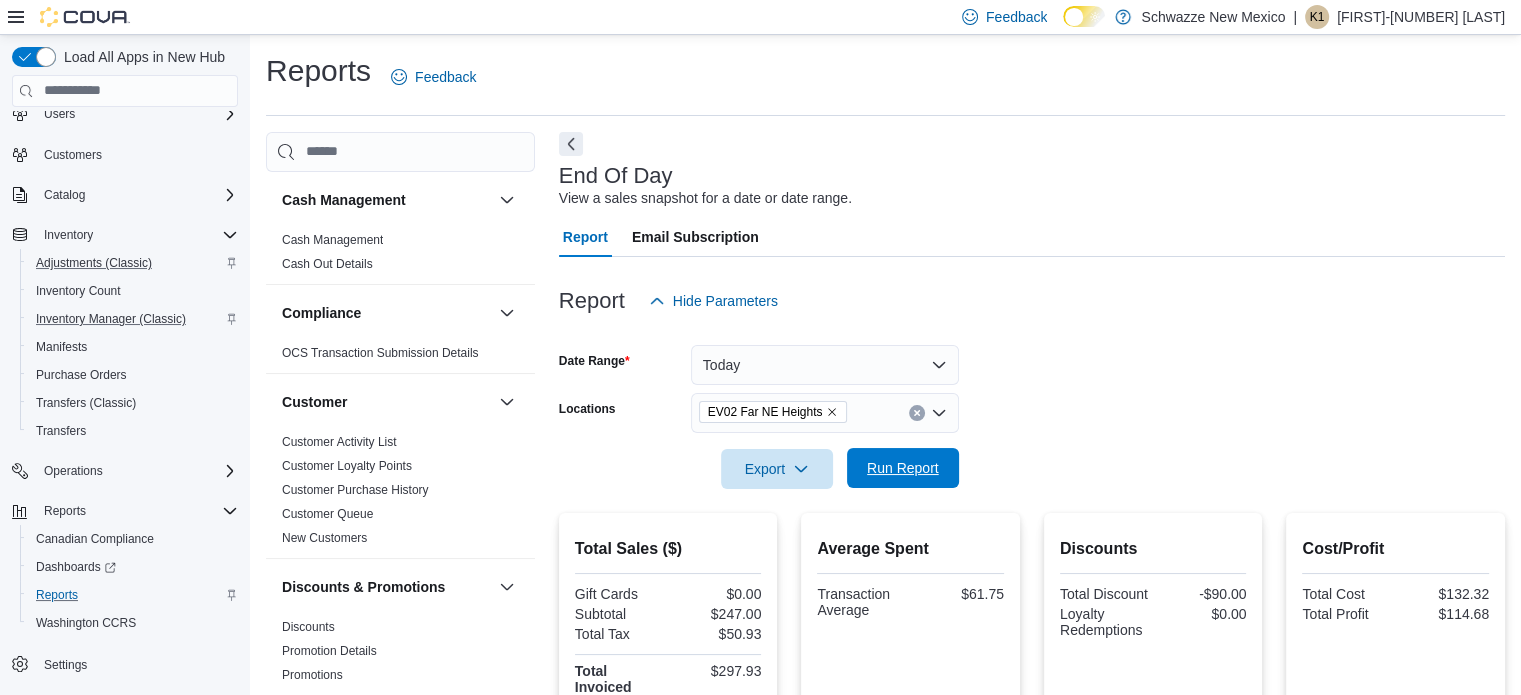 click on "Run Report" at bounding box center [903, 468] 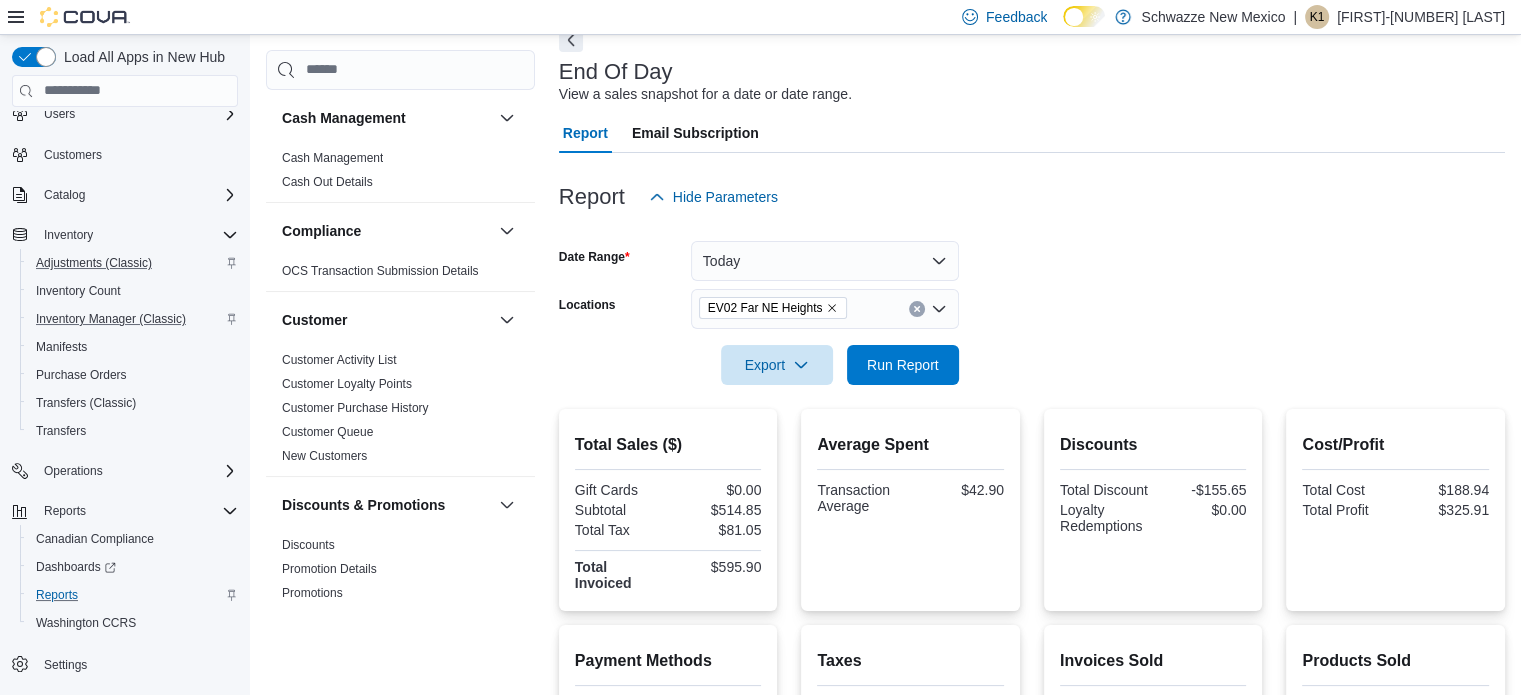 scroll, scrollTop: 0, scrollLeft: 0, axis: both 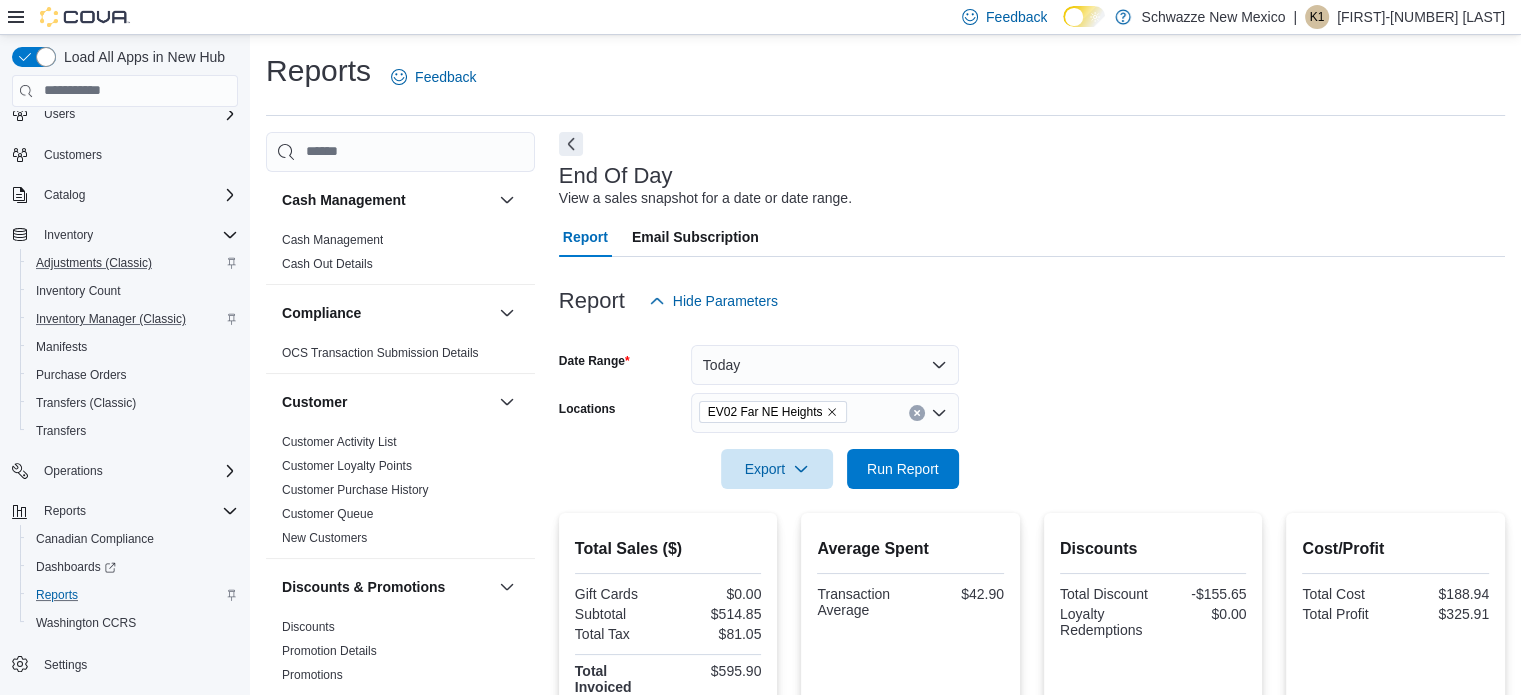 click 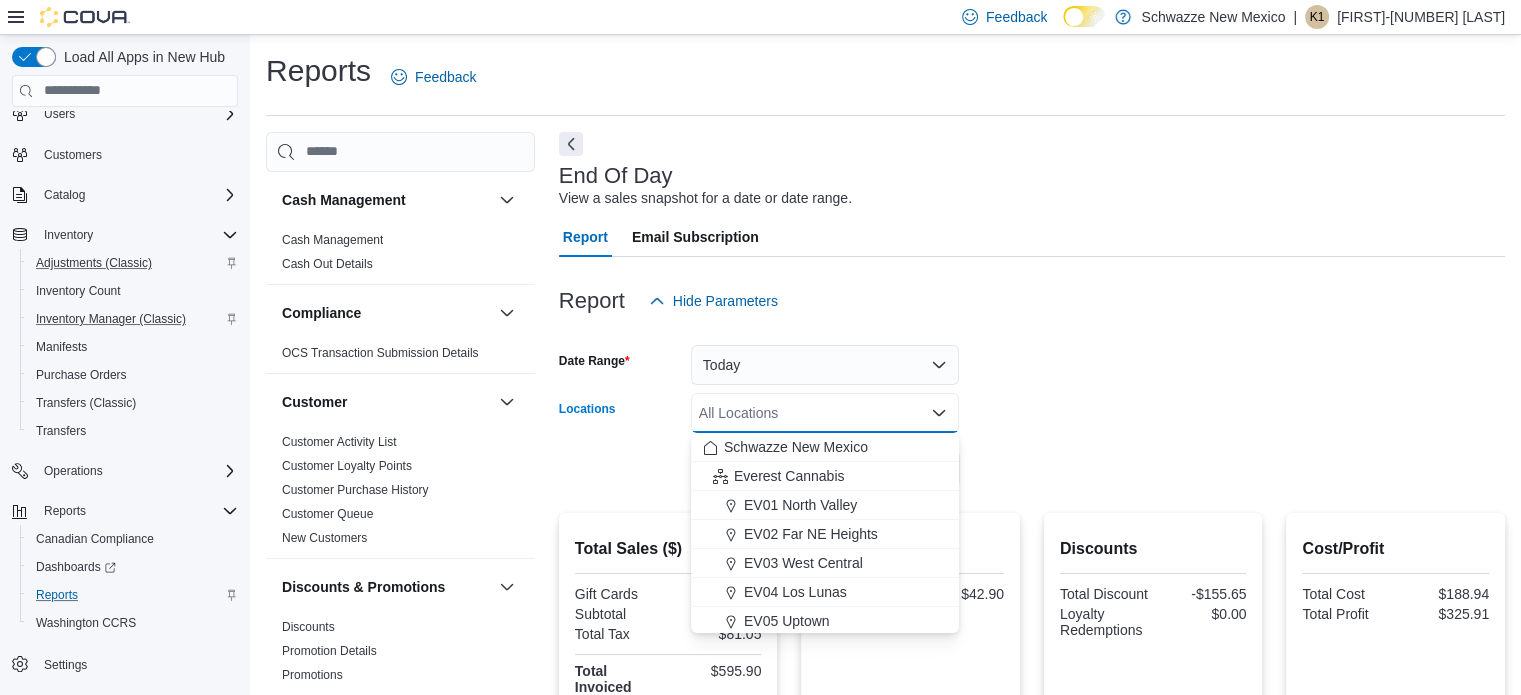 click on "All Locations Combo box. Selected. Combo box input. All Locations. Type some text or, to display a list of choices, press Down Arrow. To exit the list of choices, press Escape." at bounding box center [825, 413] 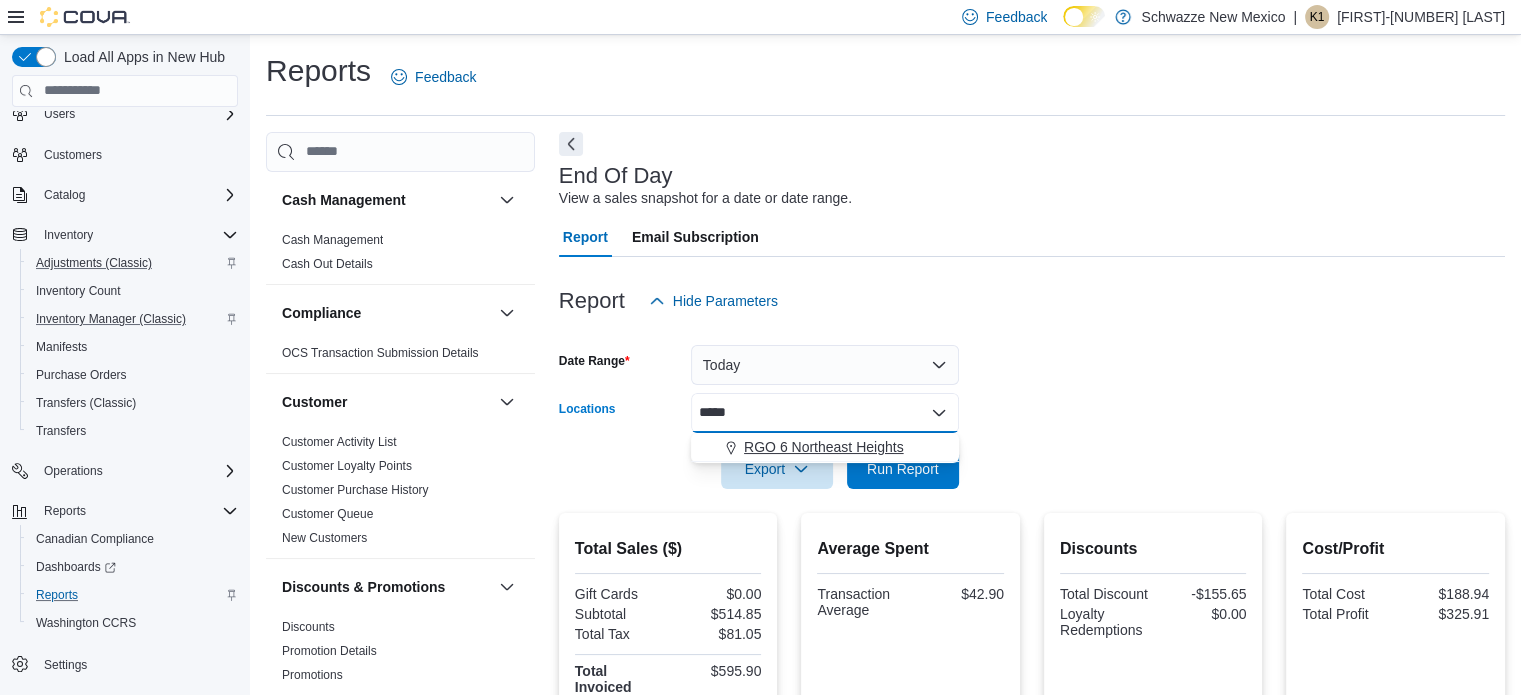 type on "*****" 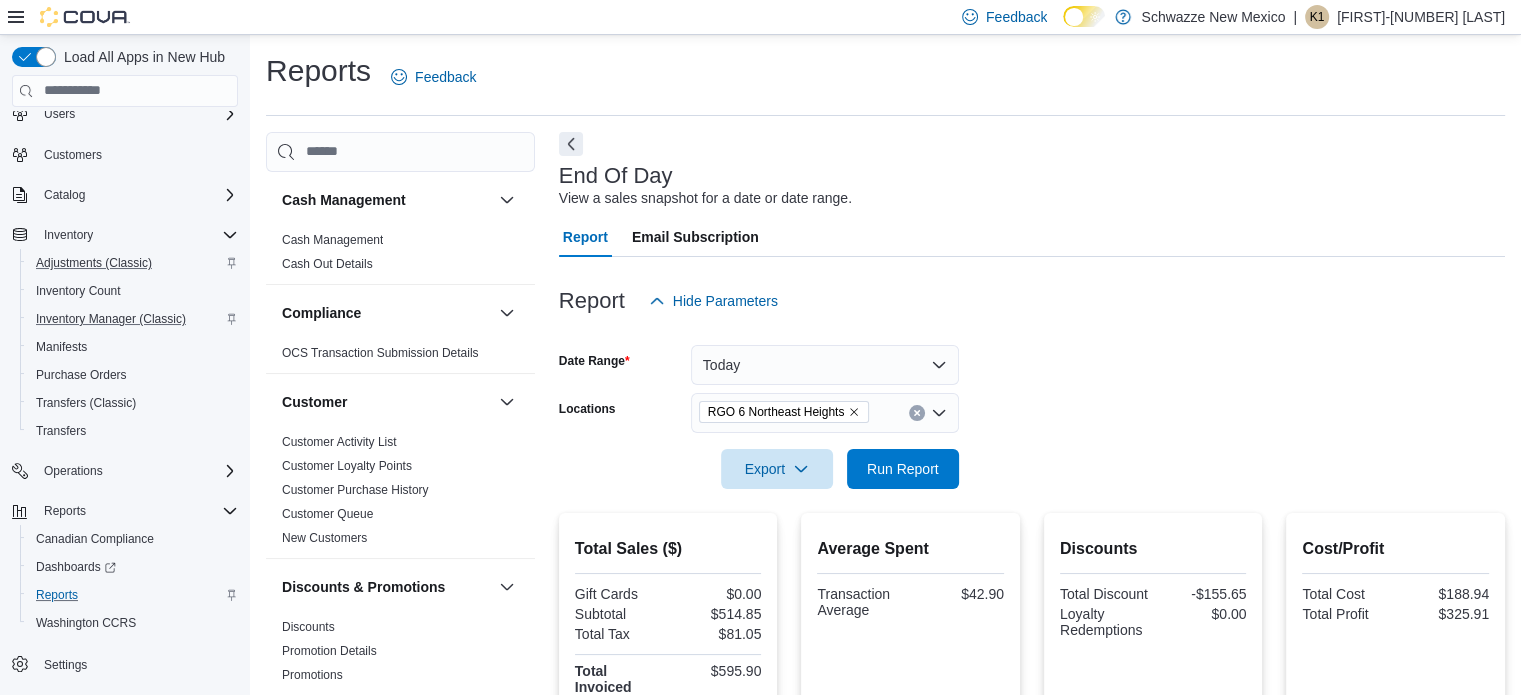 click at bounding box center (1032, 441) 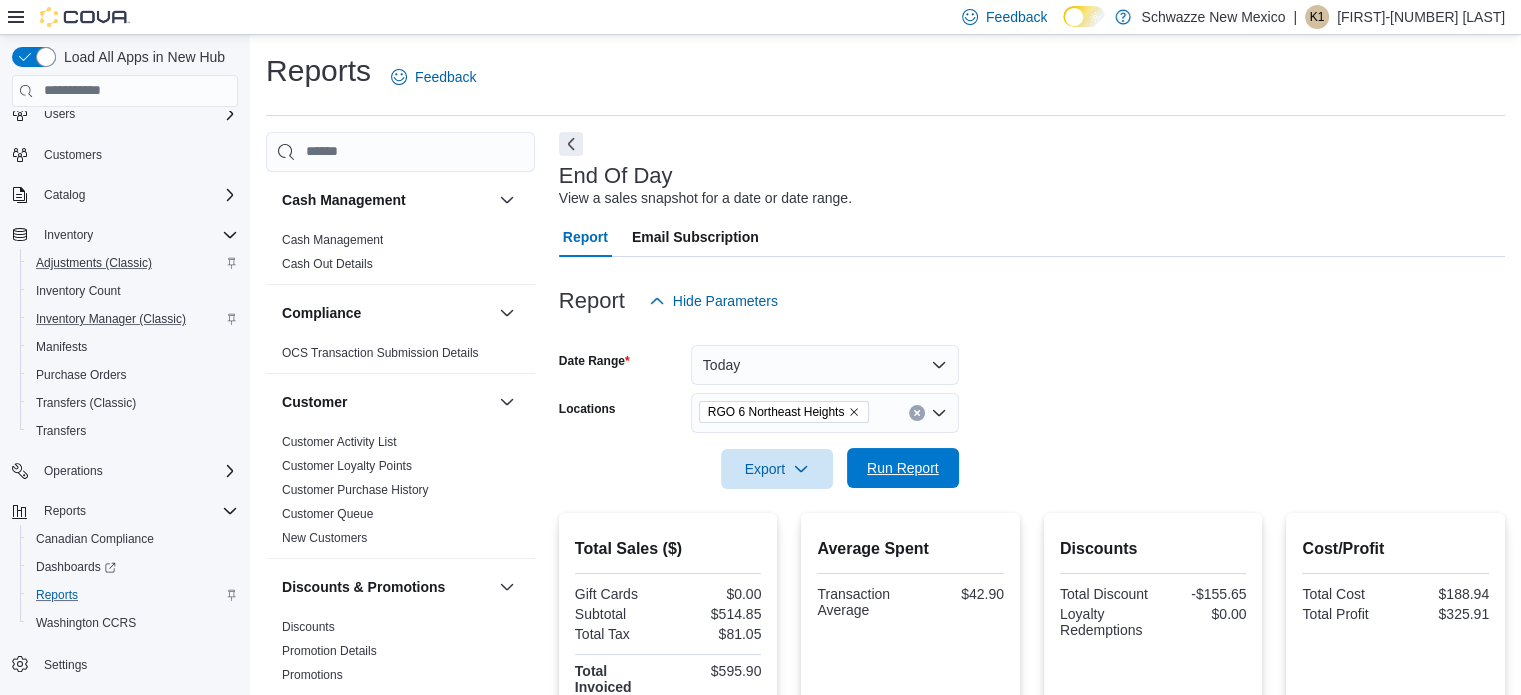 click on "Run Report" at bounding box center [903, 468] 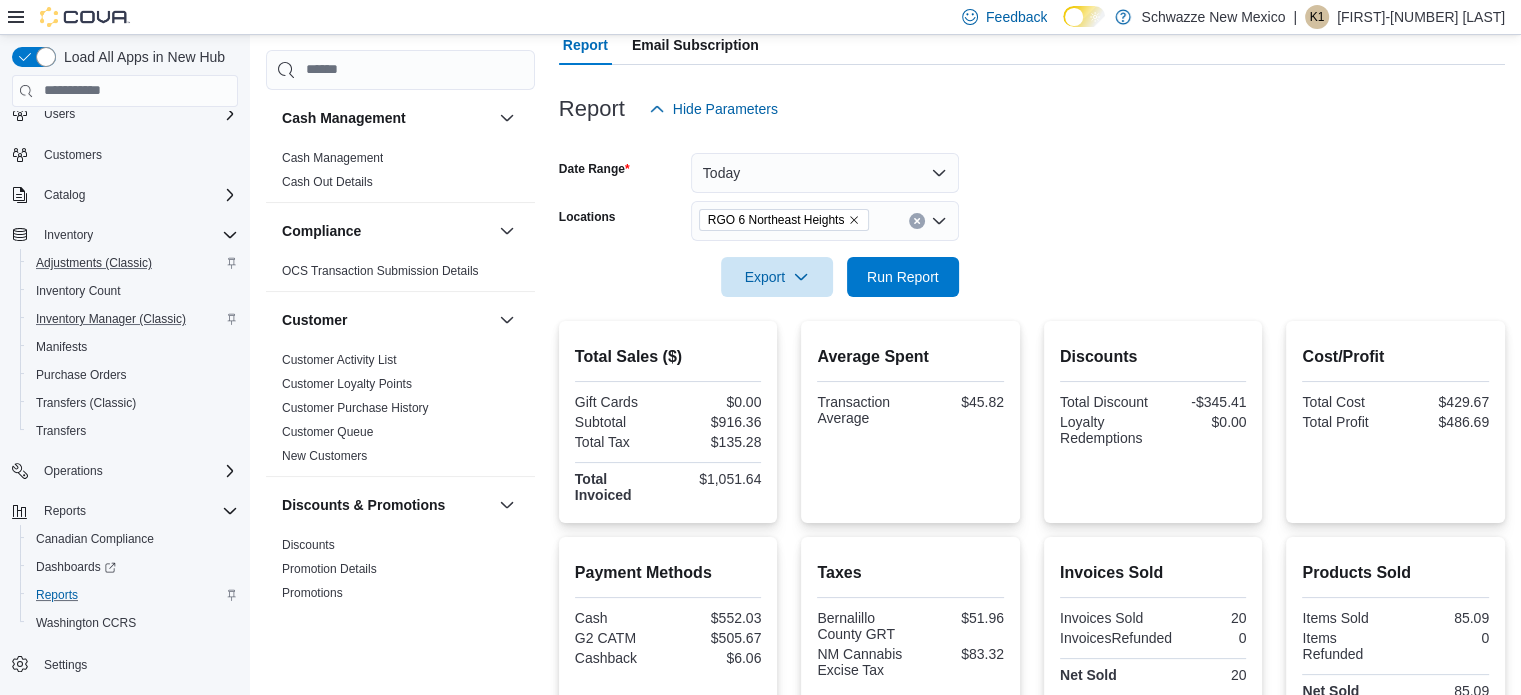 scroll, scrollTop: 0, scrollLeft: 0, axis: both 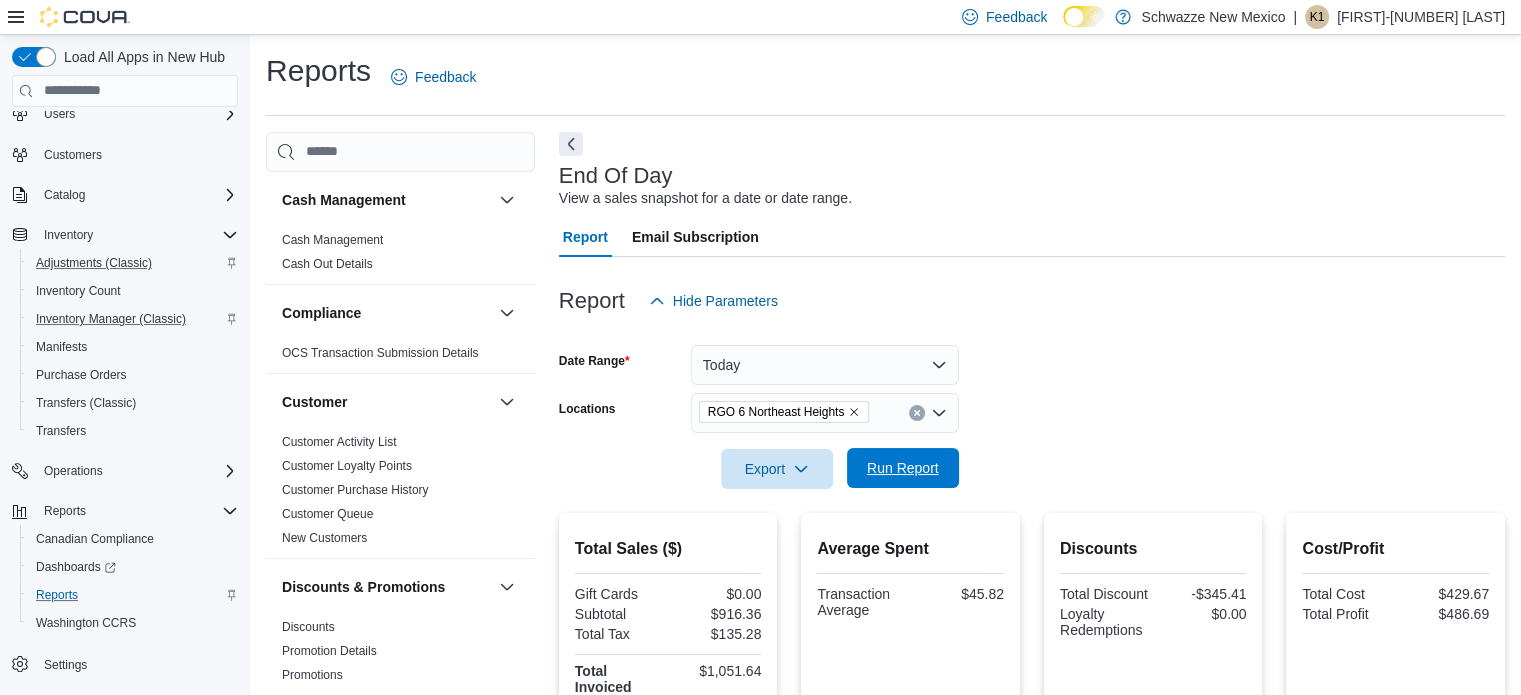 click on "Run Report" at bounding box center (903, 468) 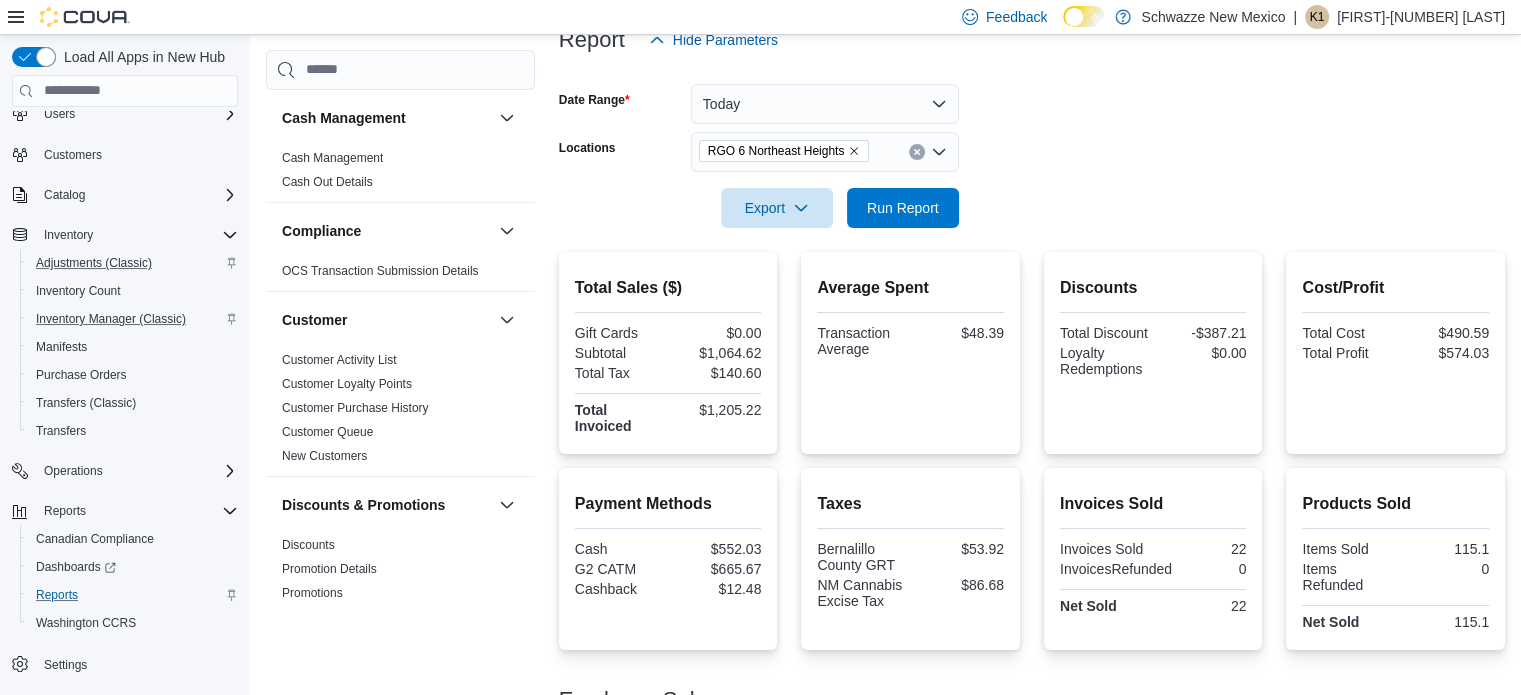 scroll, scrollTop: 0, scrollLeft: 0, axis: both 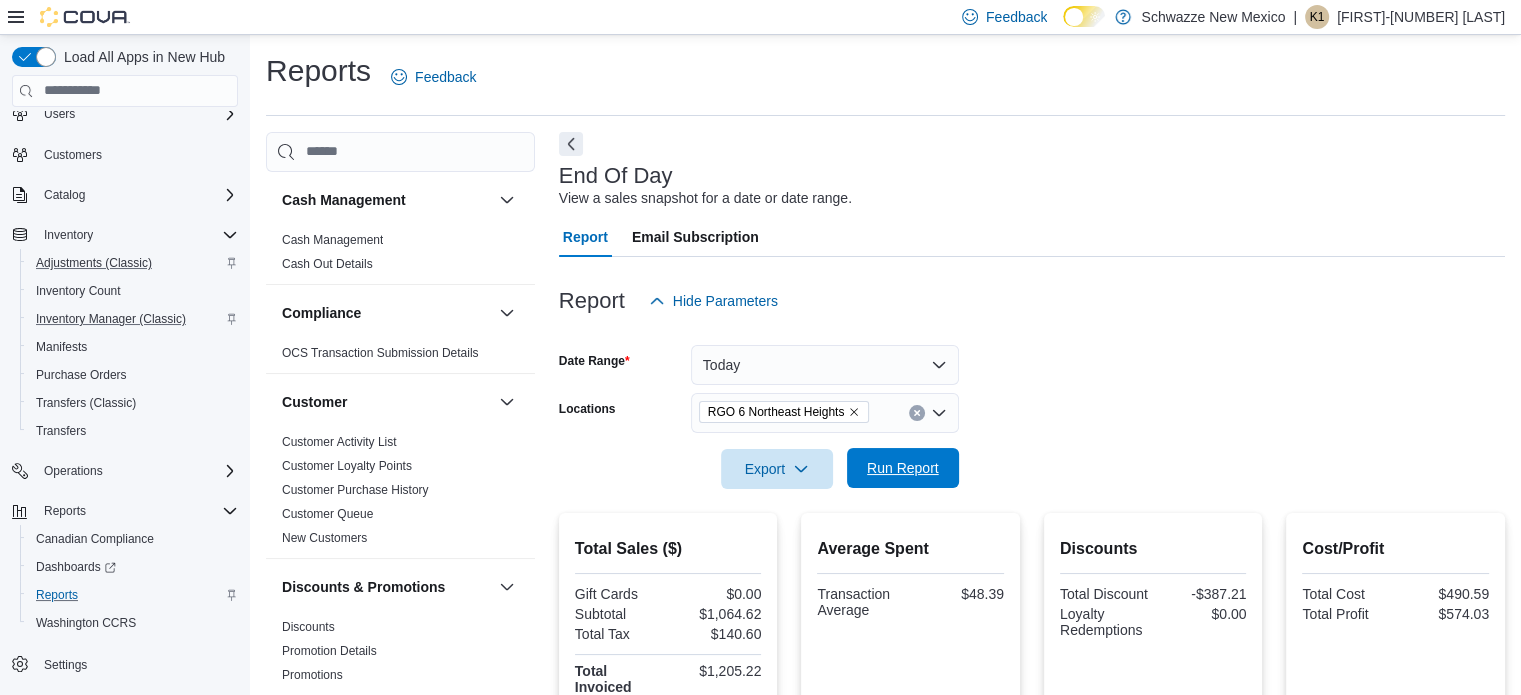 click on "Run Report" at bounding box center [903, 468] 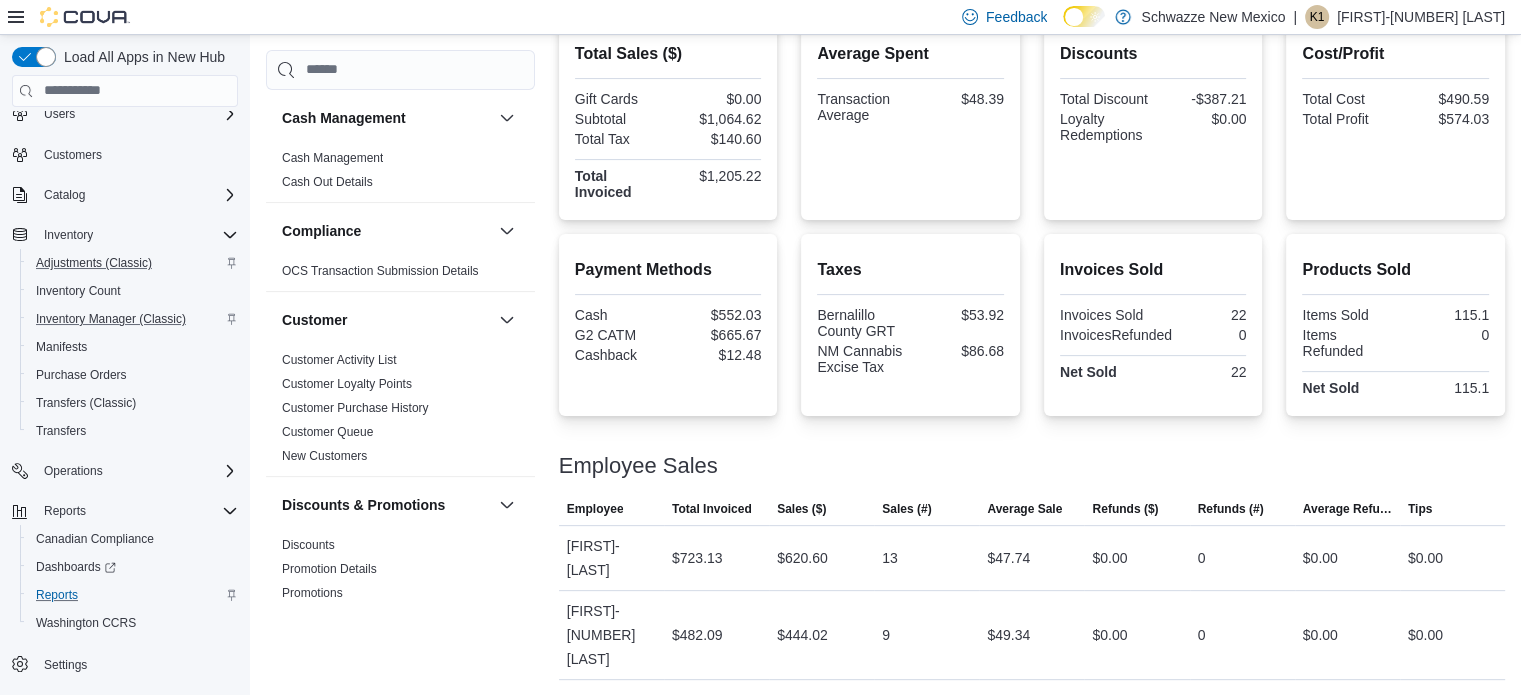 scroll, scrollTop: 0, scrollLeft: 0, axis: both 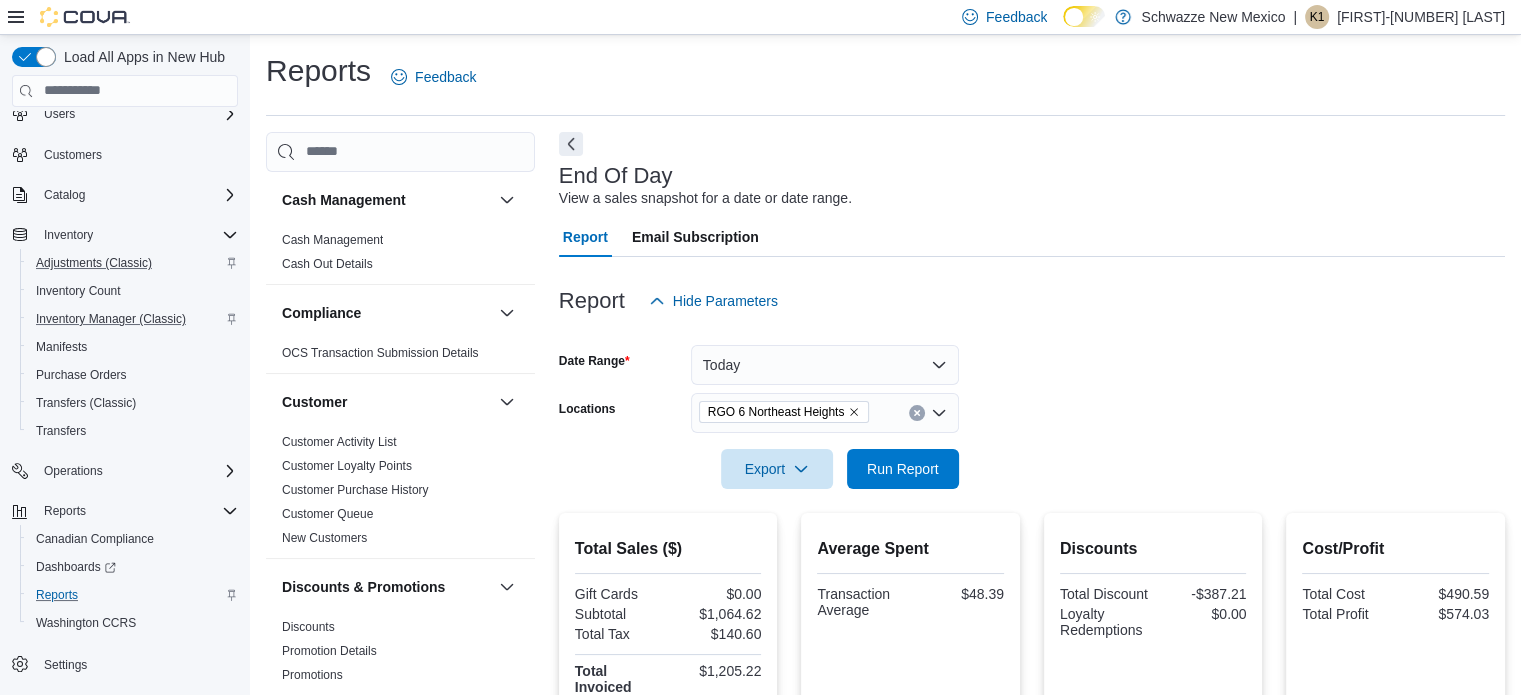 click 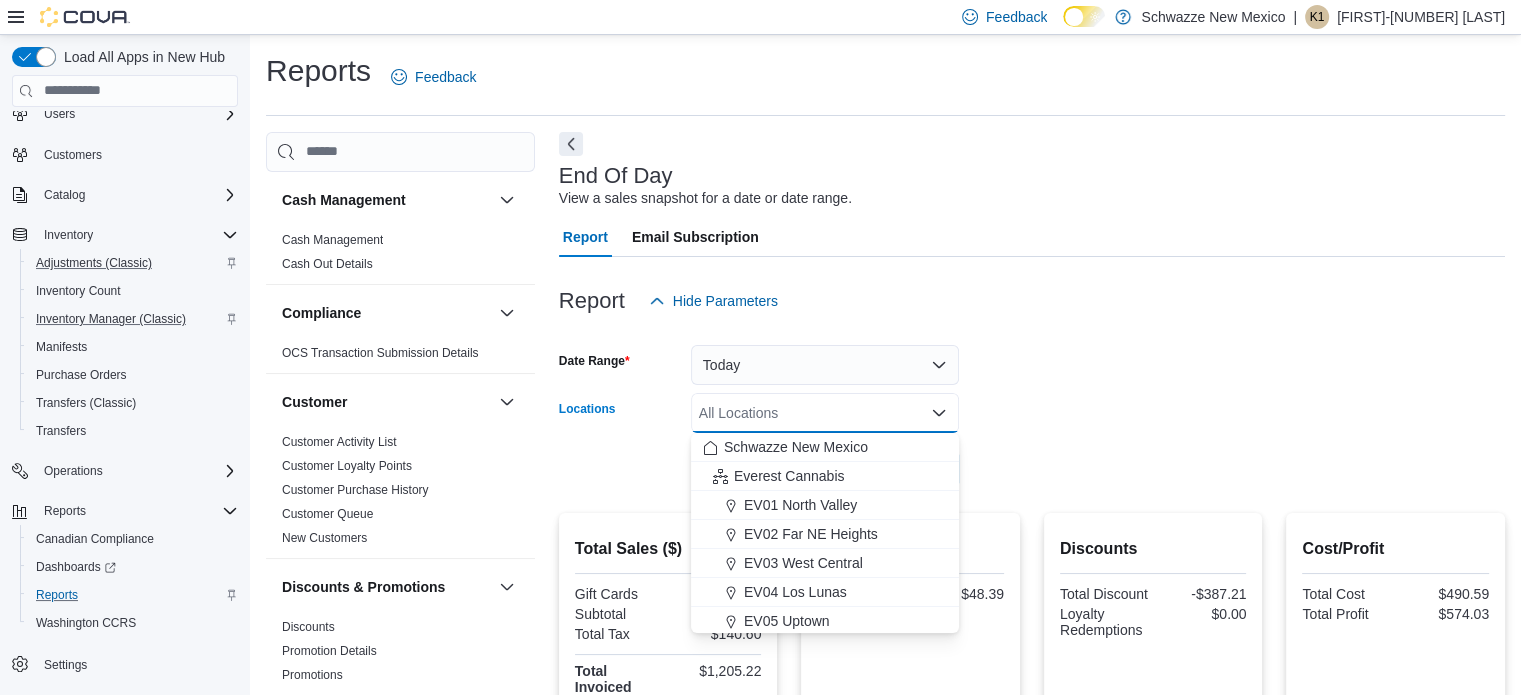 click on "All Locations Combo box. Selected. Combo box input. All Locations. Type some text or, to display a list of choices, press Down Arrow. To exit the list of choices, press Escape." at bounding box center (825, 413) 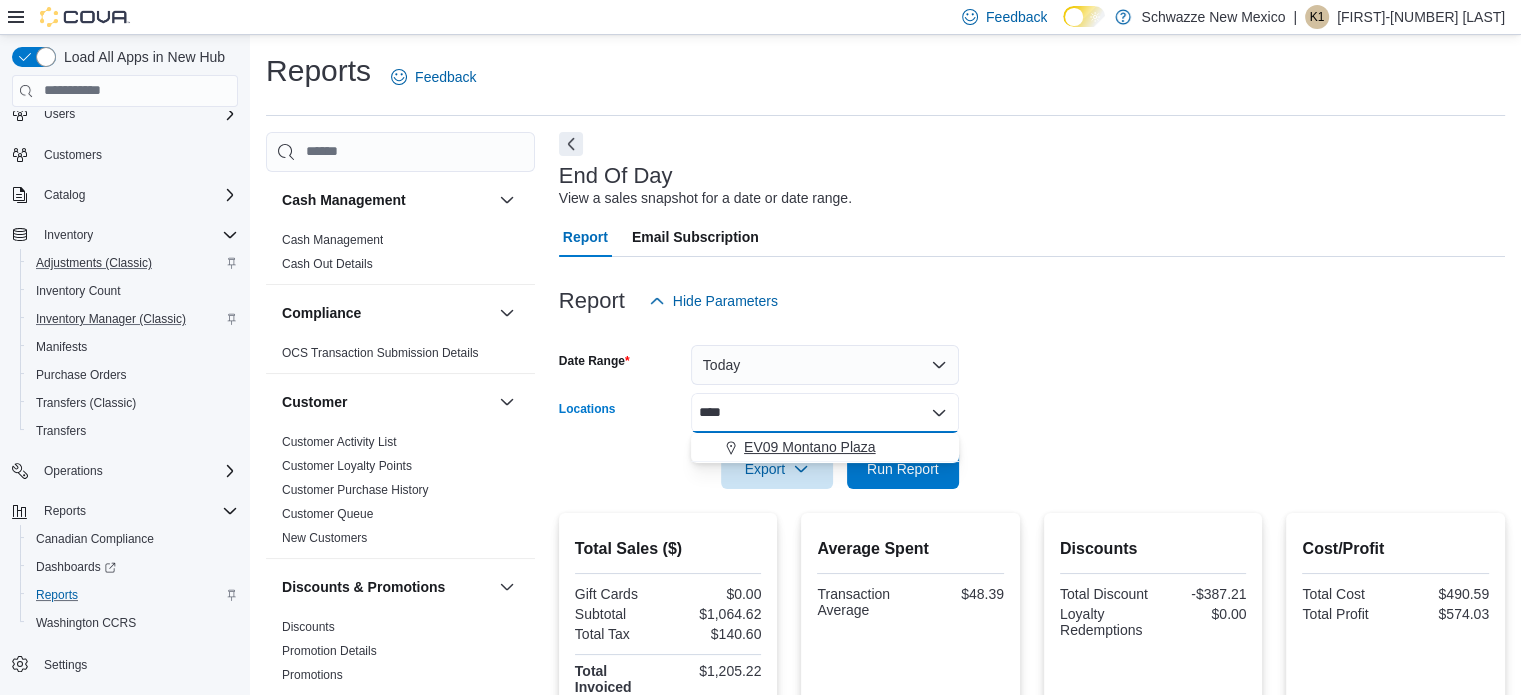 type on "****" 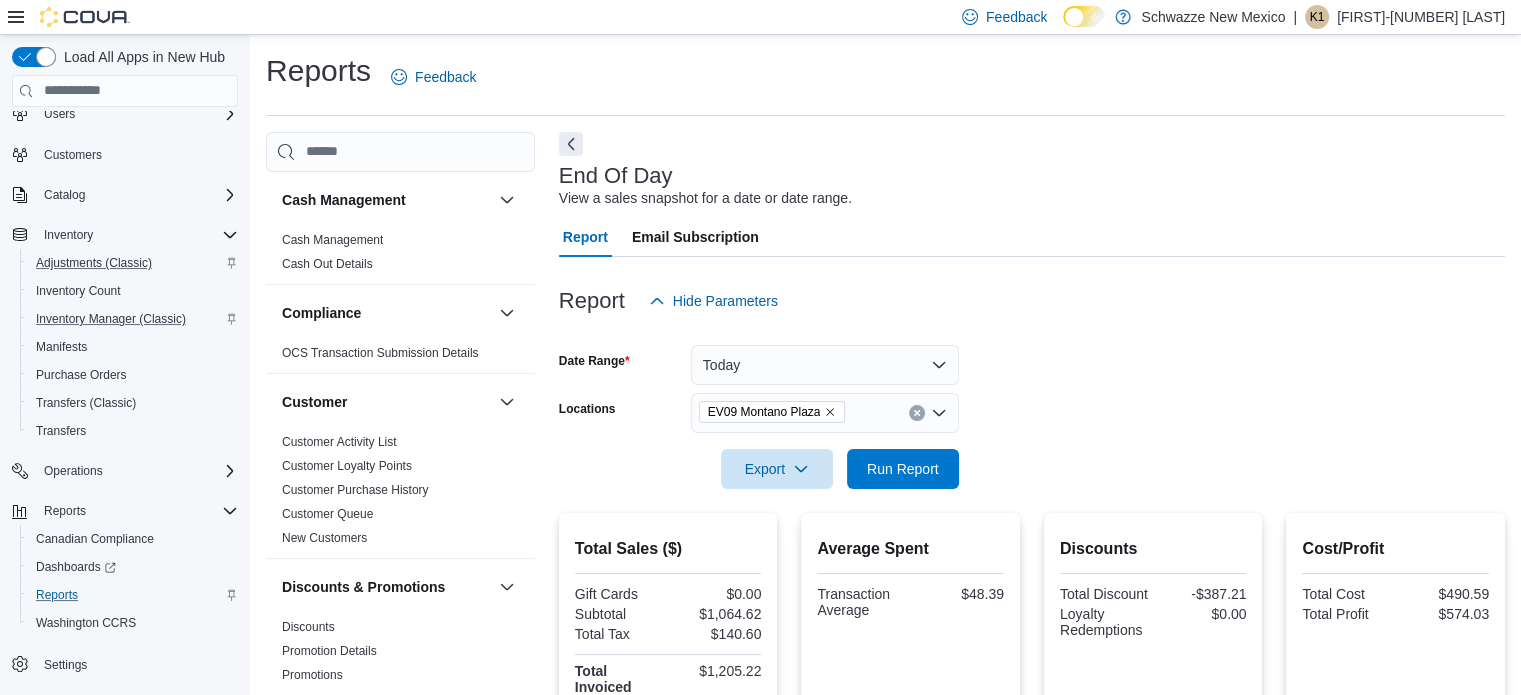 click at bounding box center [1032, 441] 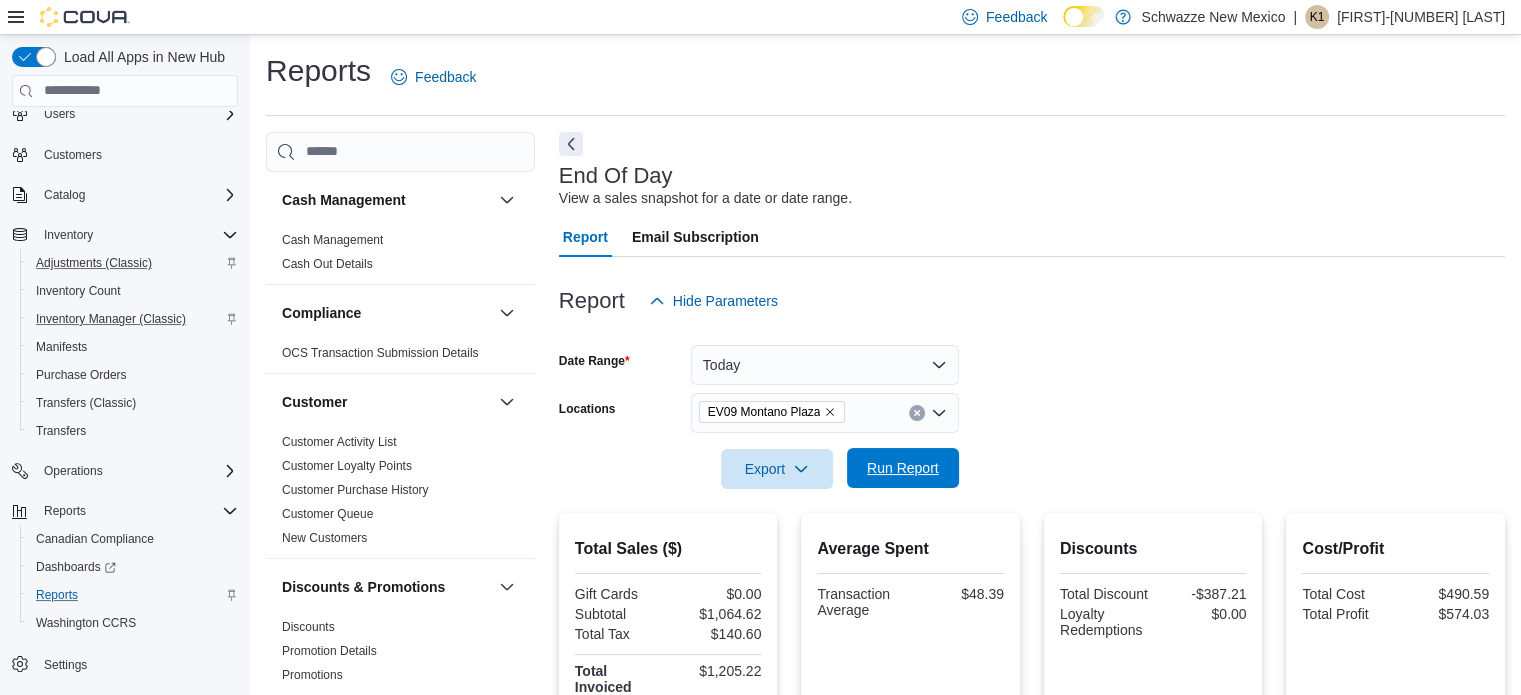 click on "Run Report" at bounding box center (903, 468) 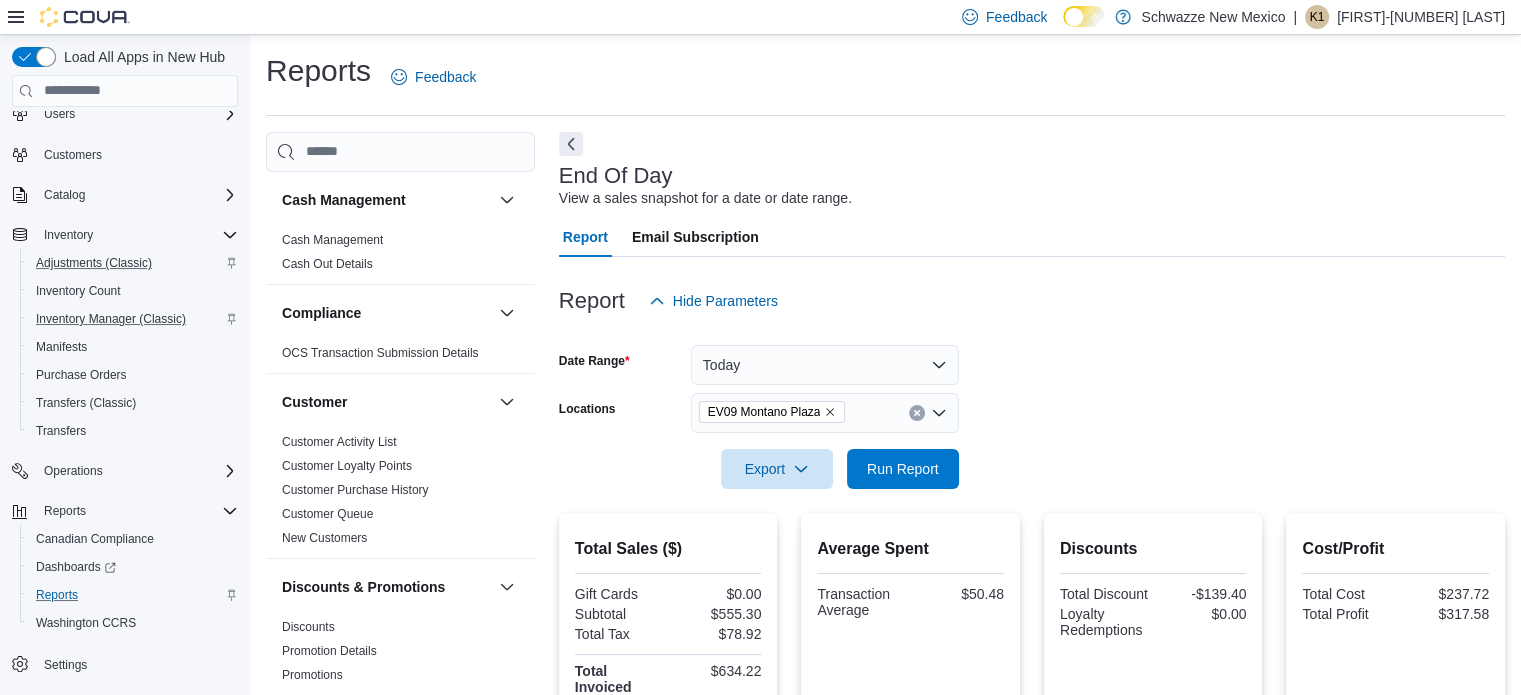 scroll, scrollTop: 0, scrollLeft: 0, axis: both 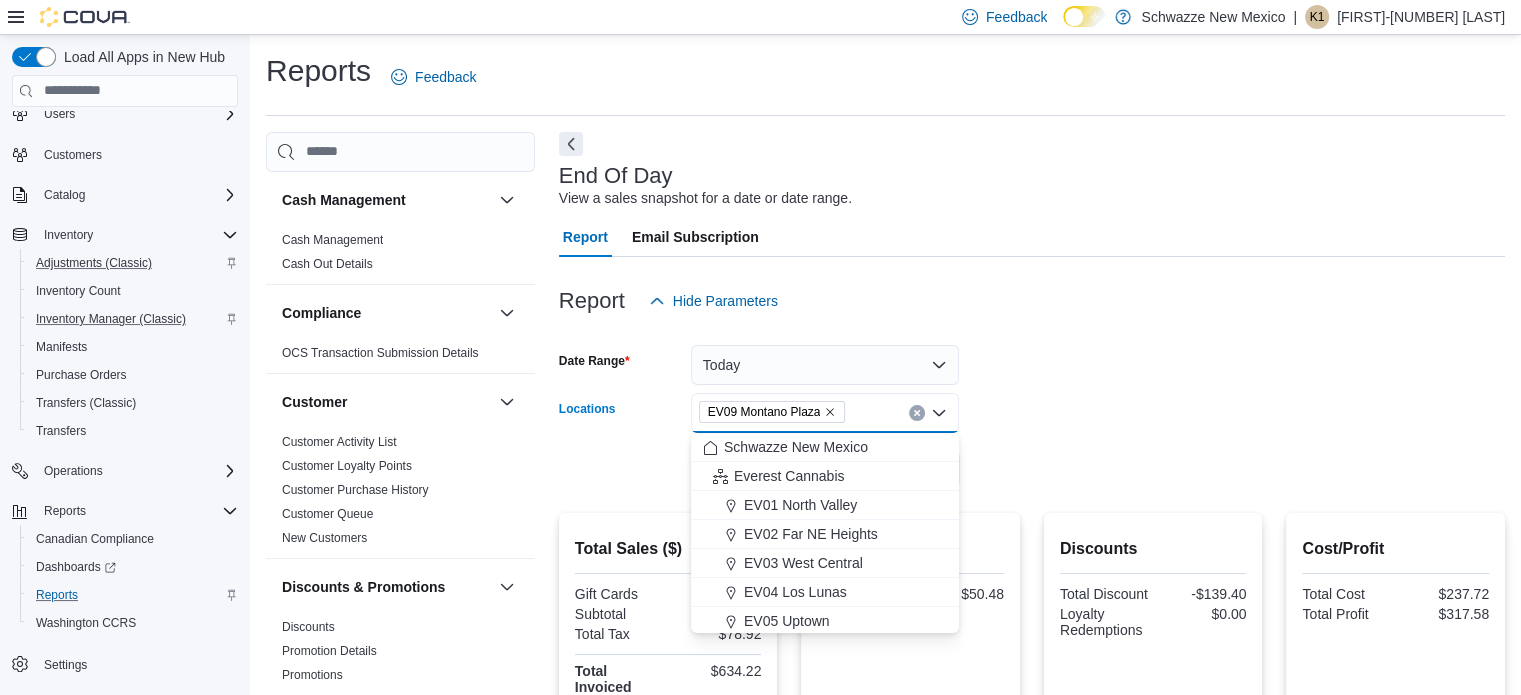 click 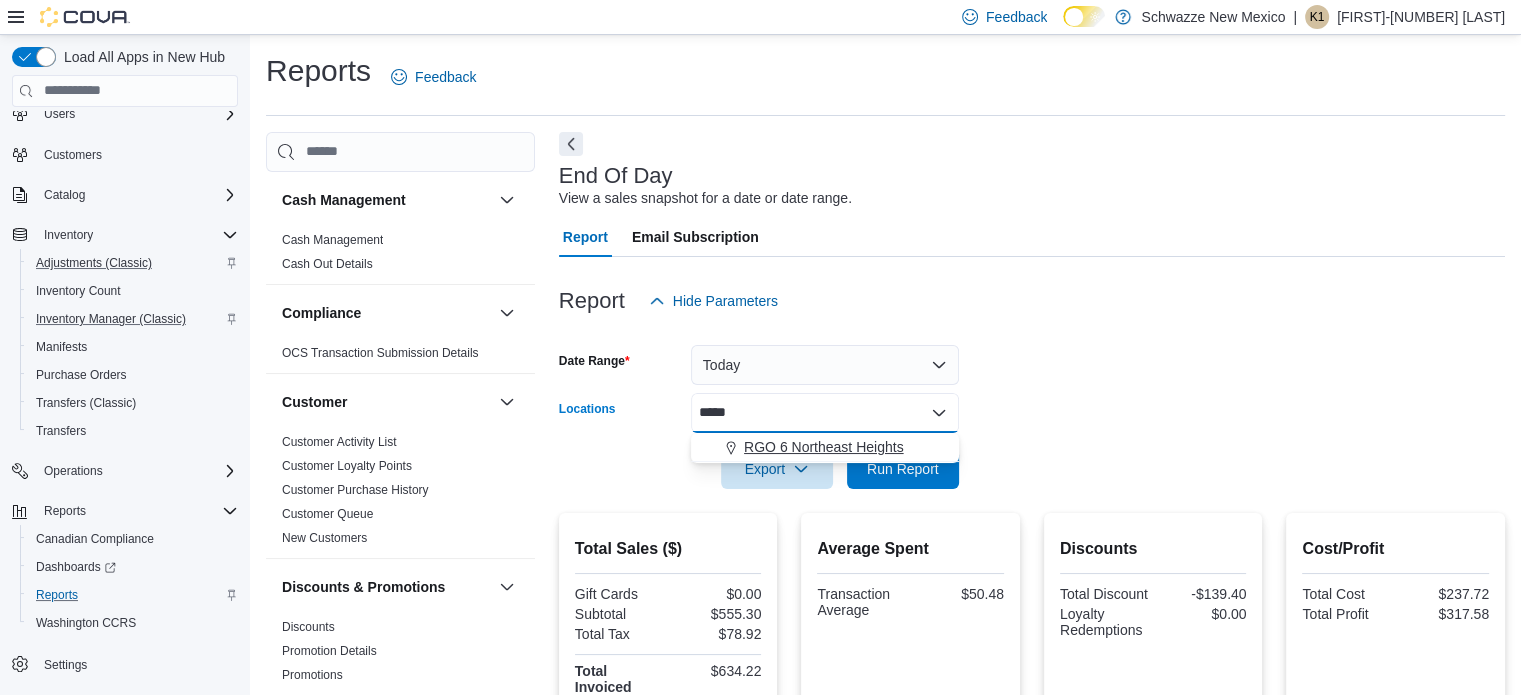 type on "*****" 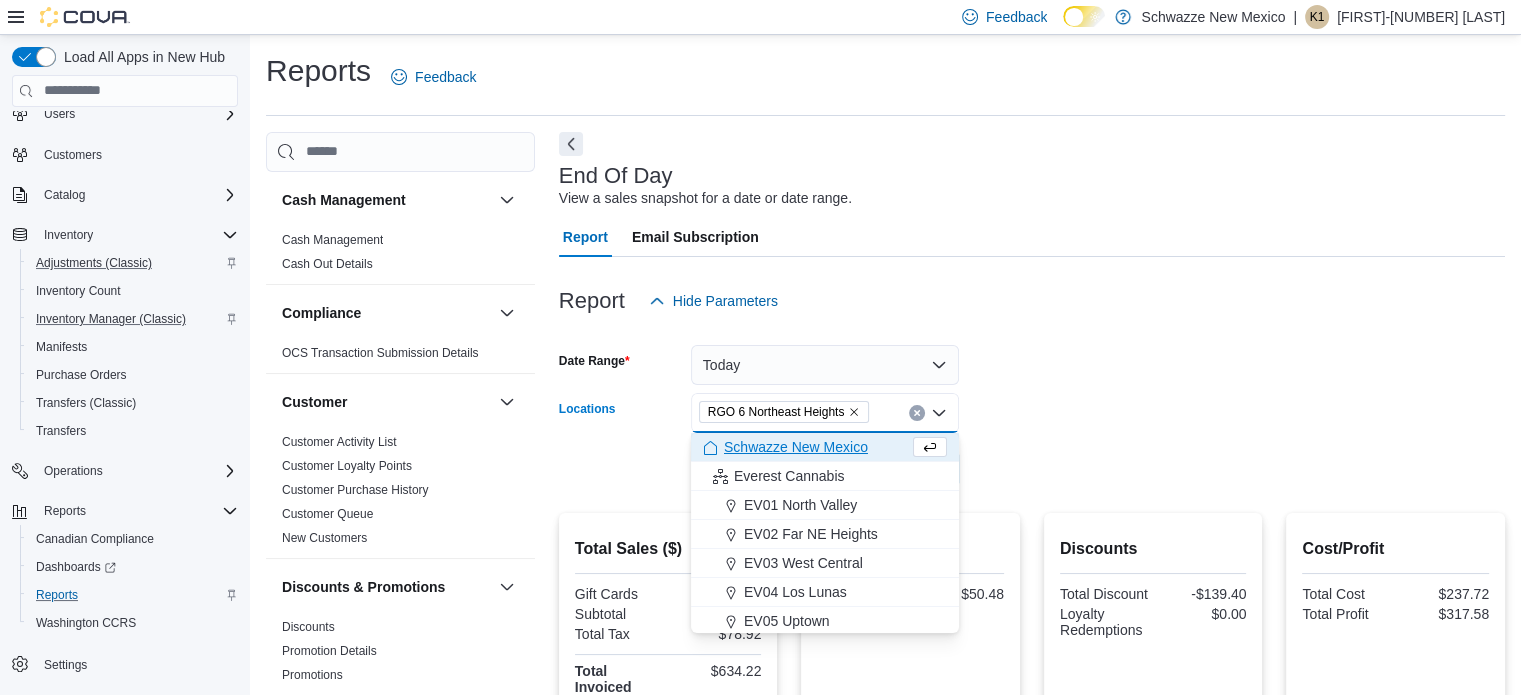 click on "Date Range Today Locations RGO 6 Northeast Heights Combo box. Selected. RGO 6 Northeast Heights. Press Backspace to delete RGO 6 Northeast Heights. Combo box input. All Locations. Type some text or, to display a list of choices, press Down Arrow. To exit the list of choices, press Escape. Export  Run Report" at bounding box center (1032, 405) 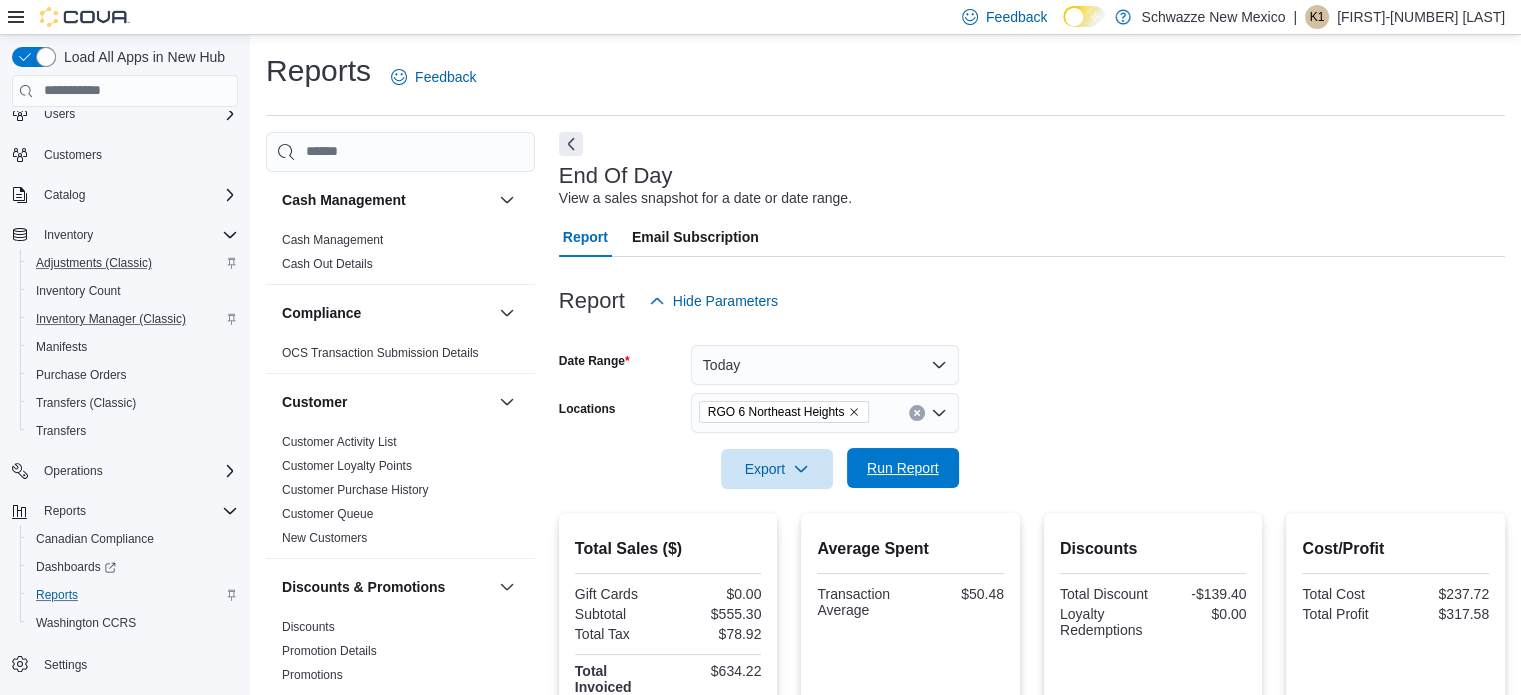 click on "Run Report" at bounding box center [903, 468] 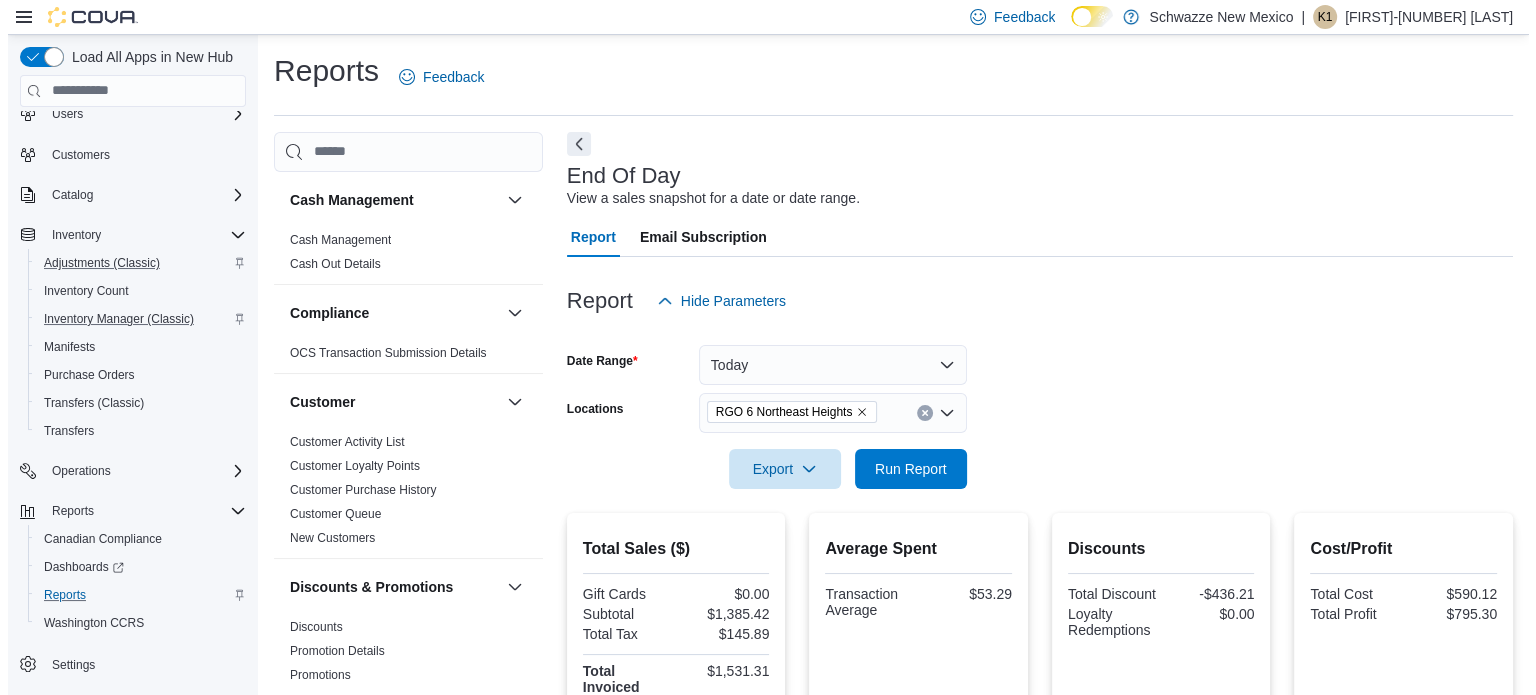 scroll, scrollTop: 0, scrollLeft: 0, axis: both 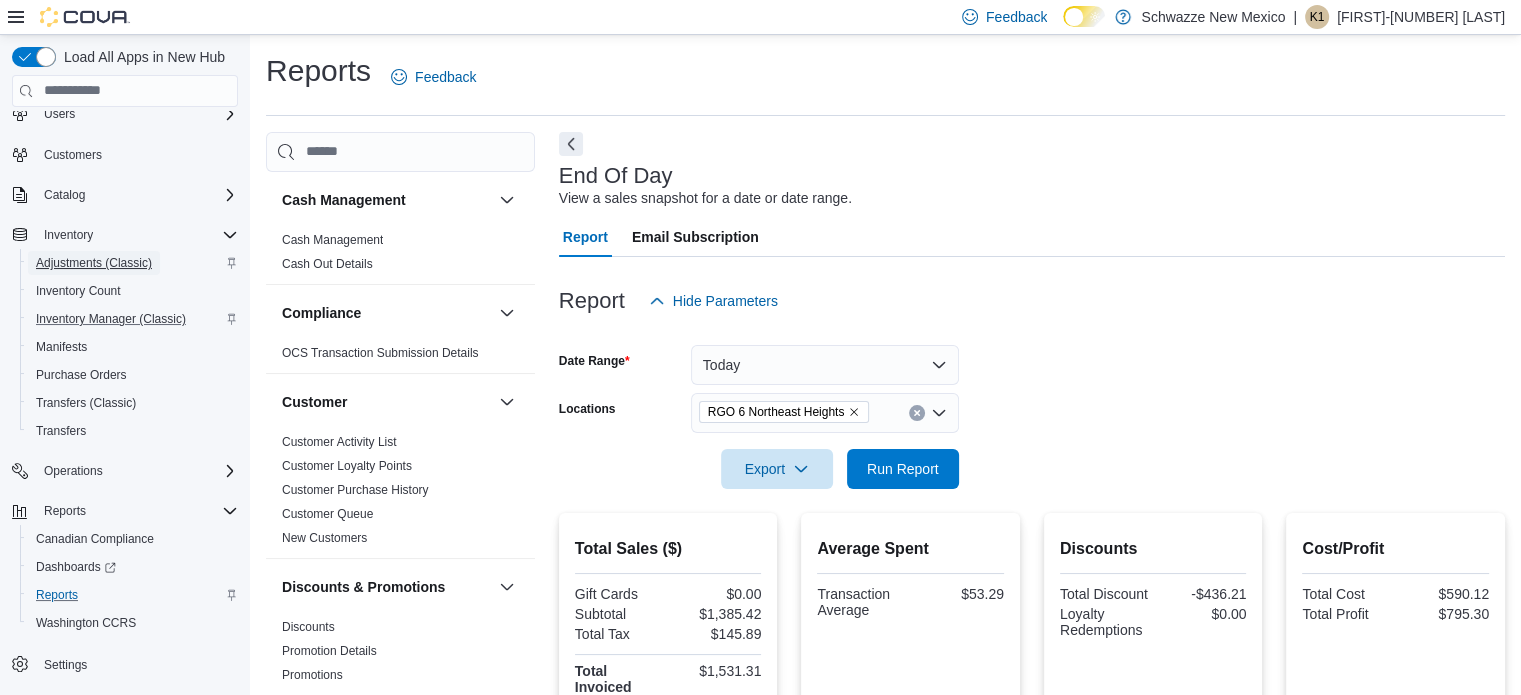 click on "Adjustments (Classic)" at bounding box center (94, 263) 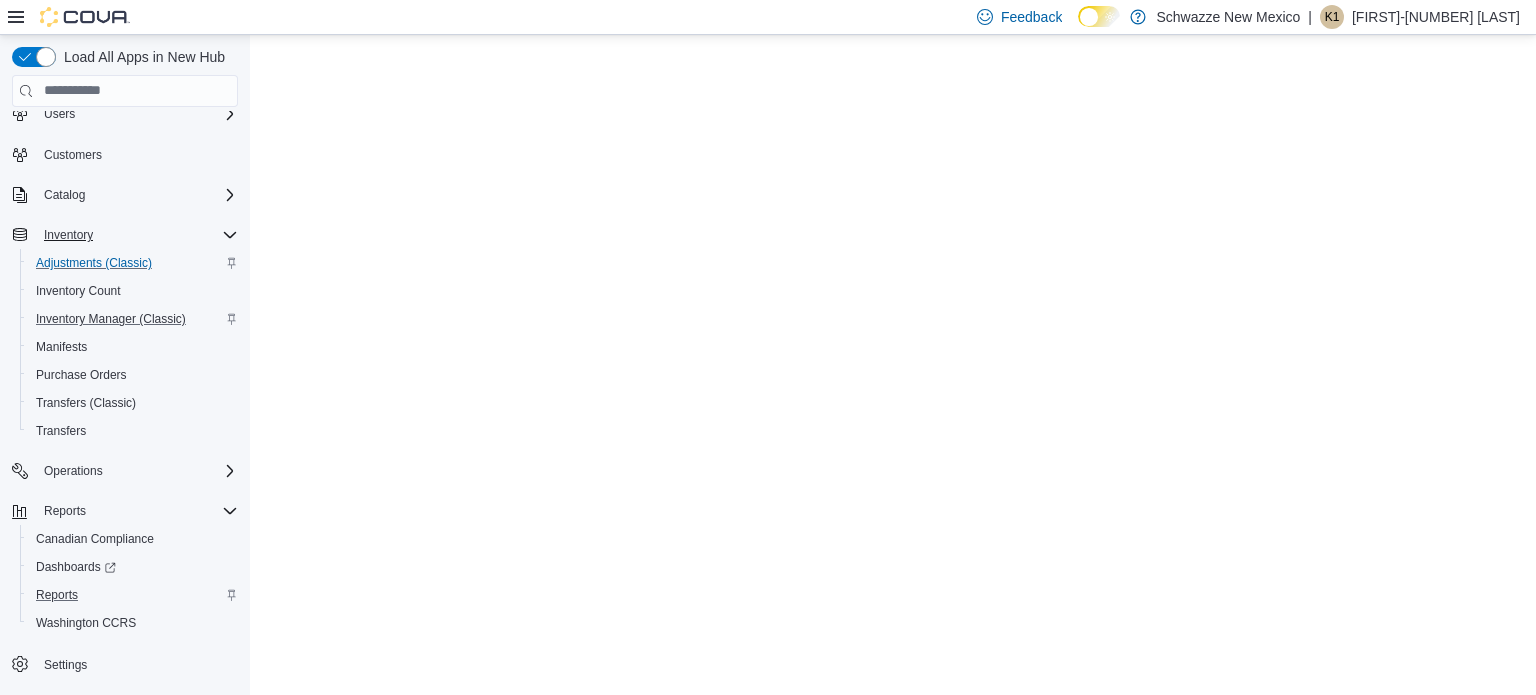 scroll, scrollTop: 0, scrollLeft: 0, axis: both 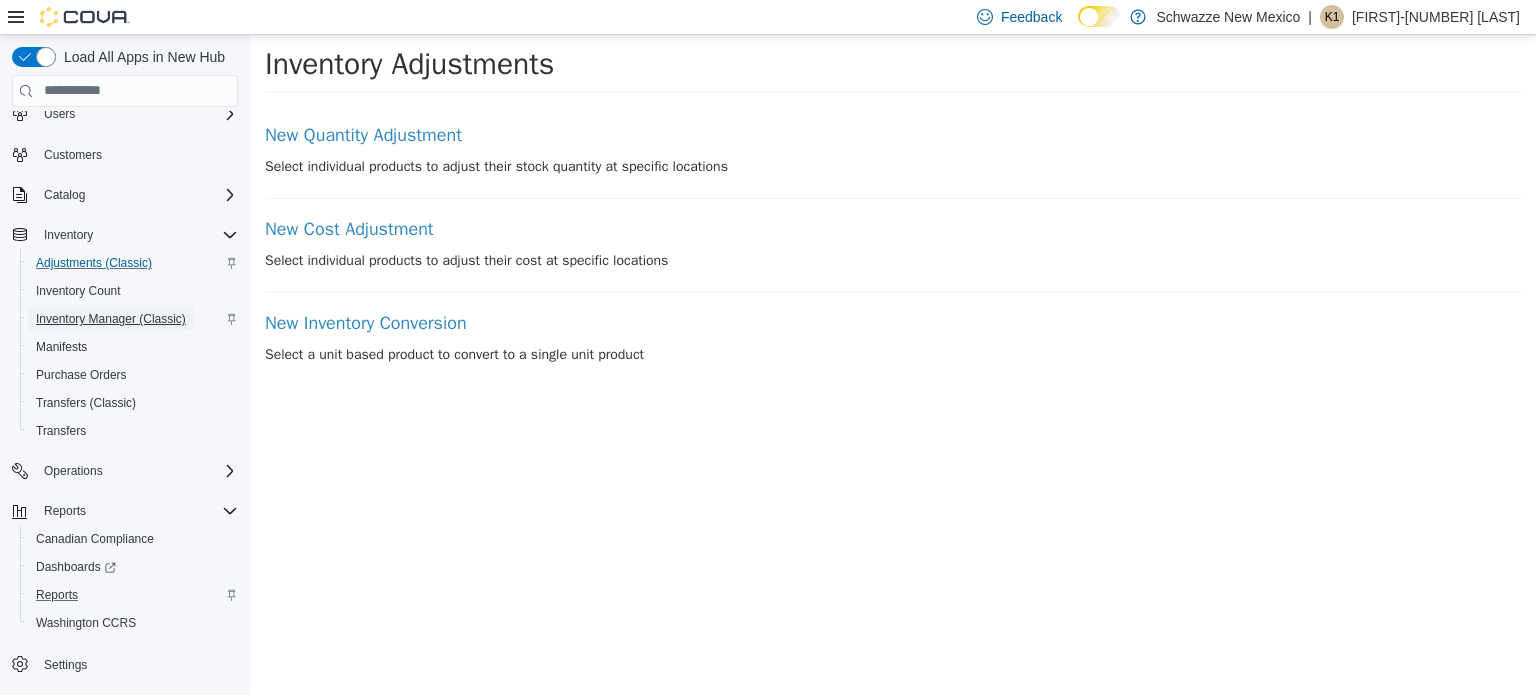 click on "Inventory Manager (Classic)" at bounding box center (111, 319) 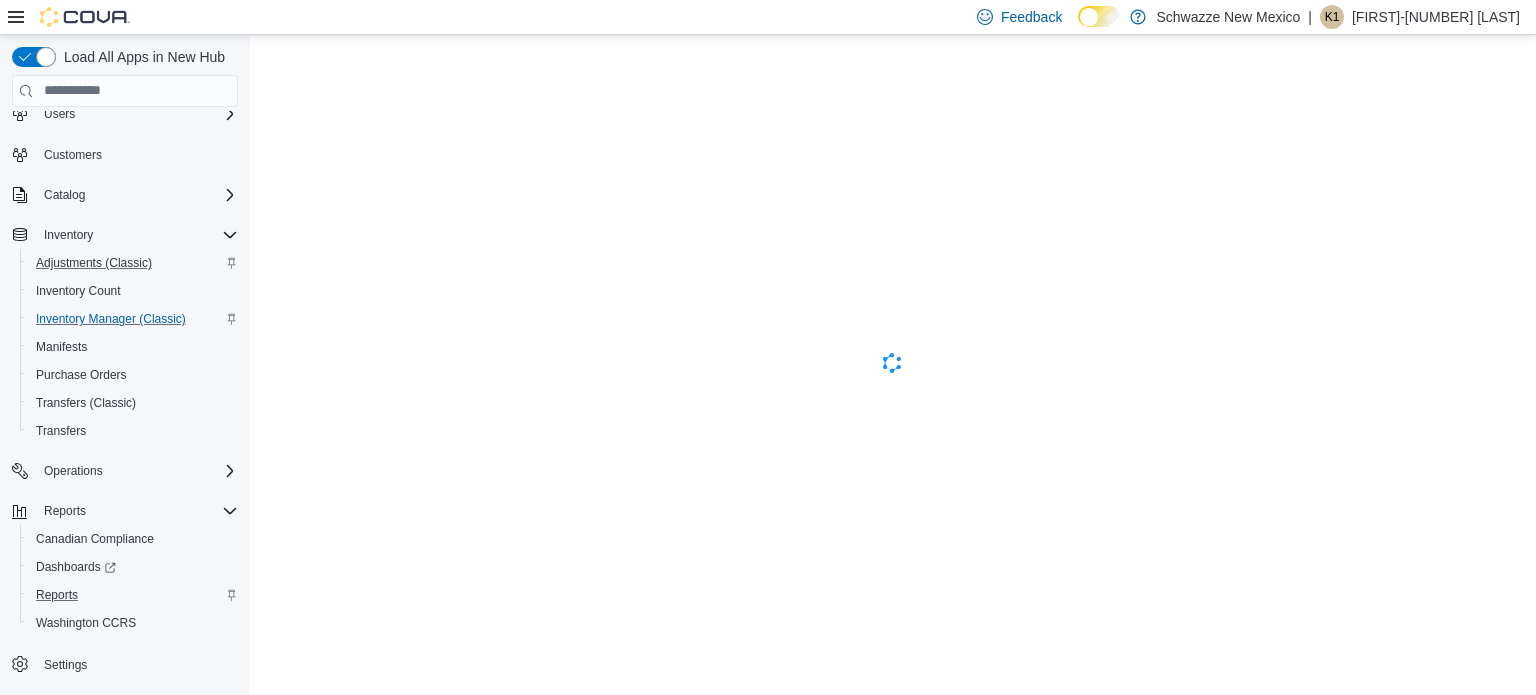 scroll, scrollTop: 0, scrollLeft: 0, axis: both 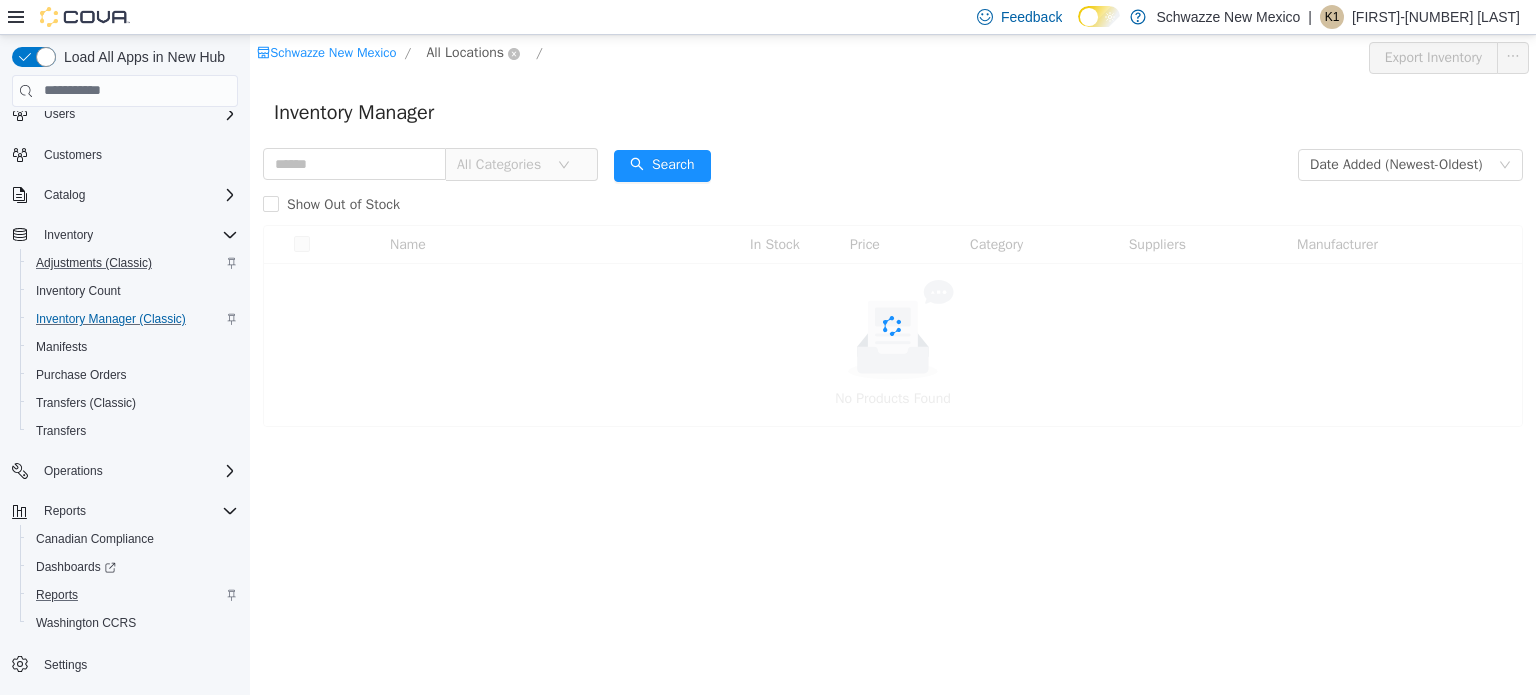 click on "All Locations" at bounding box center [465, 52] 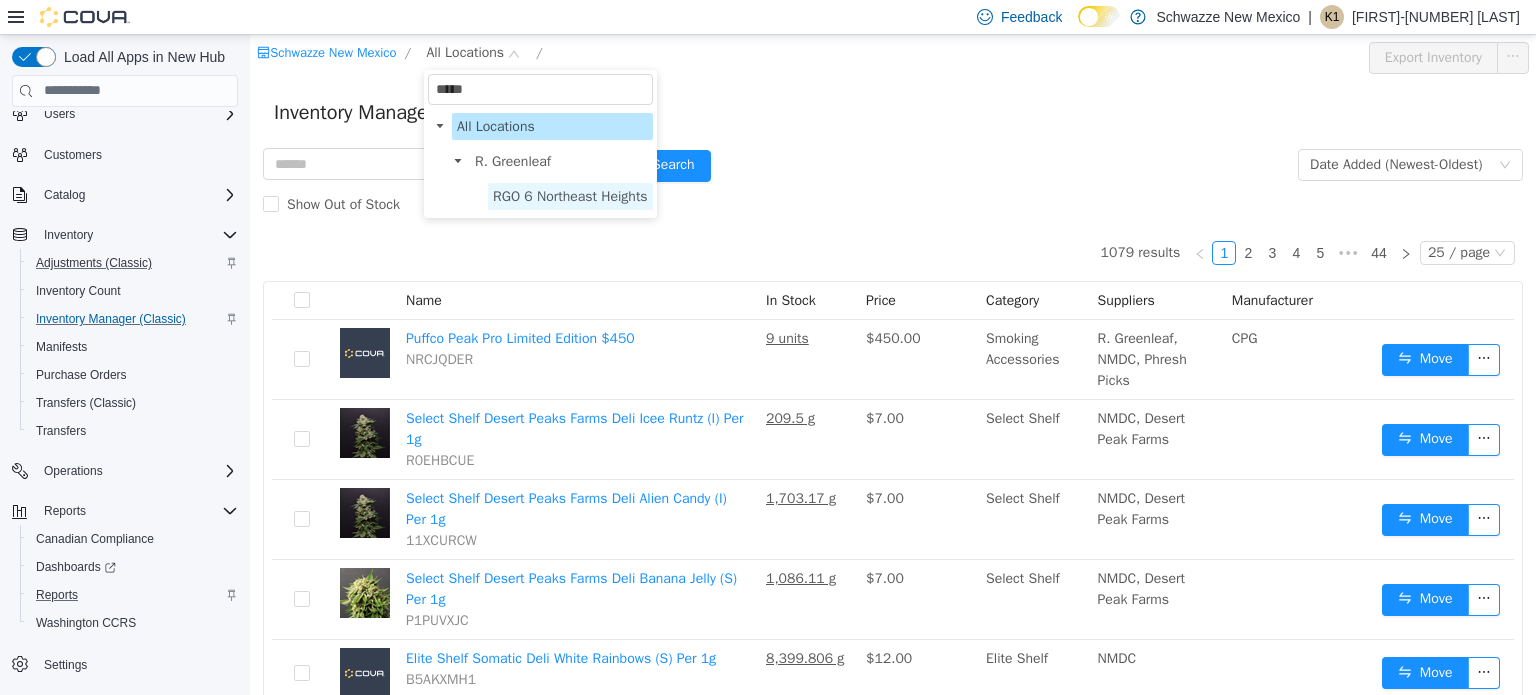 type on "*****" 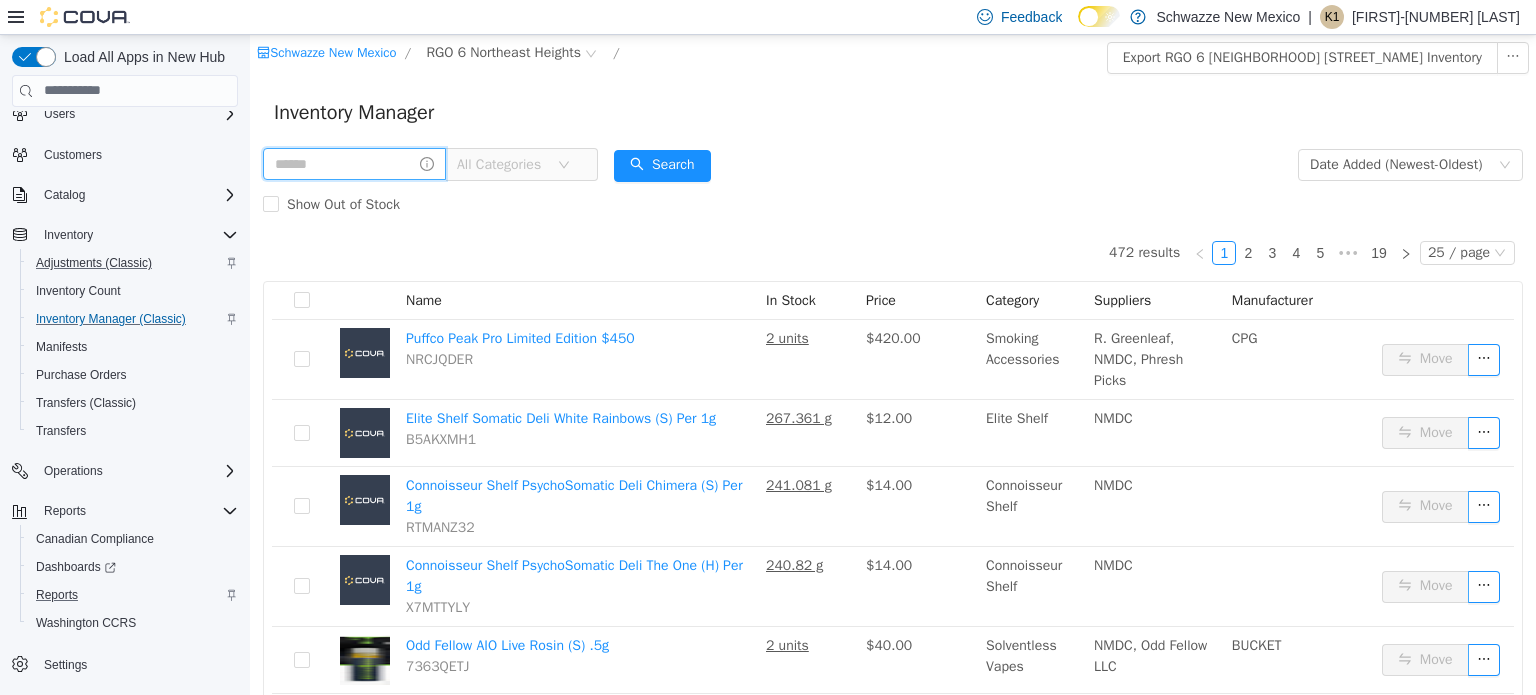 click at bounding box center (354, 163) 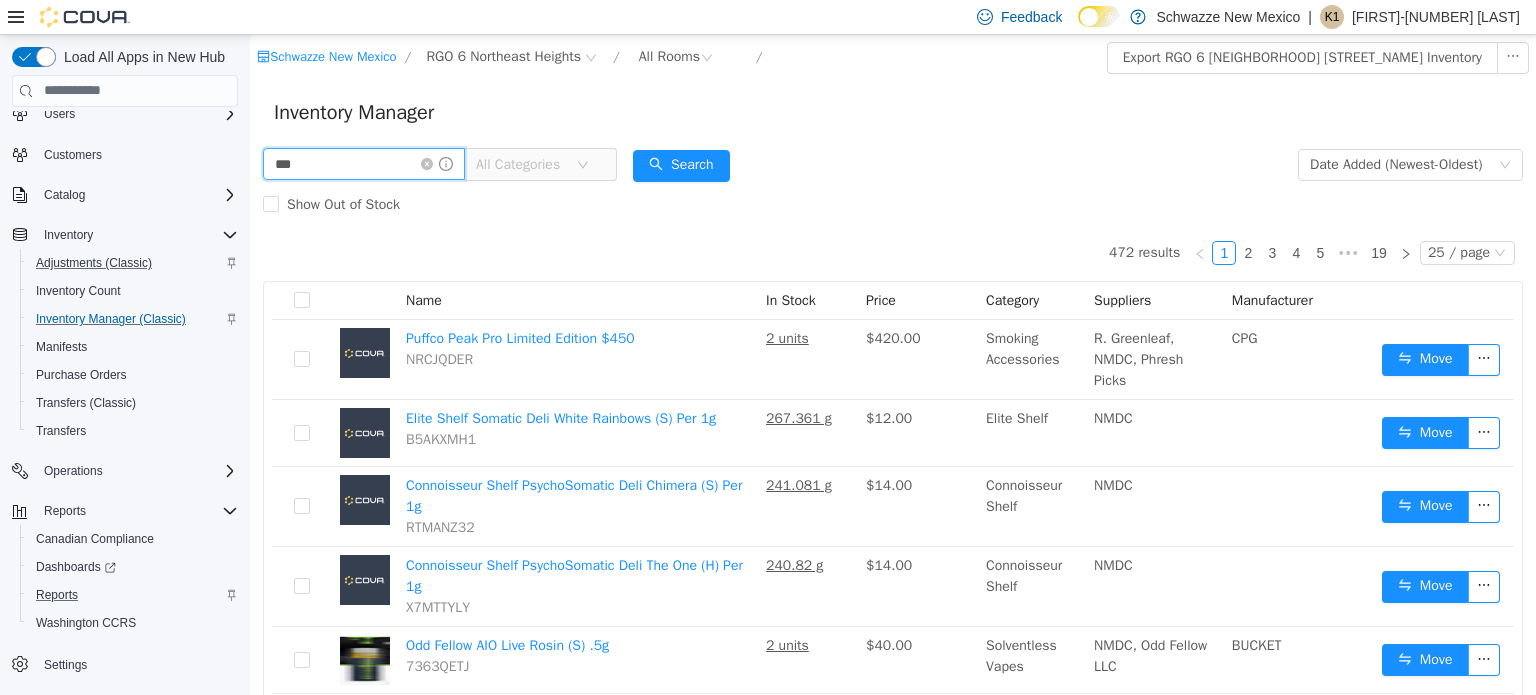 type on "******" 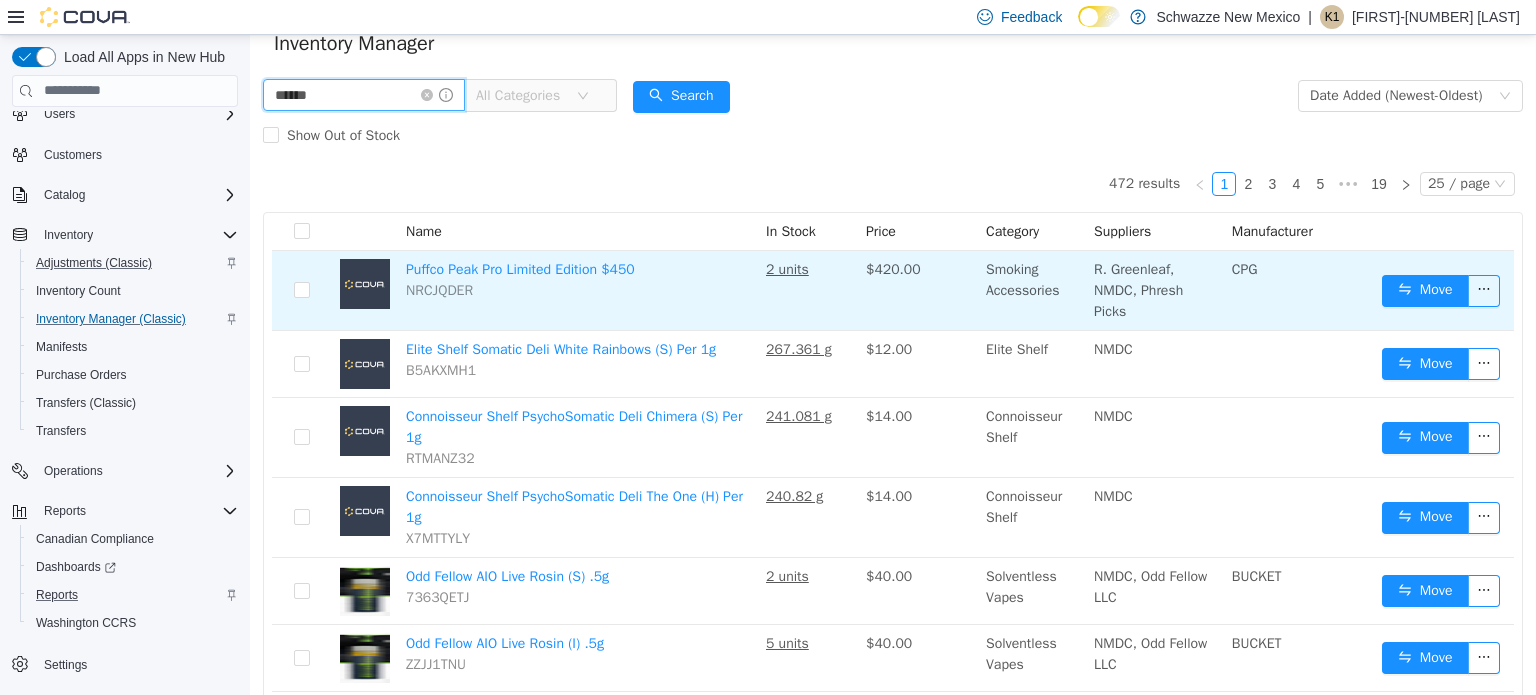 scroll, scrollTop: 0, scrollLeft: 0, axis: both 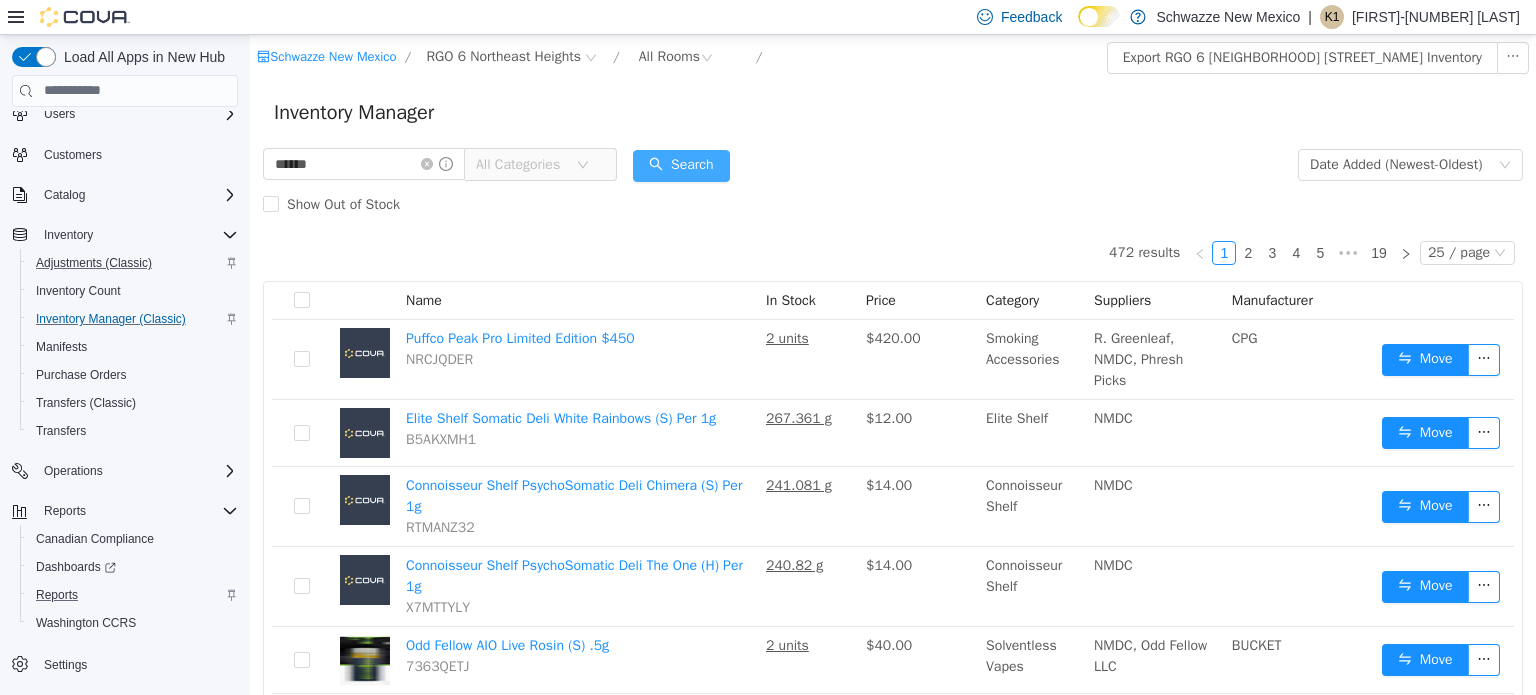 click on "Search" at bounding box center (681, 165) 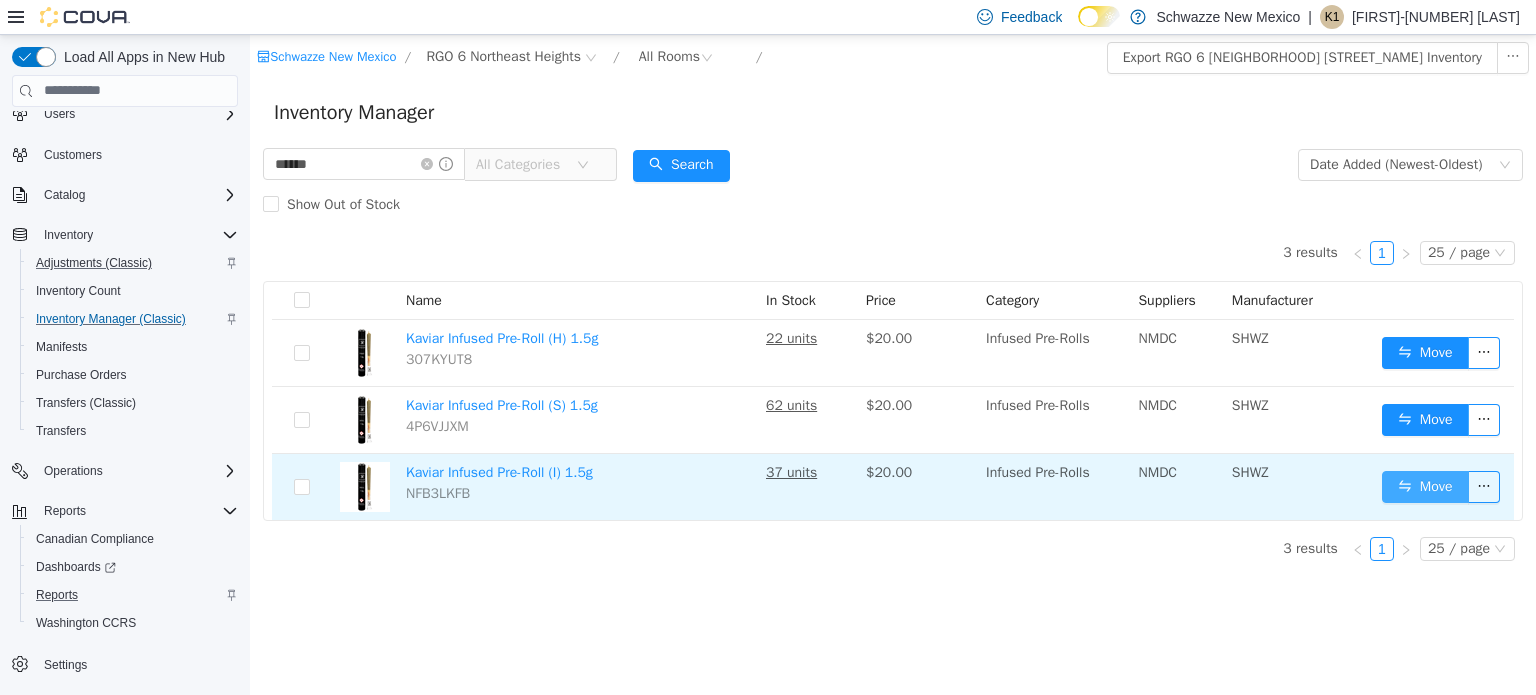 click on "Move" at bounding box center [1425, 486] 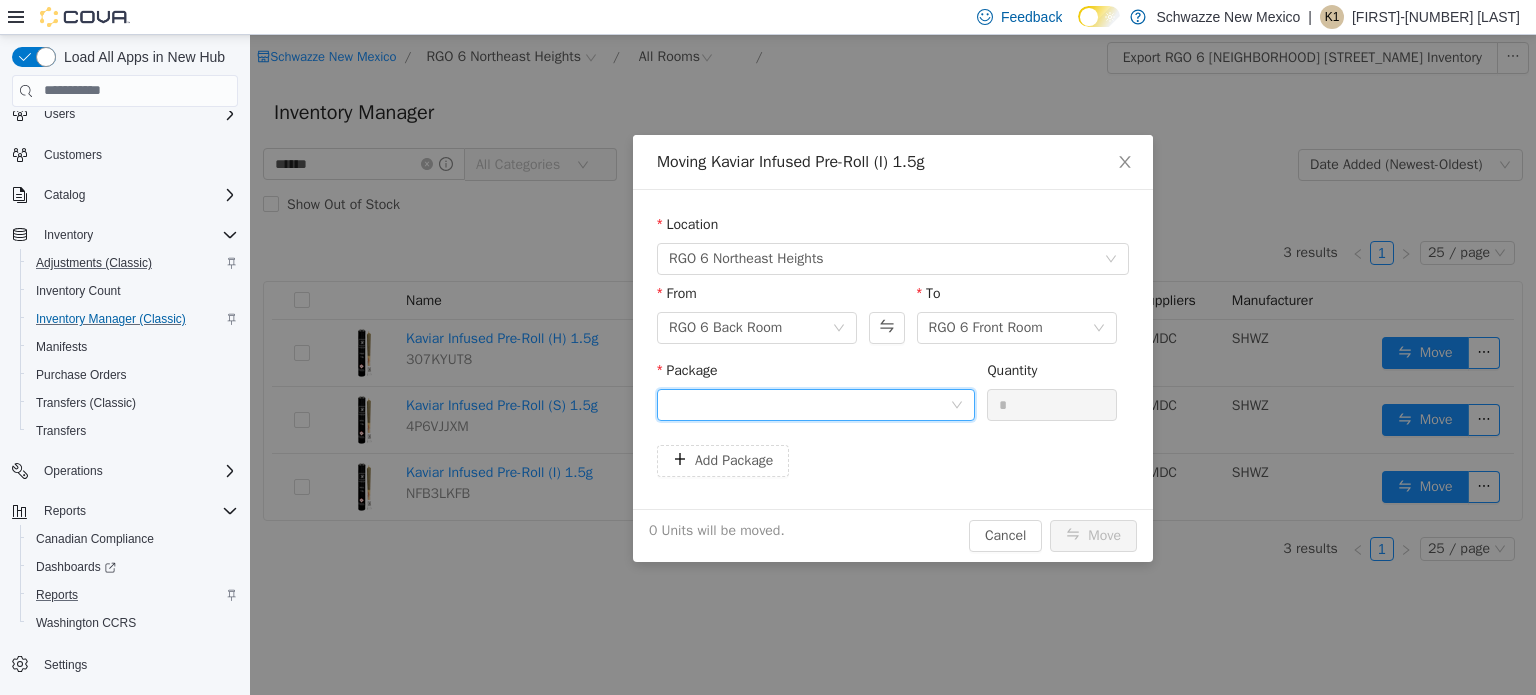 click at bounding box center (809, 404) 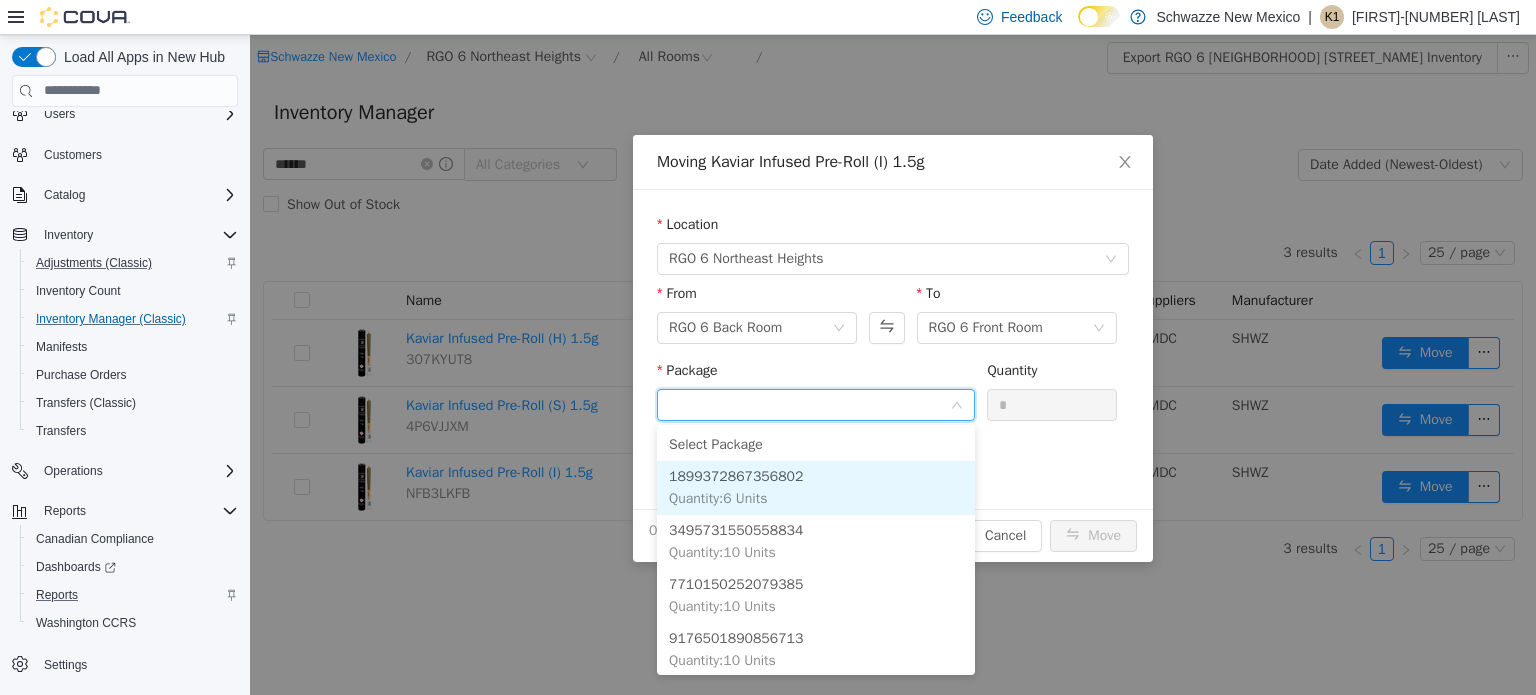 click on "Quantity :  6 Units" at bounding box center [816, 487] 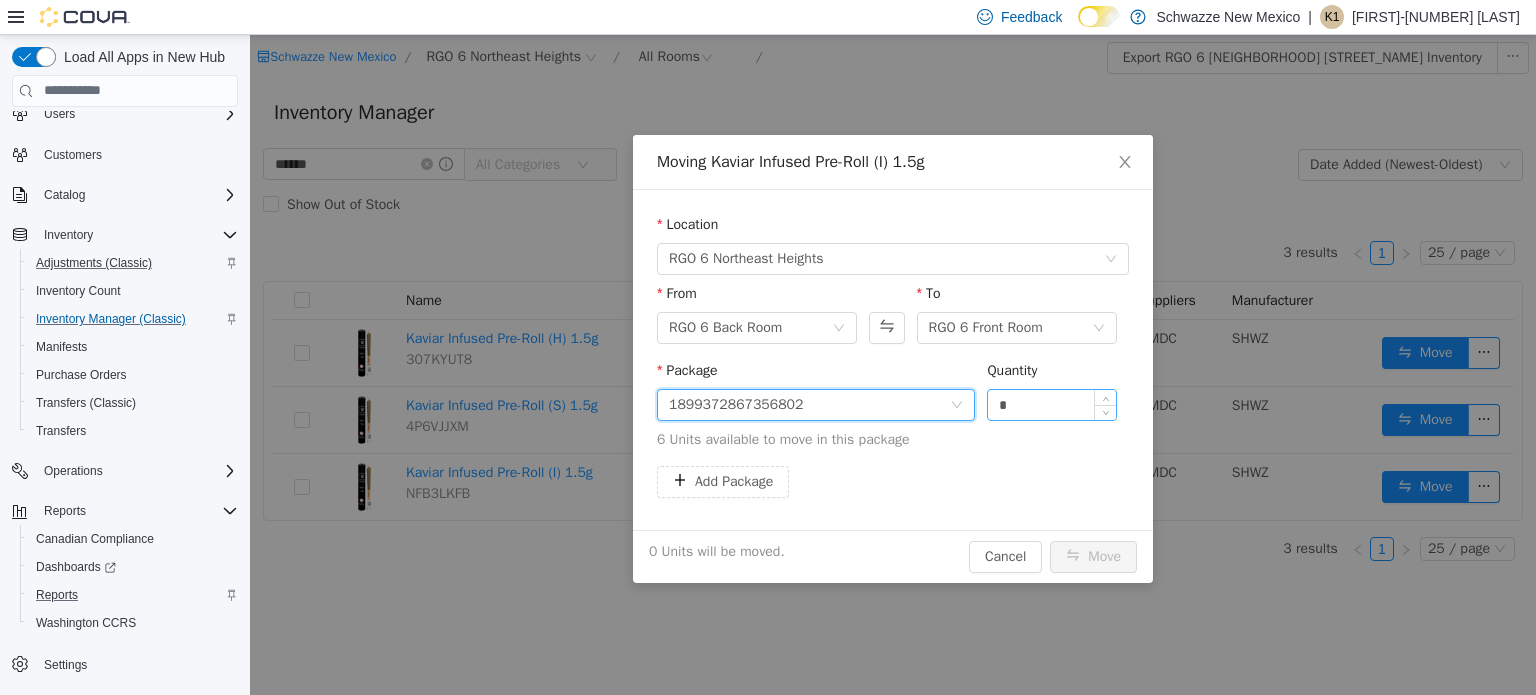 click on "*" at bounding box center [1052, 404] 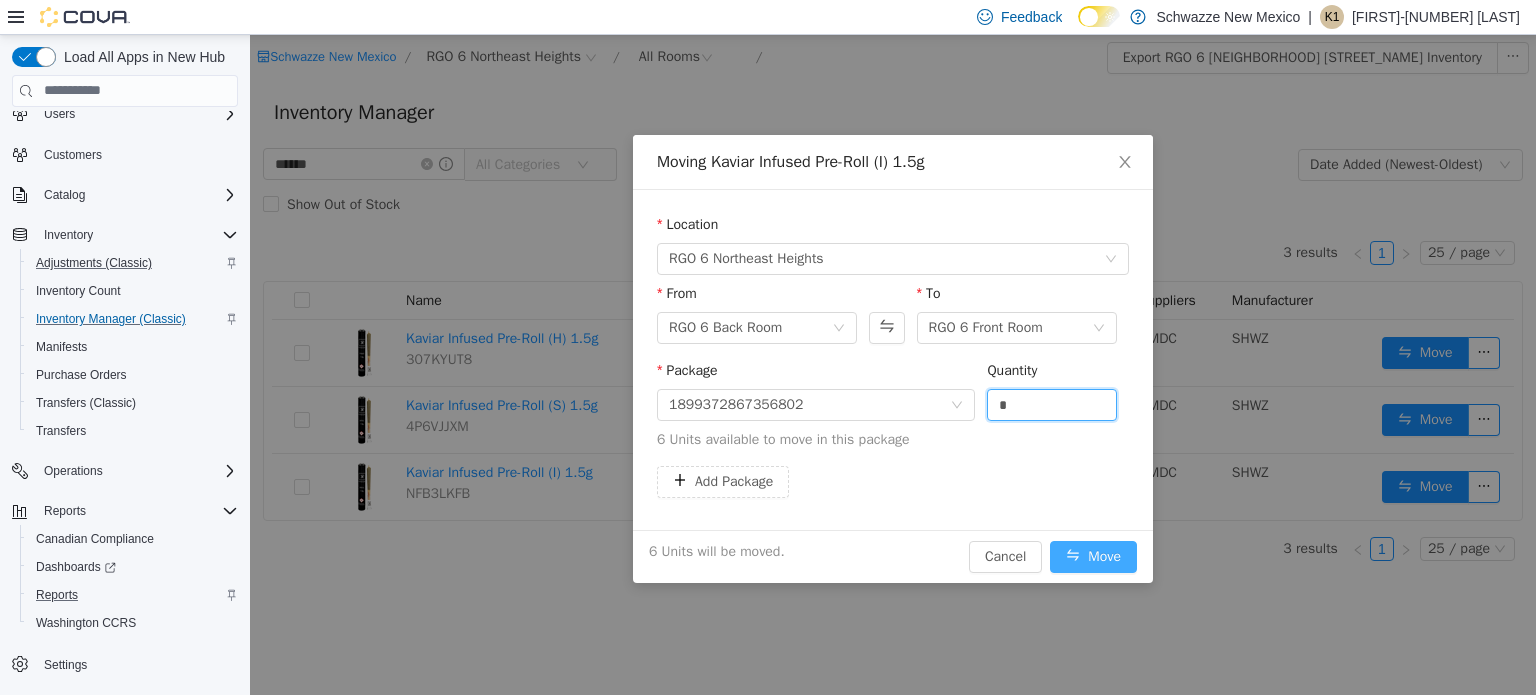 type on "*" 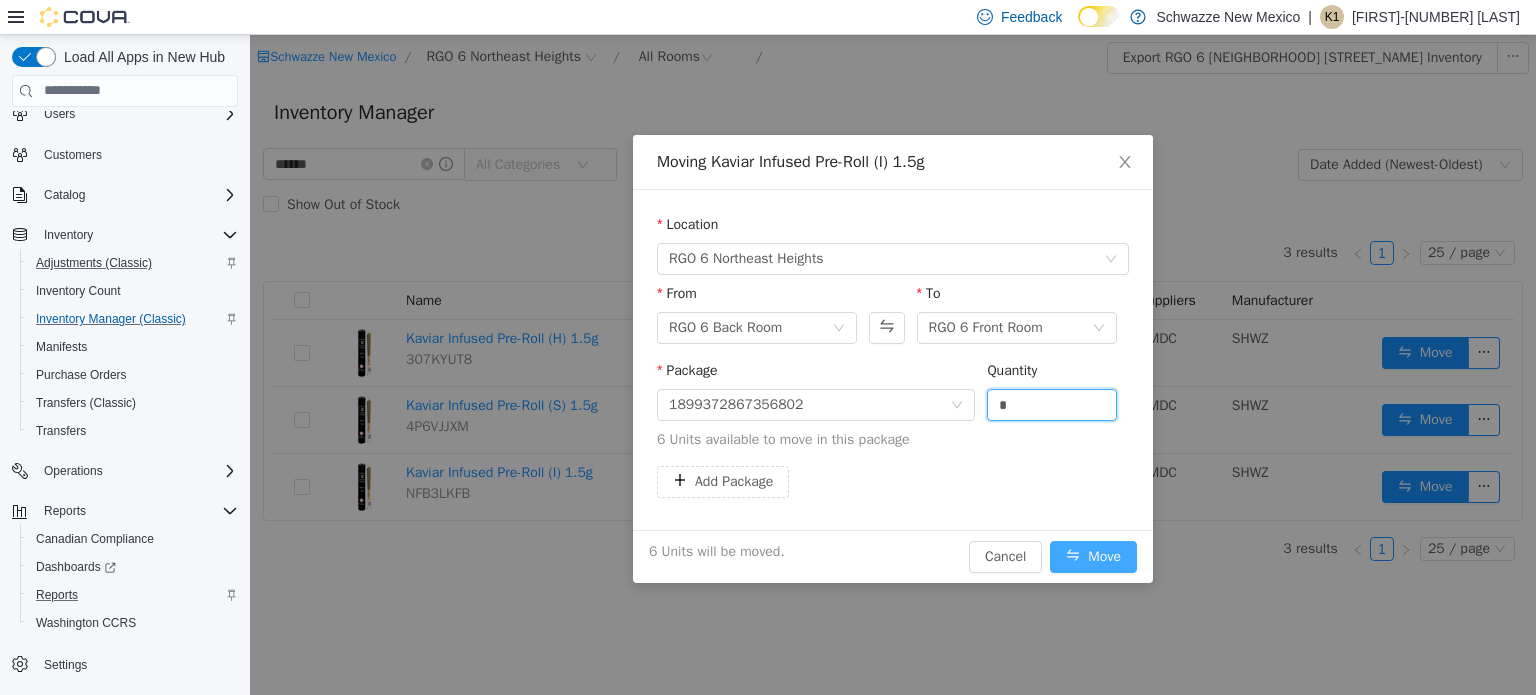 click on "Move" at bounding box center (1093, 556) 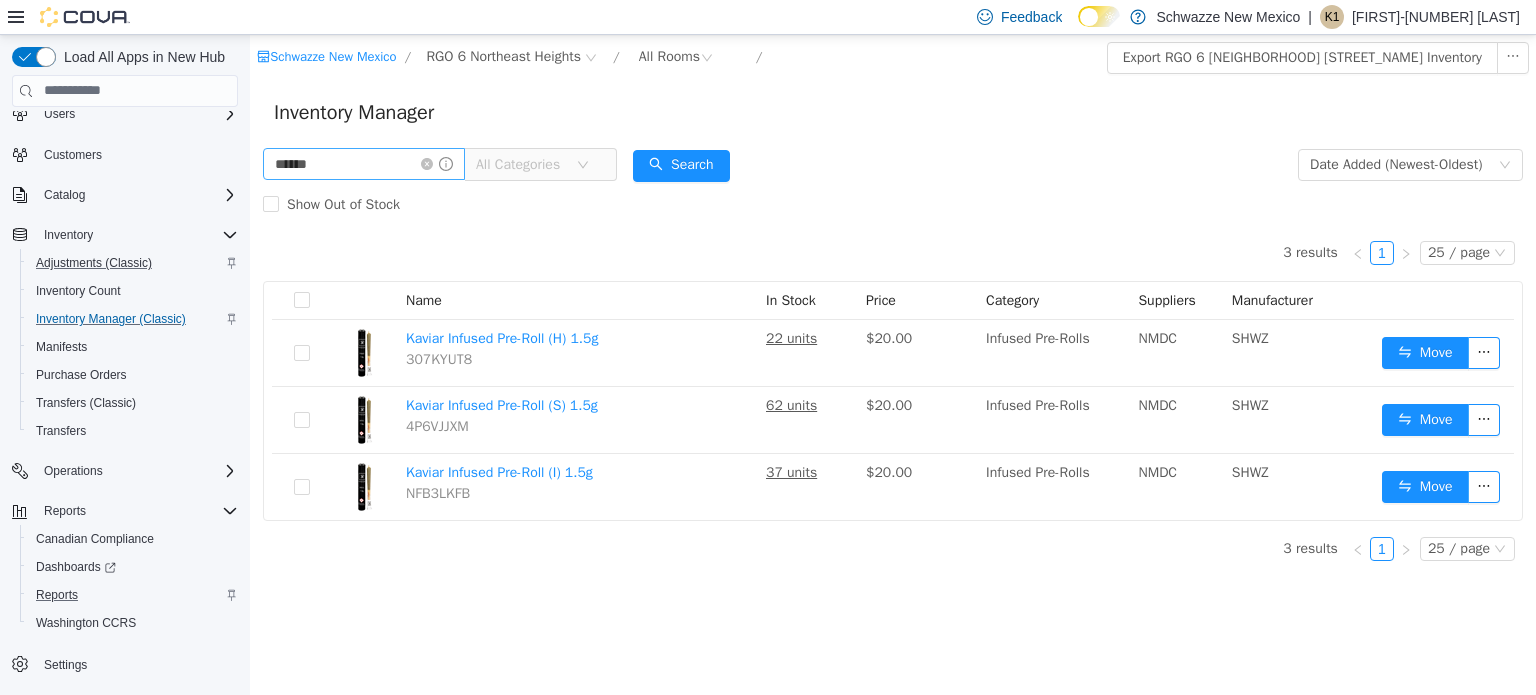 click 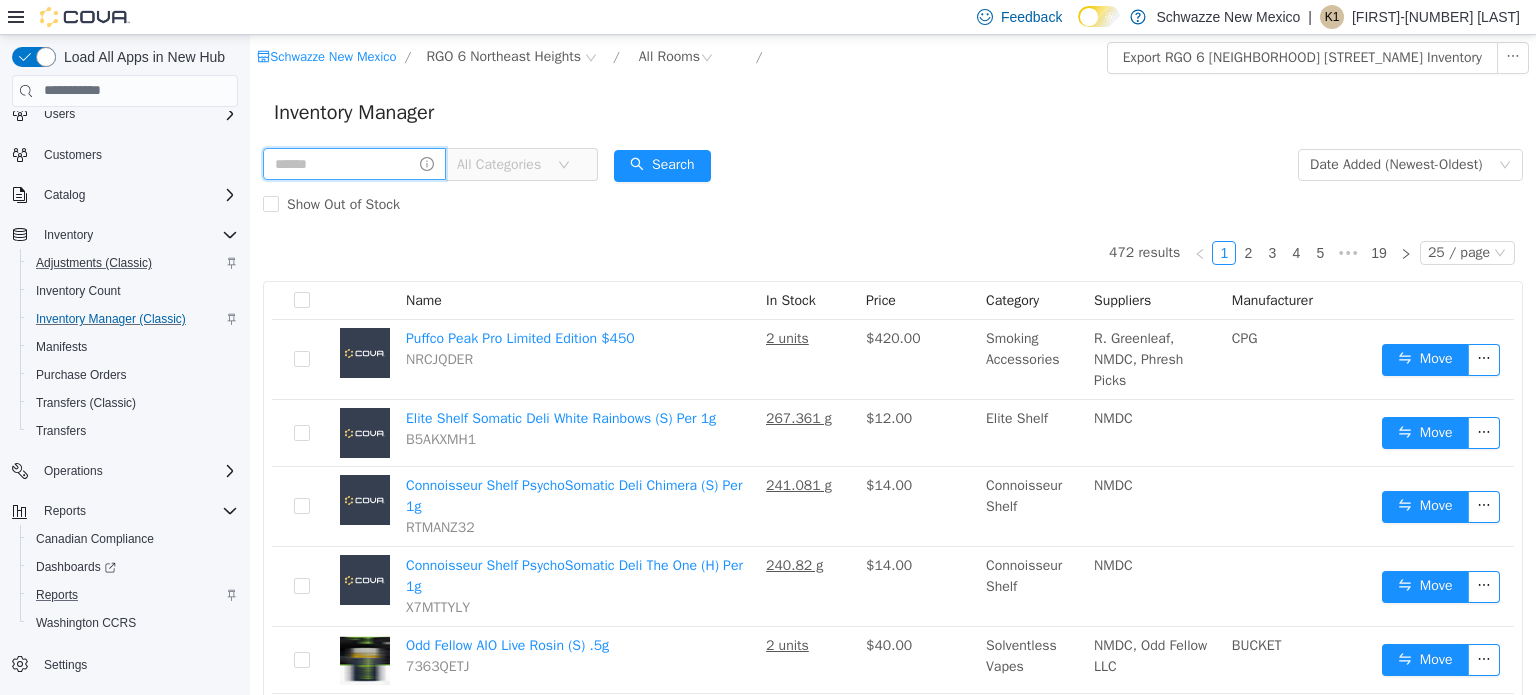 click at bounding box center [354, 163] 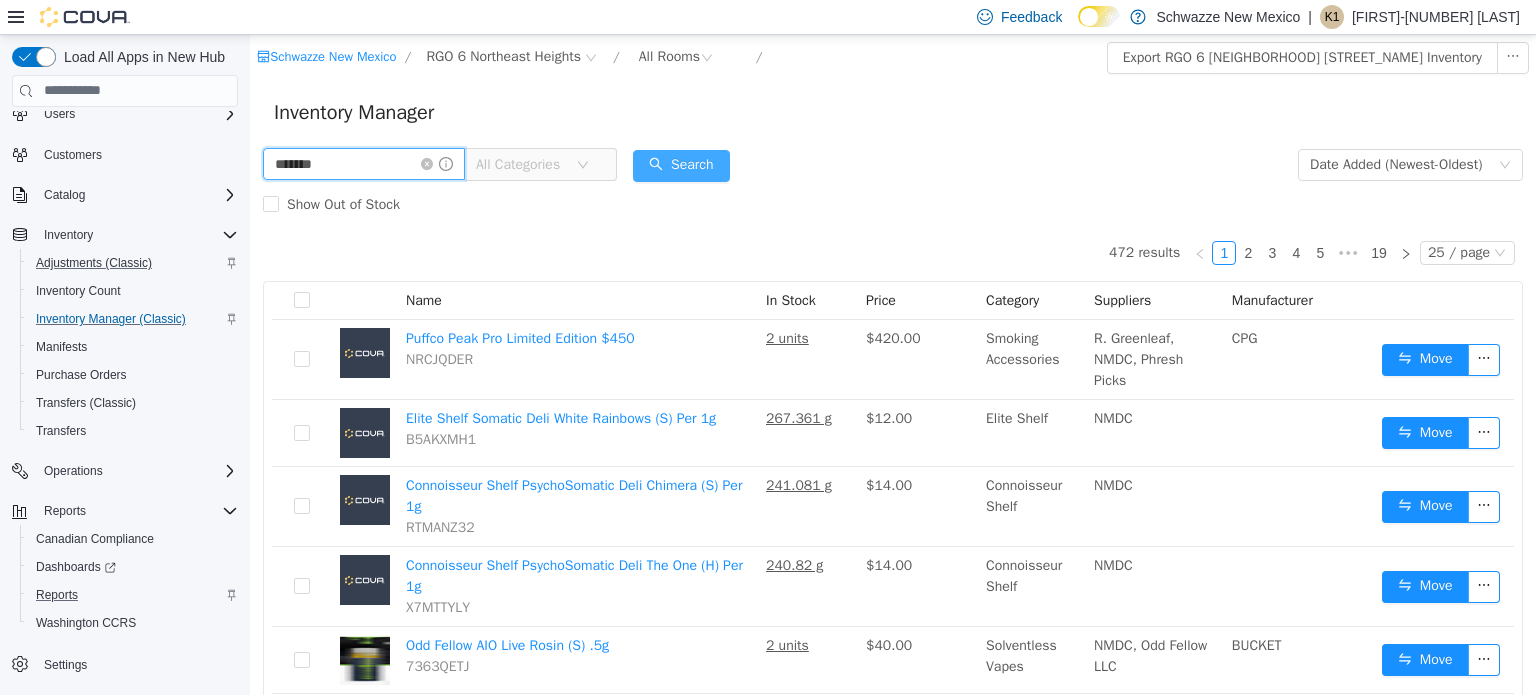 type on "*******" 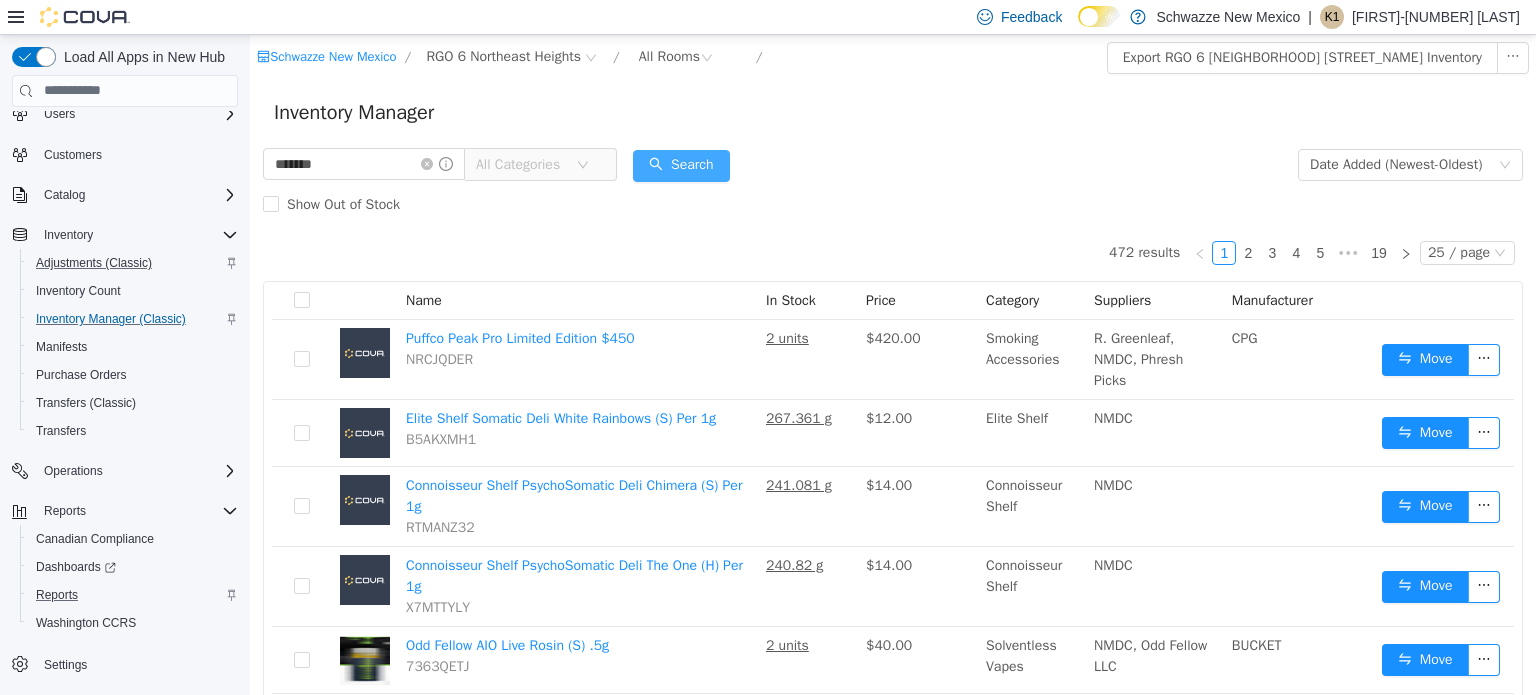 click on "Search" at bounding box center (681, 165) 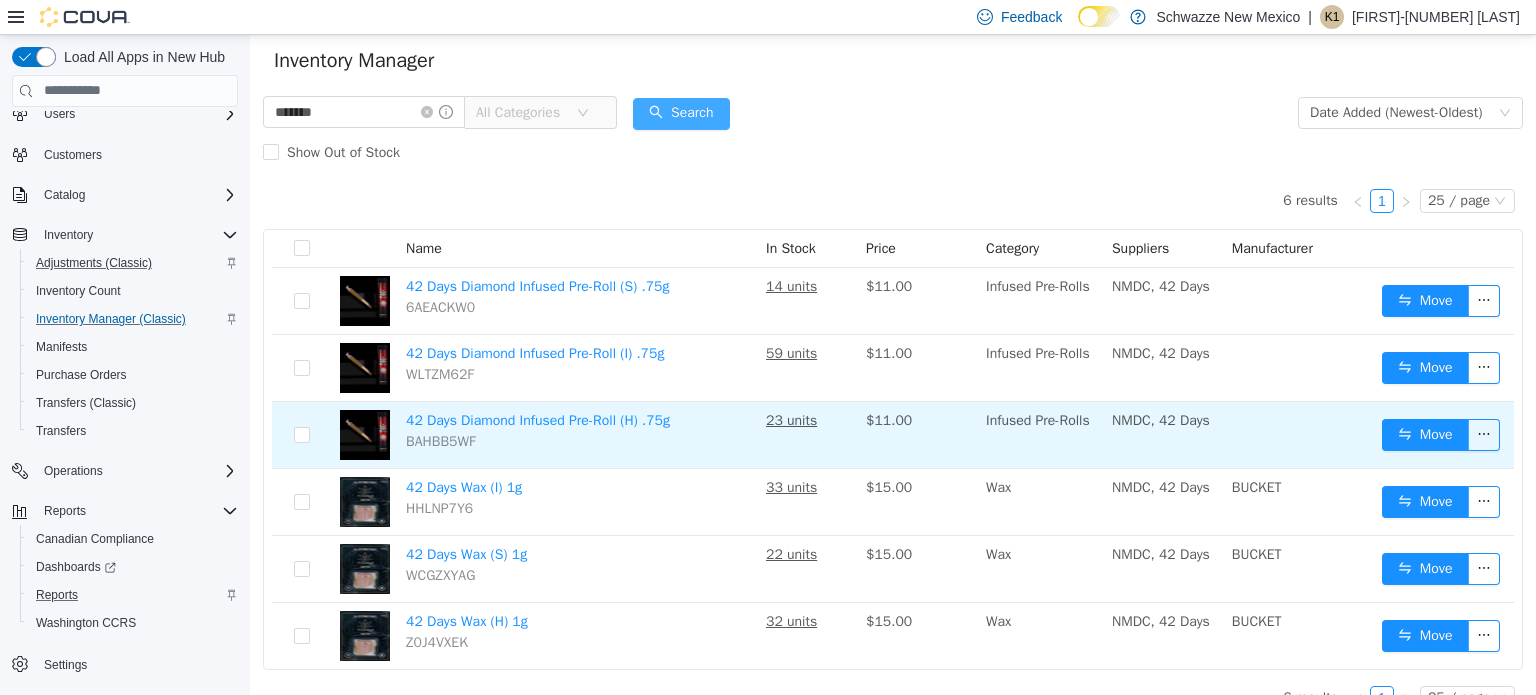 scroll, scrollTop: 81, scrollLeft: 0, axis: vertical 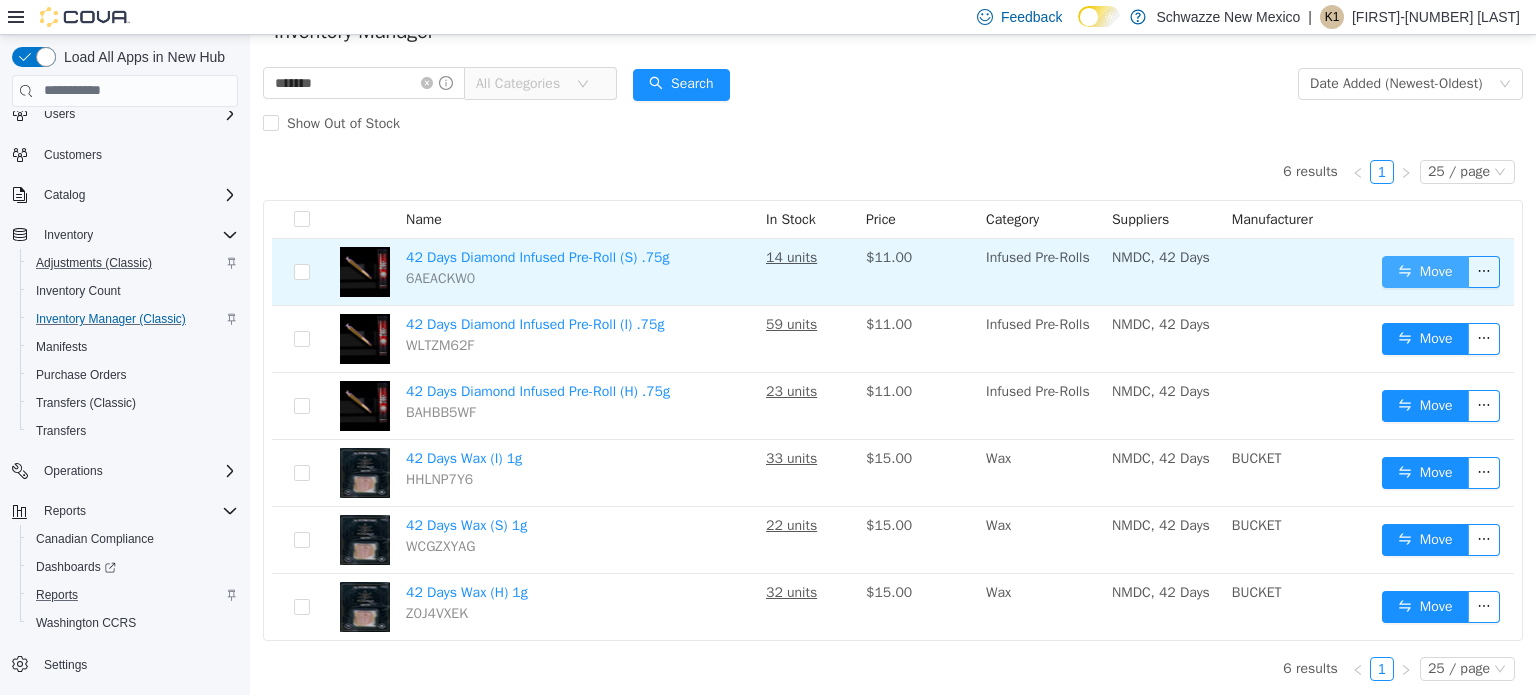 click on "Move" at bounding box center (1425, 271) 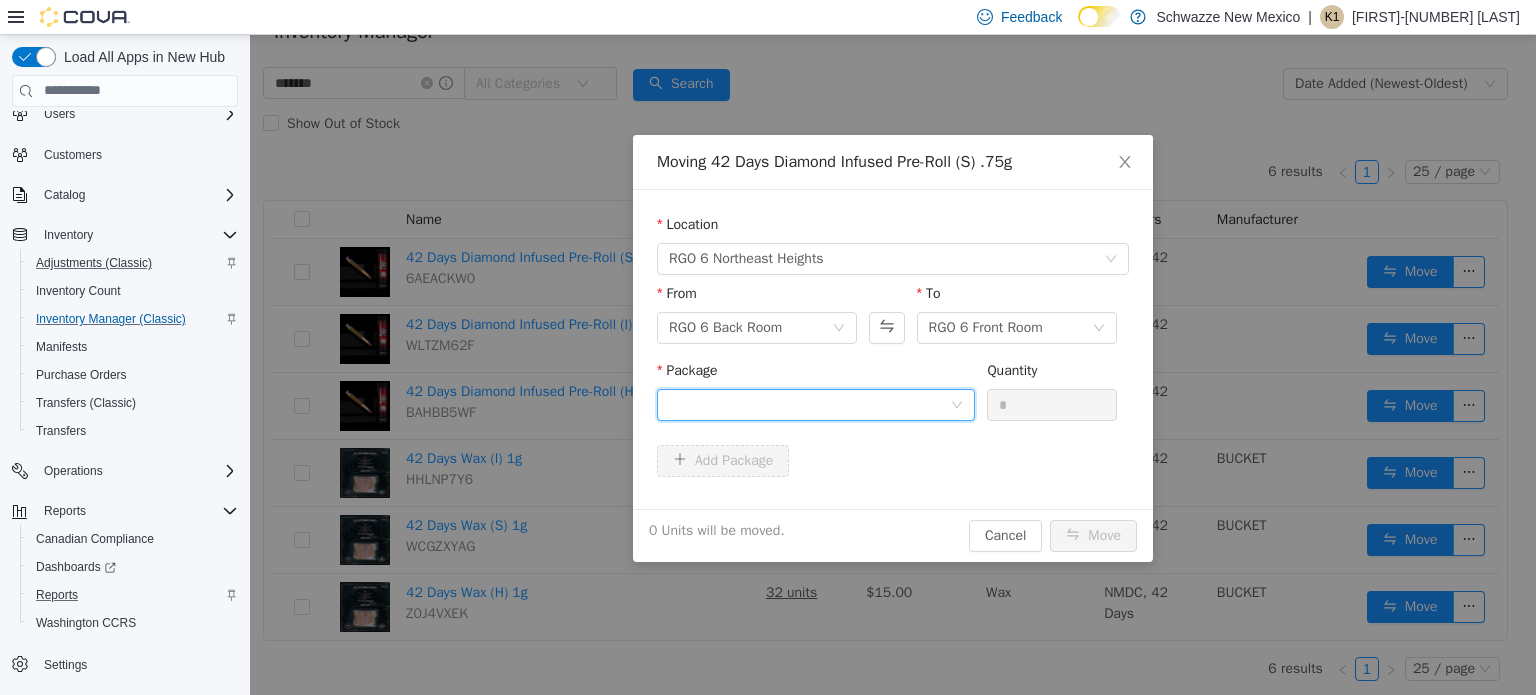 click at bounding box center [809, 404] 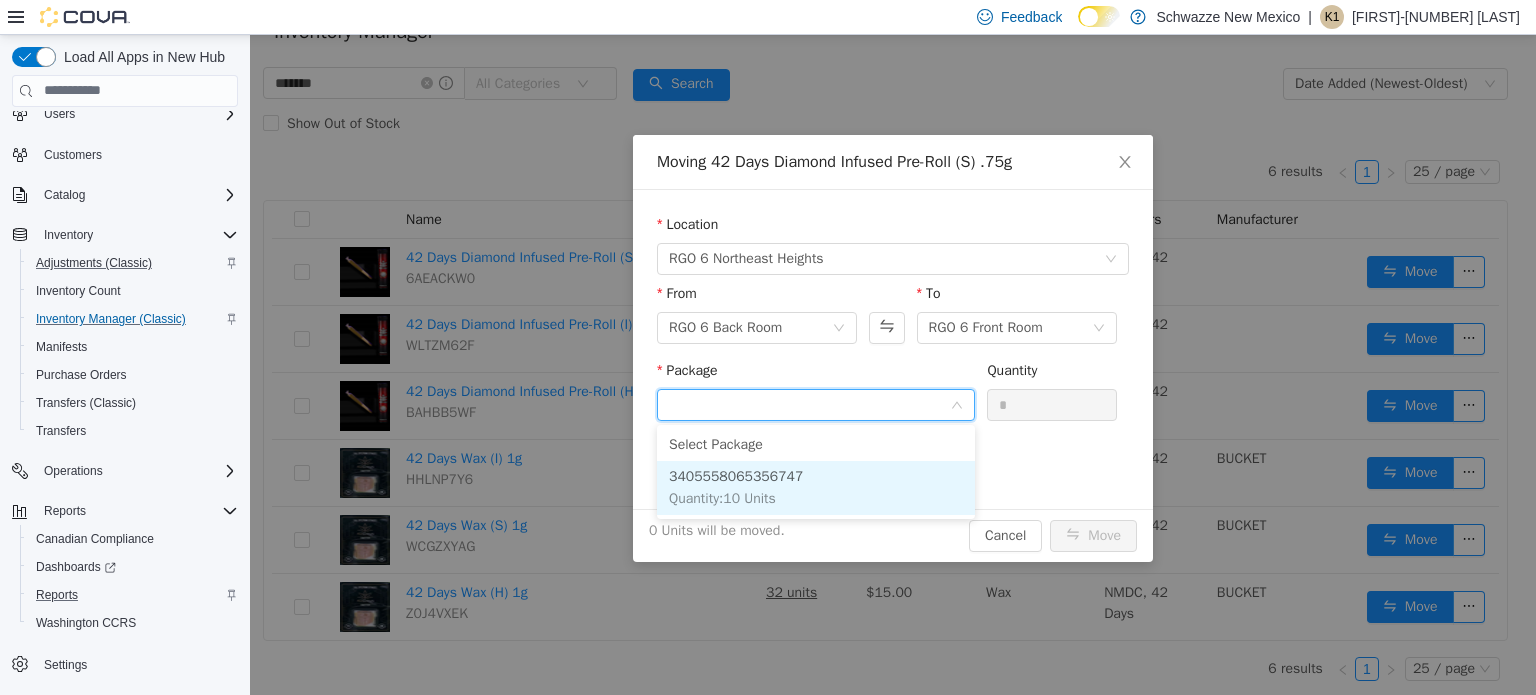 click on "3405558065356747" at bounding box center (736, 475) 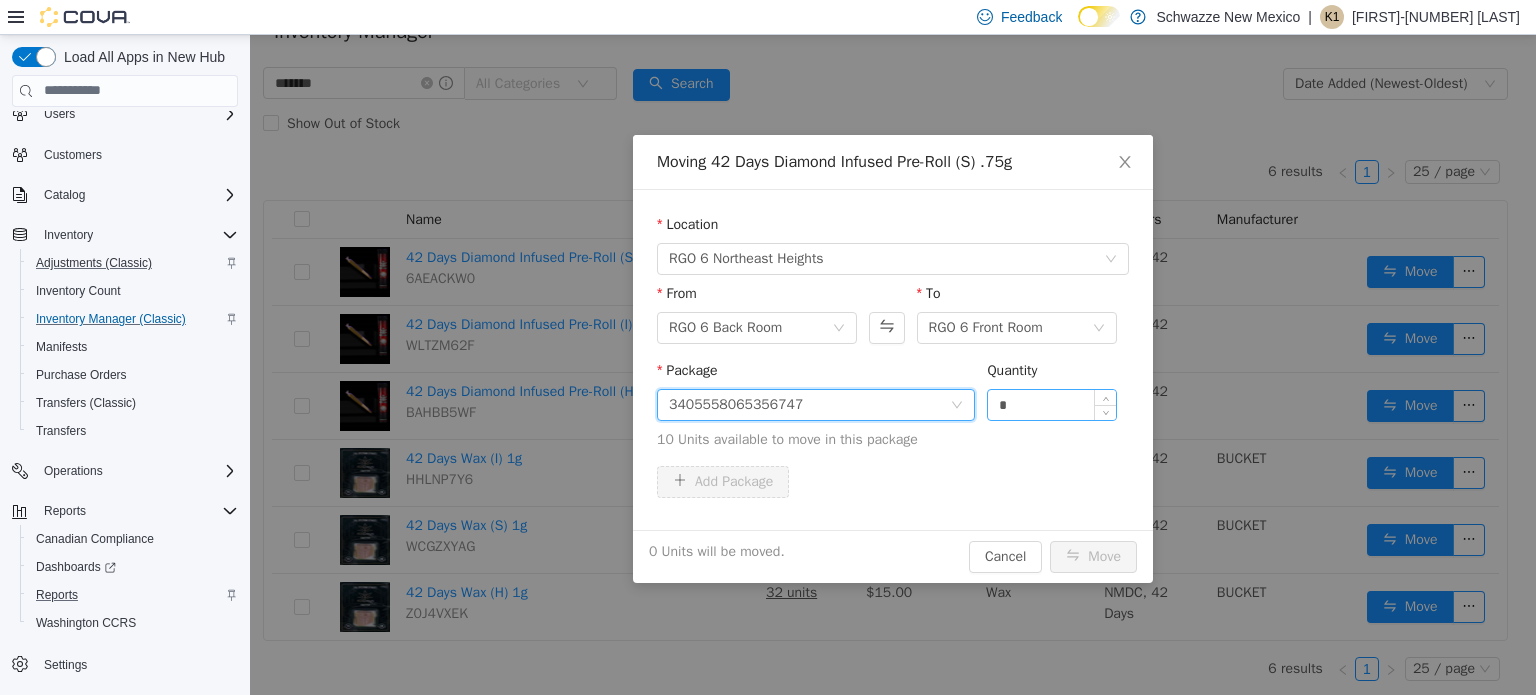 click on "*" at bounding box center [1052, 404] 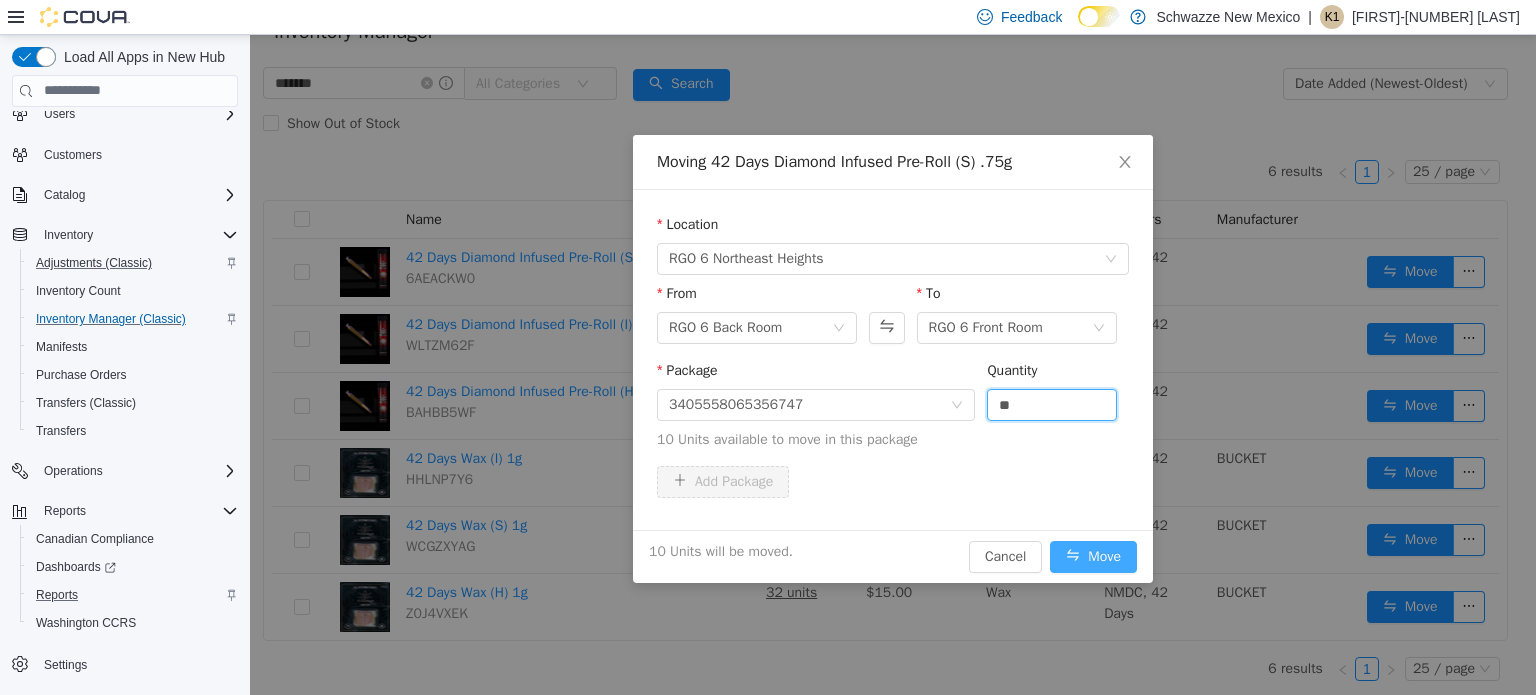 type on "**" 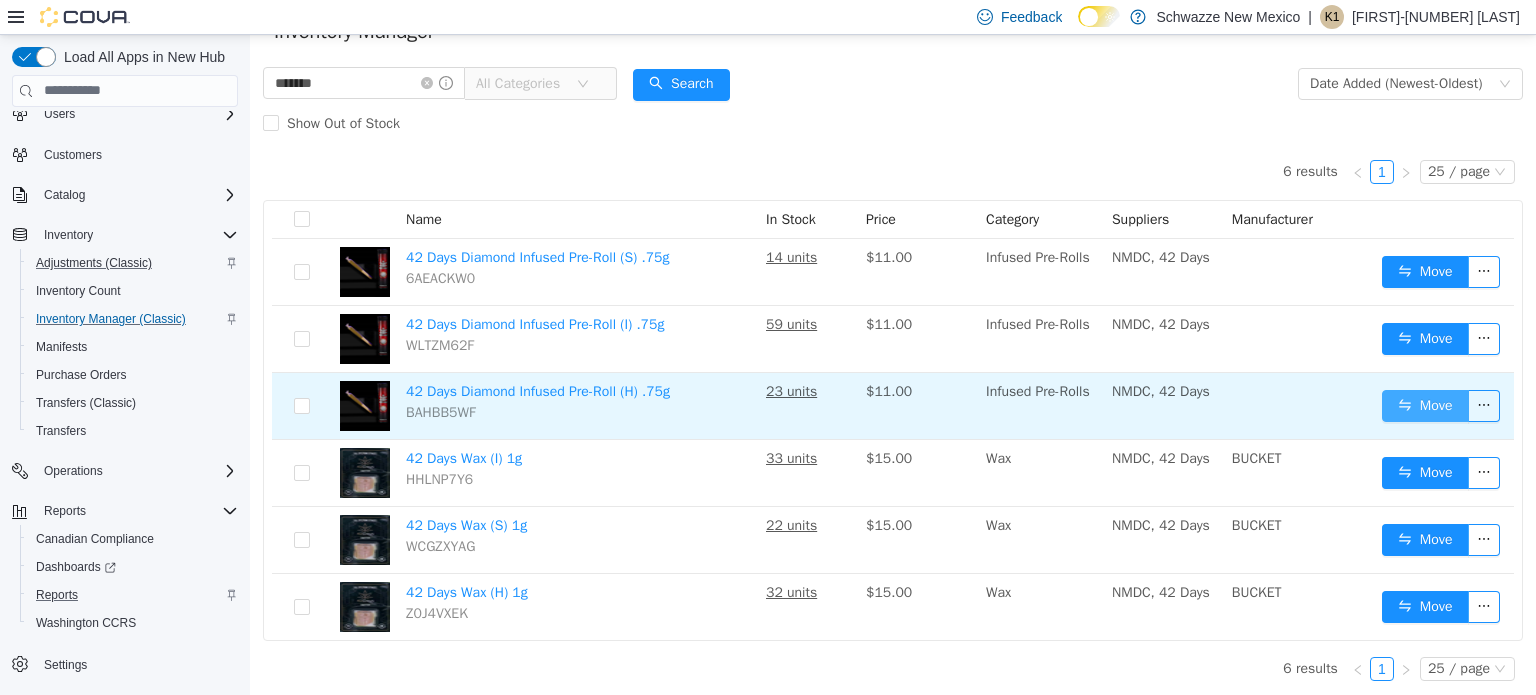 click on "Move" at bounding box center [1425, 405] 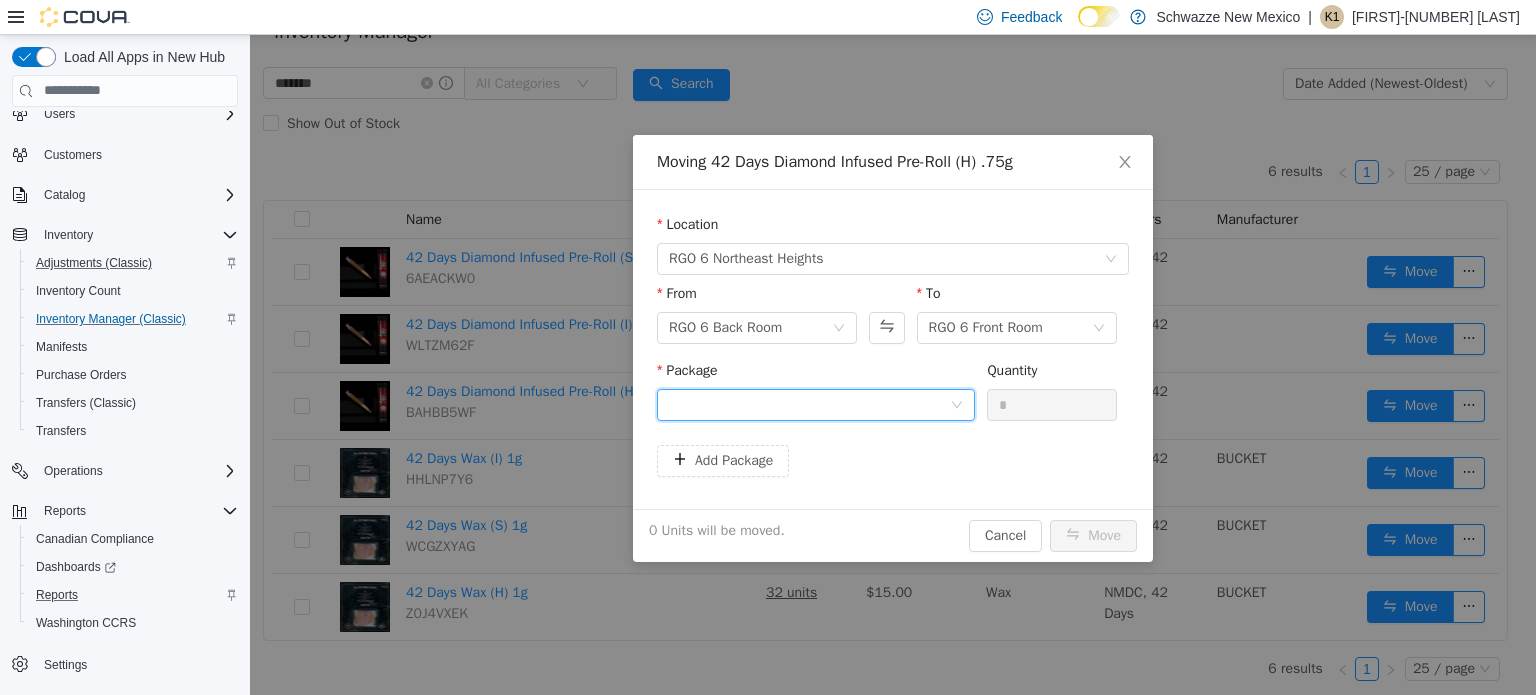 click at bounding box center [809, 404] 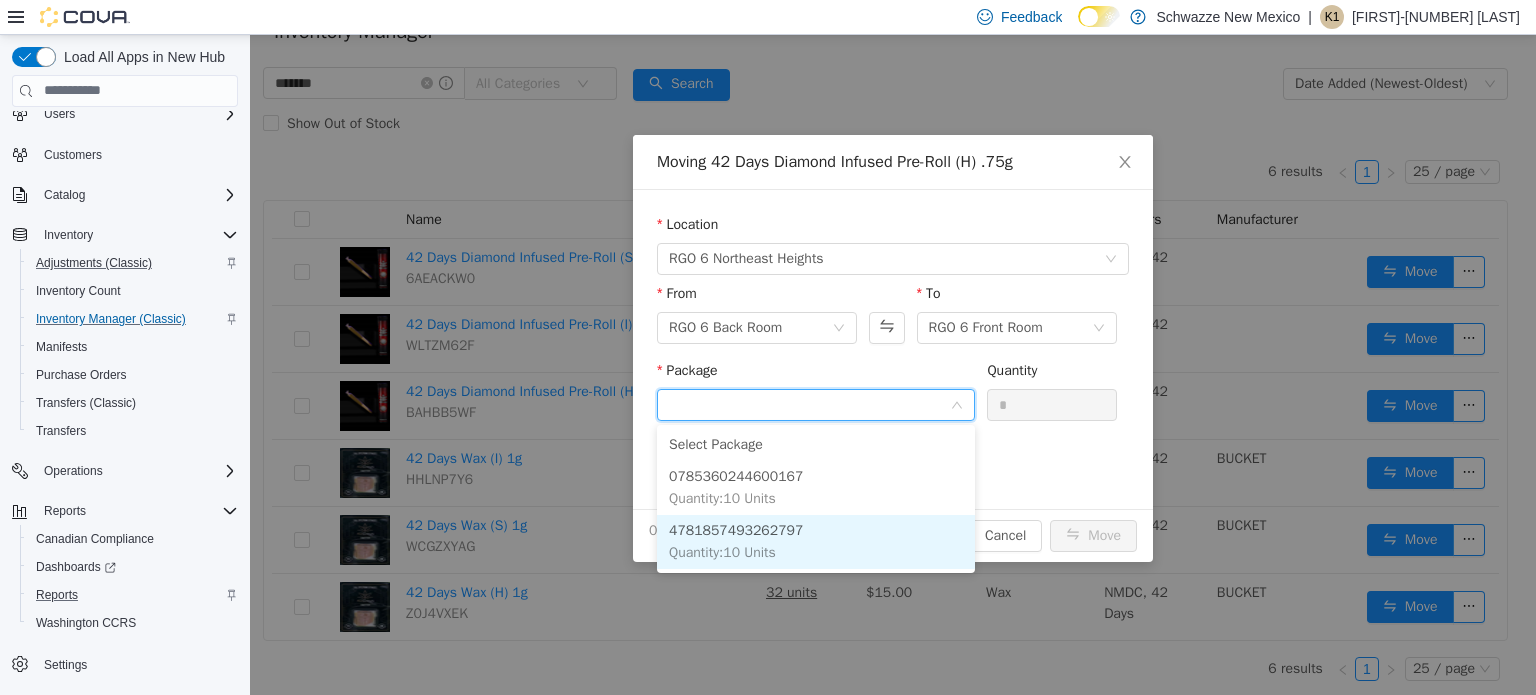 click on "Quantity :  10 Units" at bounding box center (816, 541) 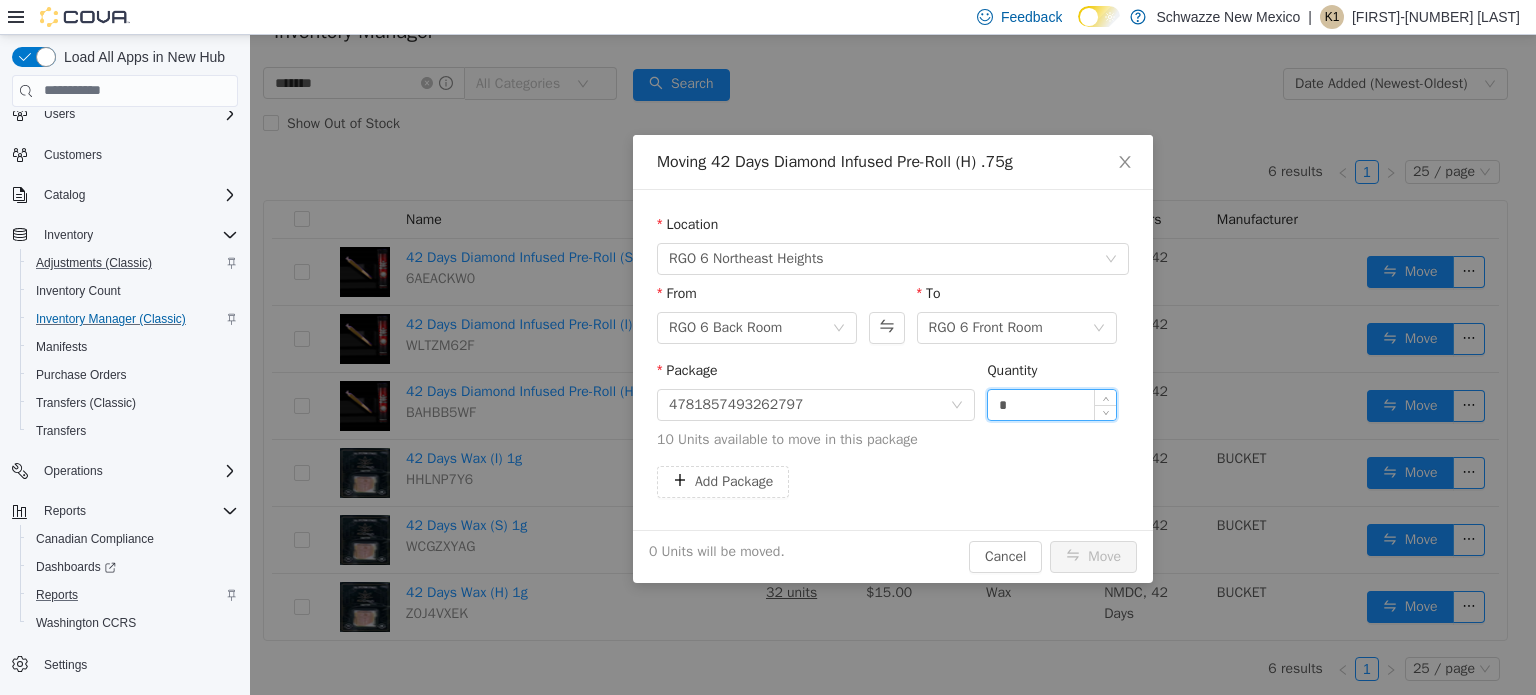 click on "*" at bounding box center (1052, 404) 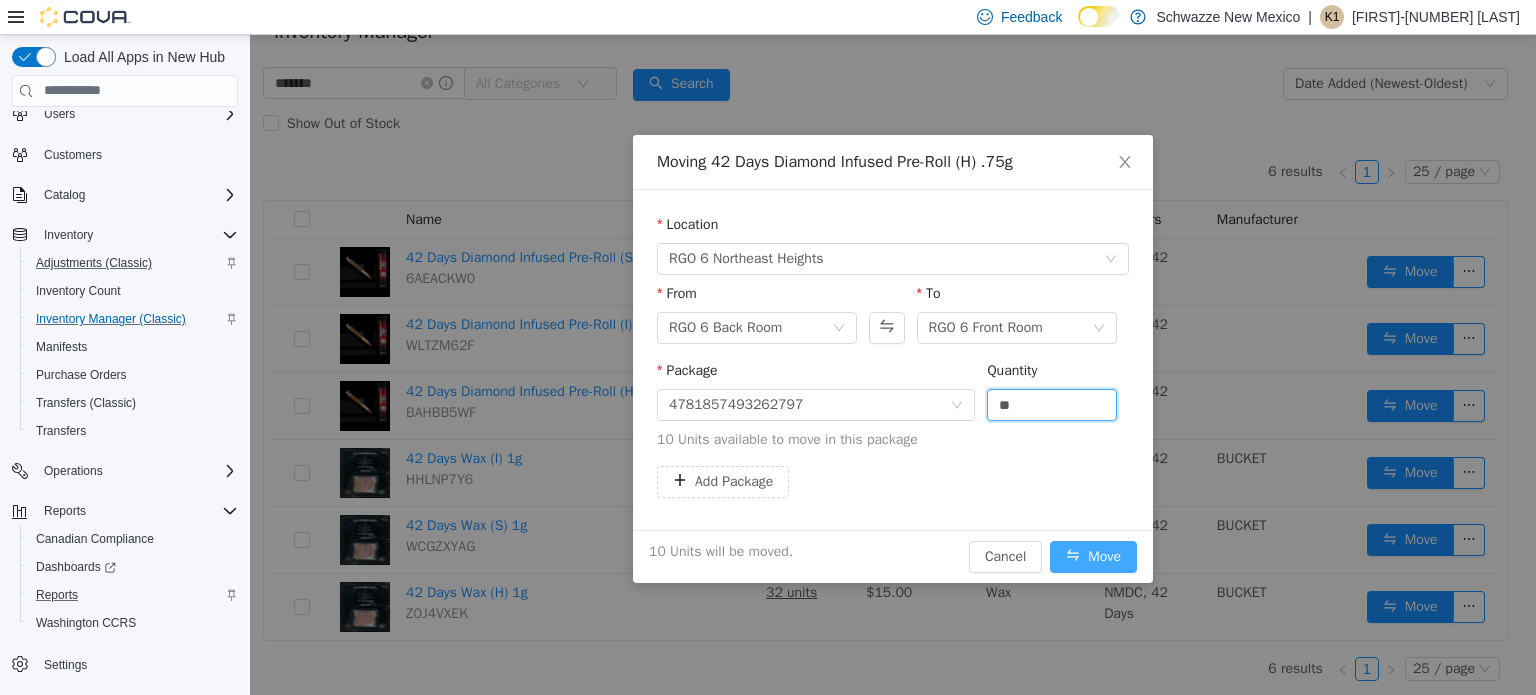 type on "**" 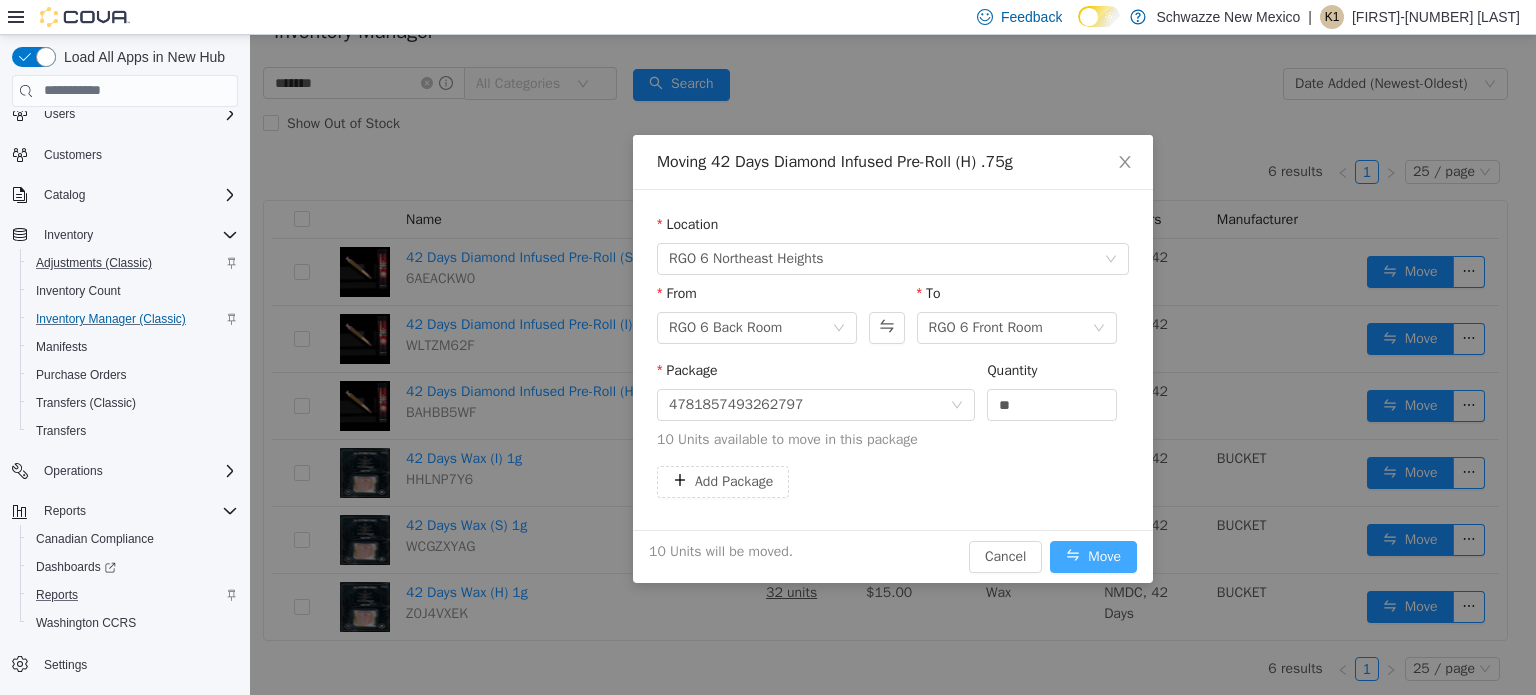 click on "Move" at bounding box center [1093, 556] 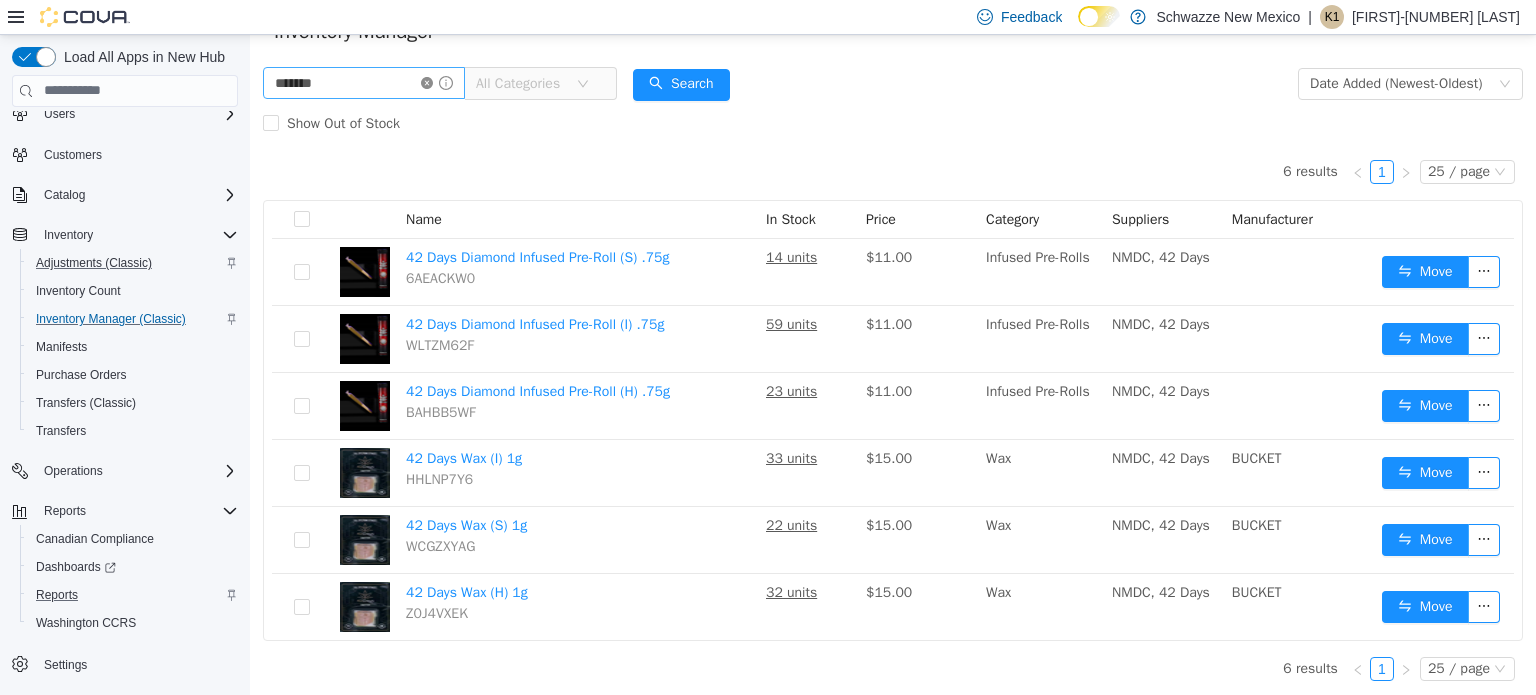click 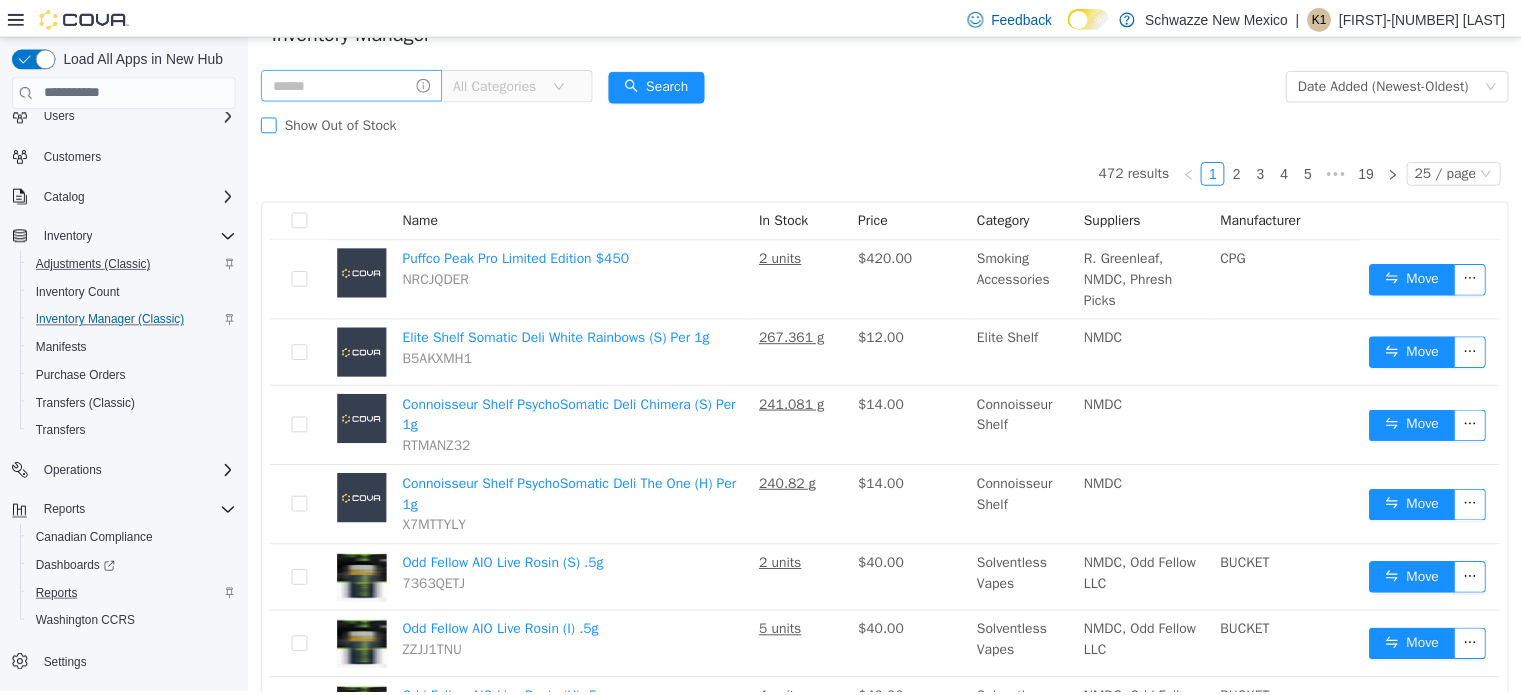 scroll, scrollTop: 0, scrollLeft: 0, axis: both 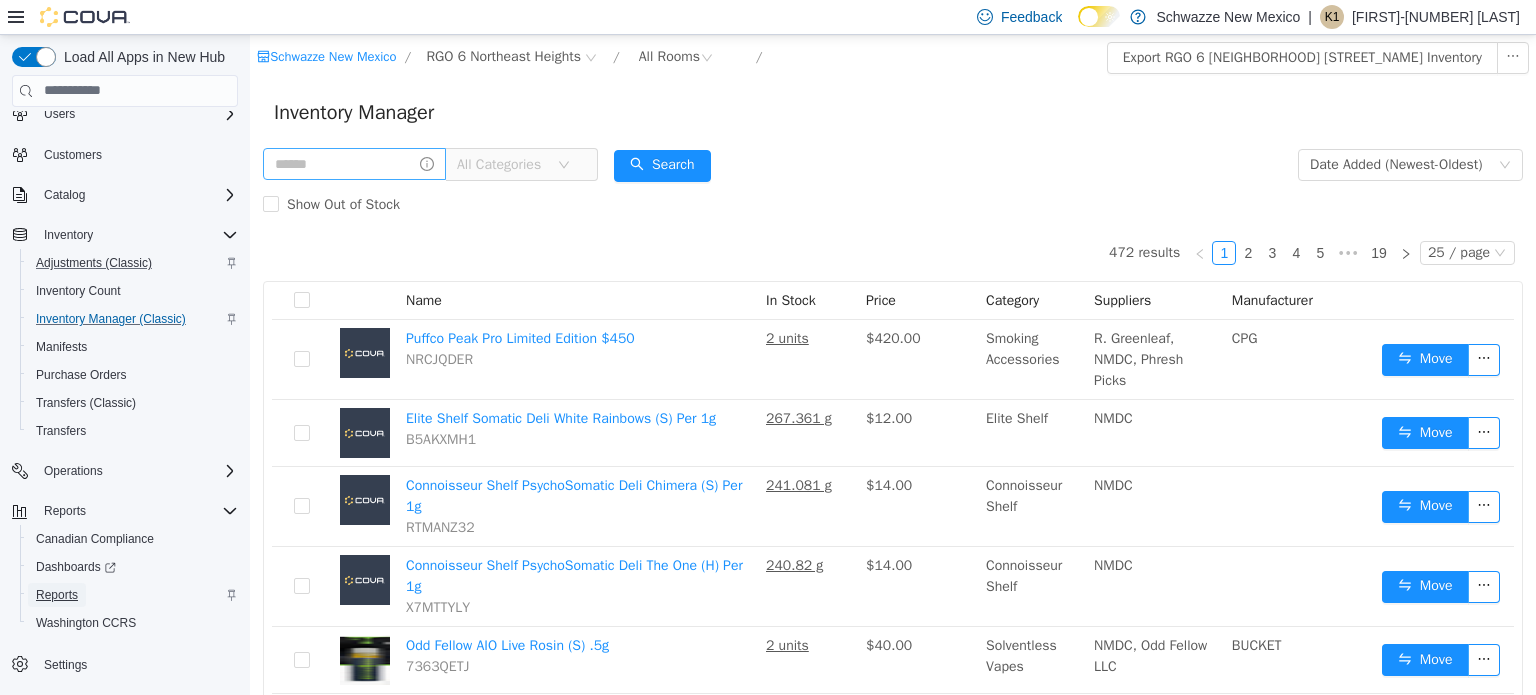 click on "Reports" at bounding box center (57, 595) 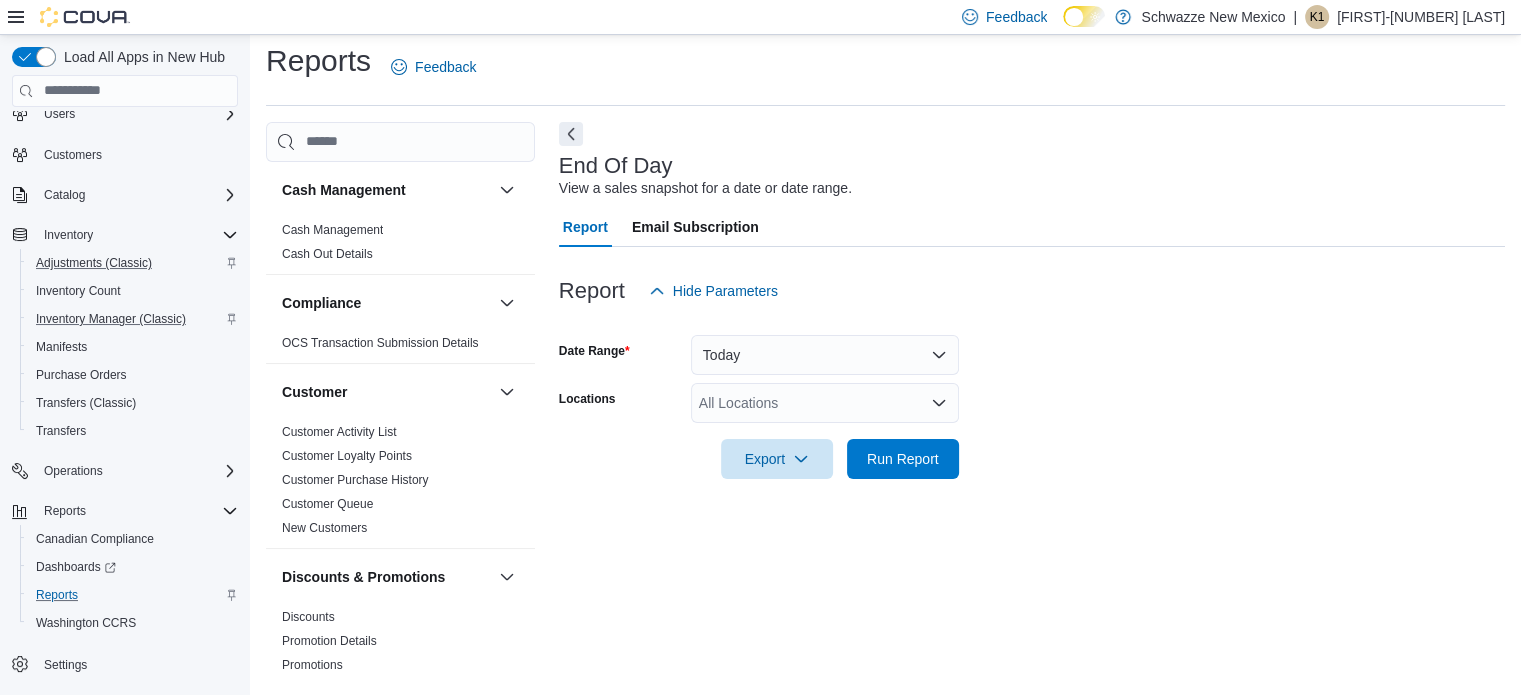 scroll, scrollTop: 13, scrollLeft: 0, axis: vertical 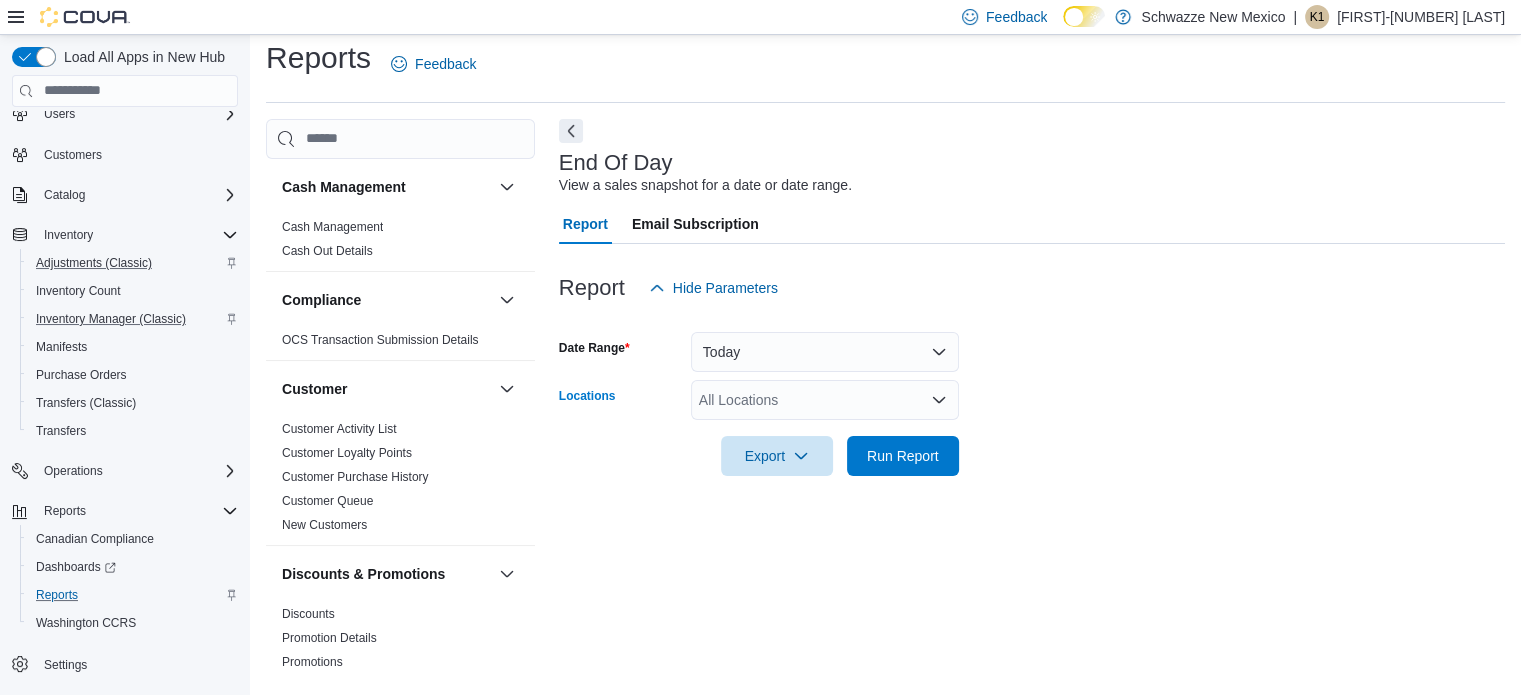 click on "All Locations" at bounding box center (825, 400) 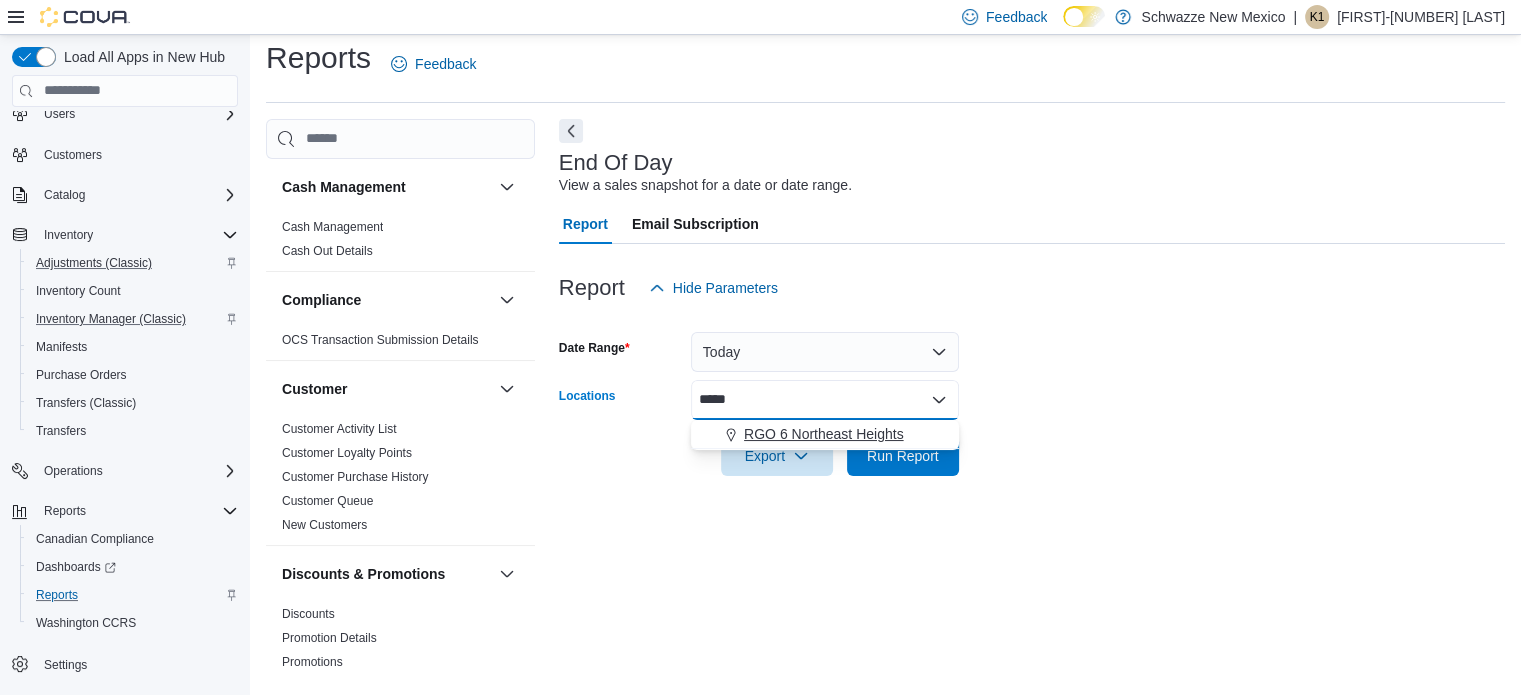 type on "*****" 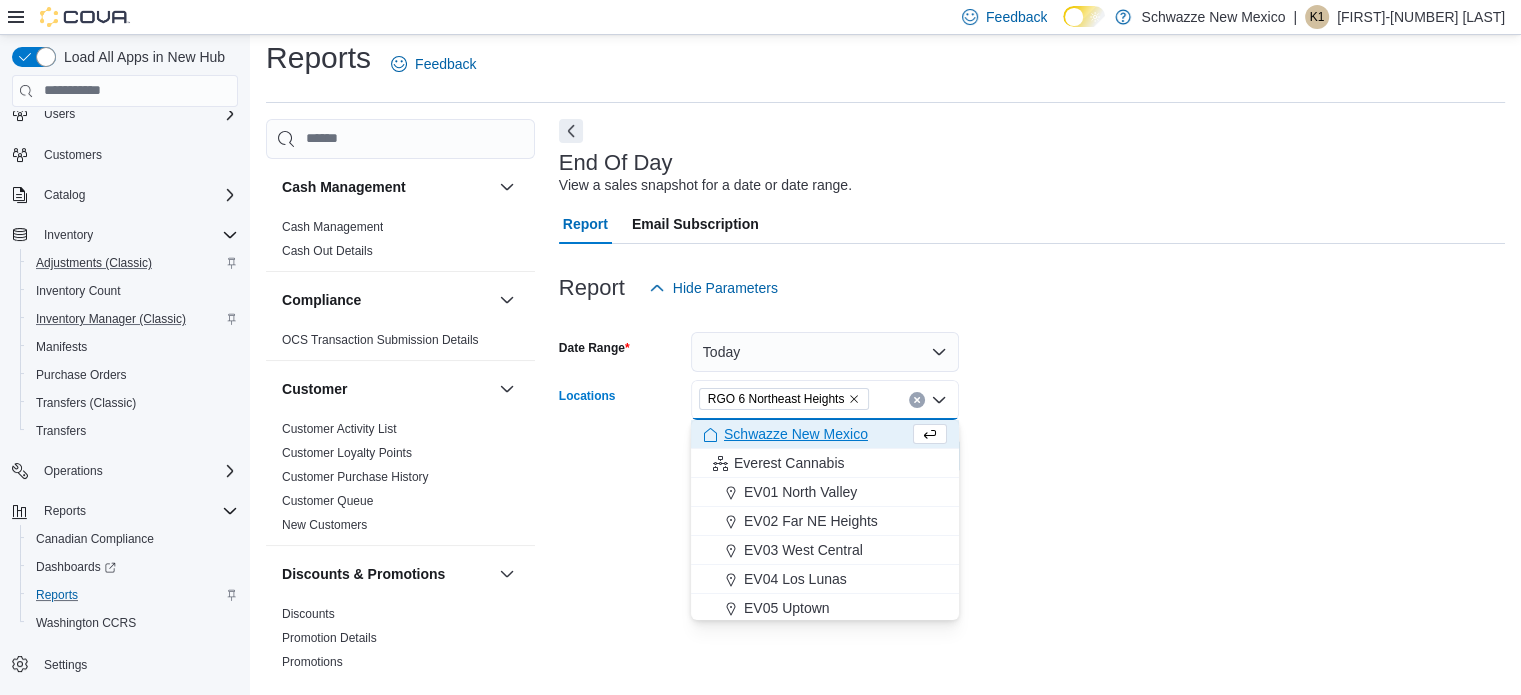 click at bounding box center (1032, 428) 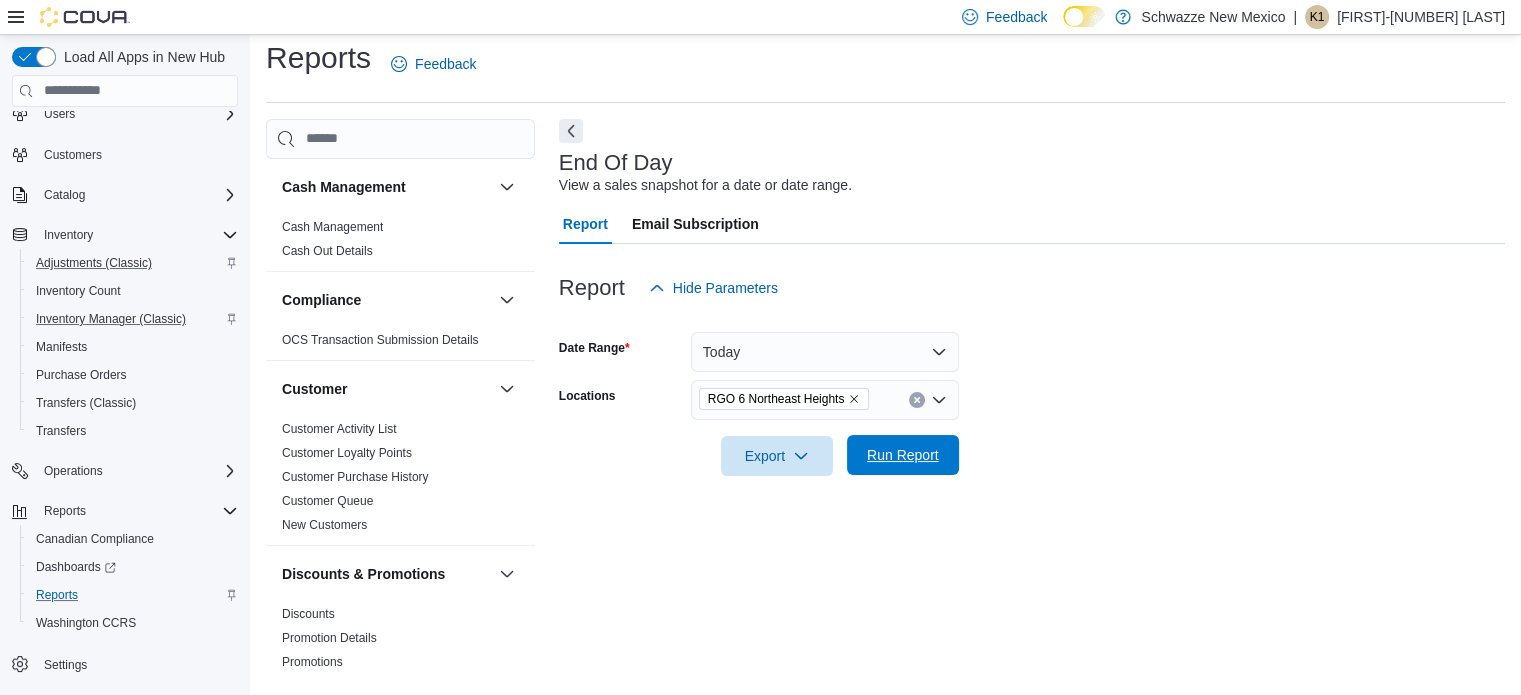 click on "Run Report" at bounding box center [903, 455] 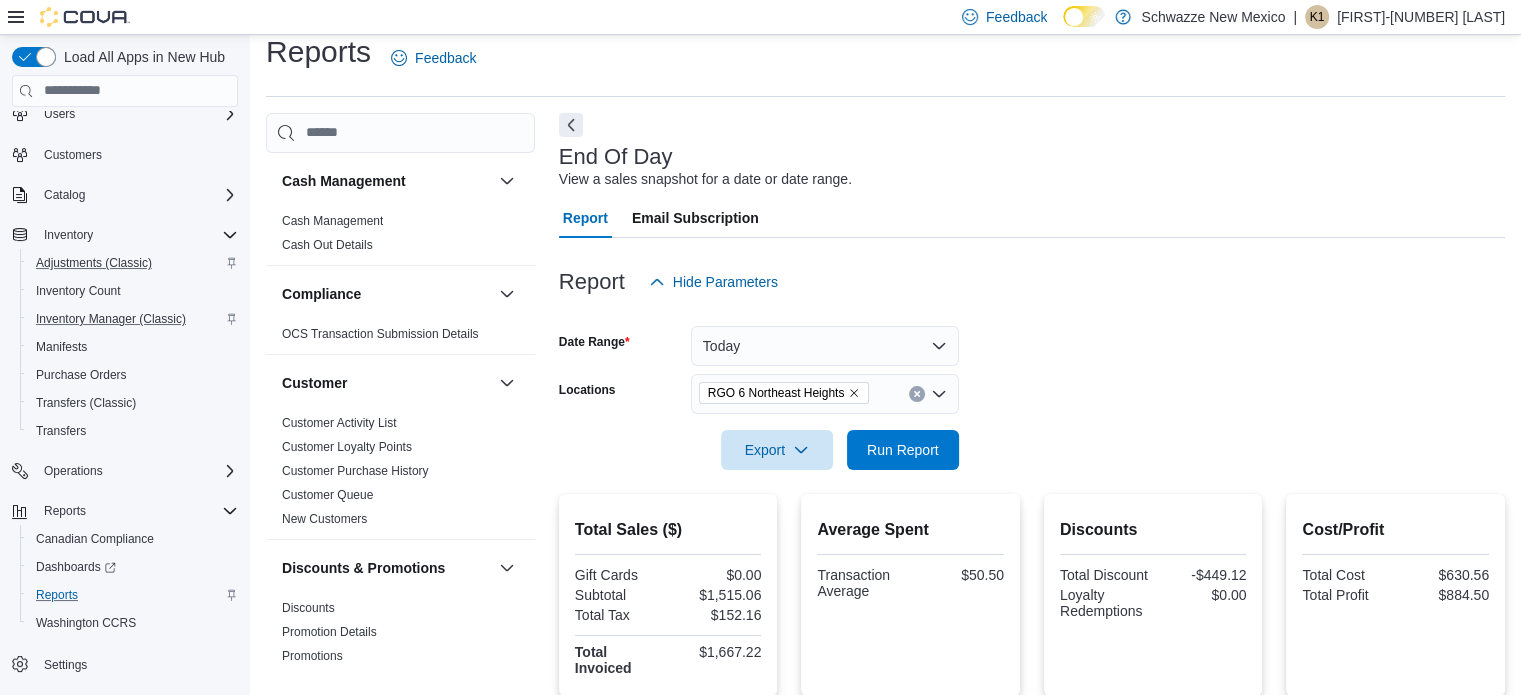 scroll, scrollTop: 0, scrollLeft: 0, axis: both 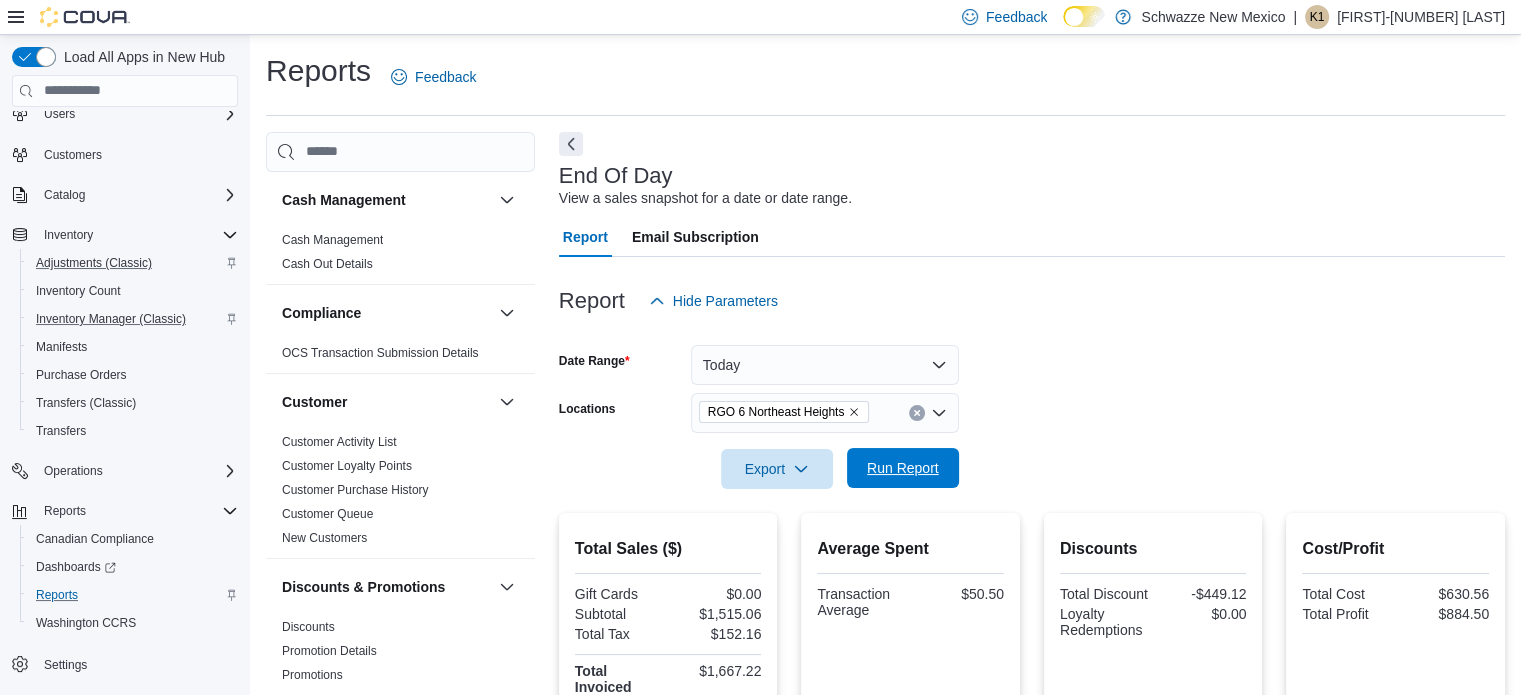 click on "Run Report" at bounding box center [903, 468] 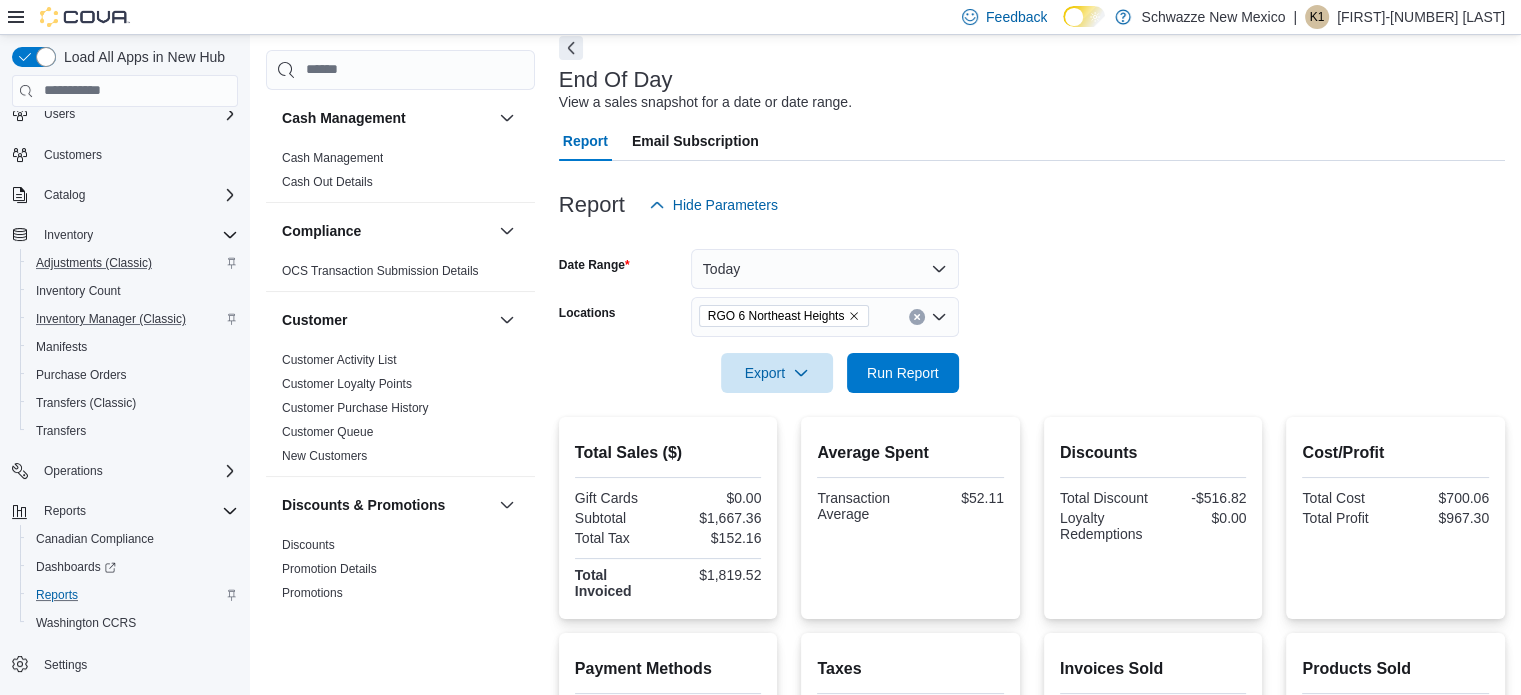 scroll, scrollTop: 60, scrollLeft: 0, axis: vertical 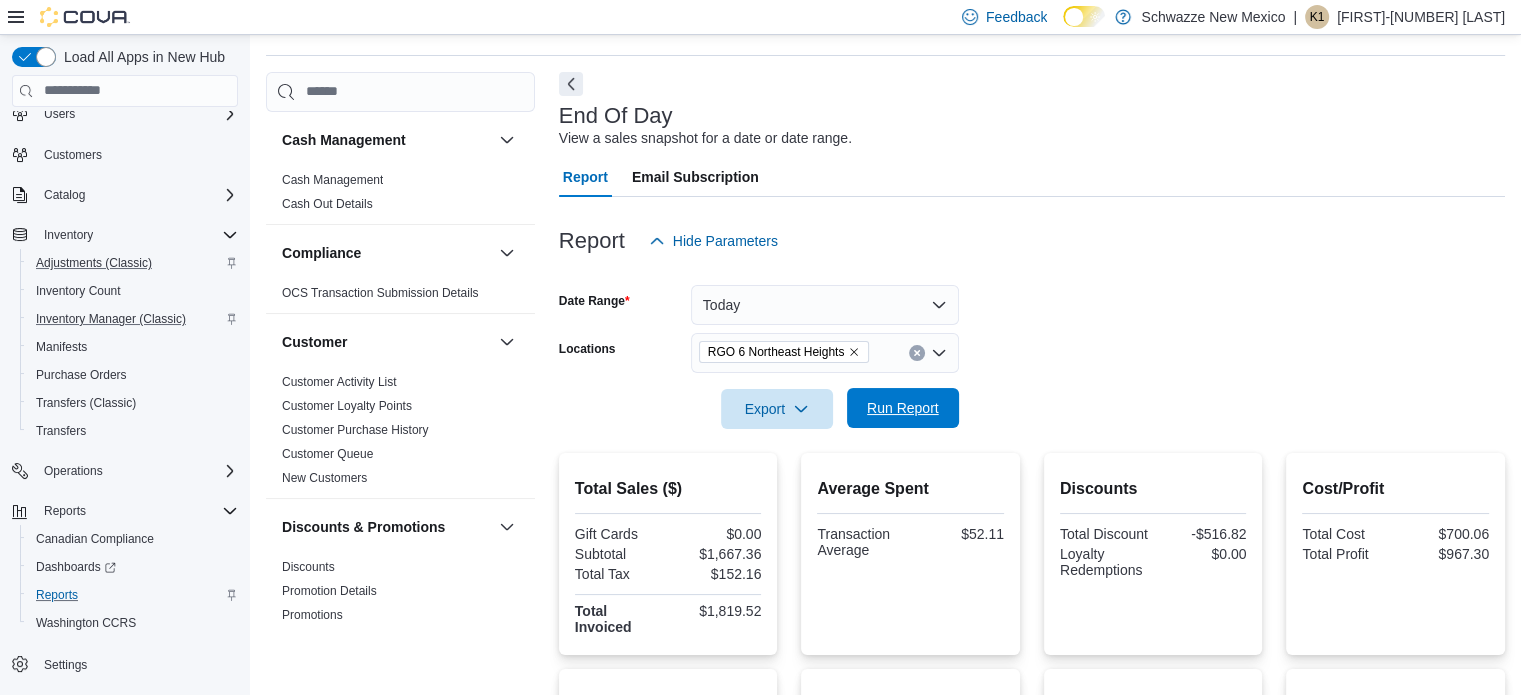 click on "Run Report" at bounding box center (903, 408) 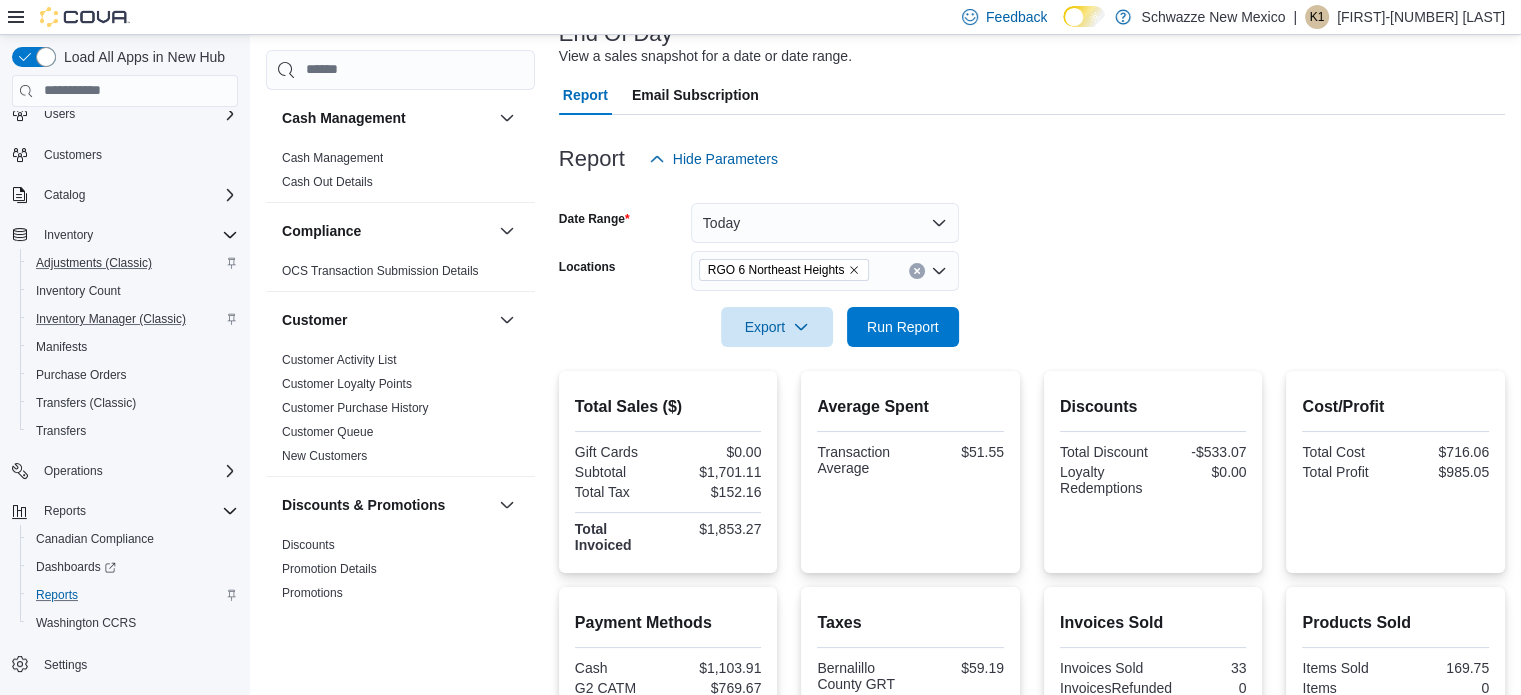 scroll, scrollTop: 0, scrollLeft: 0, axis: both 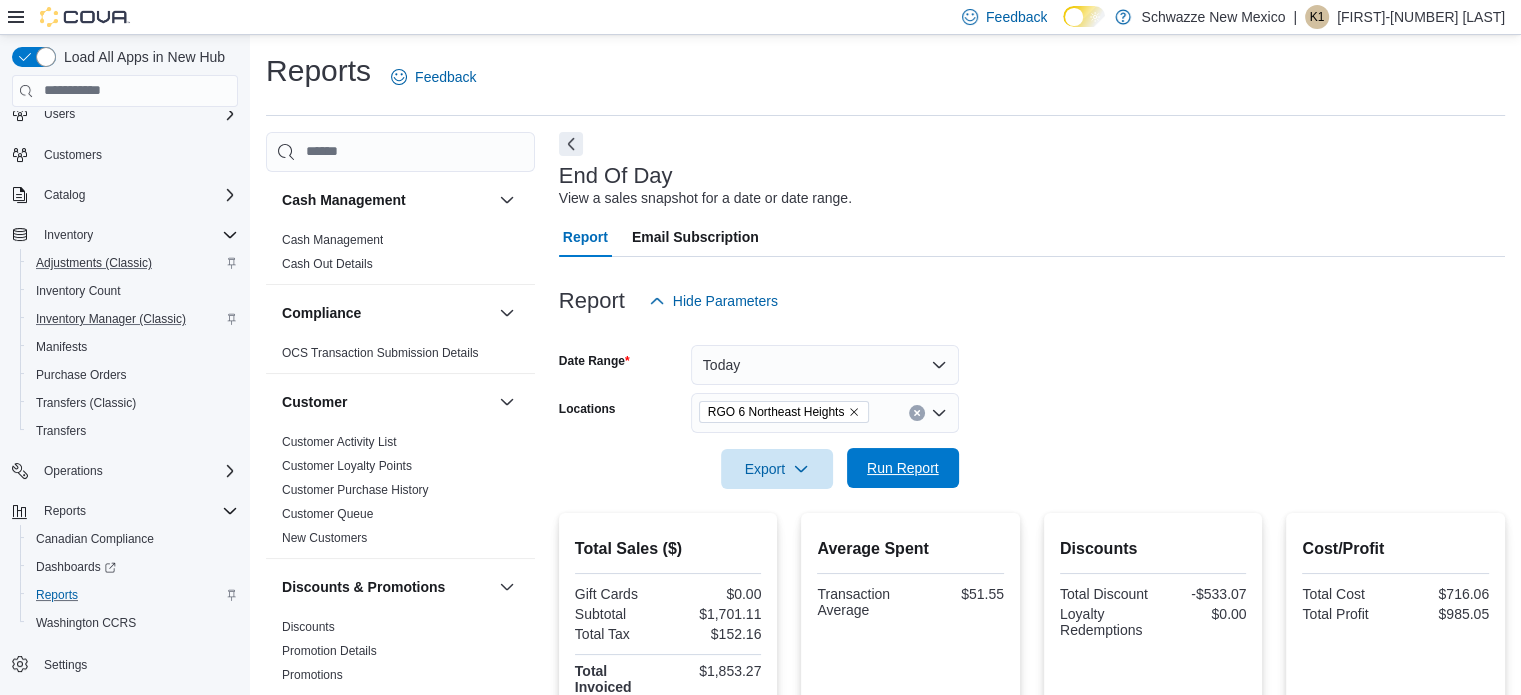 click on "Run Report" at bounding box center (903, 468) 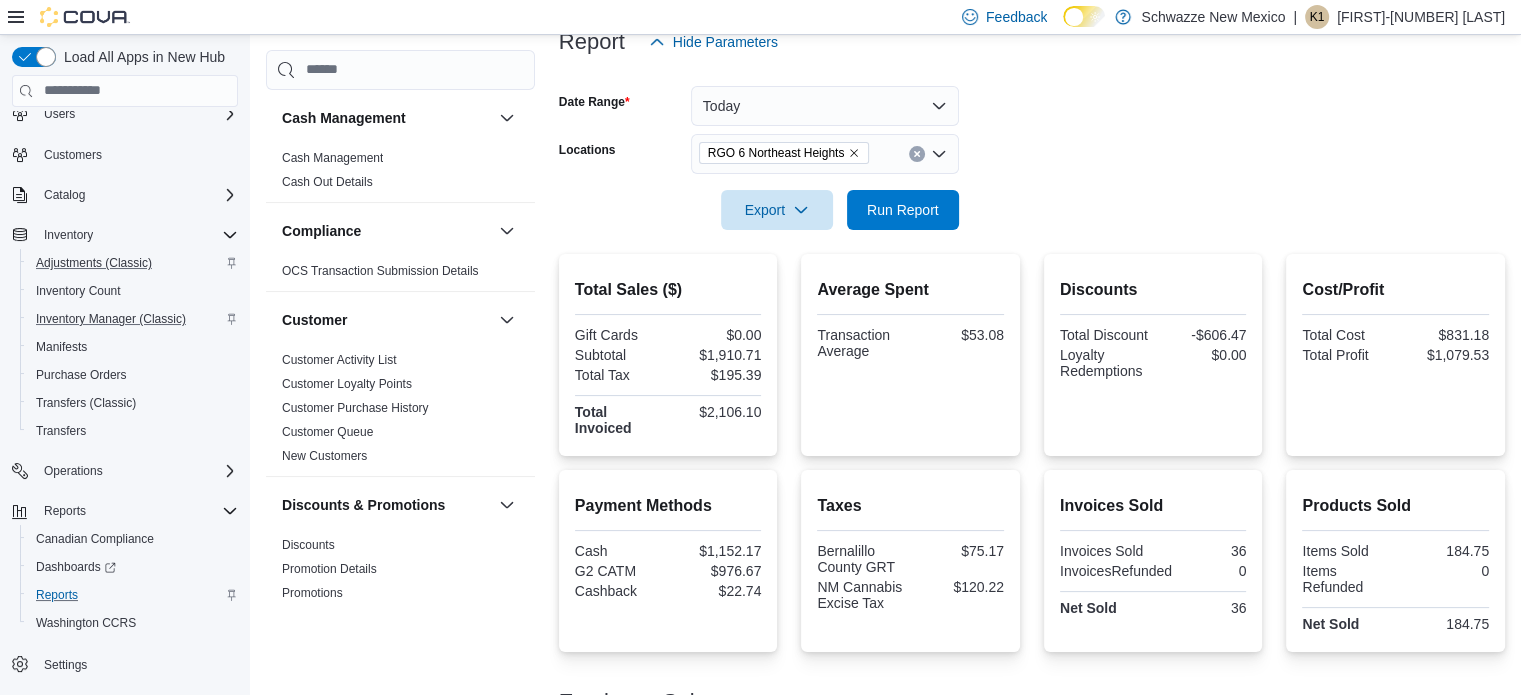 scroll, scrollTop: 0, scrollLeft: 0, axis: both 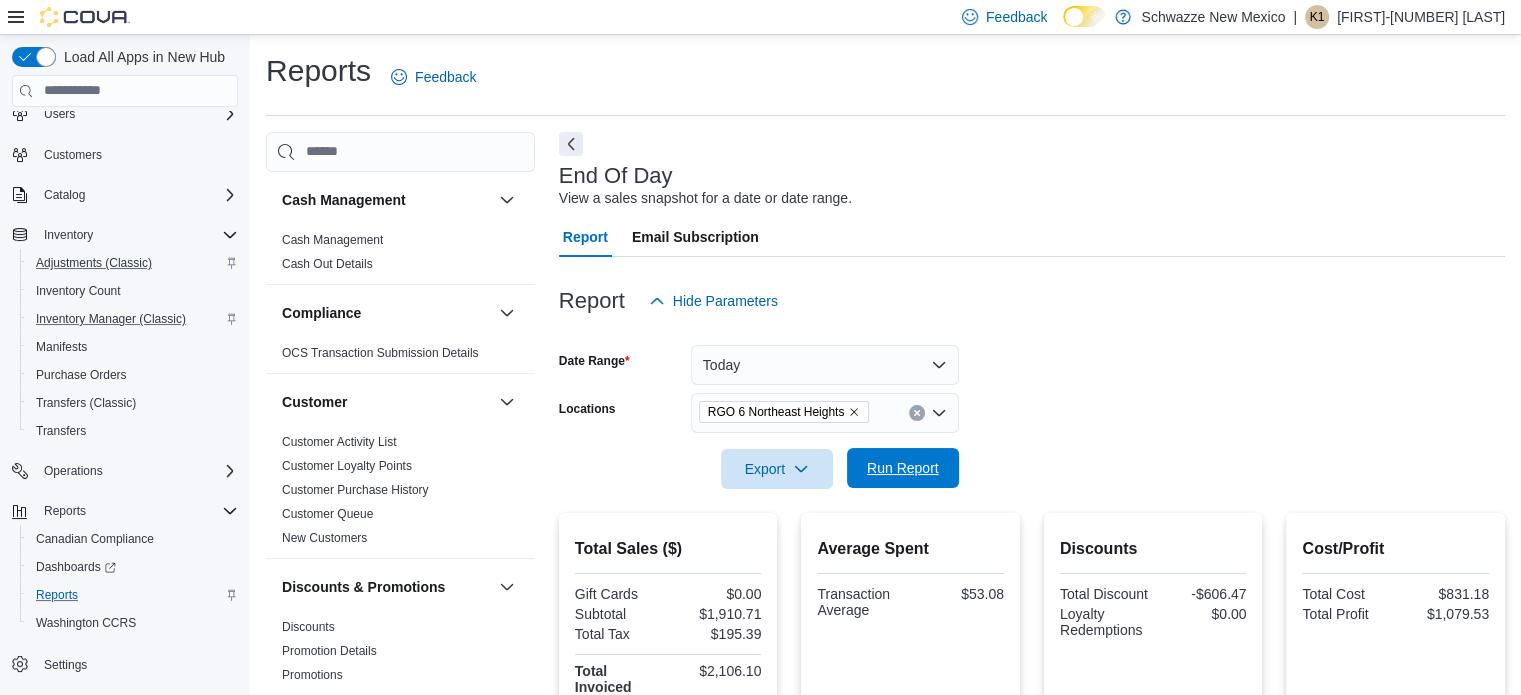 click on "Run Report" at bounding box center [903, 468] 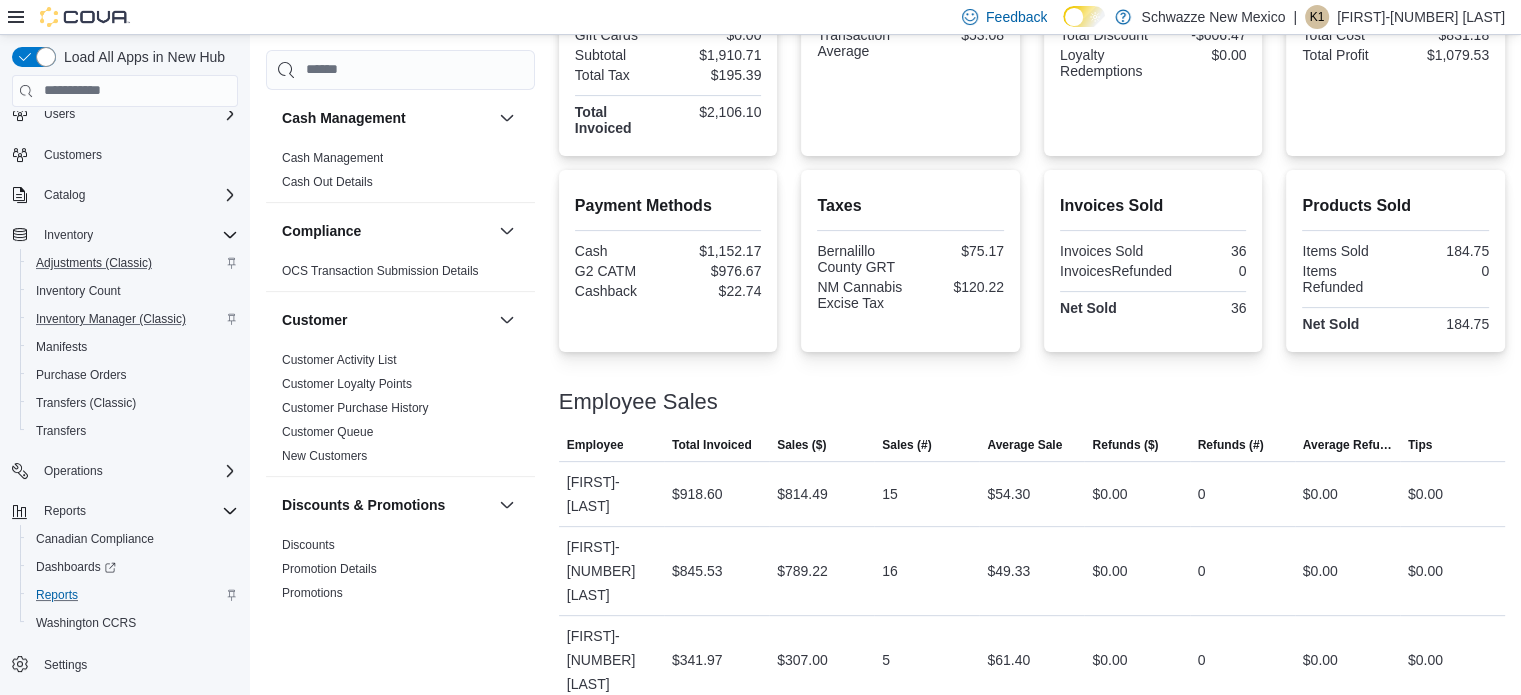 scroll, scrollTop: 560, scrollLeft: 0, axis: vertical 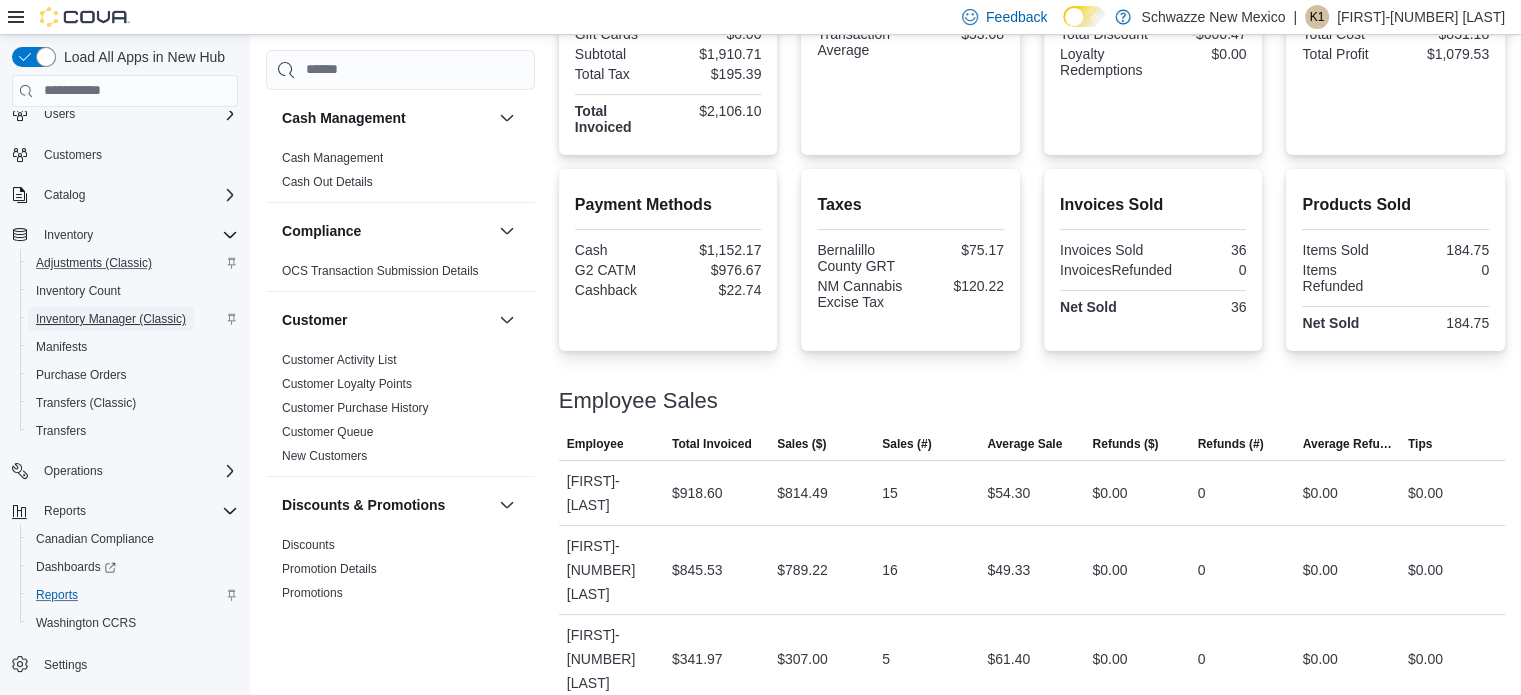 click on "Inventory Manager (Classic)" at bounding box center (111, 319) 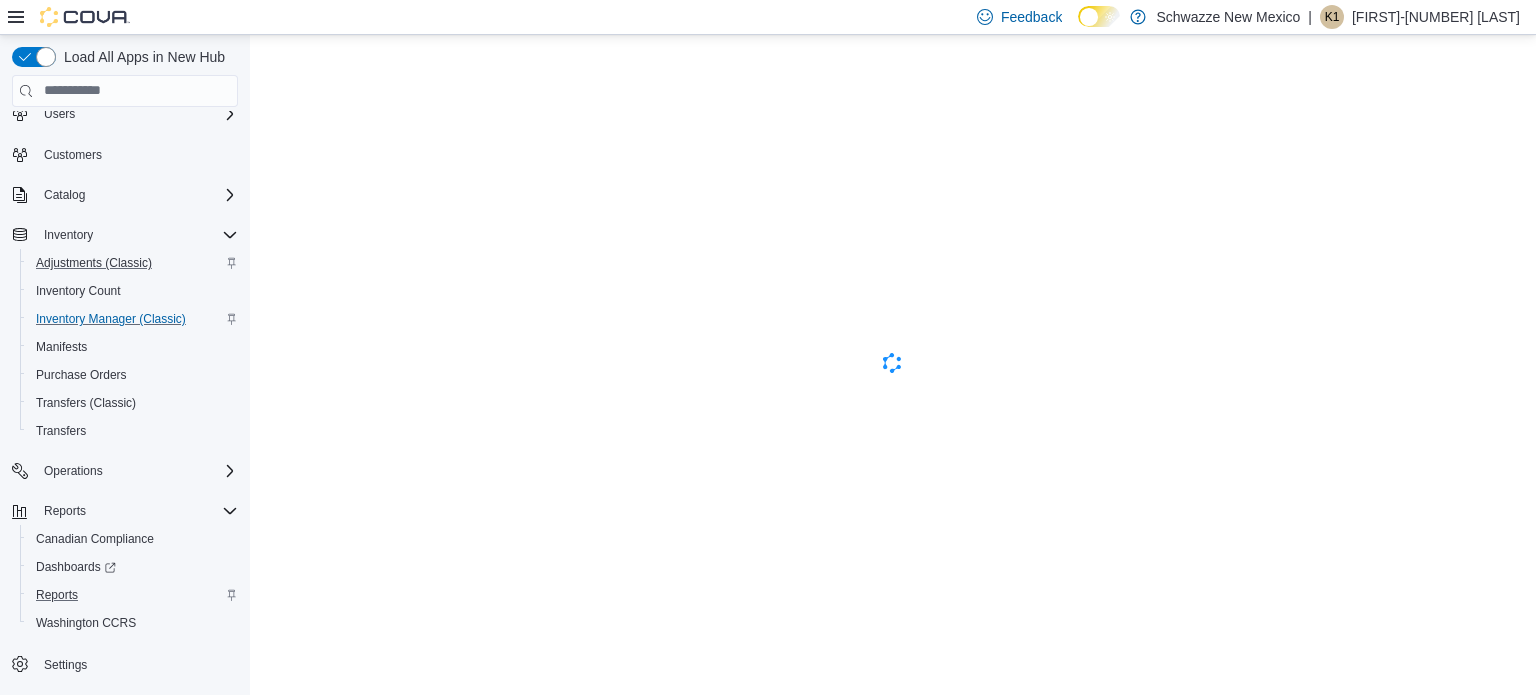 scroll, scrollTop: 0, scrollLeft: 0, axis: both 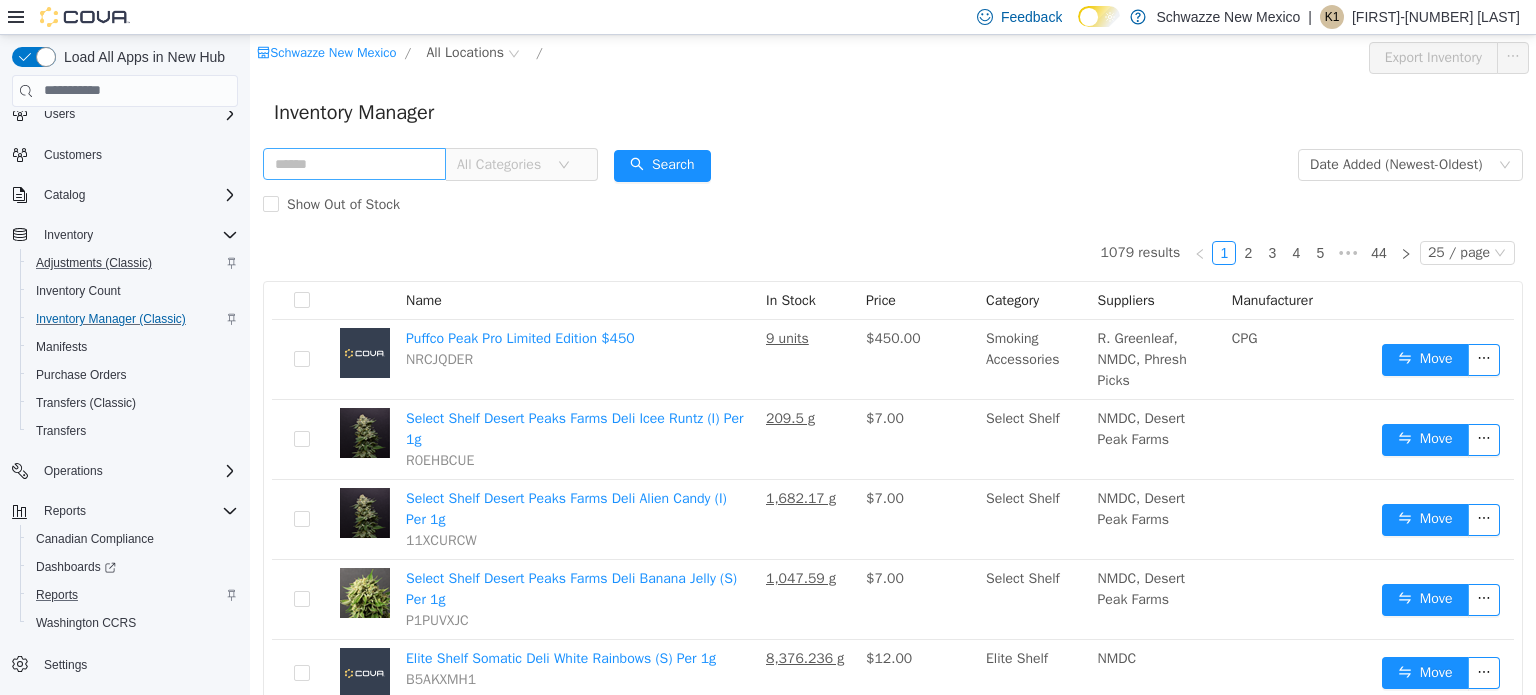 click at bounding box center (354, 163) 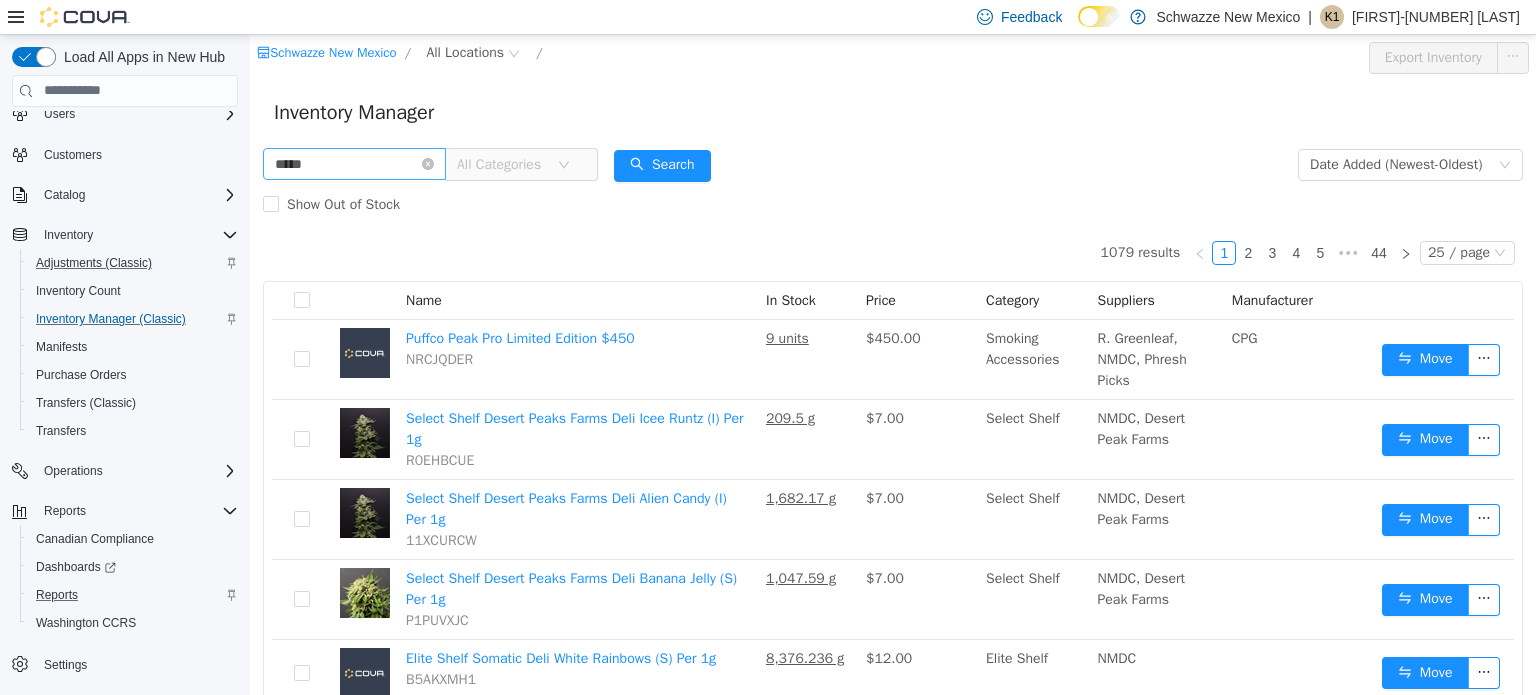 type on "*****" 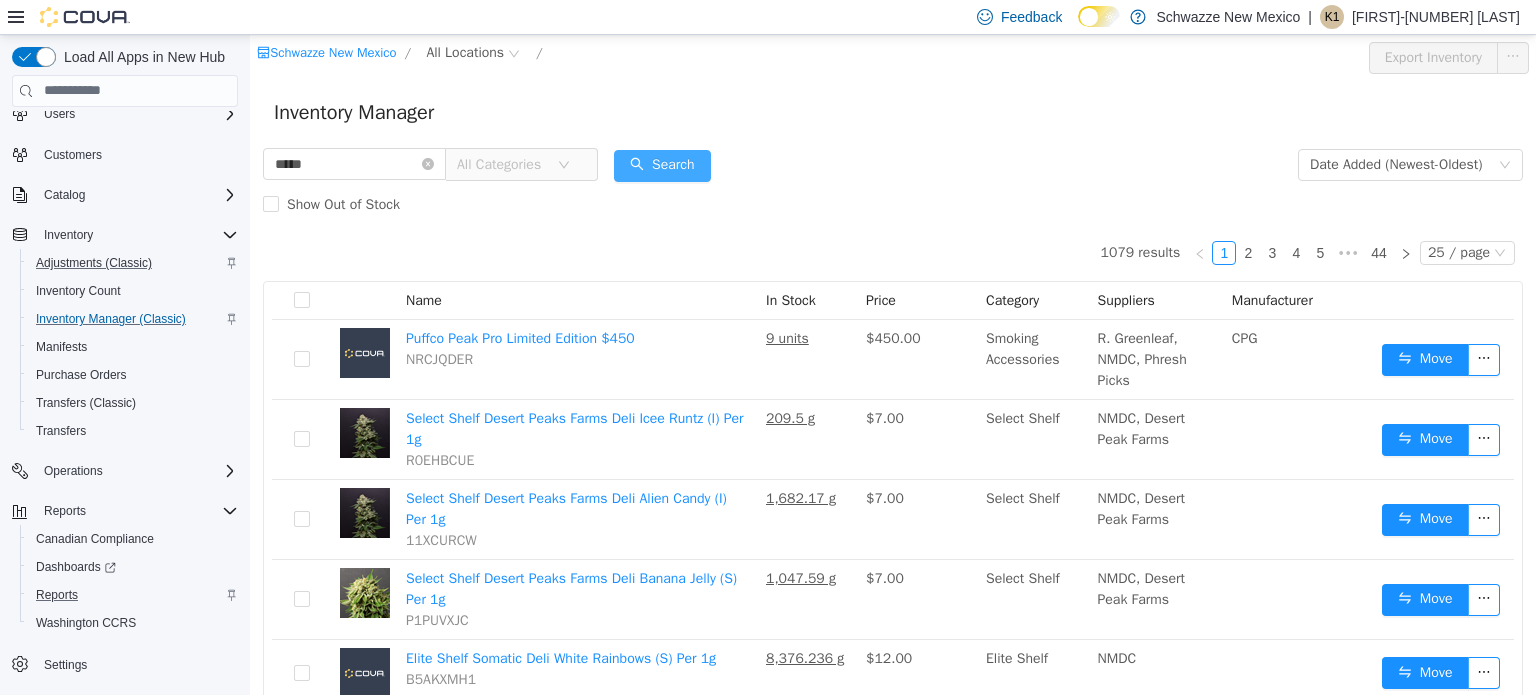 click on "Search" at bounding box center [662, 165] 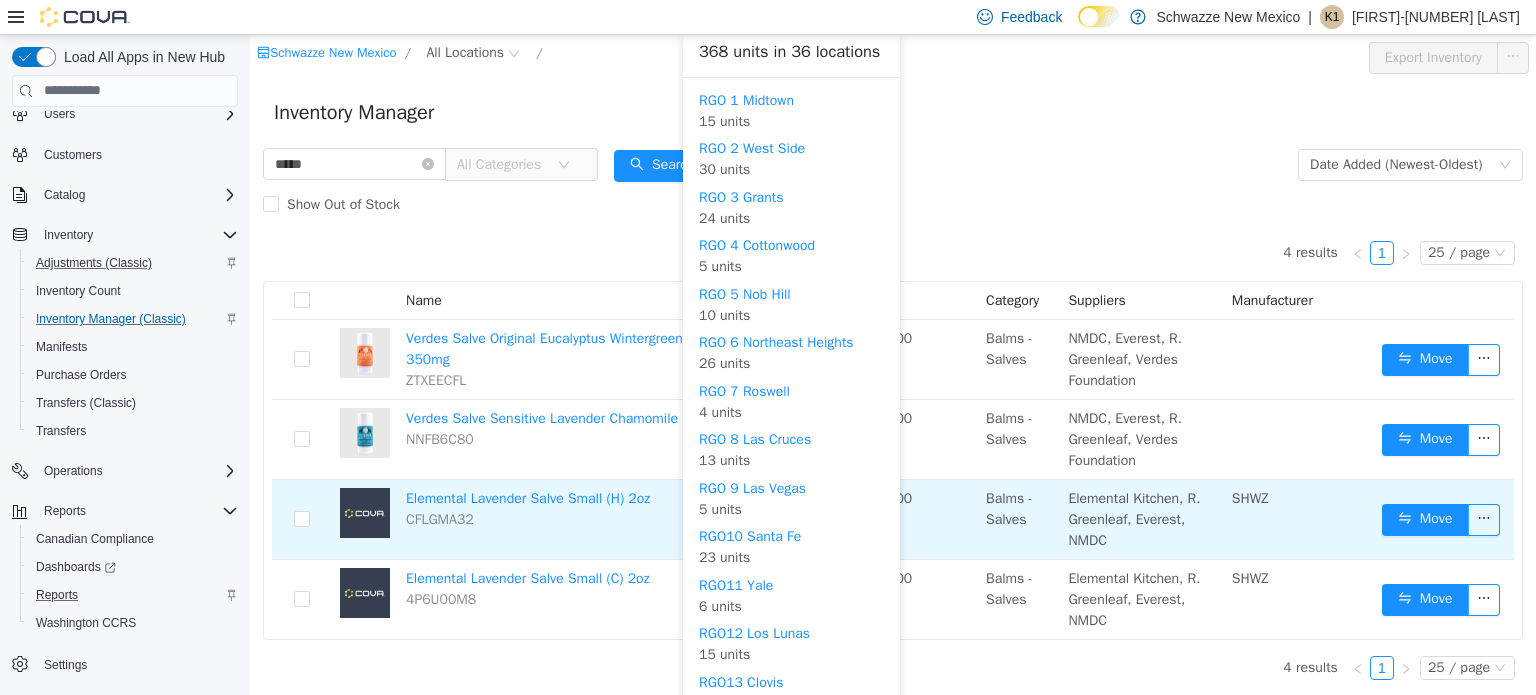 click on "RGO 9 Las Vegas 5 units" at bounding box center [791, 498] 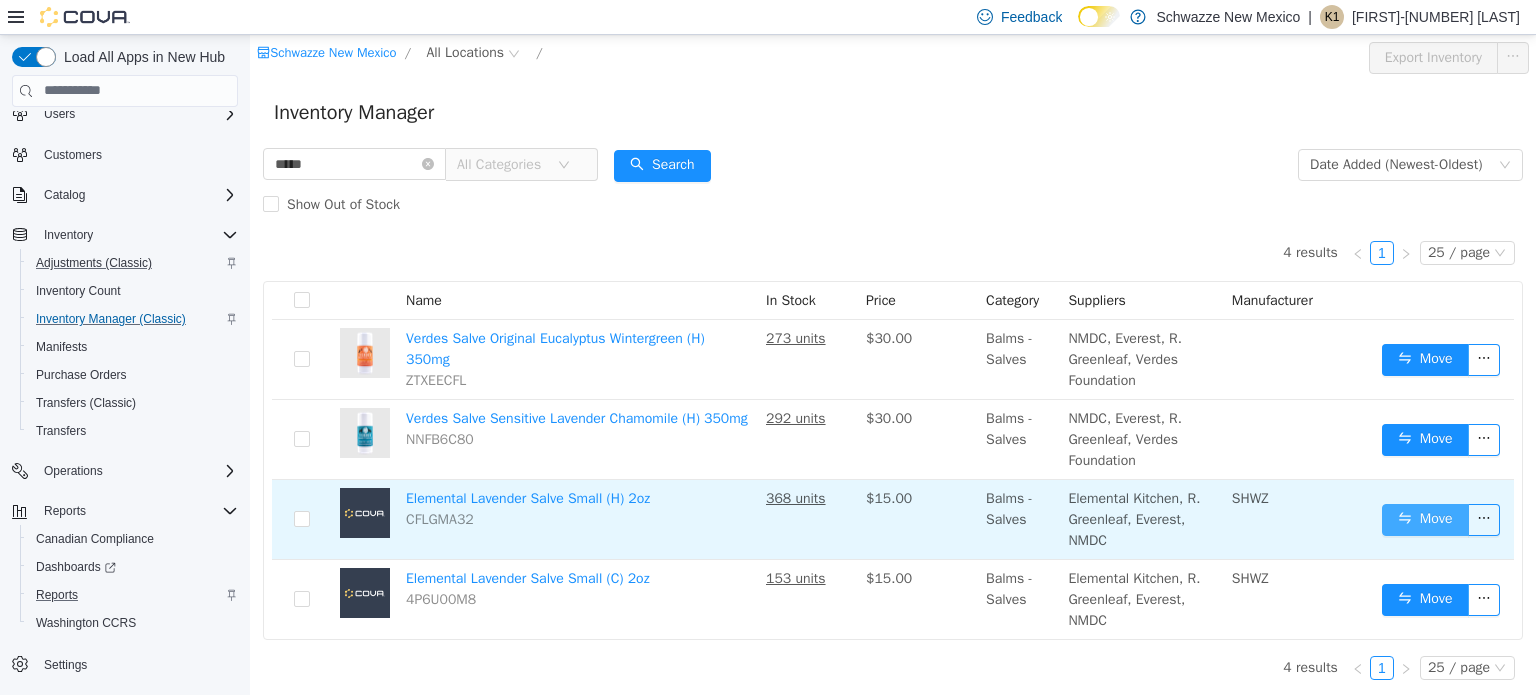 click on "Move" at bounding box center (1425, 519) 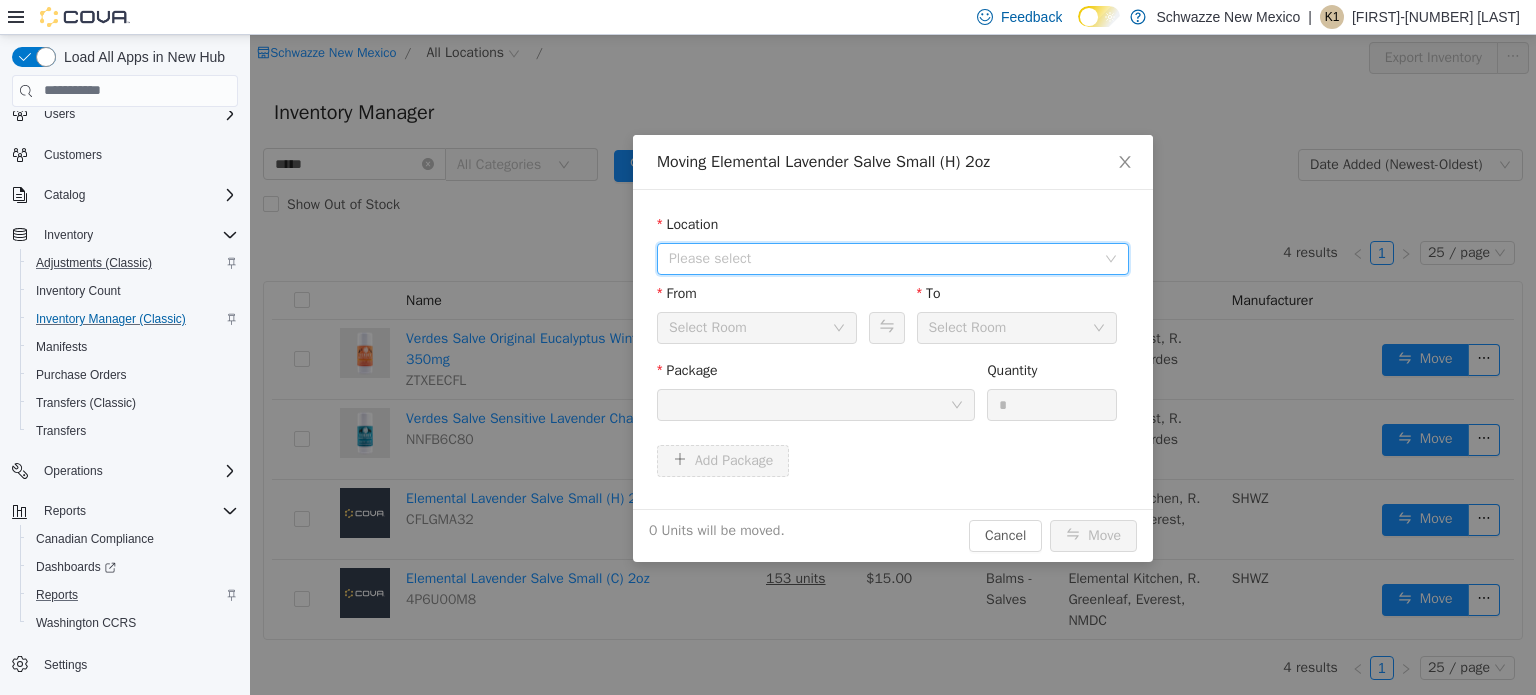 click on "Please select" at bounding box center (893, 258) 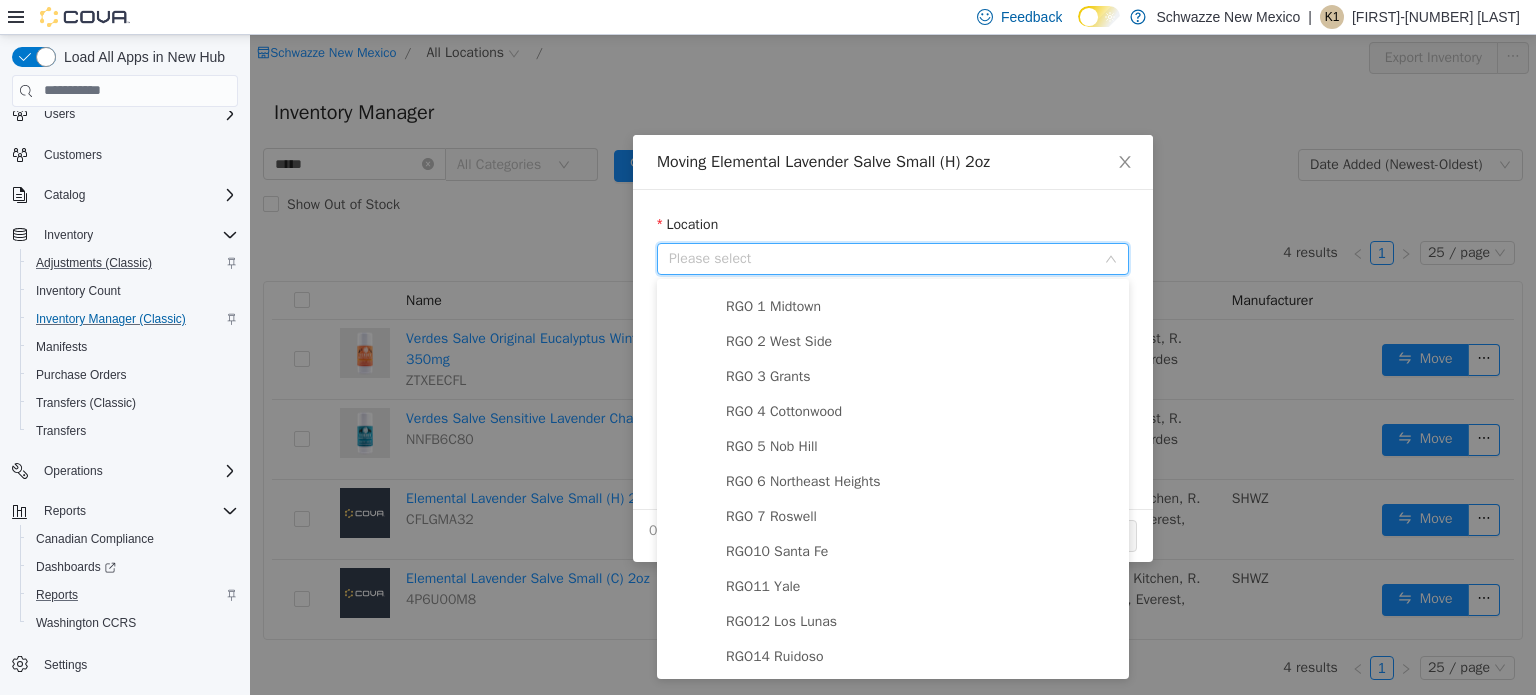 scroll, scrollTop: 710, scrollLeft: 0, axis: vertical 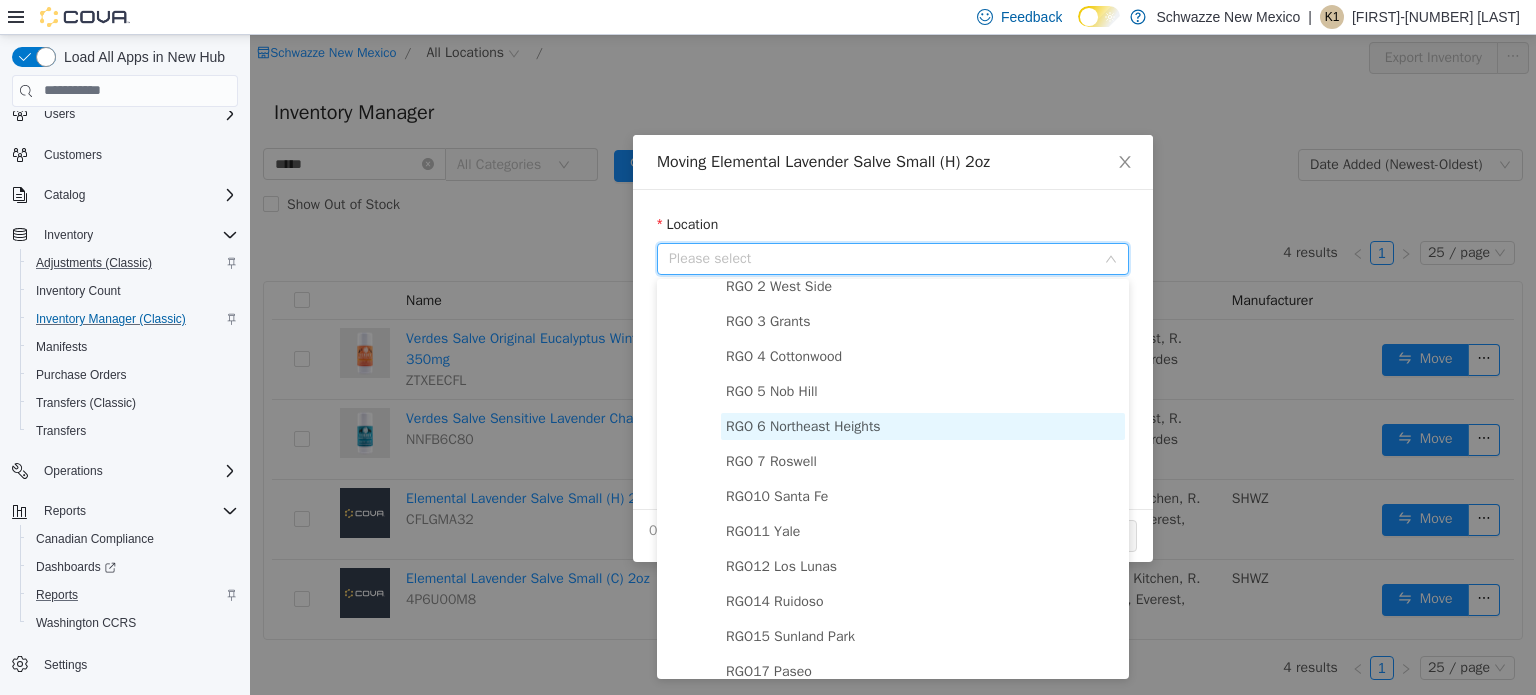 click on "RGO 6 Northeast Heights" at bounding box center (923, 425) 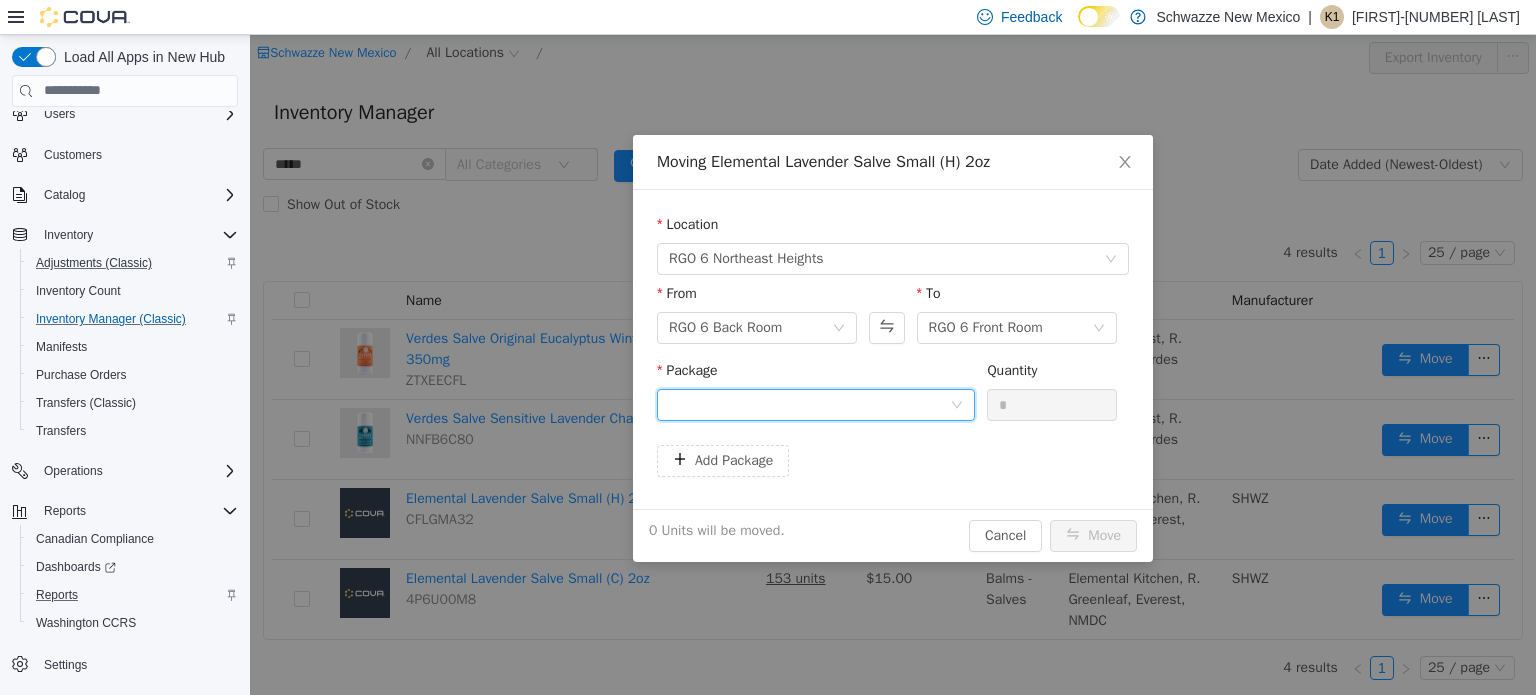 click at bounding box center [809, 404] 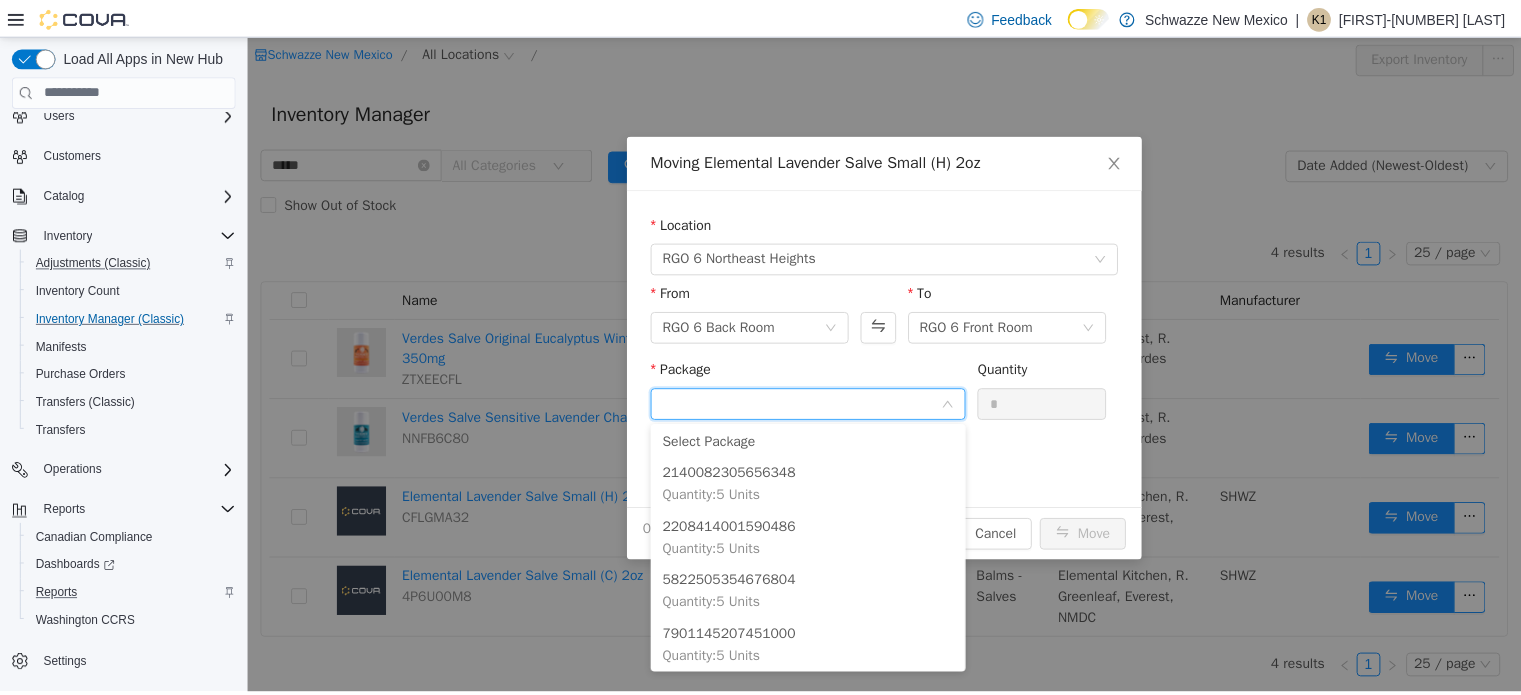 scroll, scrollTop: 56, scrollLeft: 0, axis: vertical 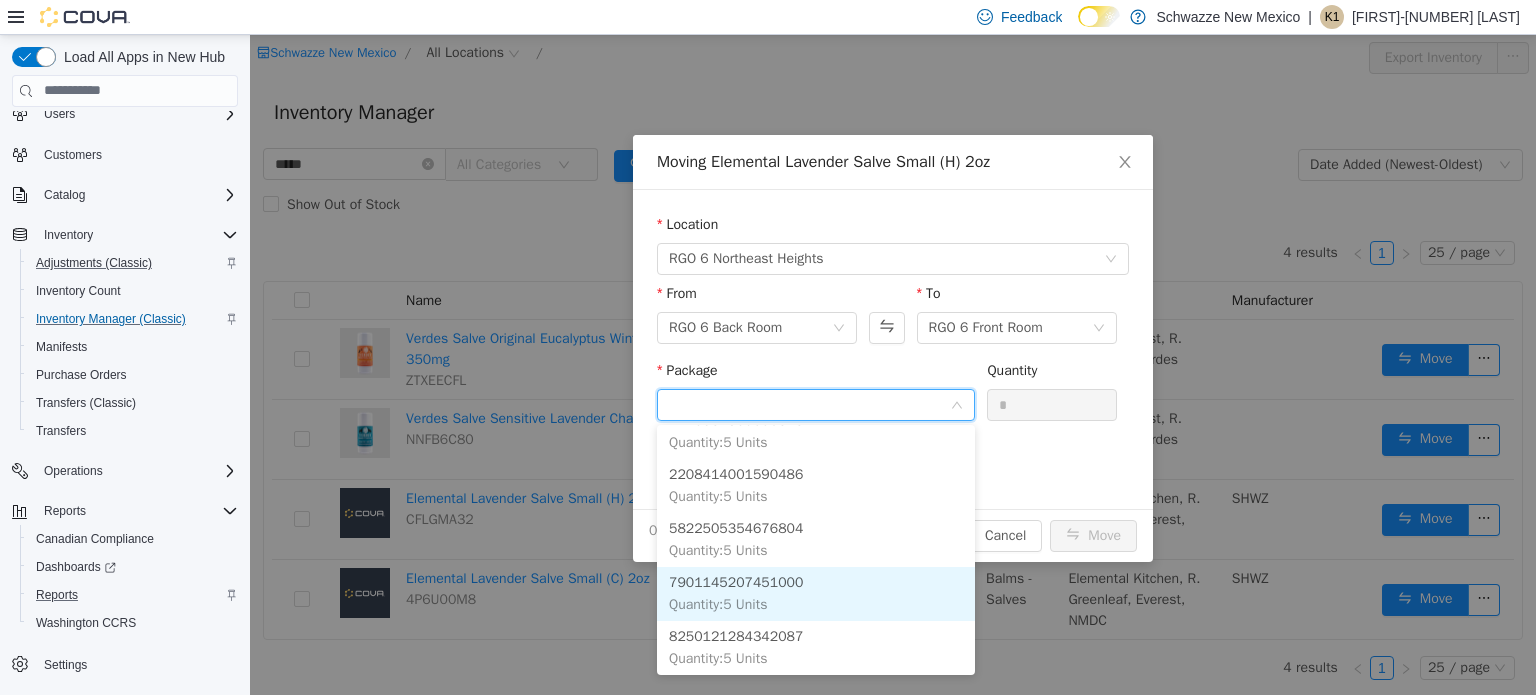 click on "Quantity :  5 Units" at bounding box center [816, 593] 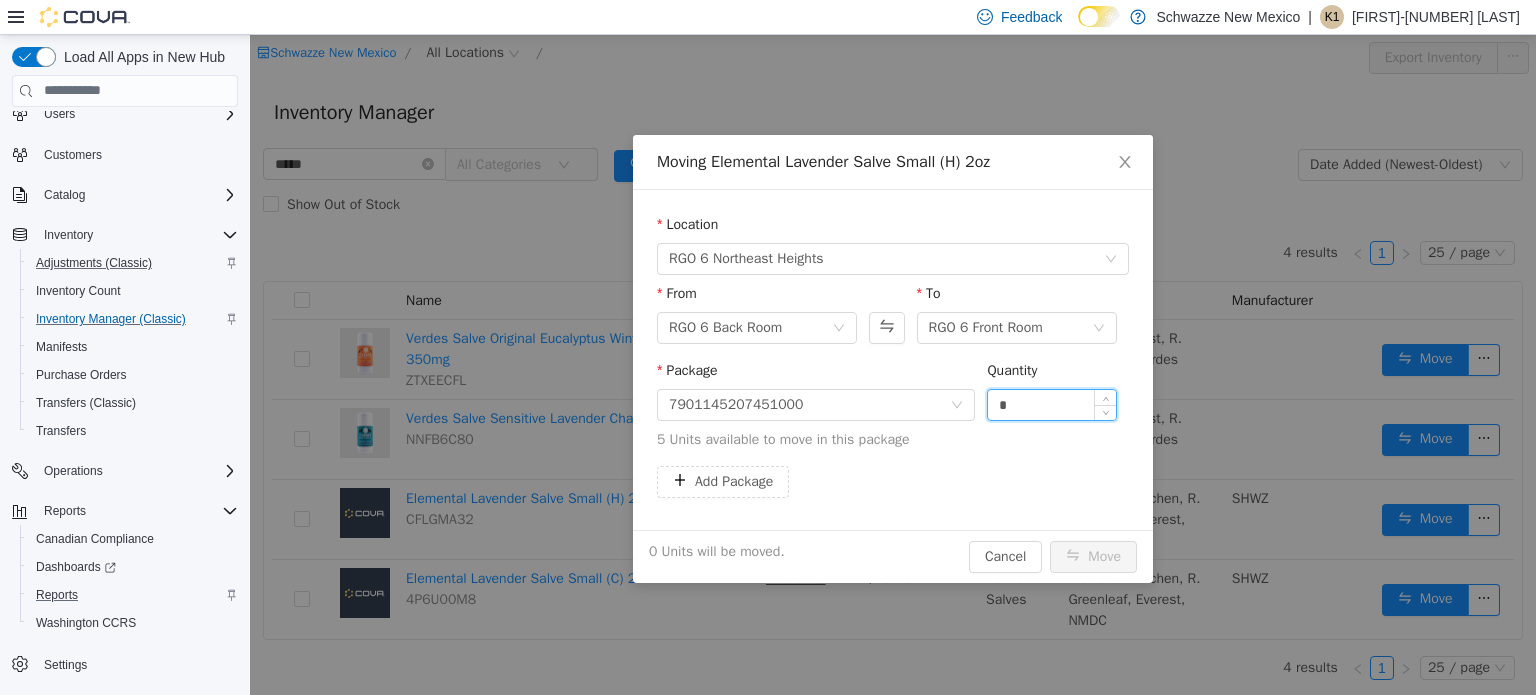 click on "*" at bounding box center [1052, 404] 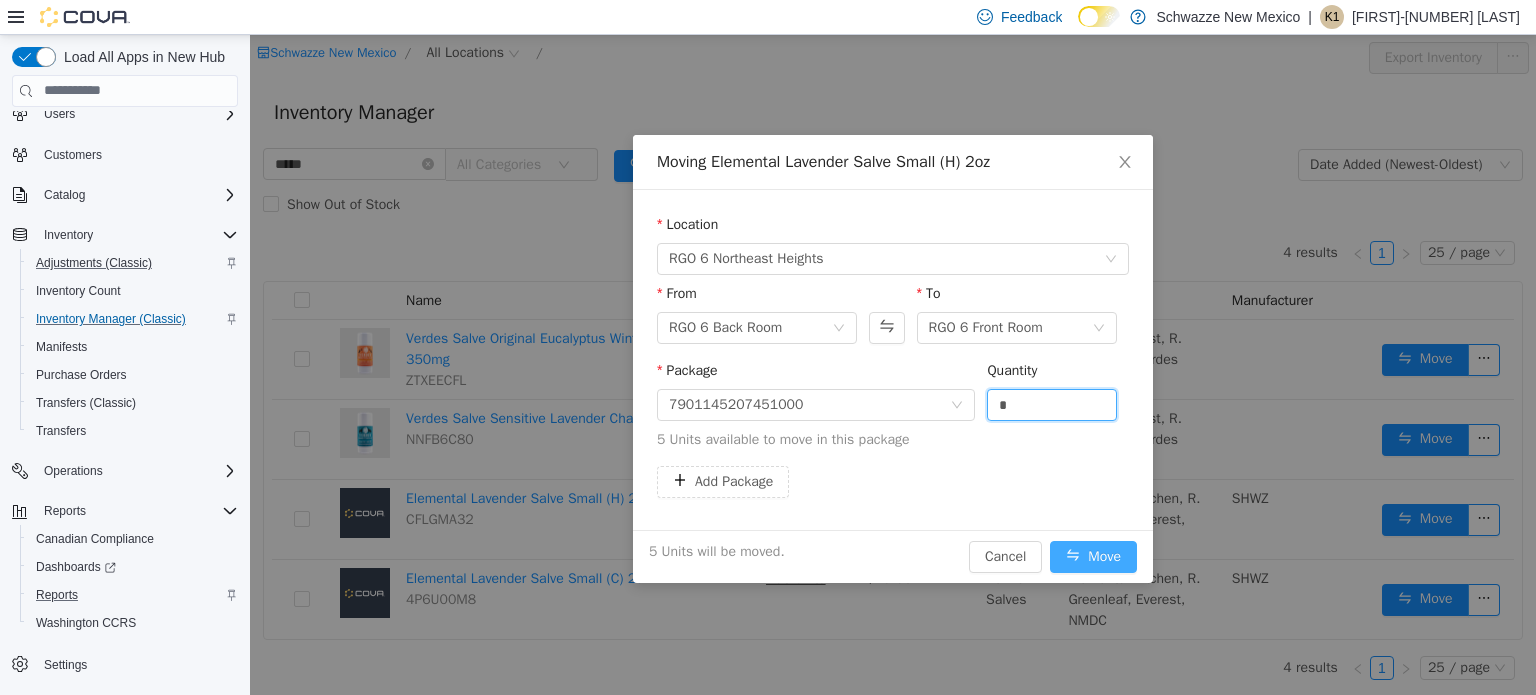 type on "*" 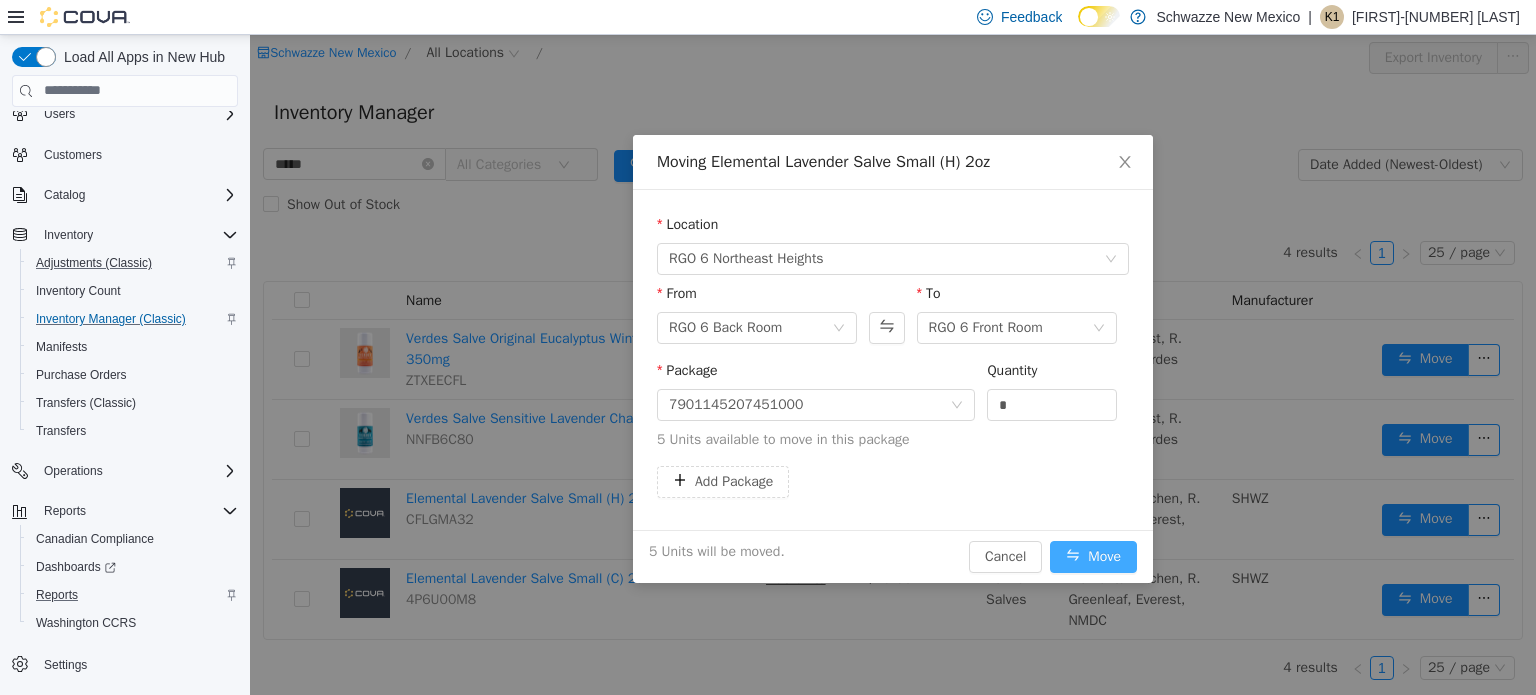click on "Move" at bounding box center [1093, 556] 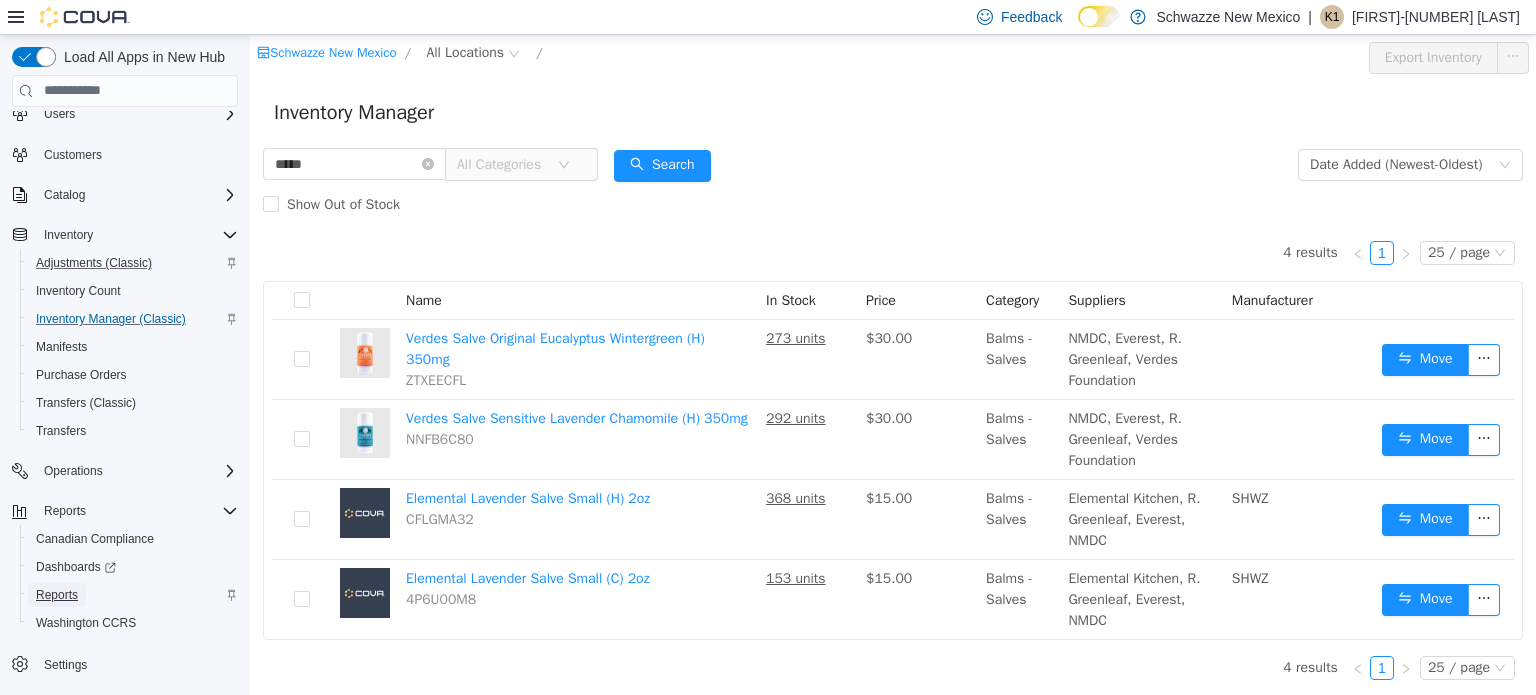 click on "Reports" at bounding box center [57, 595] 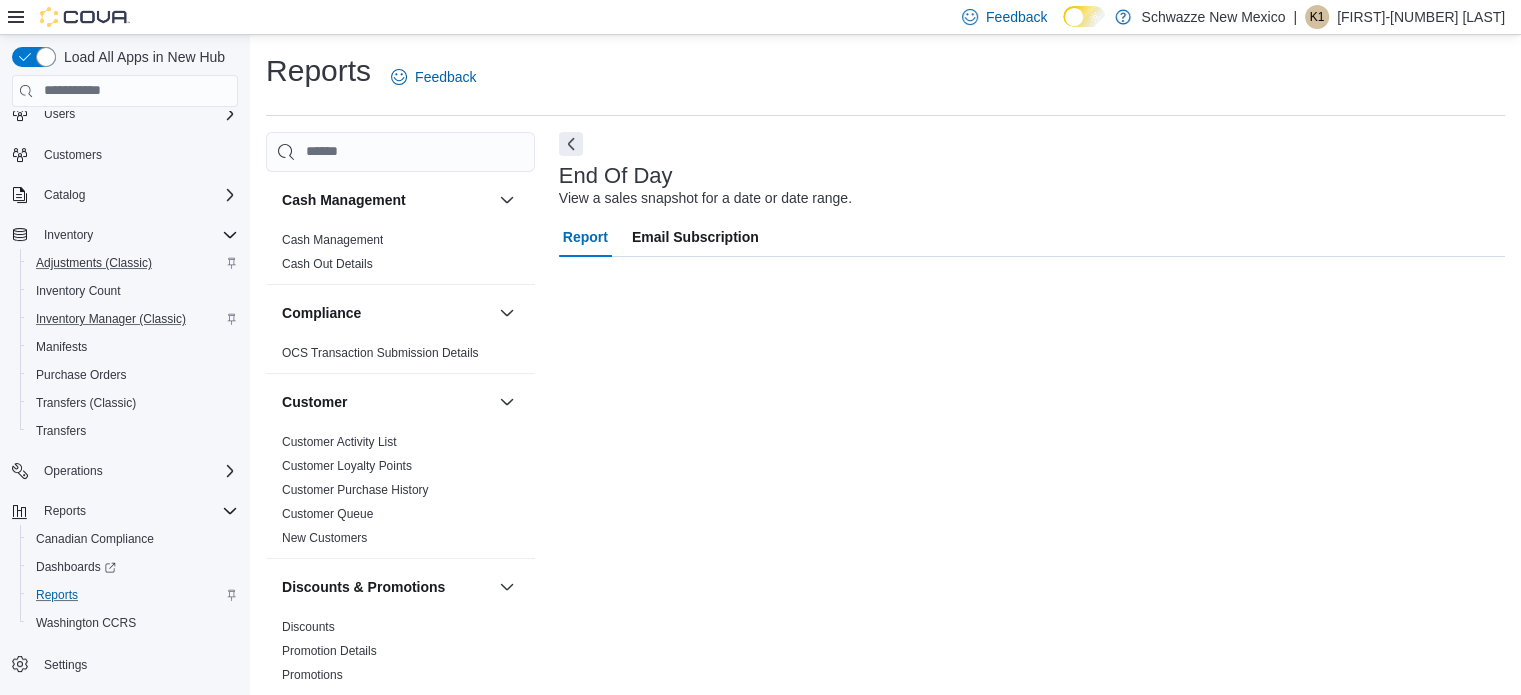 scroll, scrollTop: 13, scrollLeft: 0, axis: vertical 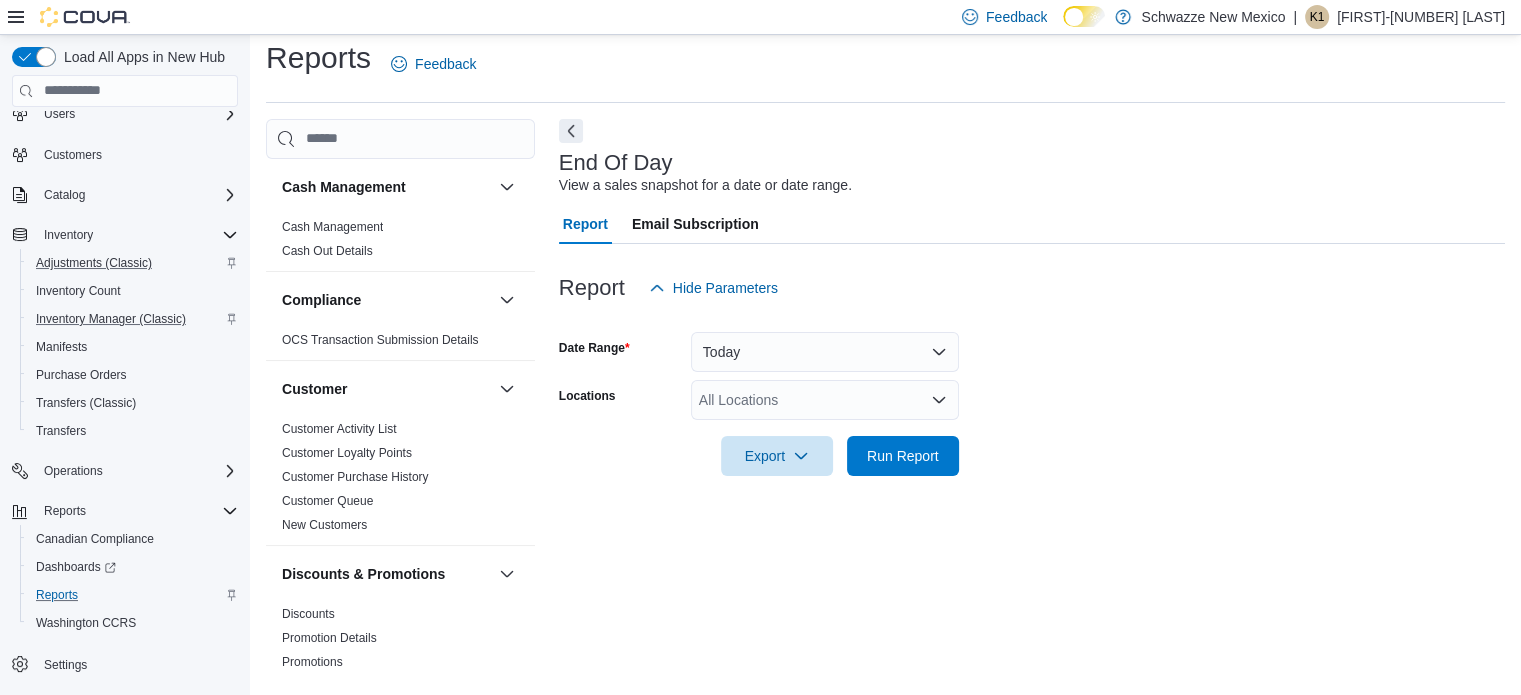 click on "All Locations" at bounding box center (825, 400) 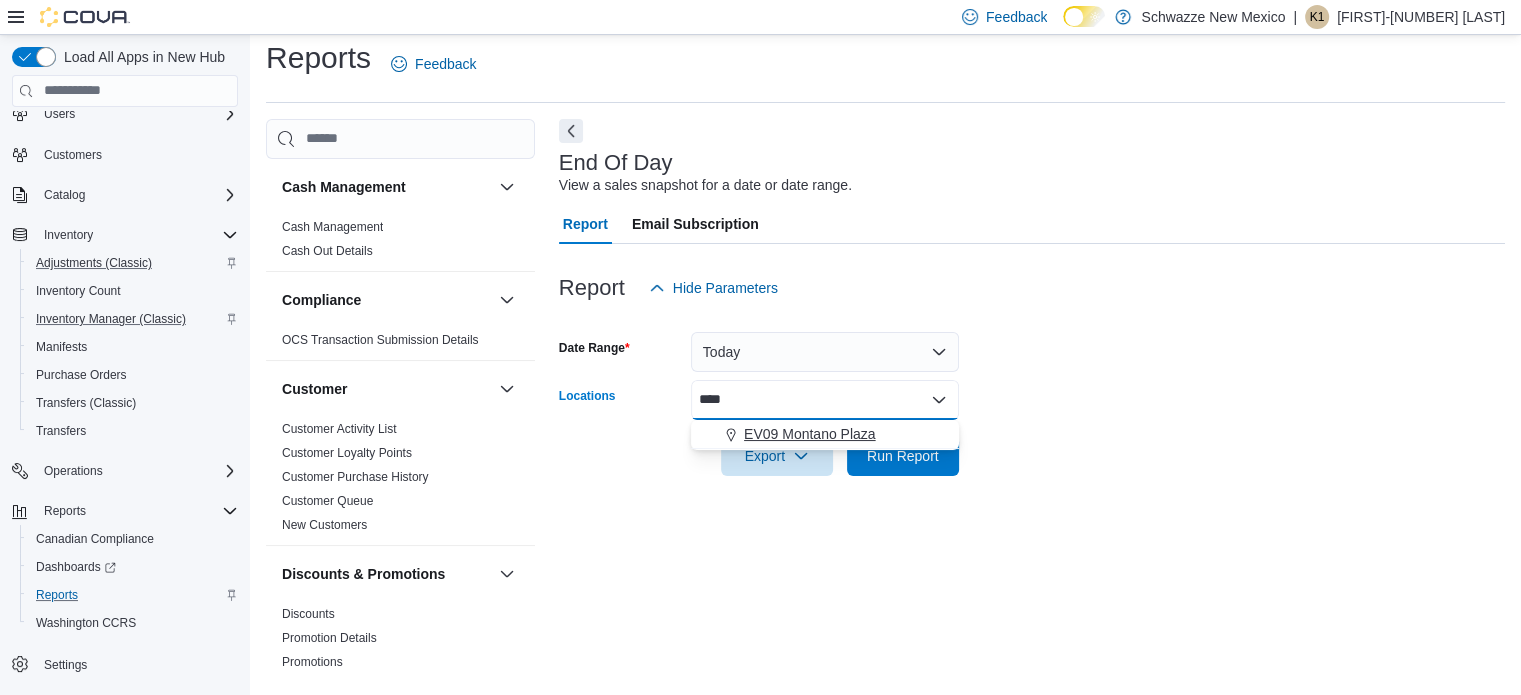 type on "****" 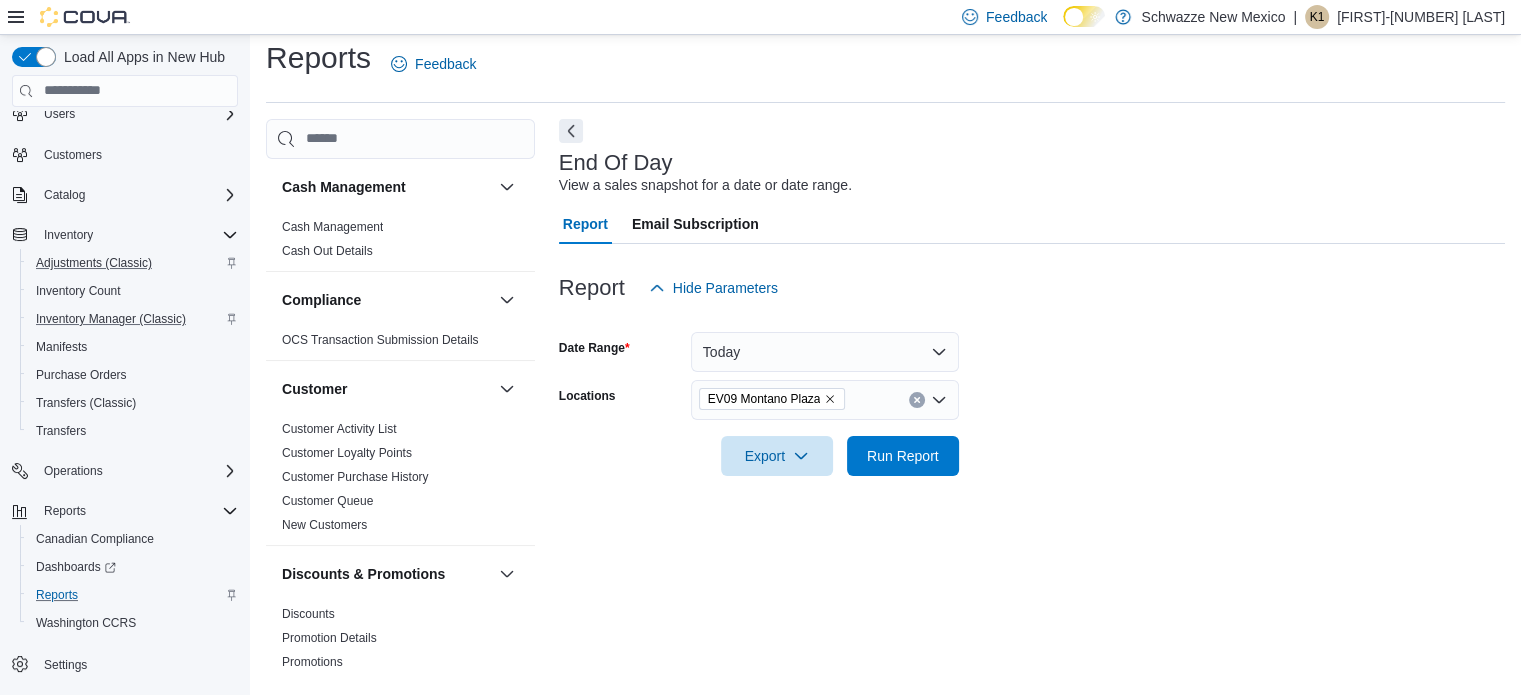 click at bounding box center [1032, 428] 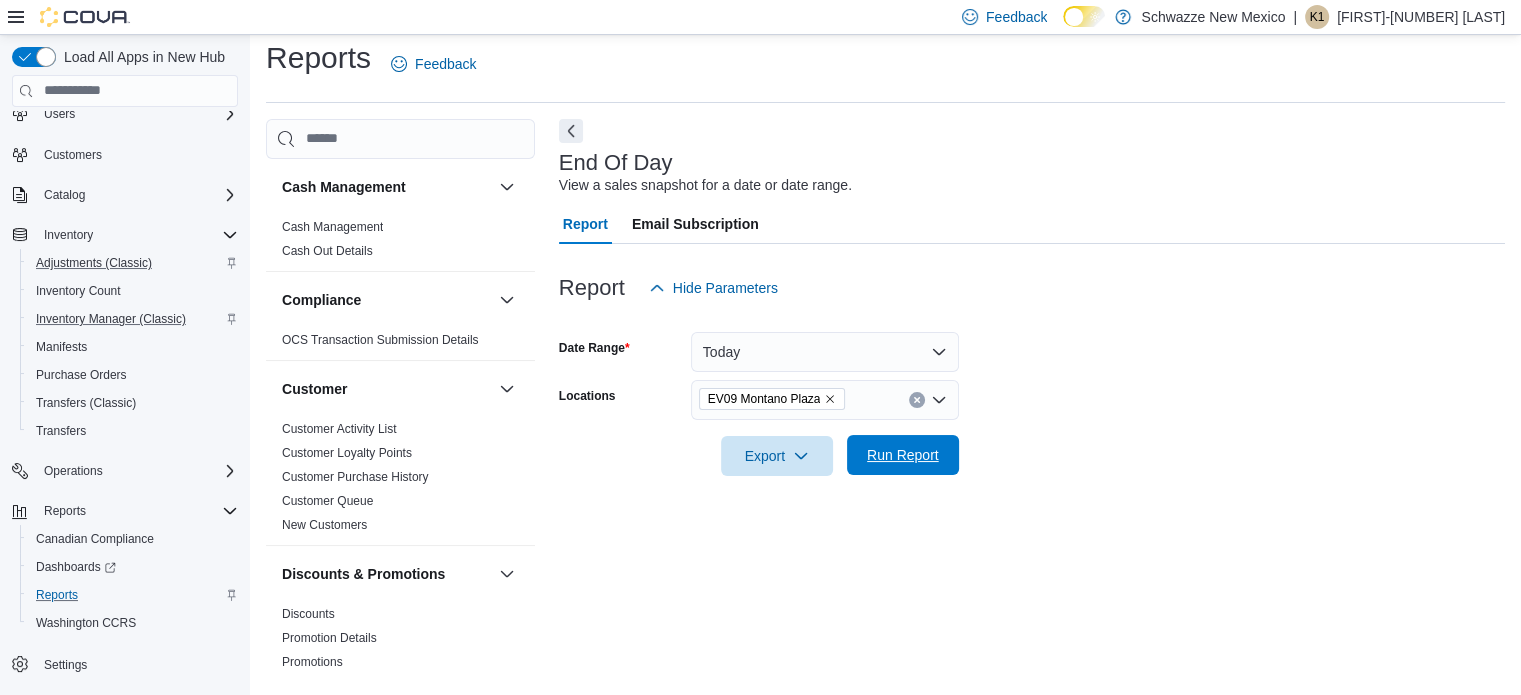 click on "Run Report" at bounding box center (903, 455) 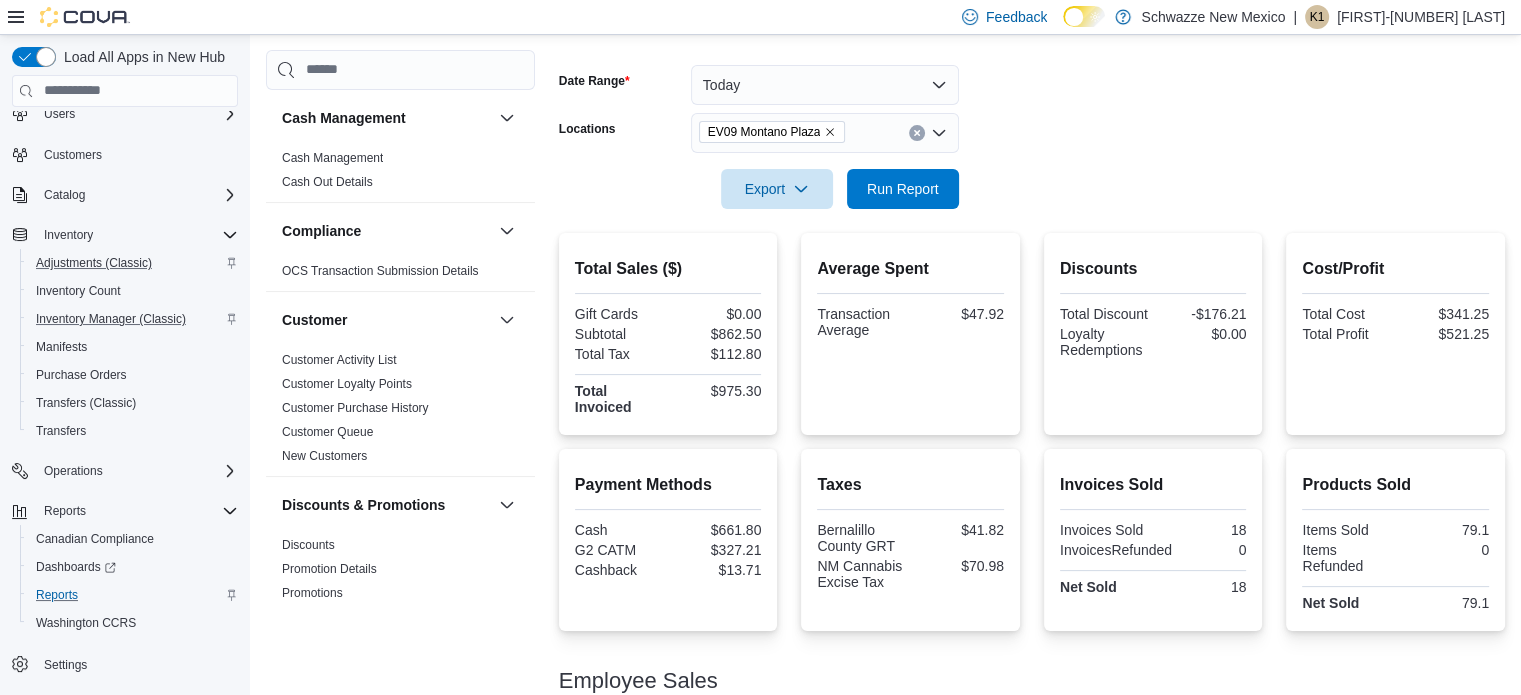 scroll, scrollTop: 0, scrollLeft: 0, axis: both 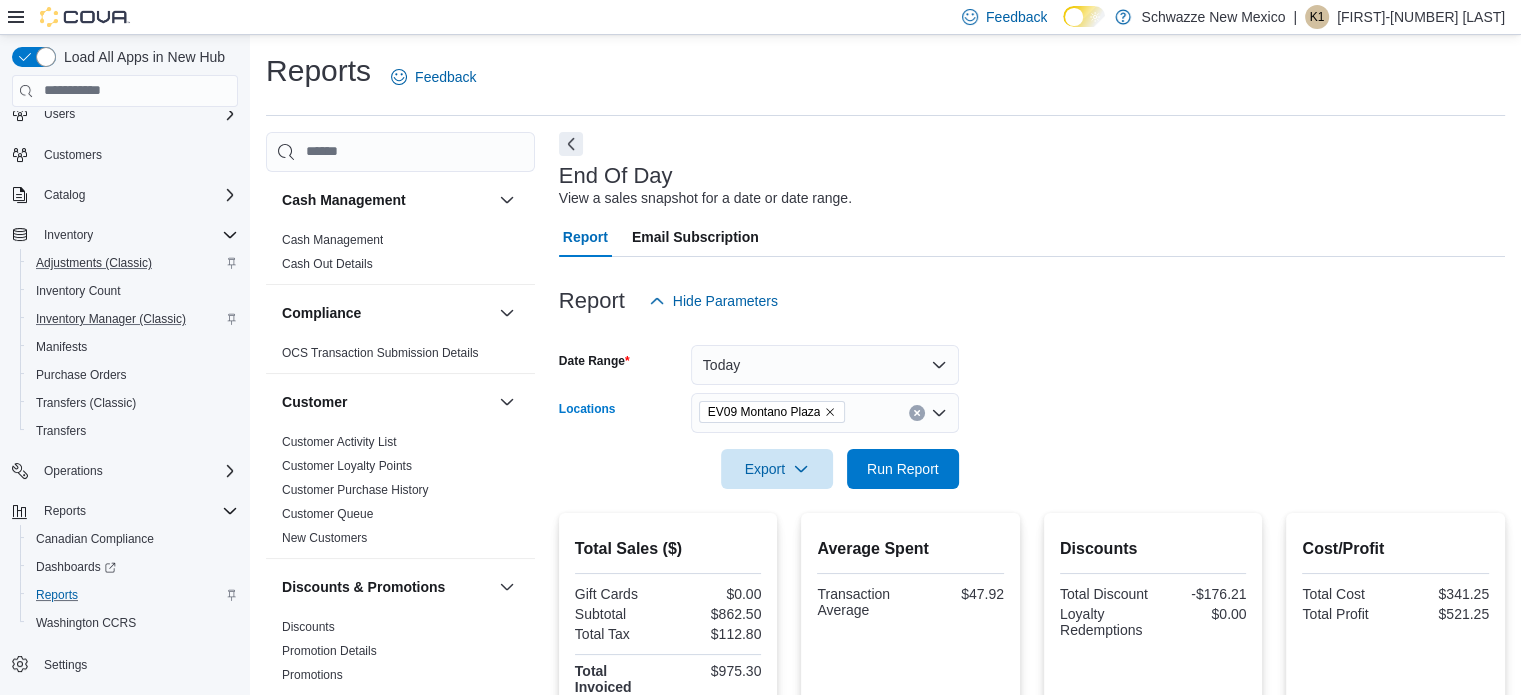 click 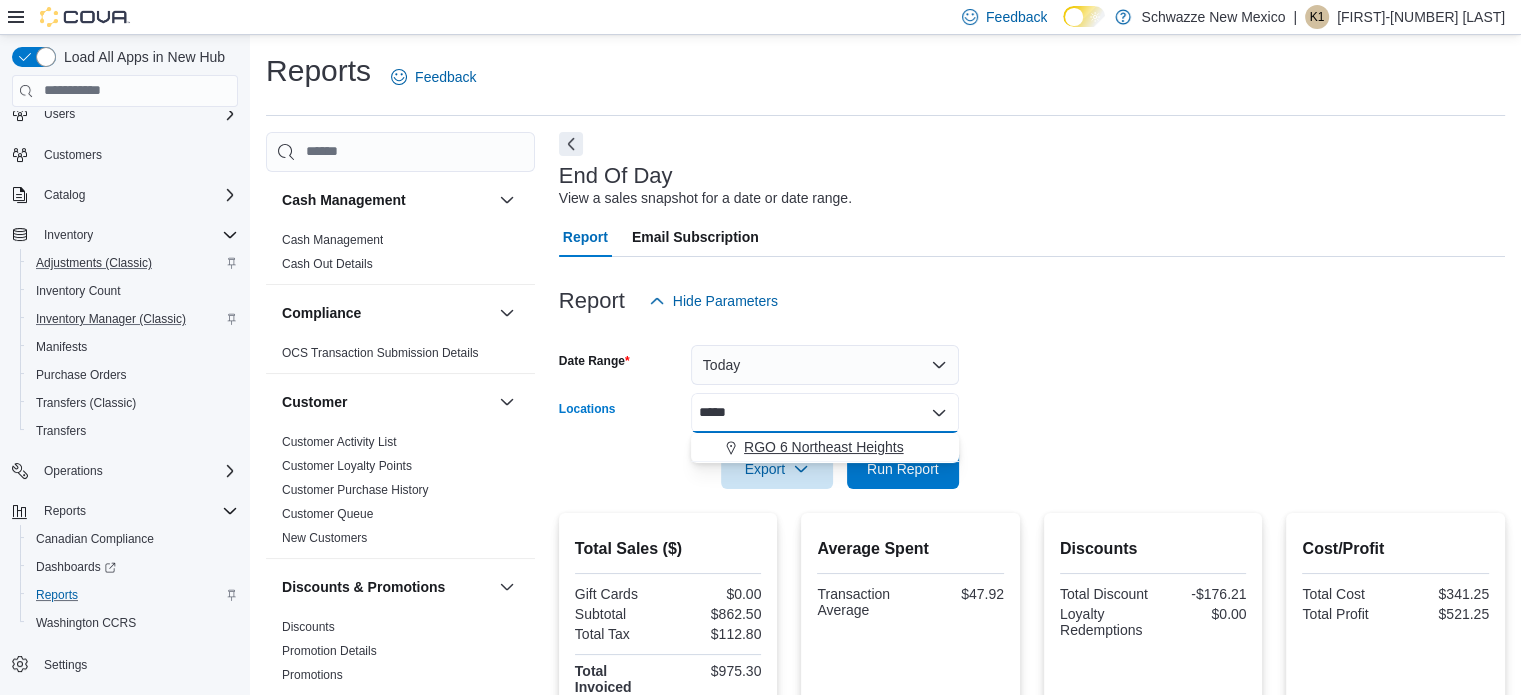 type on "*****" 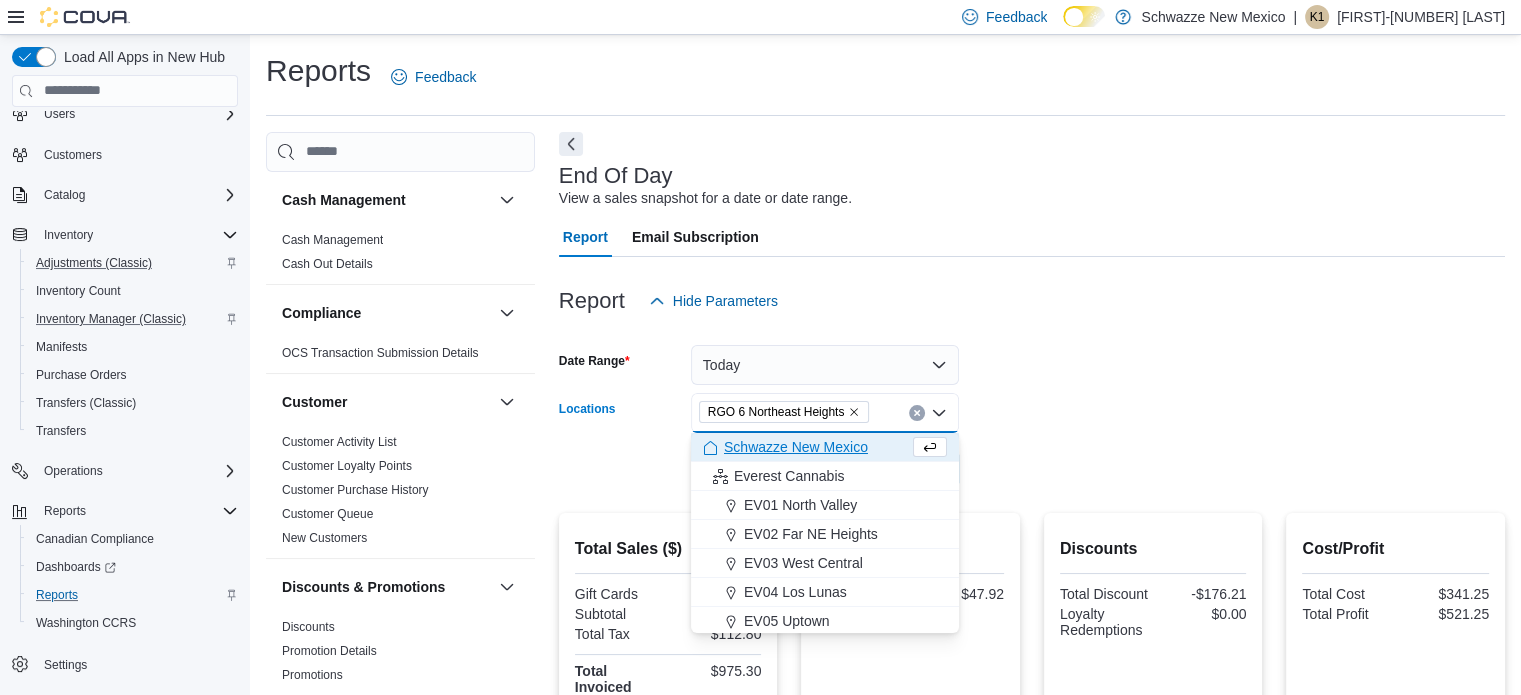click on "Date Range Today Locations RGO 6 Northeast Heights Combo box. Selected. RGO 6 Northeast Heights. Press Backspace to delete RGO 6 Northeast Heights. Combo box input. All Locations. Type some text or, to display a list of choices, press Down Arrow. To exit the list of choices, press Escape. Export  Run Report" at bounding box center [1032, 405] 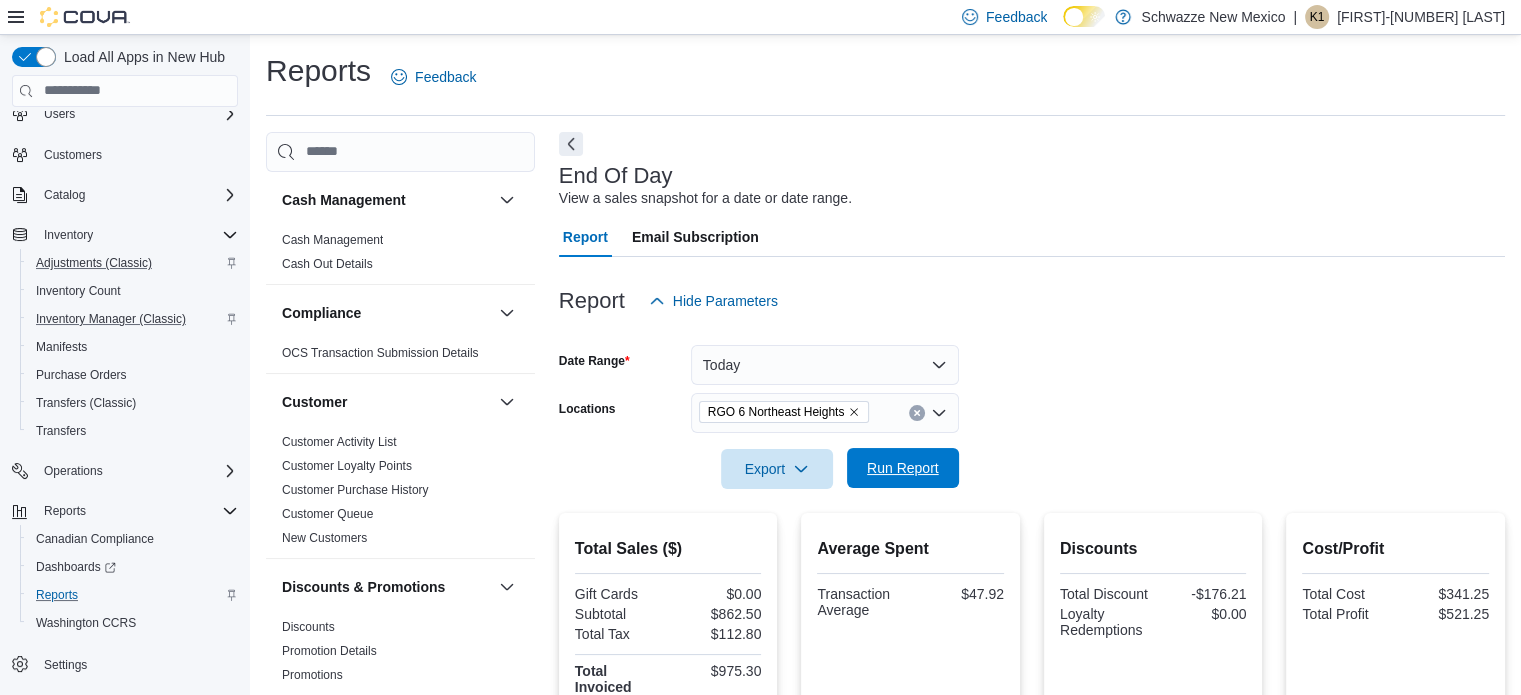 click on "Run Report" at bounding box center [903, 468] 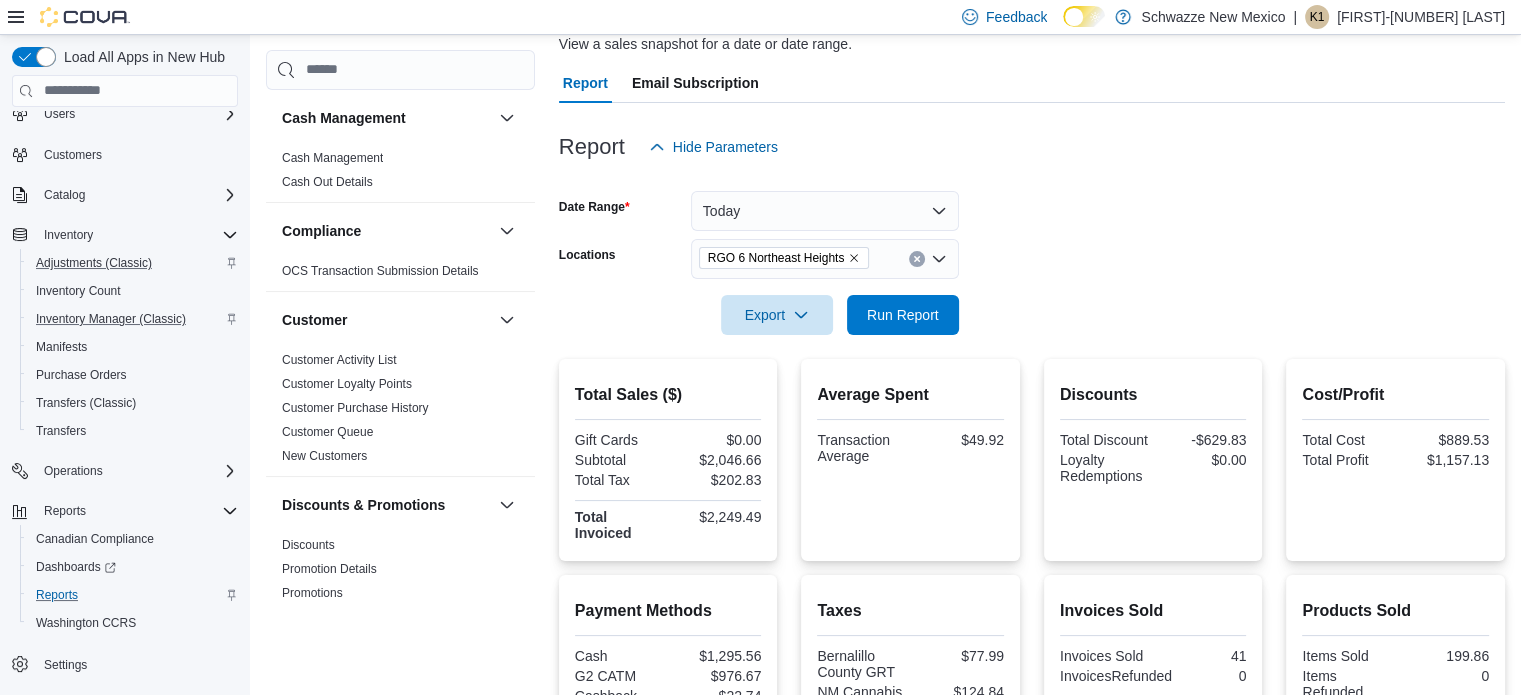 scroll, scrollTop: 0, scrollLeft: 0, axis: both 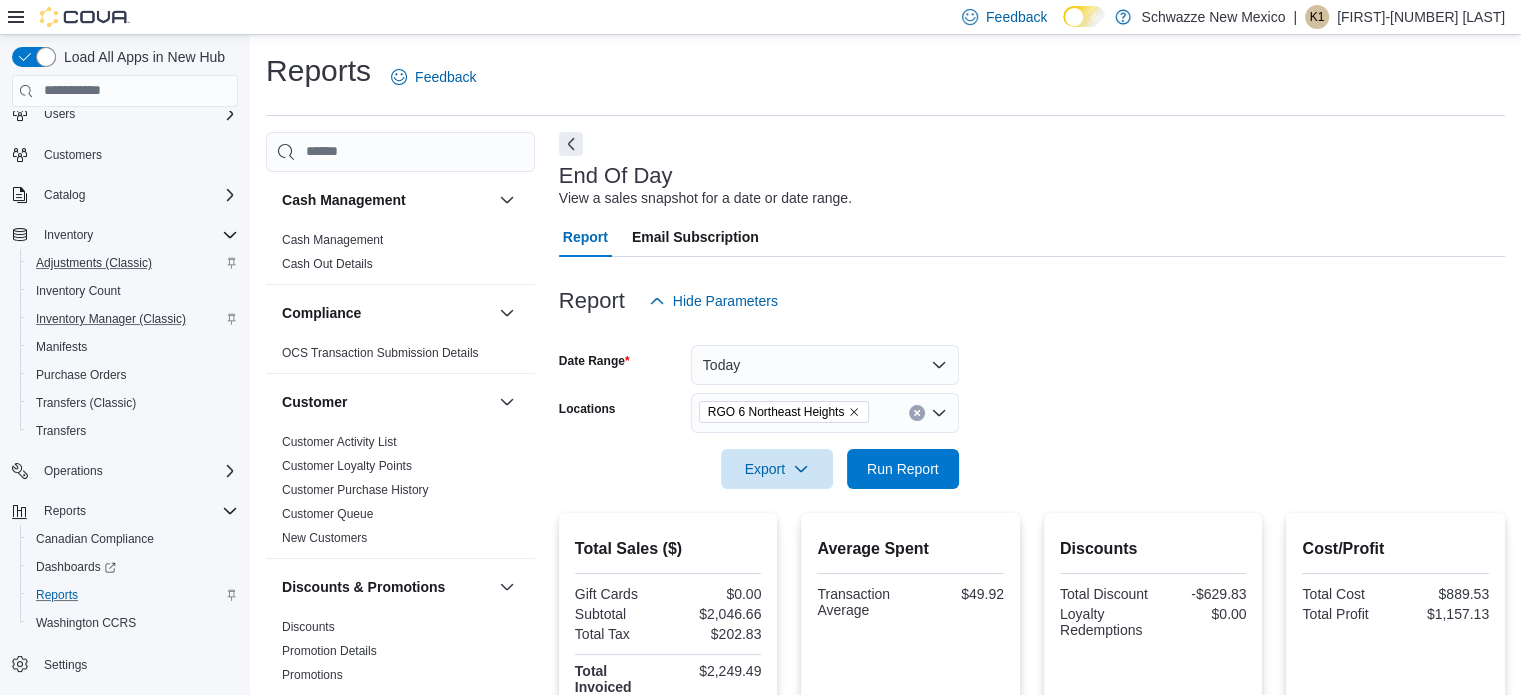 click 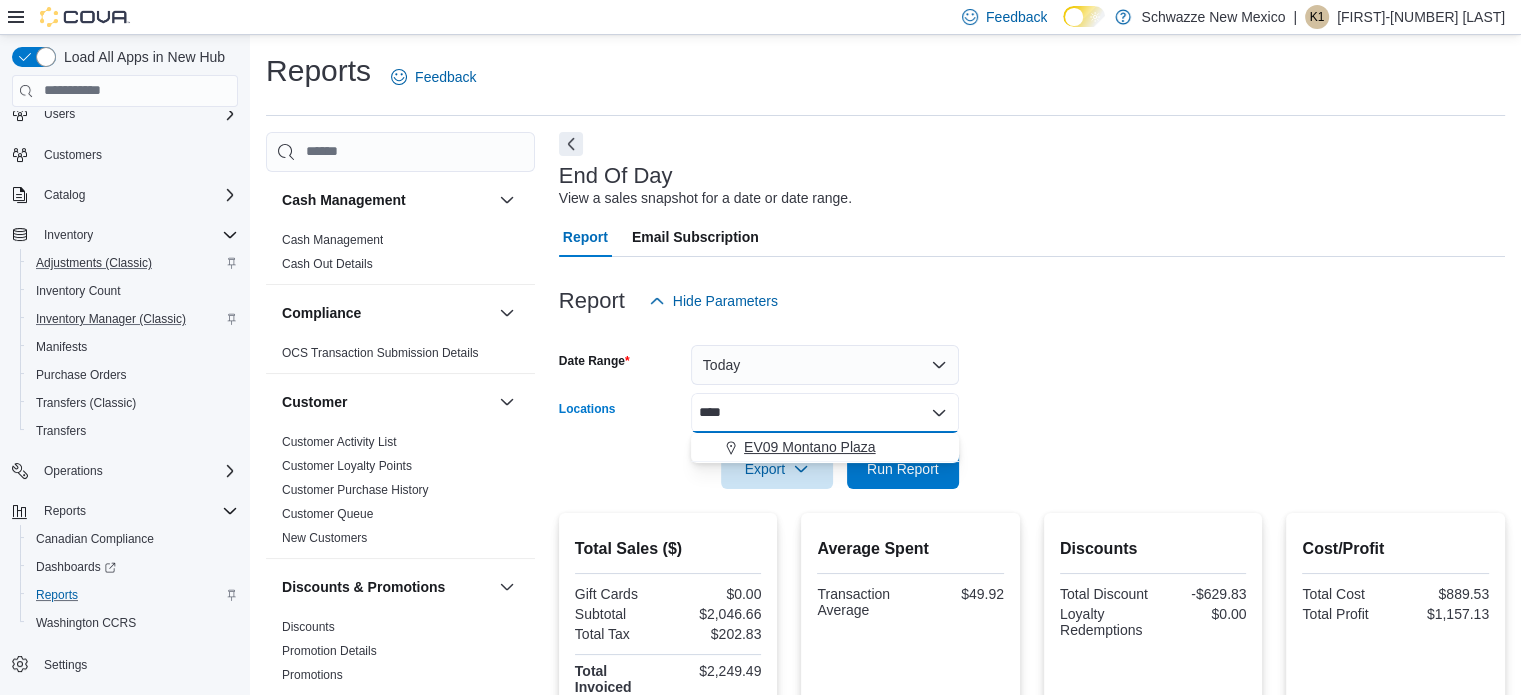 type on "****" 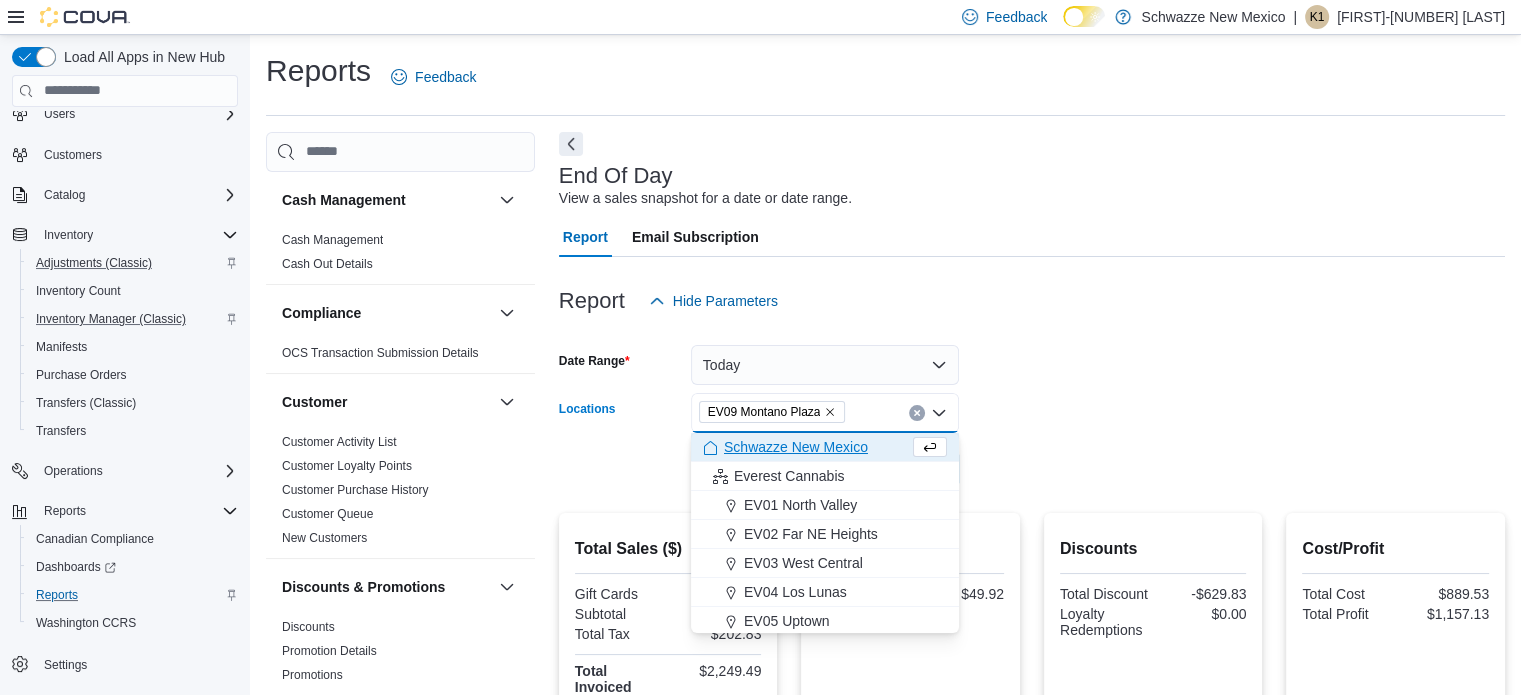 click on "Date Range Today Locations EV09 Montano Plaza Combo box. Selected. EV09 Montano Plaza. Press Backspace to delete EV09 Montano Plaza. Combo box input. All Locations. Type some text or, to display a list of choices, press Down Arrow. To exit the list of choices, press Escape. Export  Run Report" at bounding box center [1032, 405] 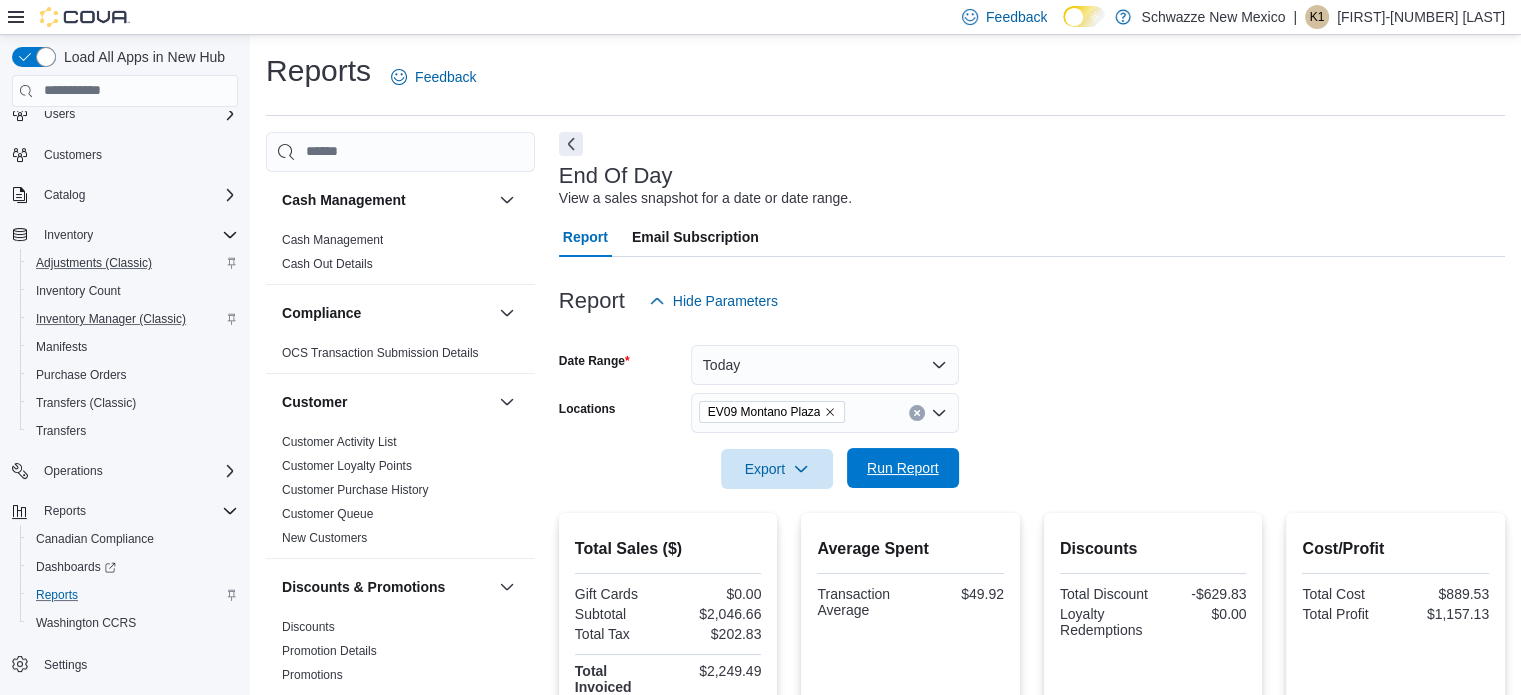 click on "Run Report" at bounding box center [903, 468] 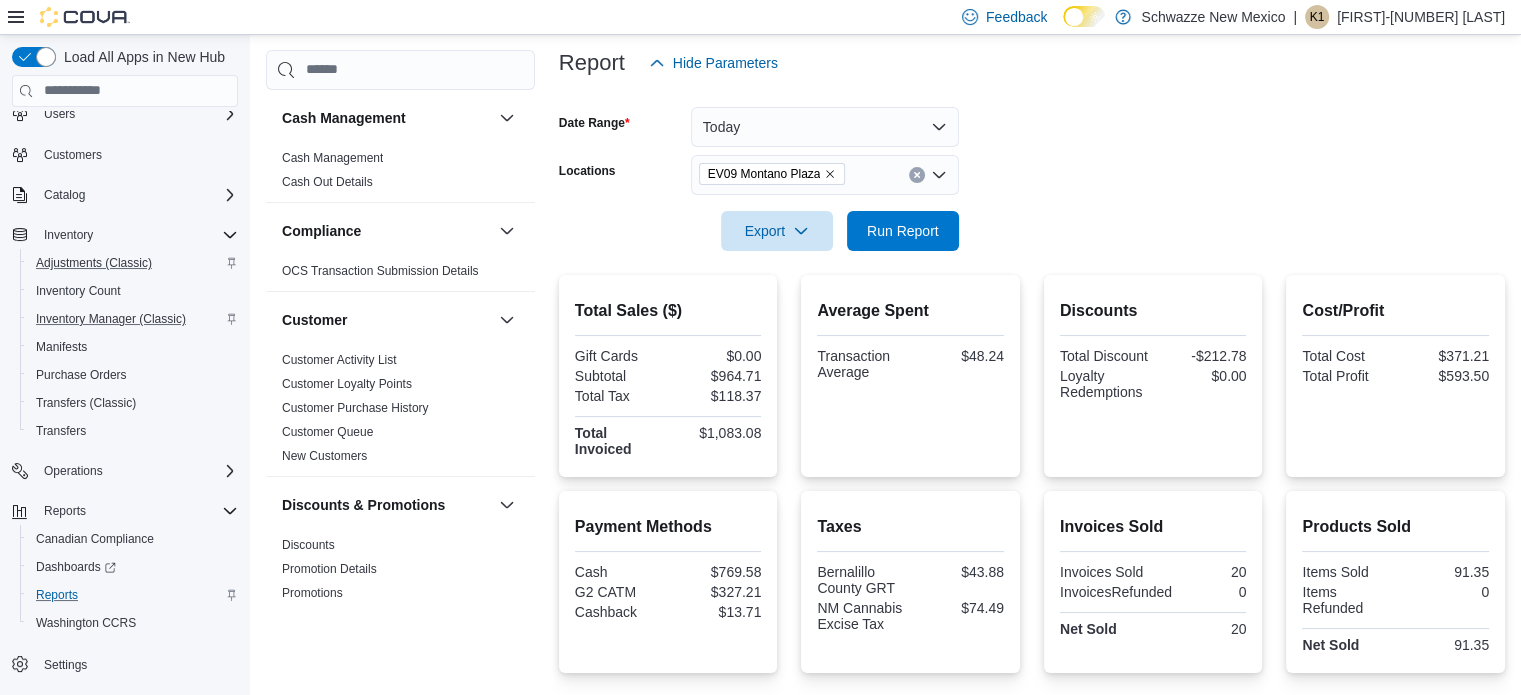 scroll, scrollTop: 0, scrollLeft: 0, axis: both 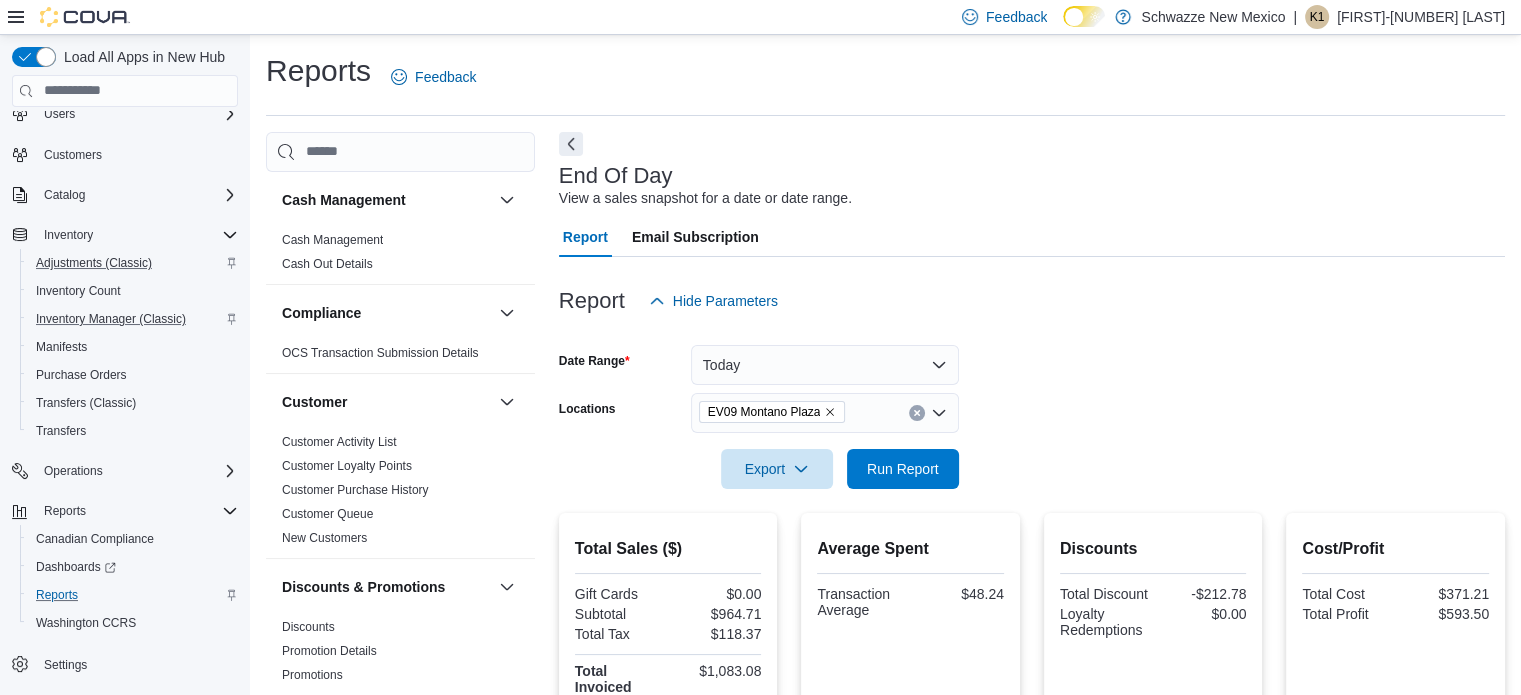 click 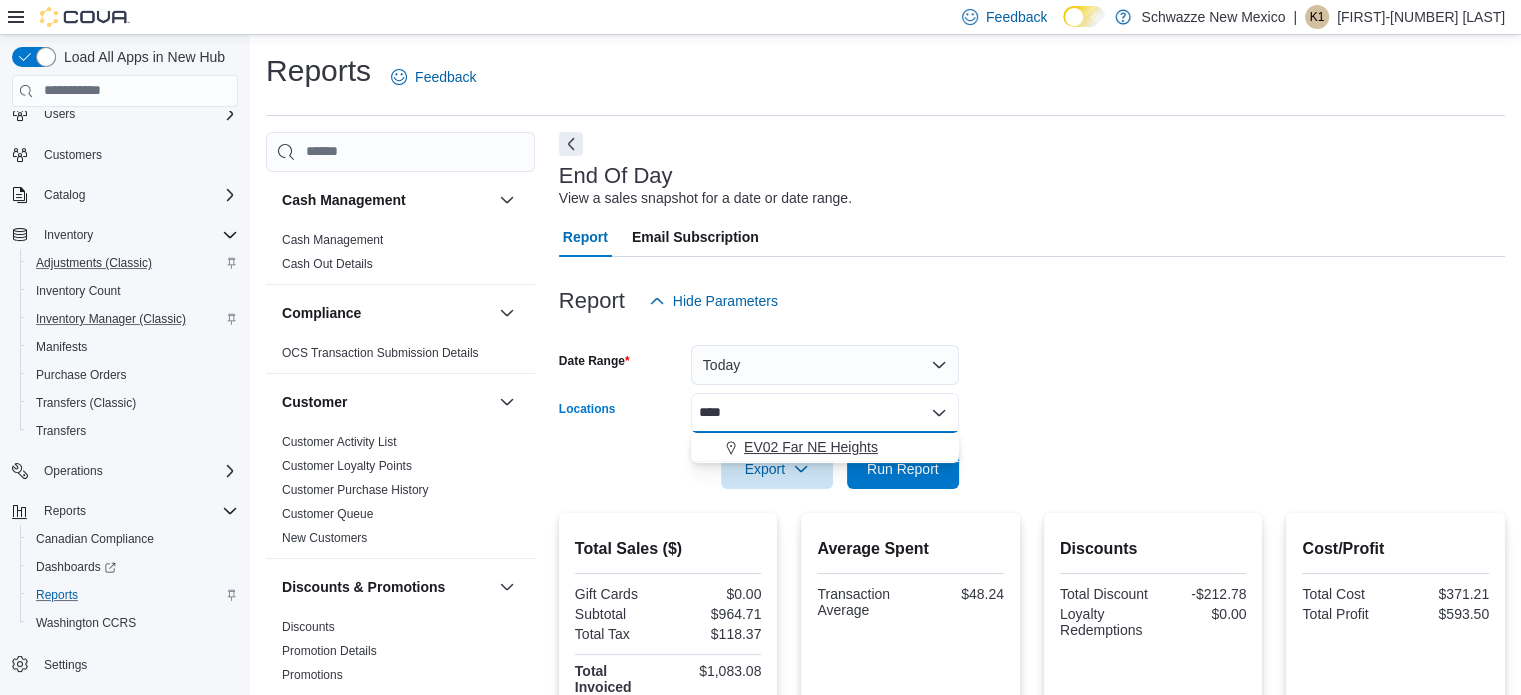 type on "****" 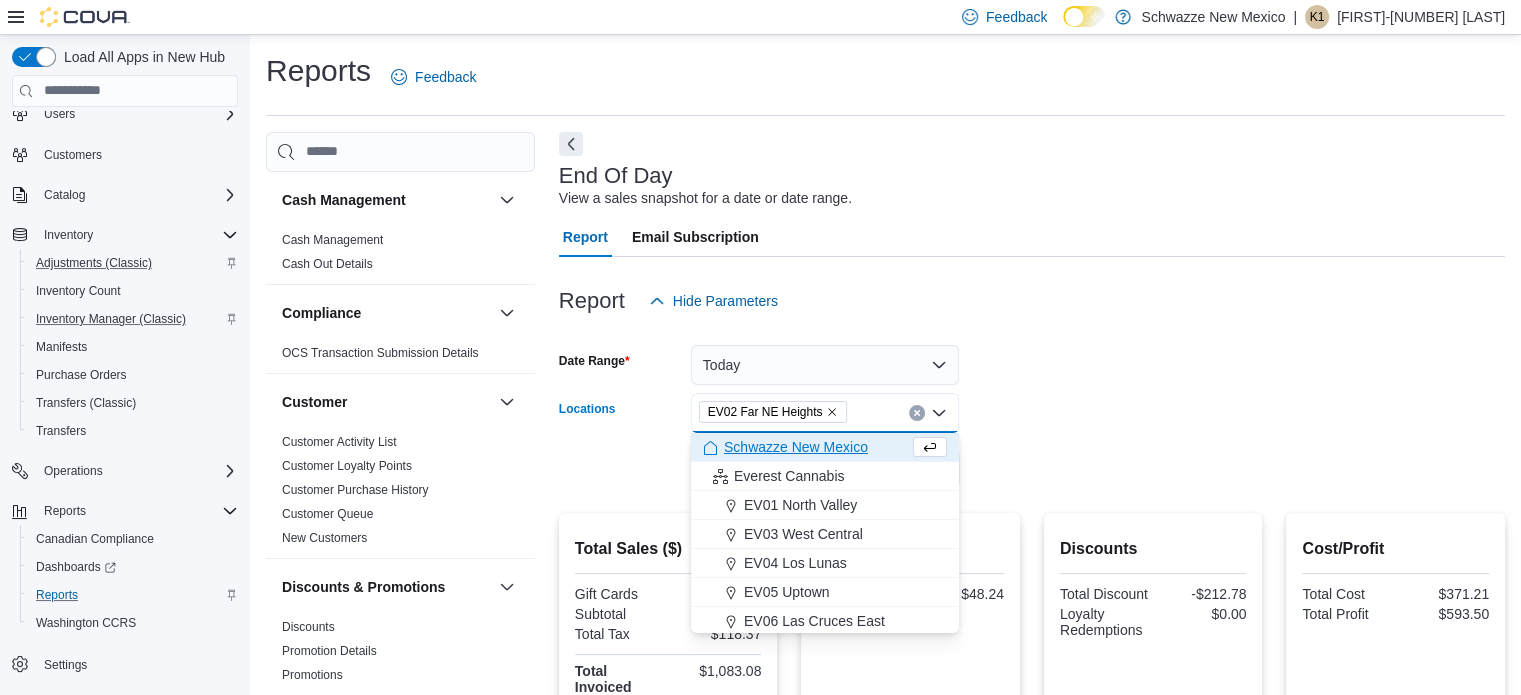 click at bounding box center [1032, 441] 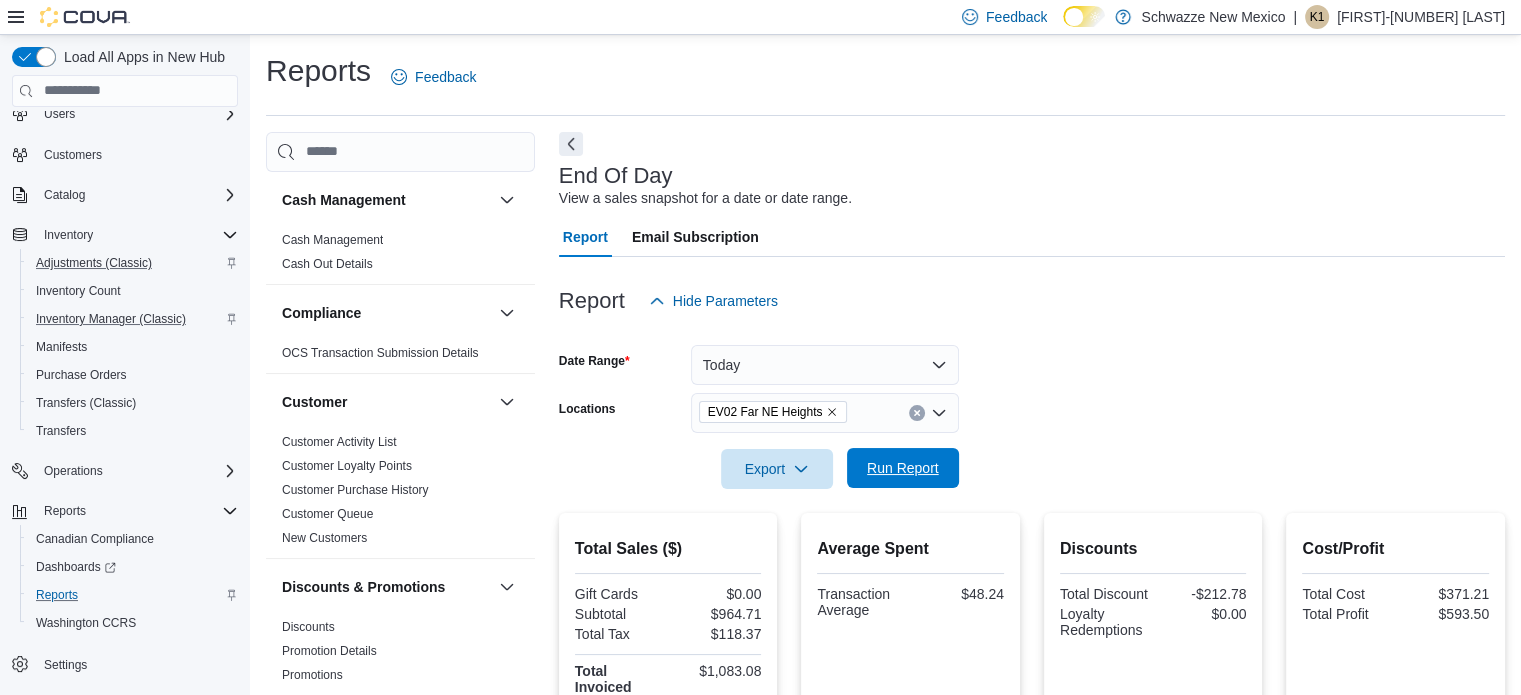 click on "Run Report" at bounding box center [903, 468] 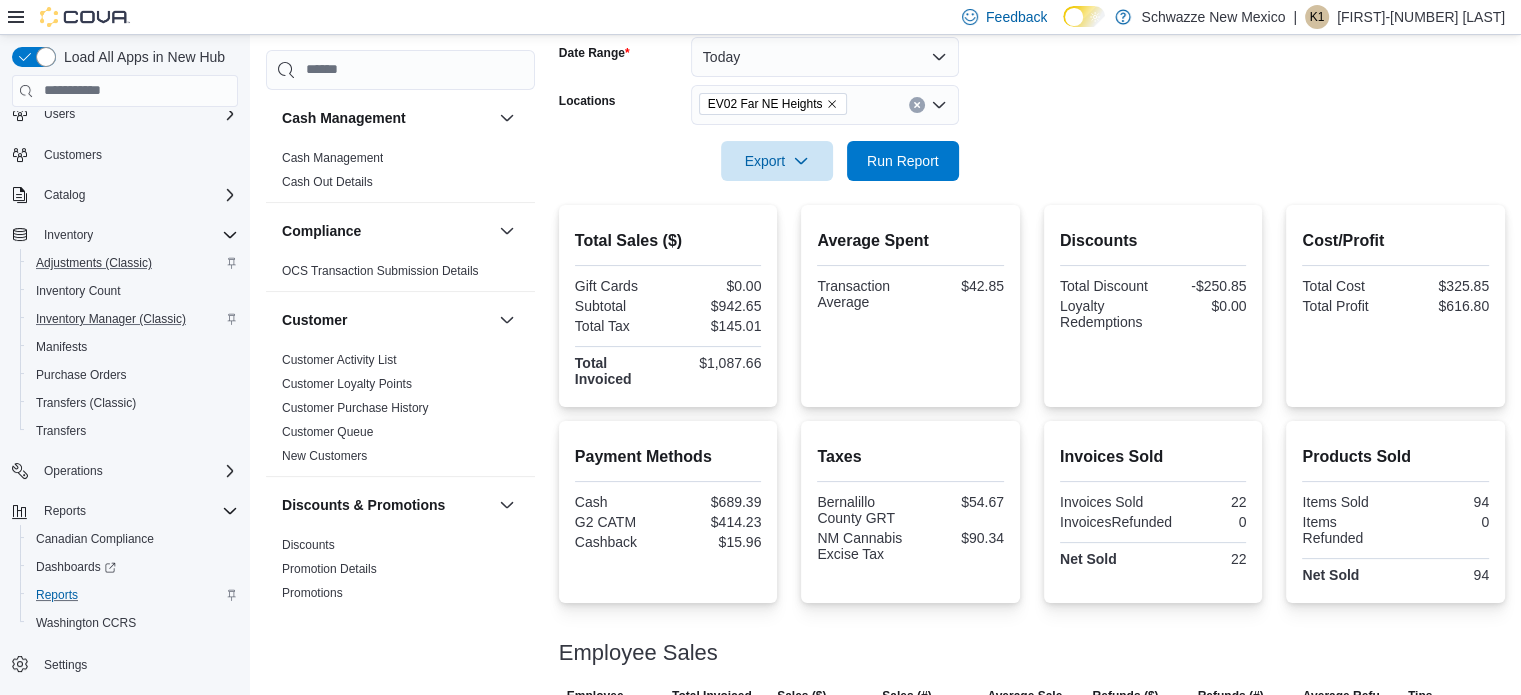 scroll, scrollTop: 0, scrollLeft: 0, axis: both 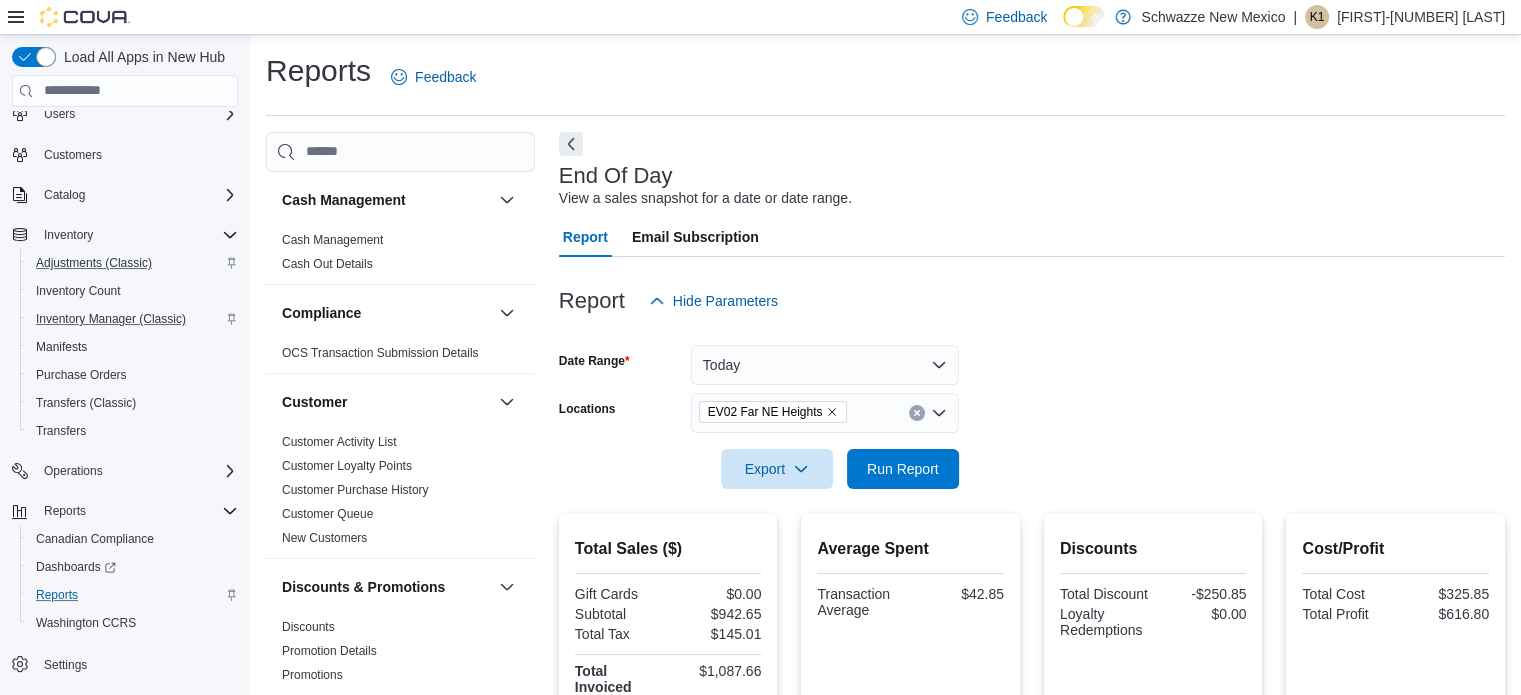 click 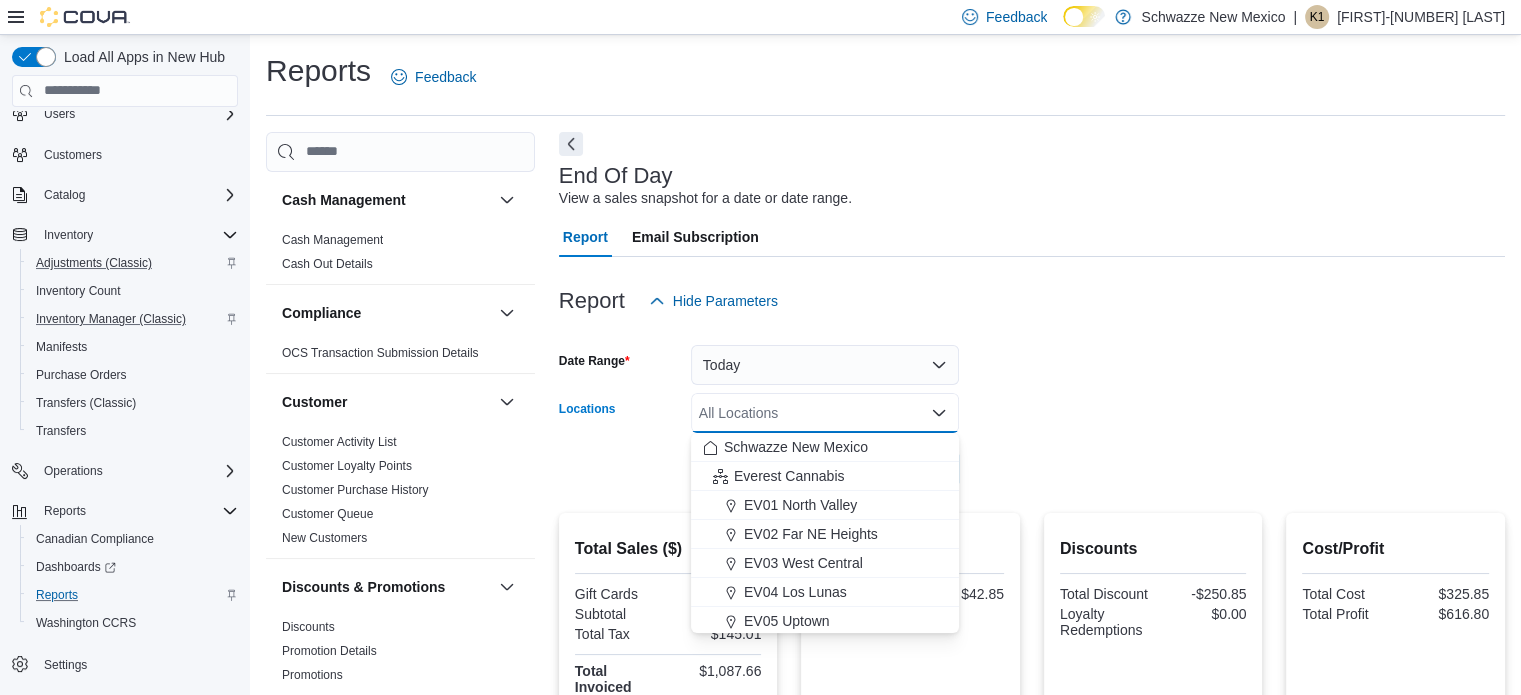 click on "All Locations" at bounding box center [825, 413] 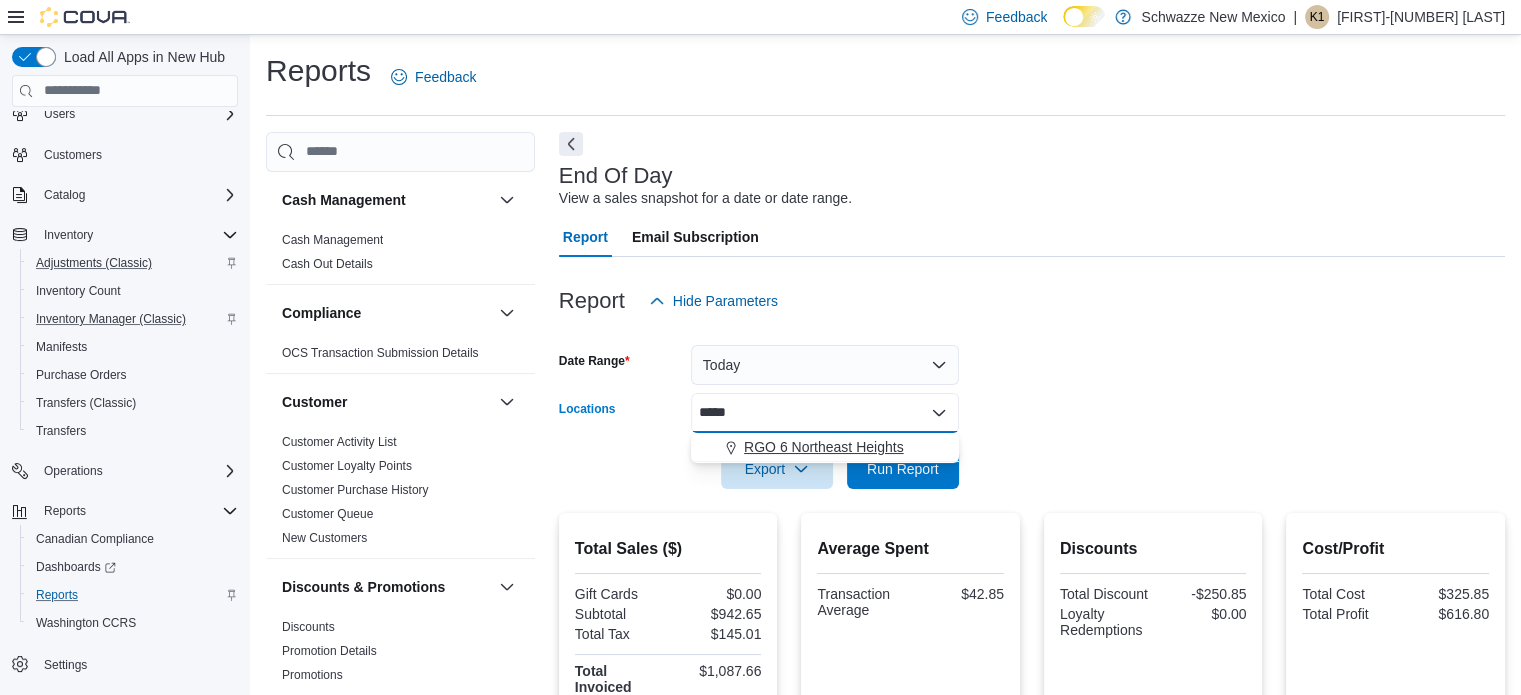 type on "*****" 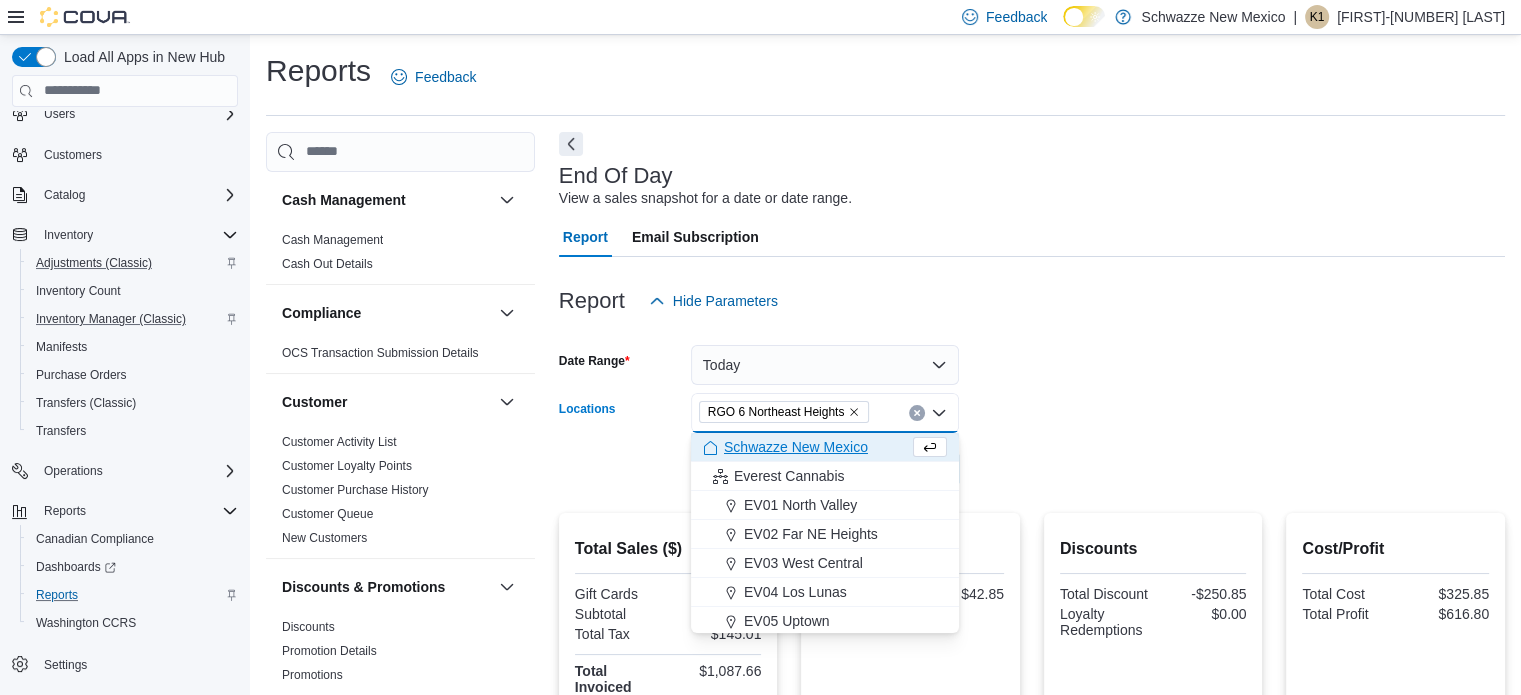 drag, startPoint x: 1080, startPoint y: 447, endPoint x: 1031, endPoint y: 456, distance: 49.819675 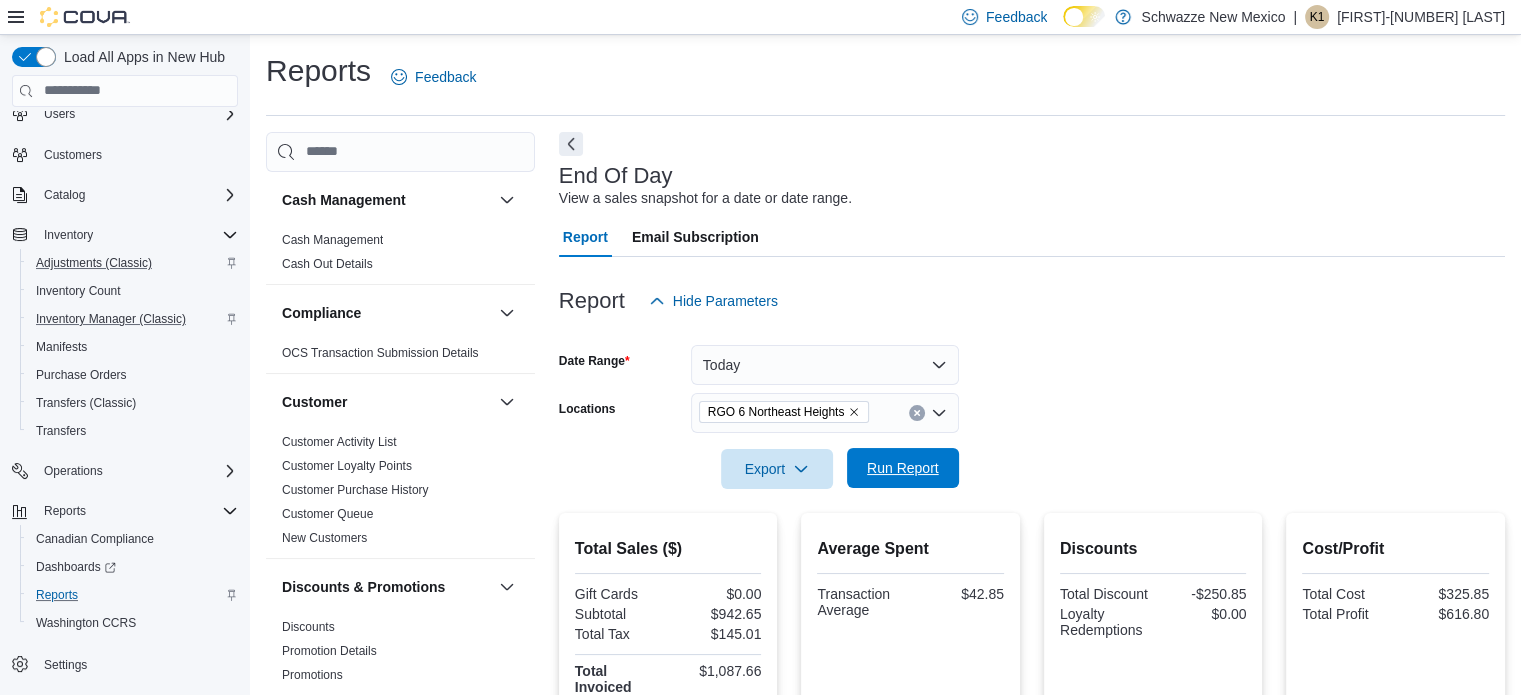 click on "Run Report" at bounding box center (903, 468) 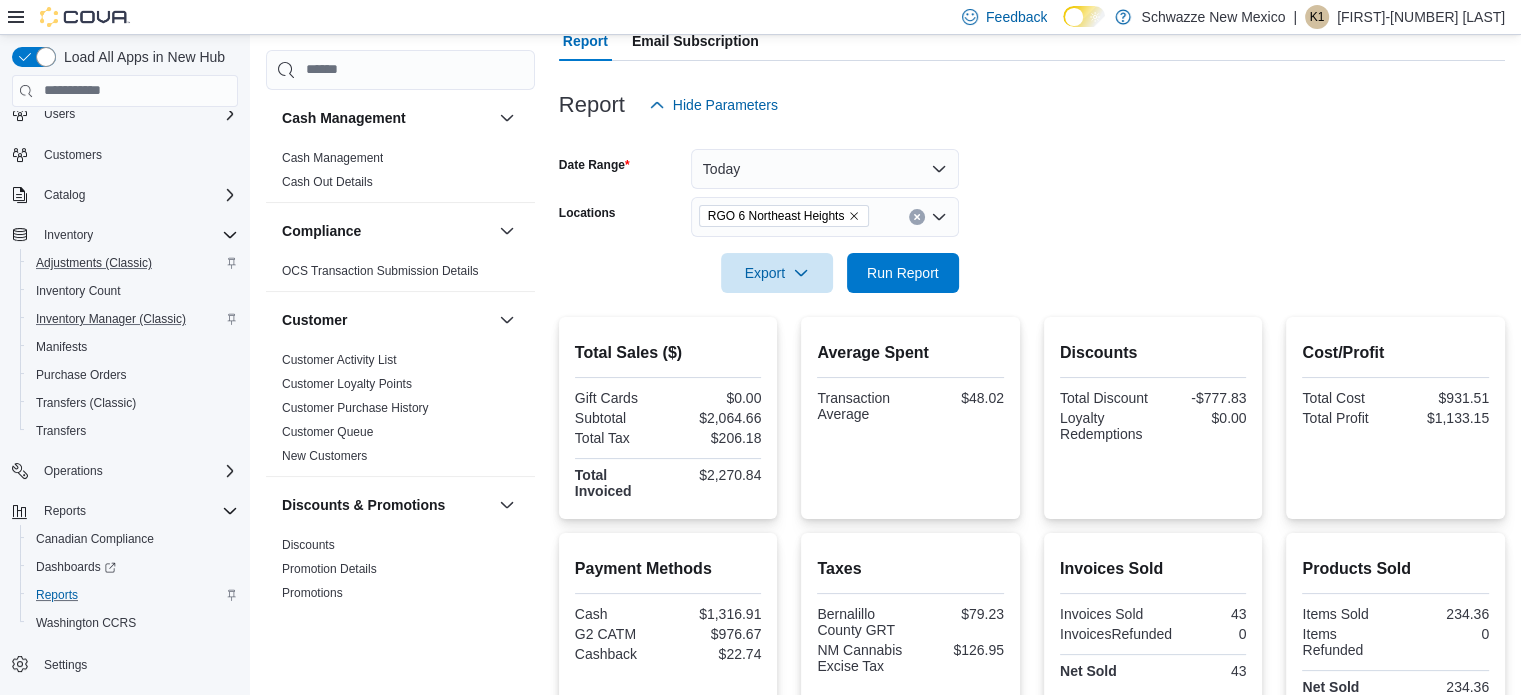 scroll, scrollTop: 200, scrollLeft: 0, axis: vertical 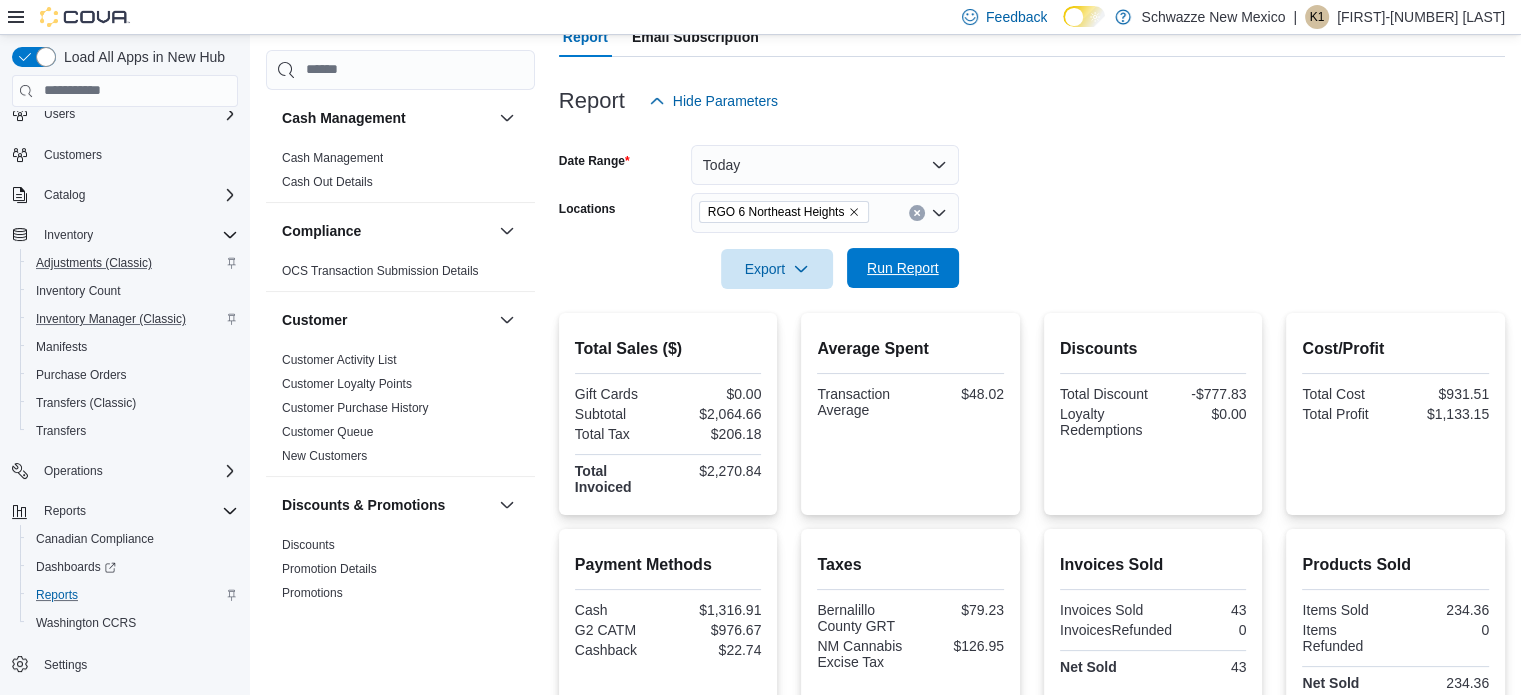 click on "Run Report" at bounding box center [903, 268] 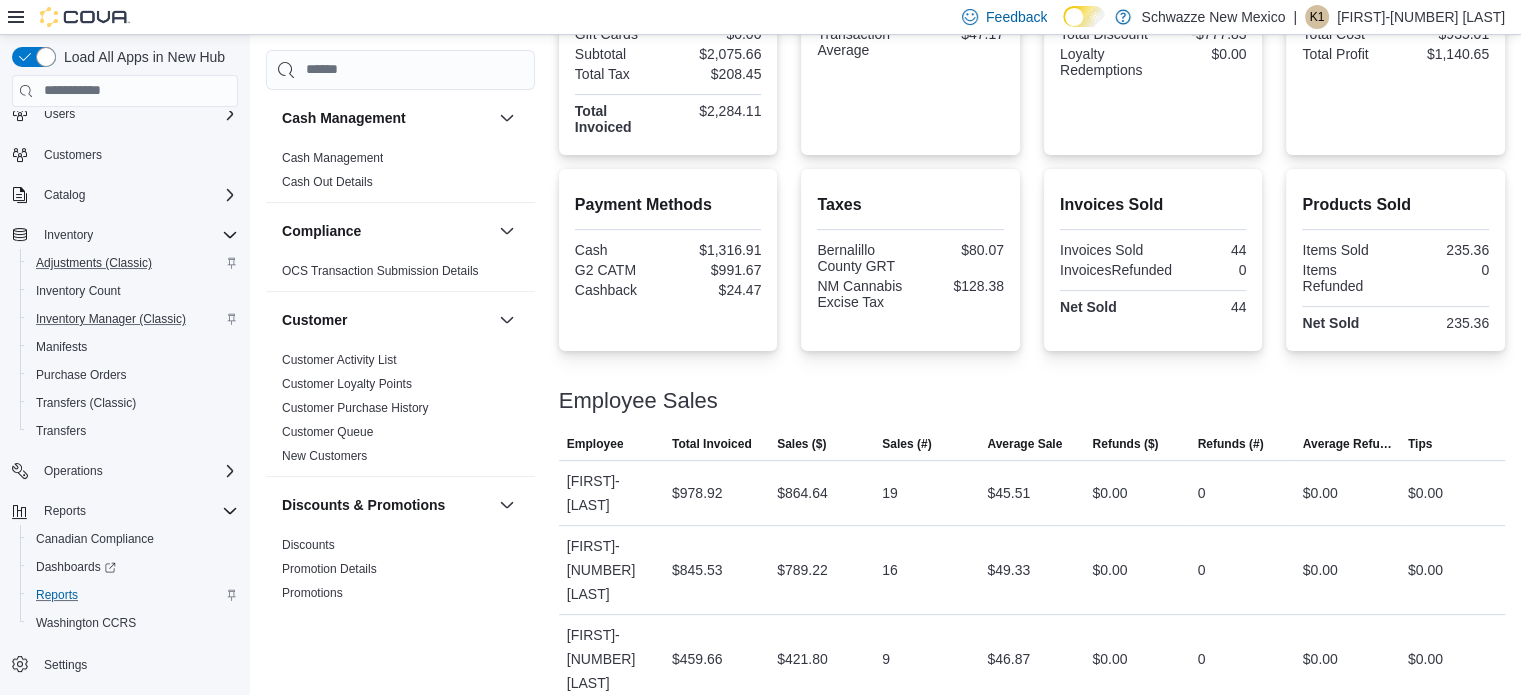 scroll, scrollTop: 0, scrollLeft: 0, axis: both 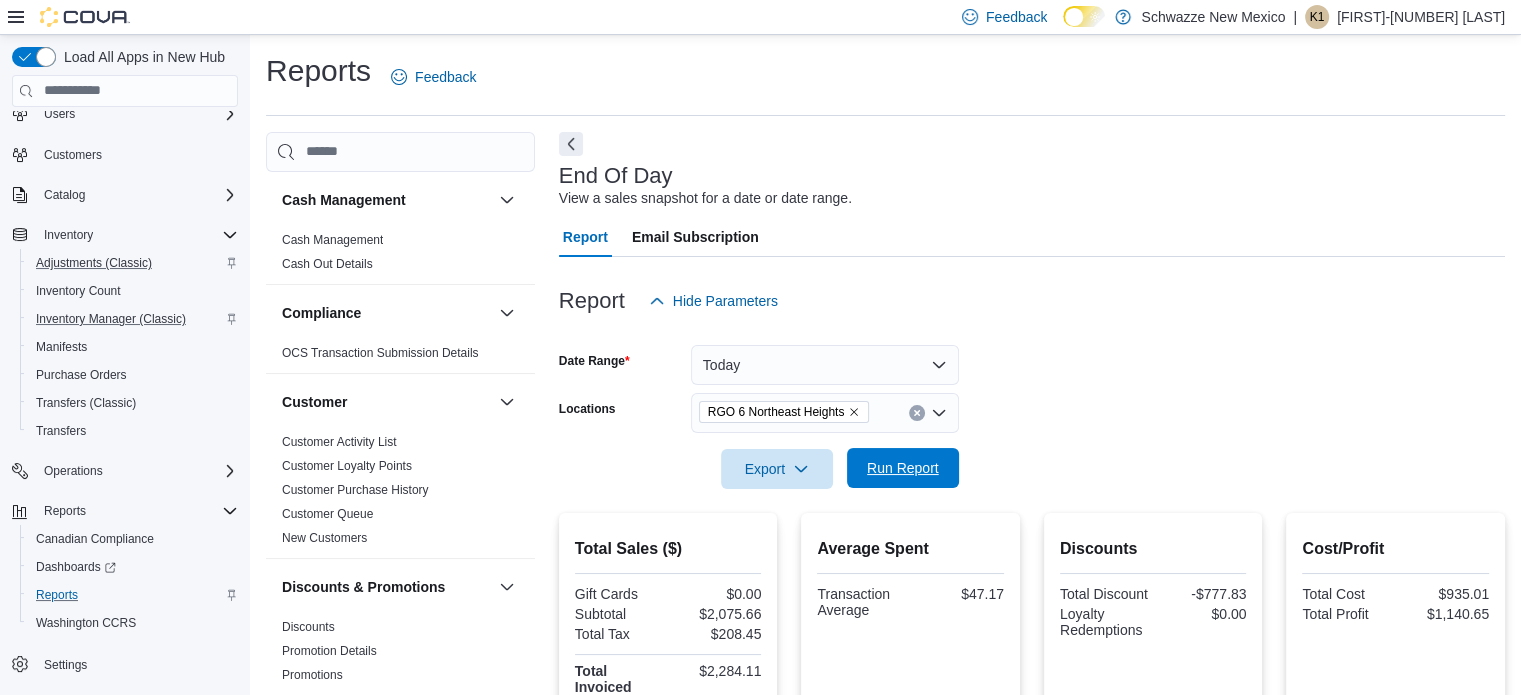 click on "Run Report" at bounding box center (903, 468) 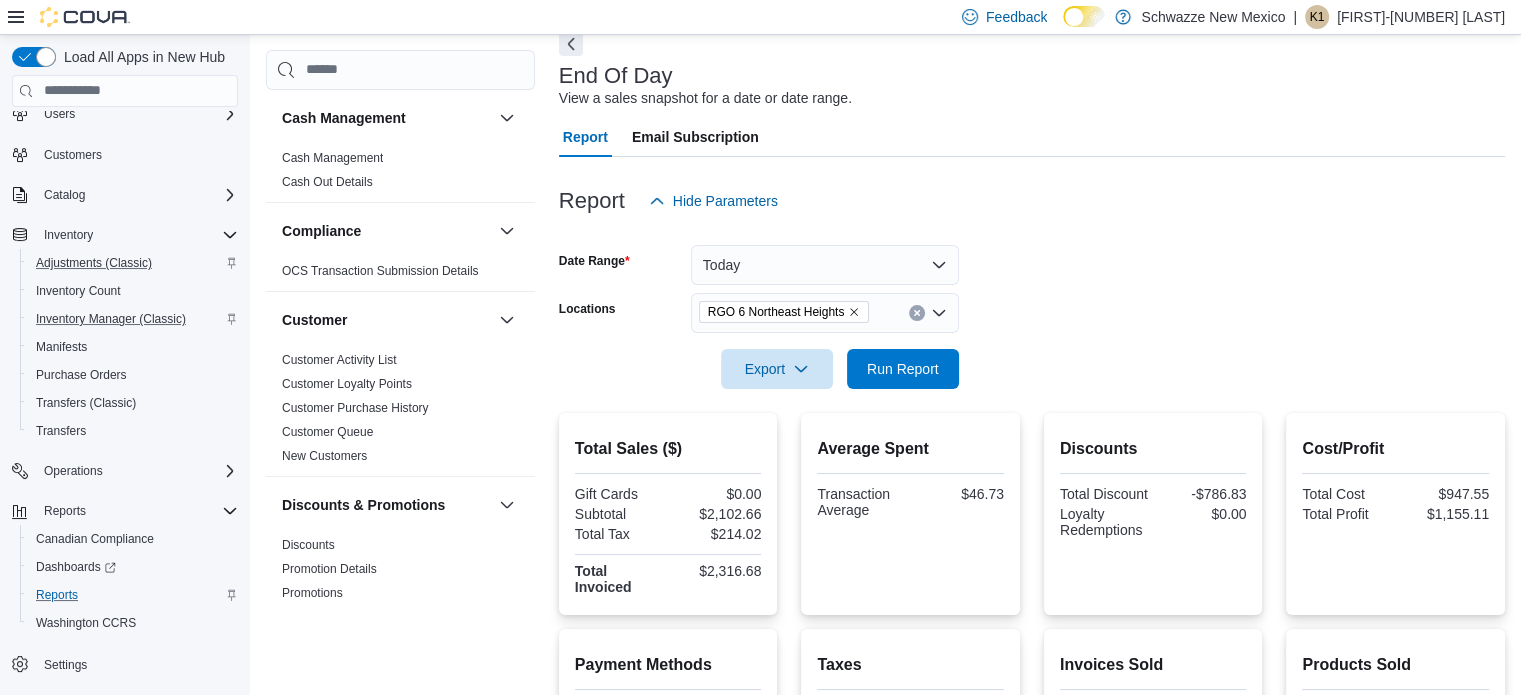 scroll, scrollTop: 0, scrollLeft: 0, axis: both 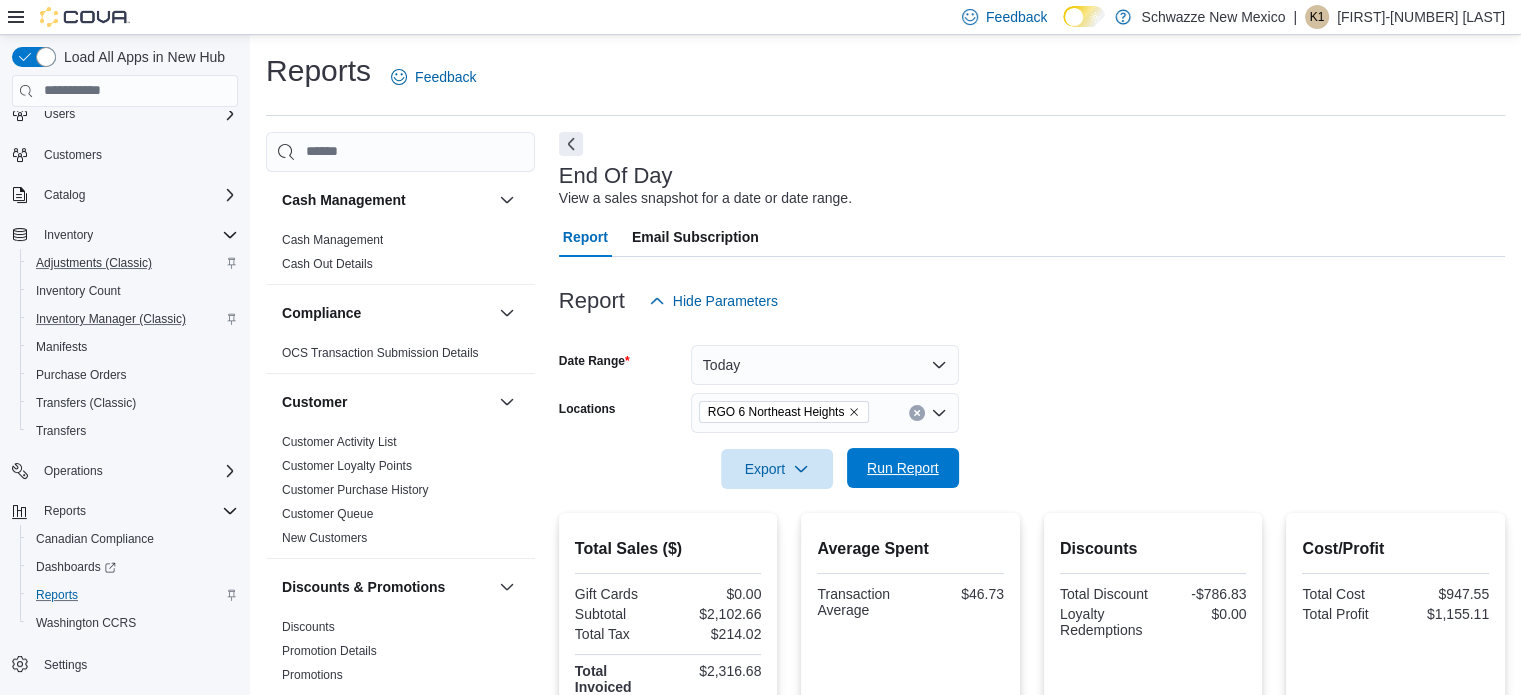click on "Run Report" at bounding box center (903, 468) 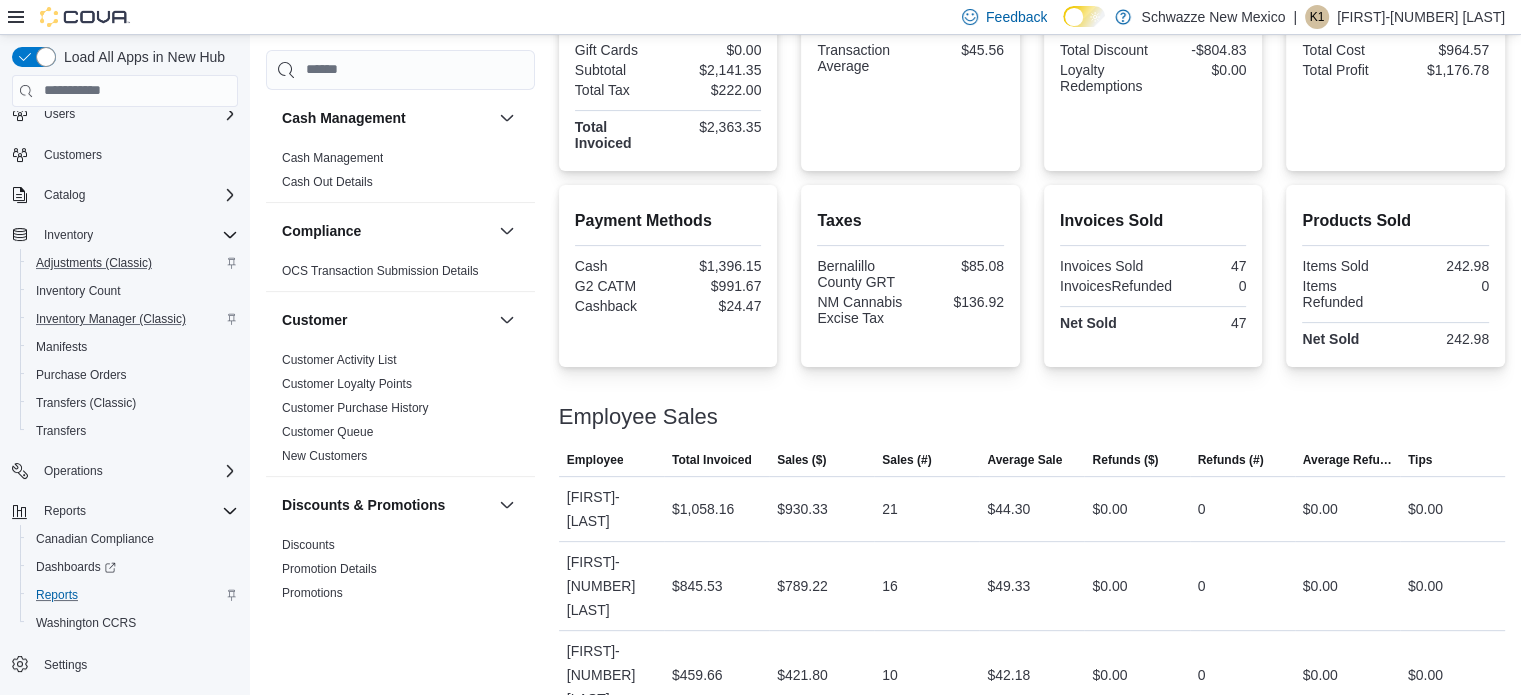 scroll, scrollTop: 560, scrollLeft: 0, axis: vertical 